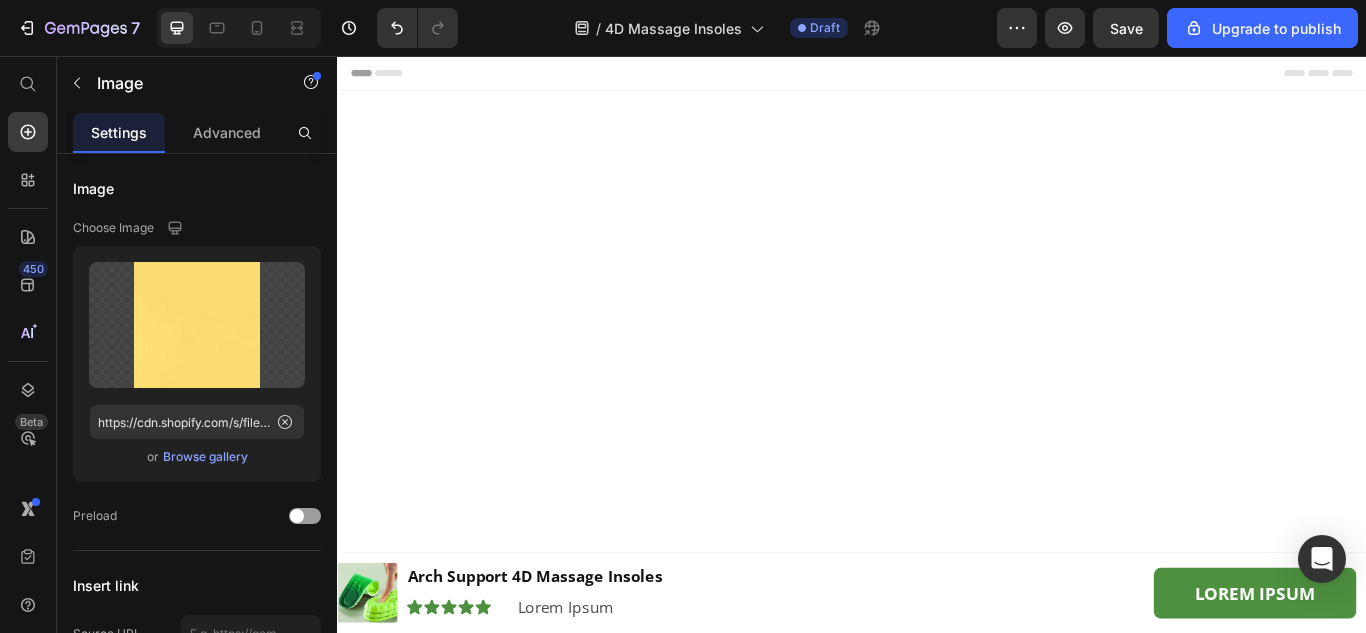 scroll, scrollTop: 1641, scrollLeft: 0, axis: vertical 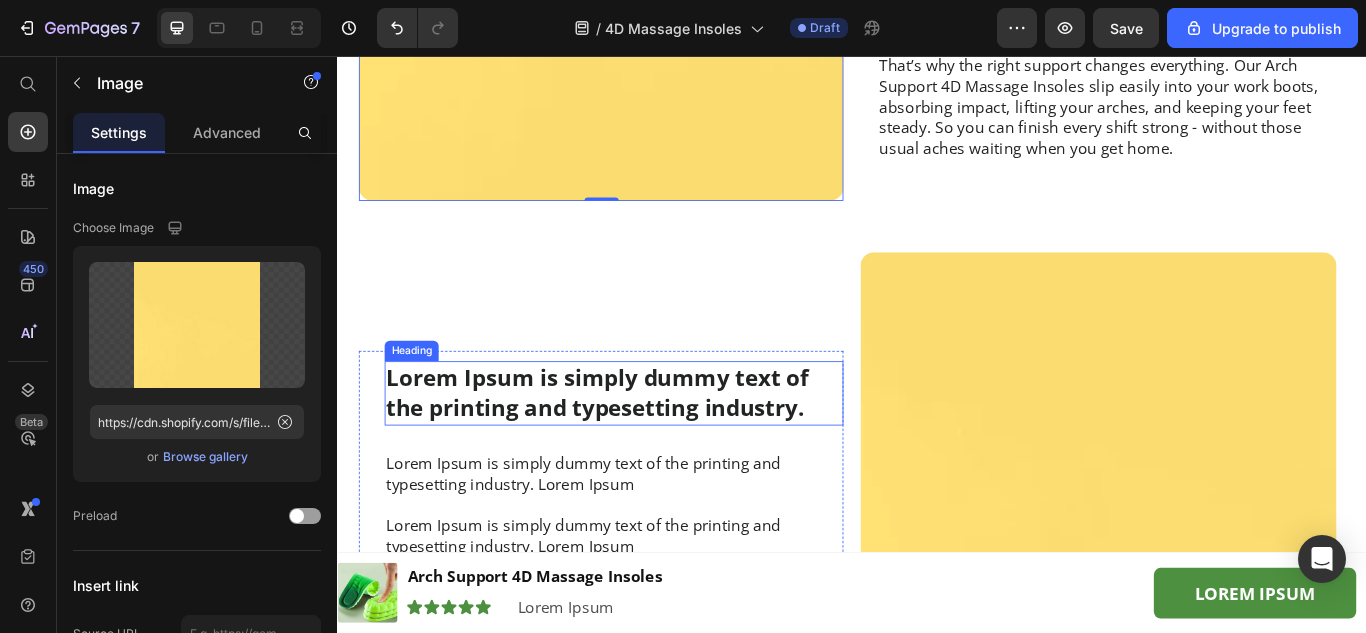 click on "Lorem Ipsum is simply dummy text of the printing and typesetting industry." at bounding box center (659, 449) 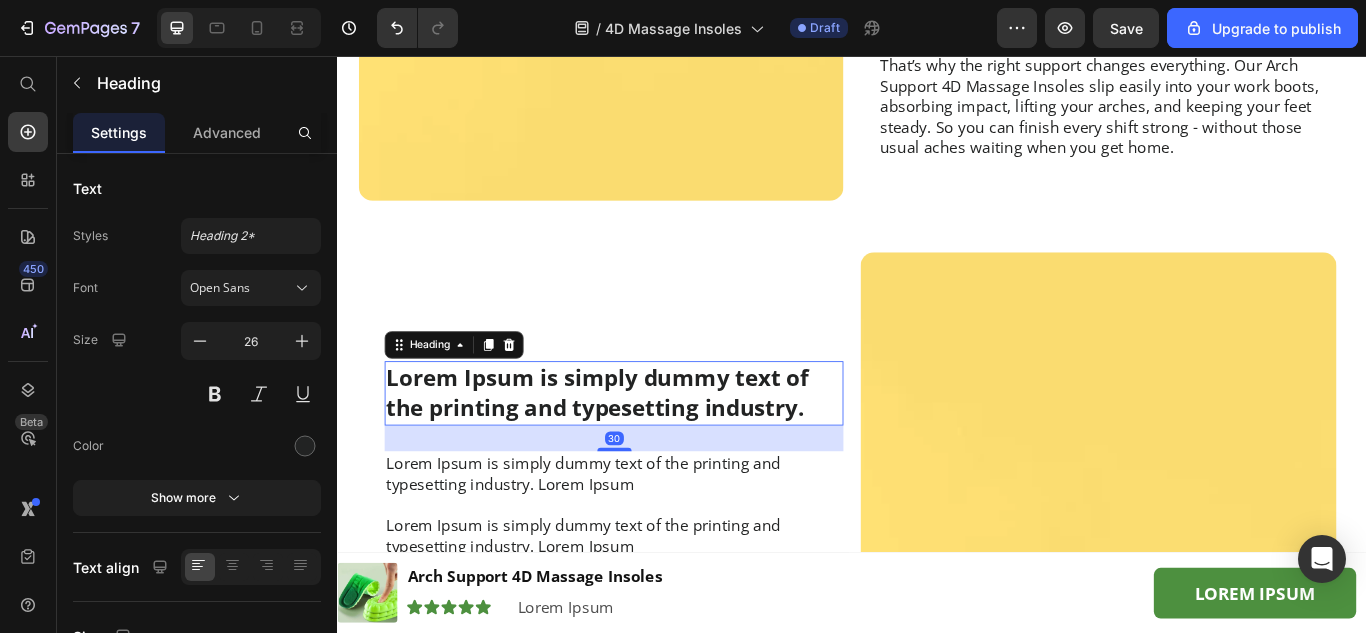 click on "Lorem Ipsum is simply dummy text of the printing and typesetting industry." at bounding box center [659, 449] 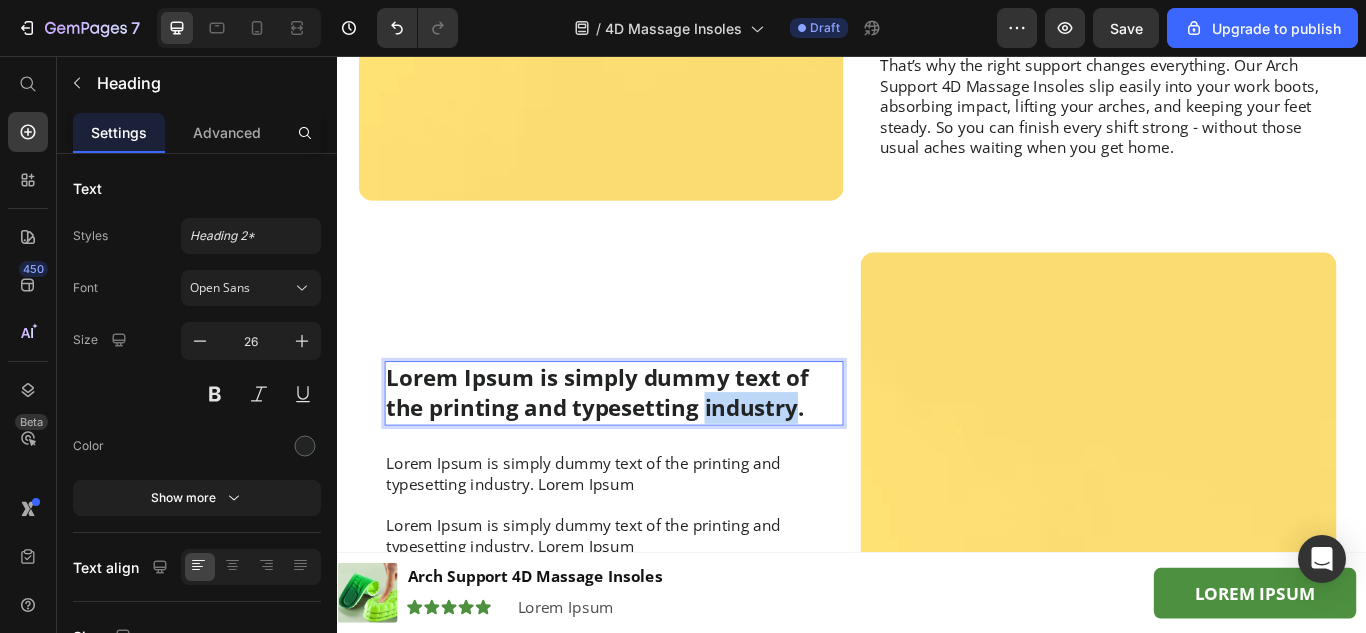 click on "Lorem Ipsum is simply dummy text of the printing and typesetting industry." at bounding box center (659, 449) 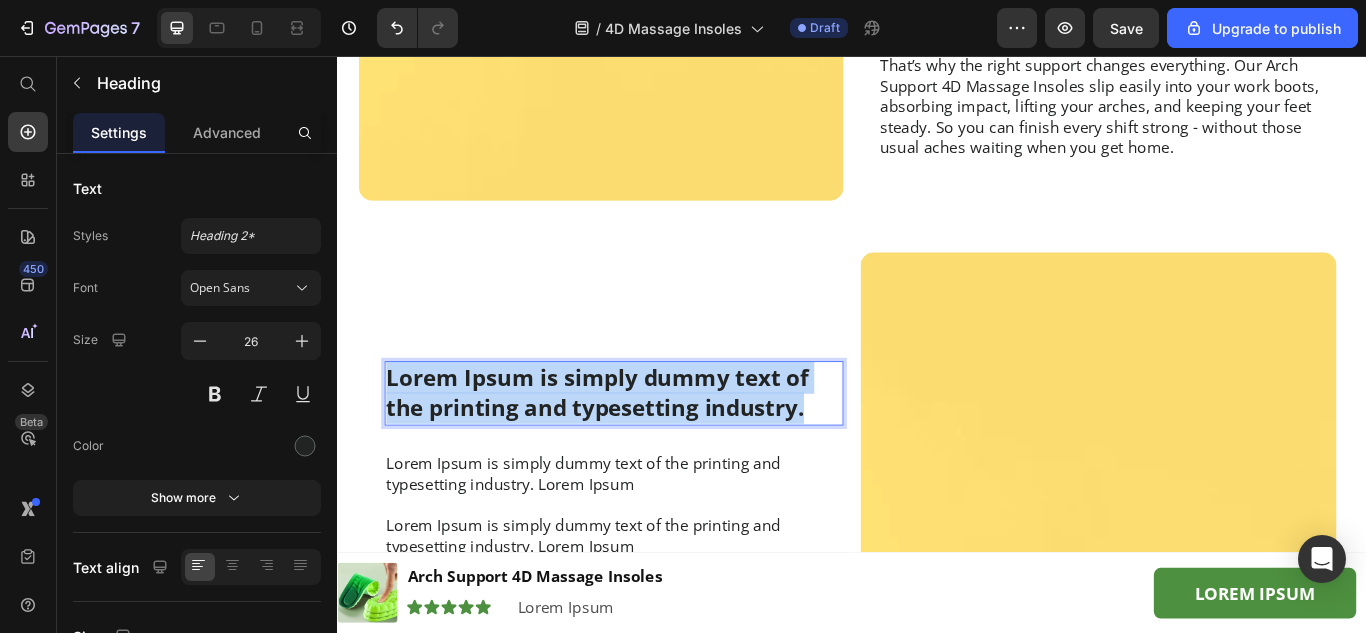 click on "Lorem Ipsum is simply dummy text of the printing and typesetting industry." at bounding box center [659, 449] 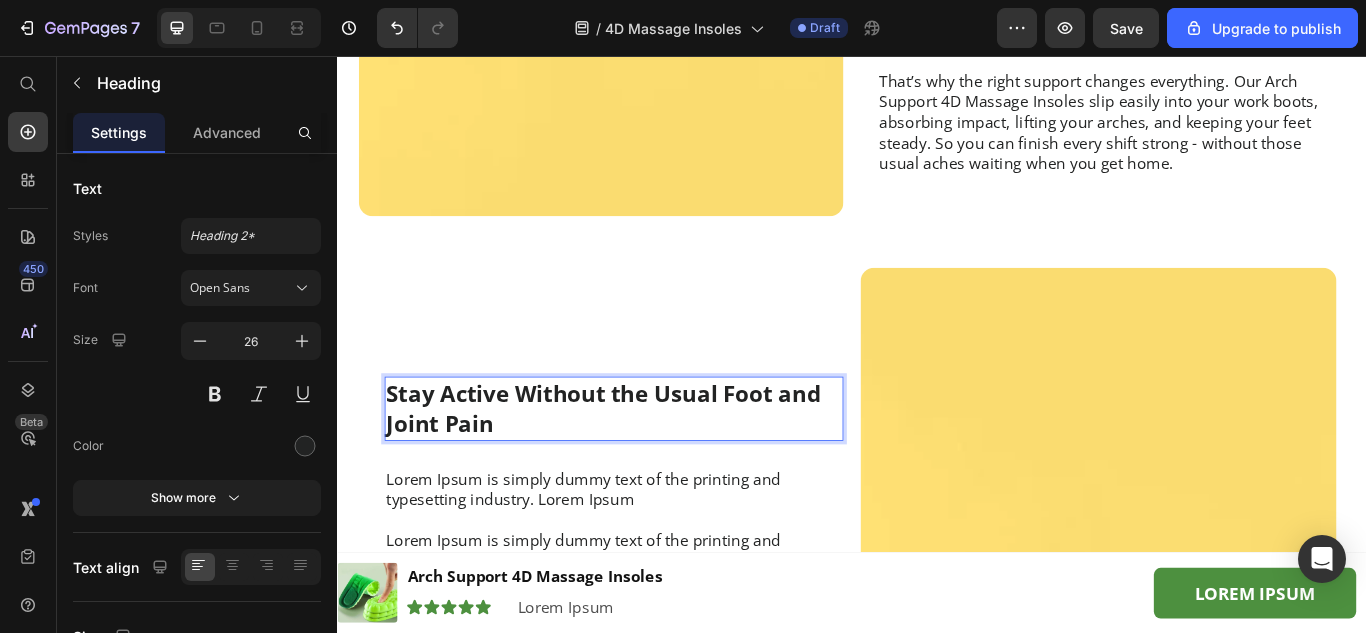 scroll, scrollTop: 1841, scrollLeft: 0, axis: vertical 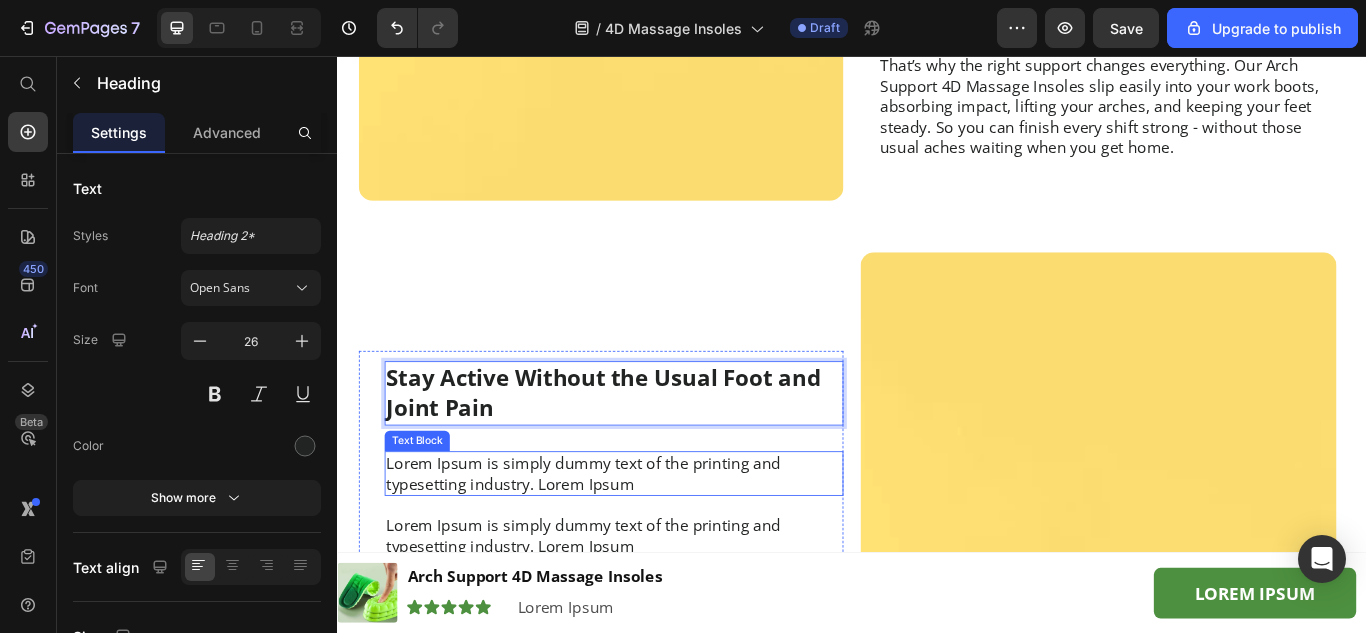 click on "Lorem Ipsum is simply dummy text of the printing and typesetting industry. Lorem Ipsum" at bounding box center [659, 543] 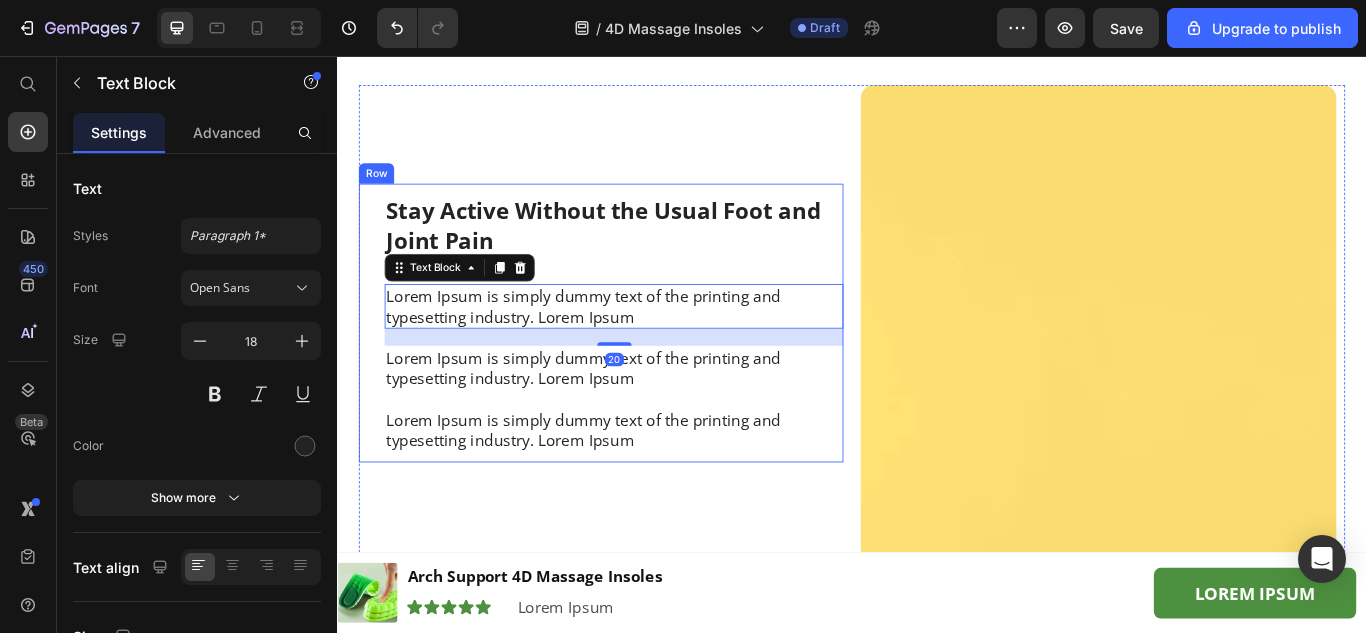 scroll, scrollTop: 2041, scrollLeft: 0, axis: vertical 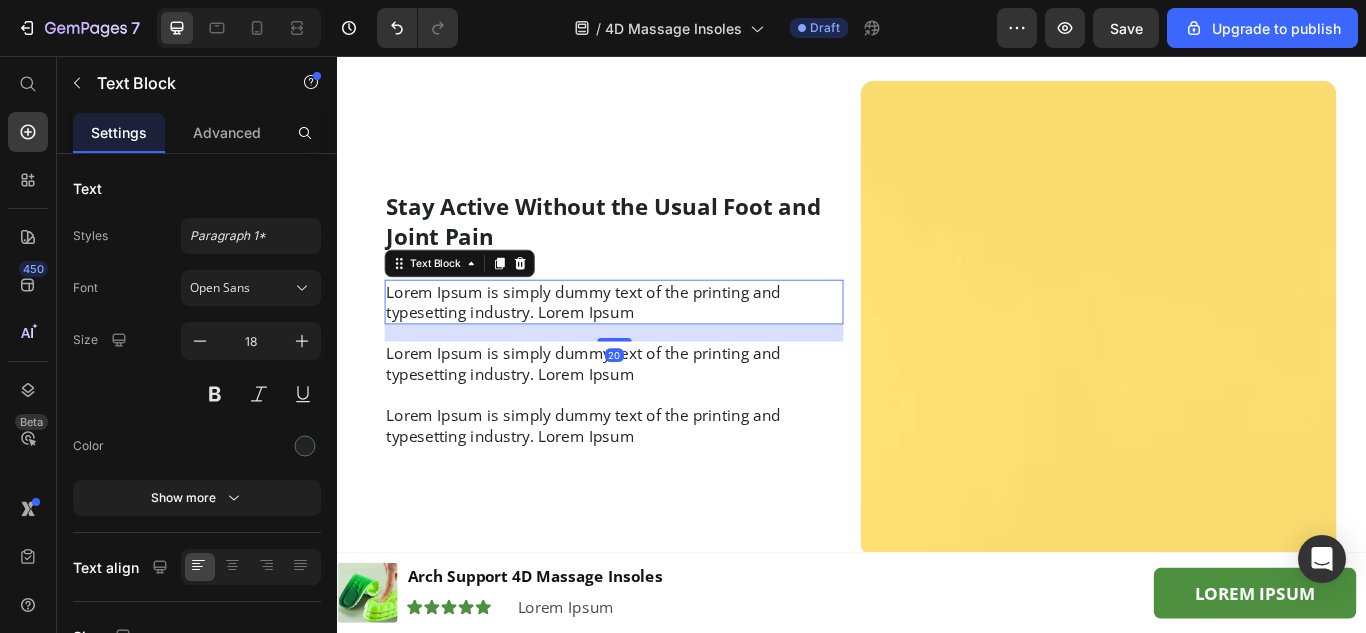 click on "Lorem Ipsum is simply dummy text of the printing and typesetting industry. Lorem Ipsum" at bounding box center [659, 343] 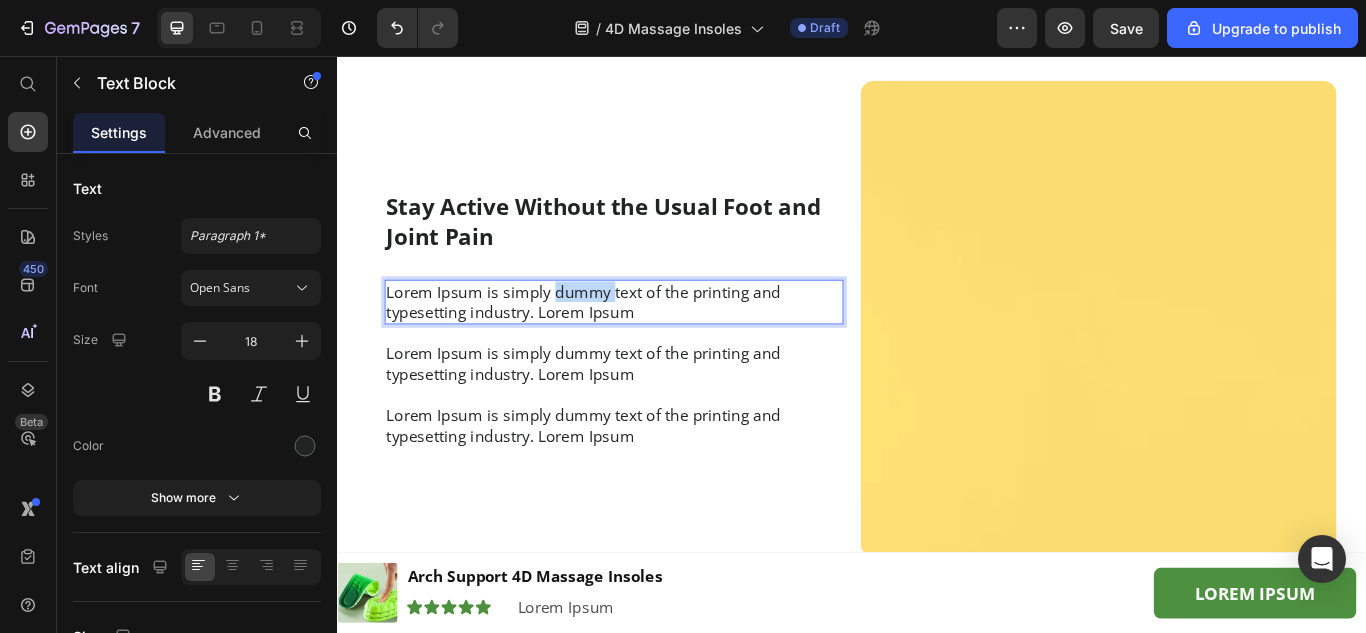 click on "Lorem Ipsum is simply dummy text of the printing and typesetting industry. Lorem Ipsum" at bounding box center [659, 343] 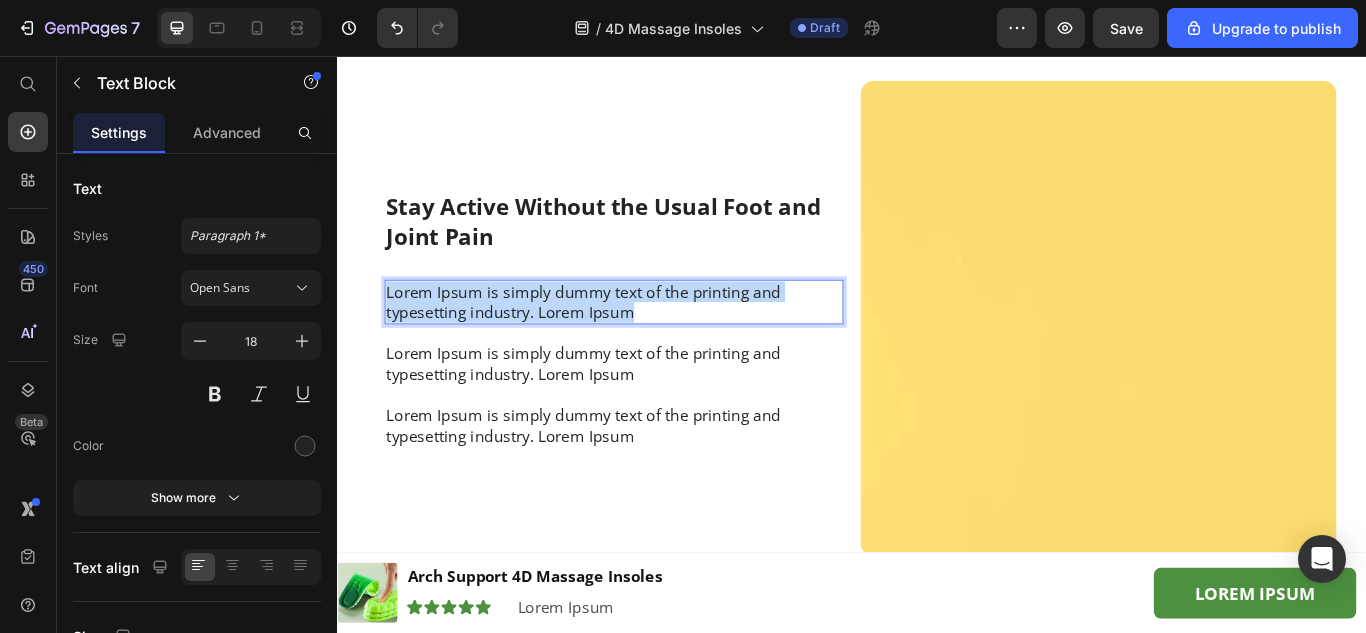 click on "Lorem Ipsum is simply dummy text of the printing and typesetting industry. Lorem Ipsum" at bounding box center (659, 343) 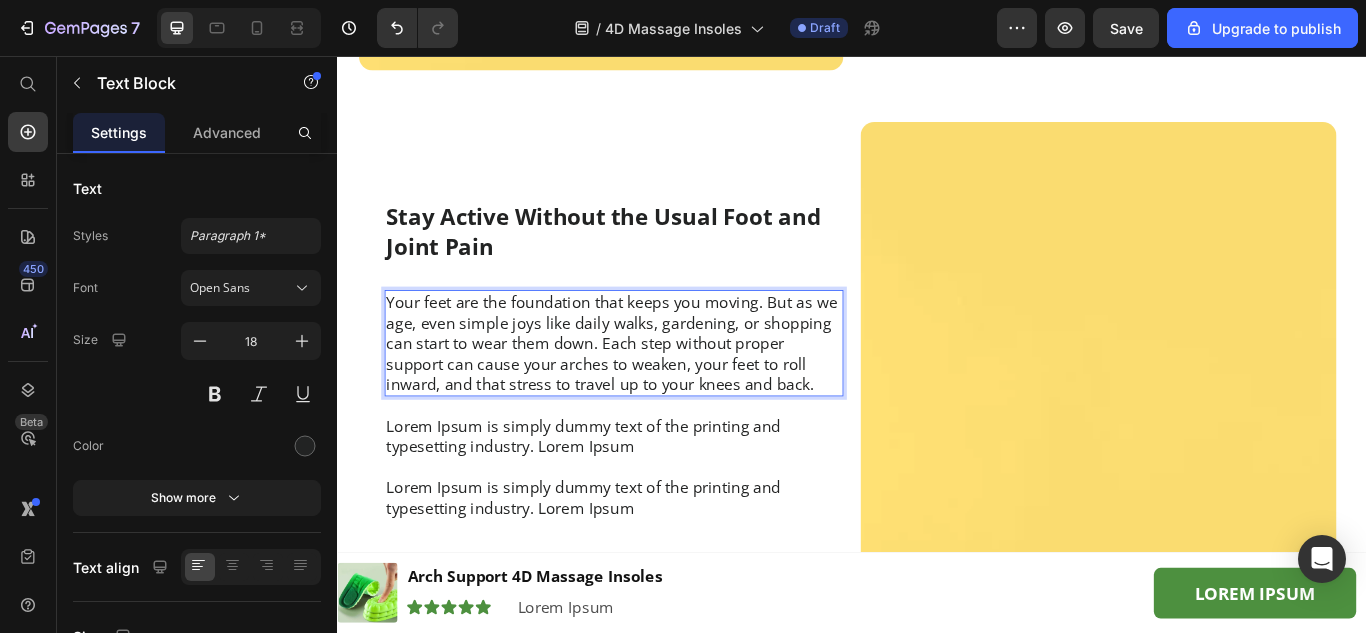 scroll, scrollTop: 2005, scrollLeft: 0, axis: vertical 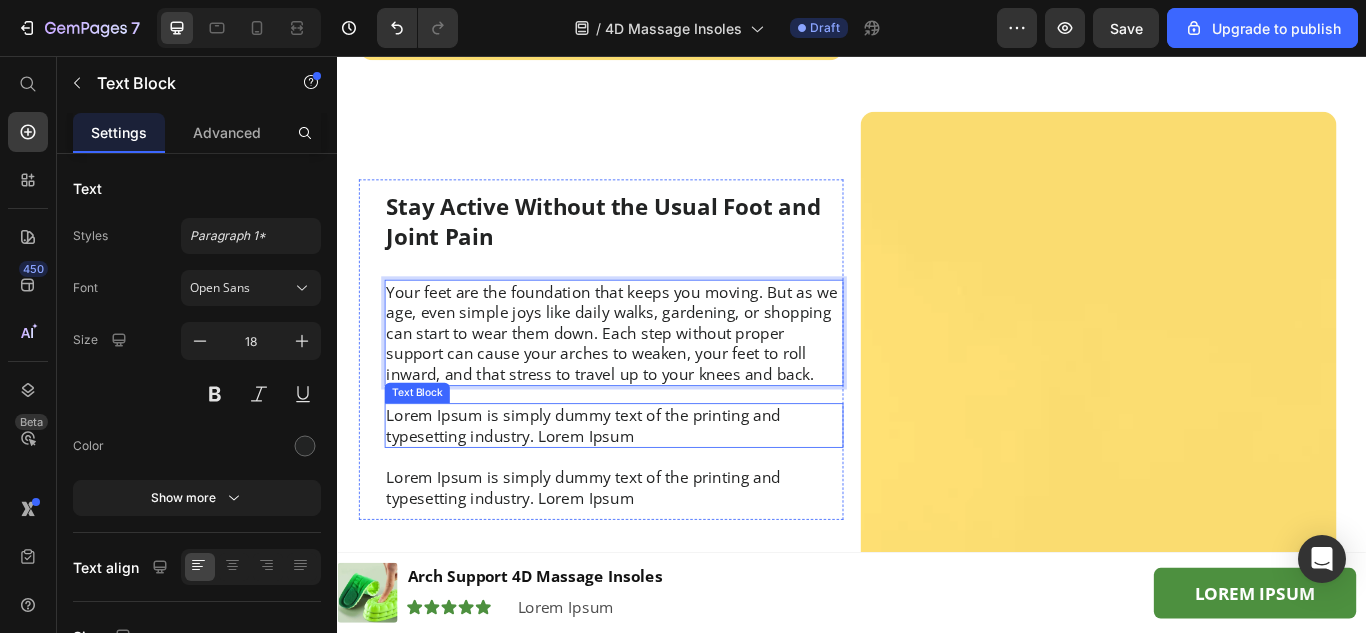 click on "Lorem Ipsum is simply dummy text of the printing and typesetting industry. Lorem Ipsum" at bounding box center [659, 487] 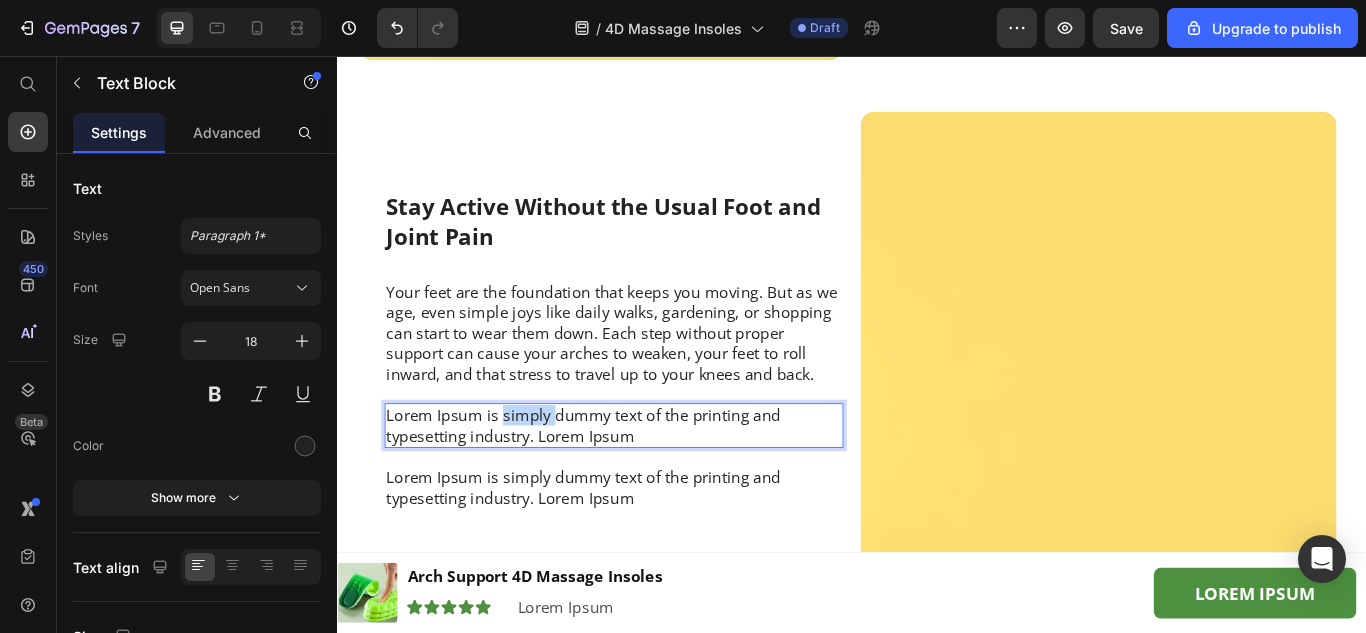 click on "Lorem Ipsum is simply dummy text of the printing and typesetting industry. Lorem Ipsum" at bounding box center (659, 487) 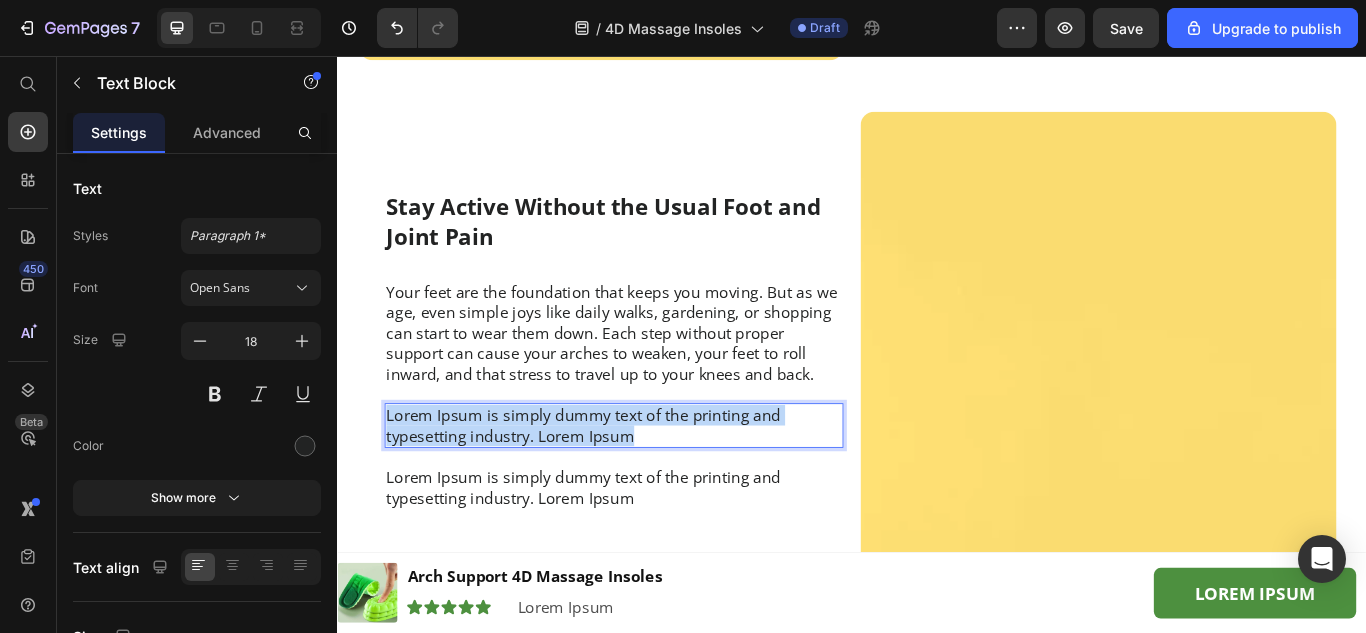 click on "Lorem Ipsum is simply dummy text of the printing and typesetting industry. Lorem Ipsum" at bounding box center [659, 487] 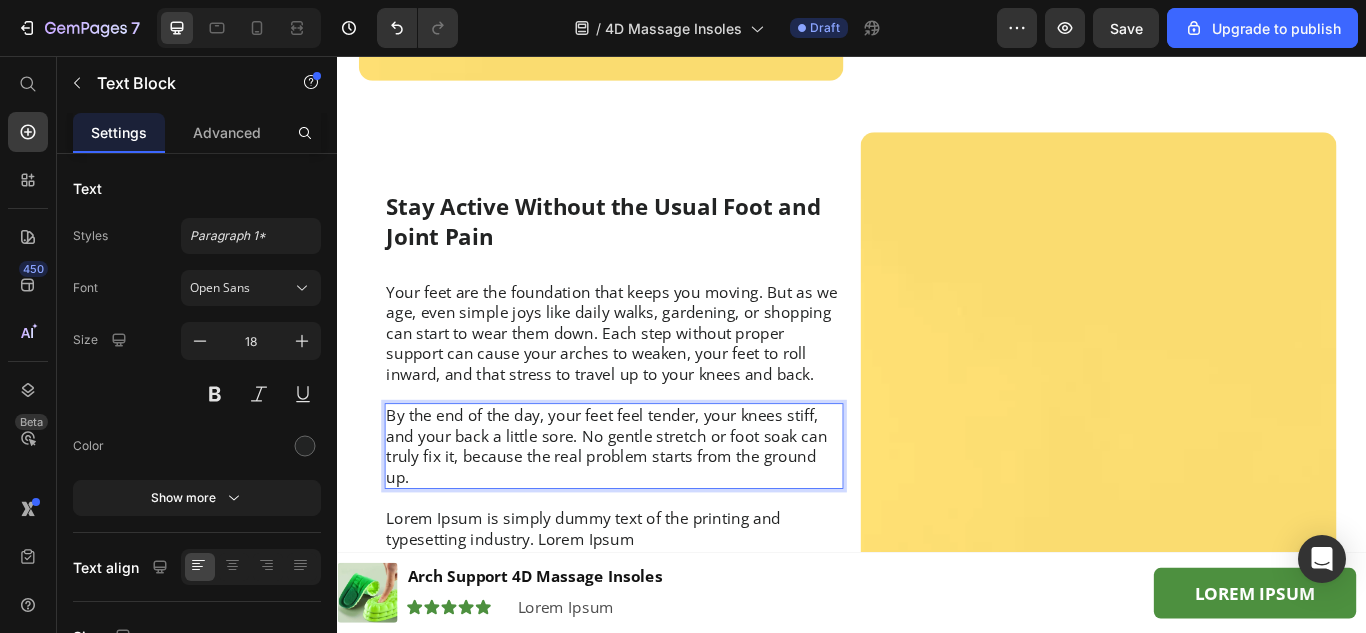 scroll, scrollTop: 1993, scrollLeft: 0, axis: vertical 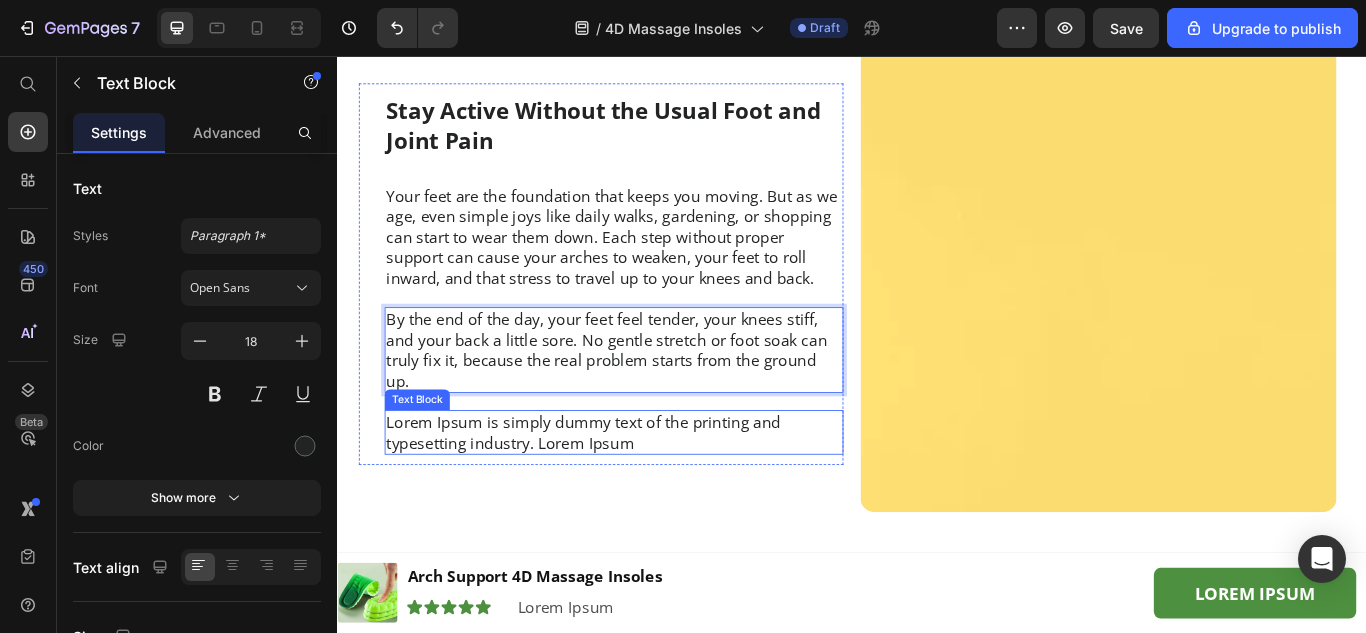 click on "Lorem Ipsum is simply dummy text of the printing and typesetting industry. Lorem Ipsum" at bounding box center [659, 495] 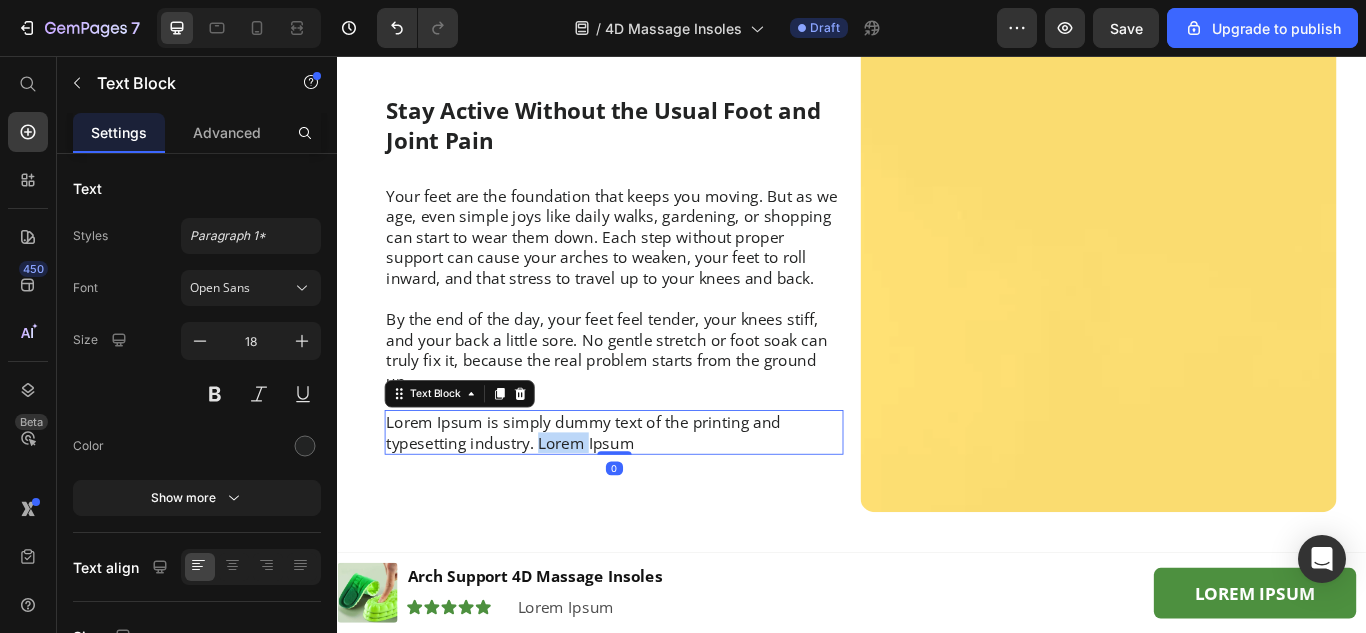 click on "Lorem Ipsum is simply dummy text of the printing and typesetting industry. Lorem Ipsum" at bounding box center (659, 495) 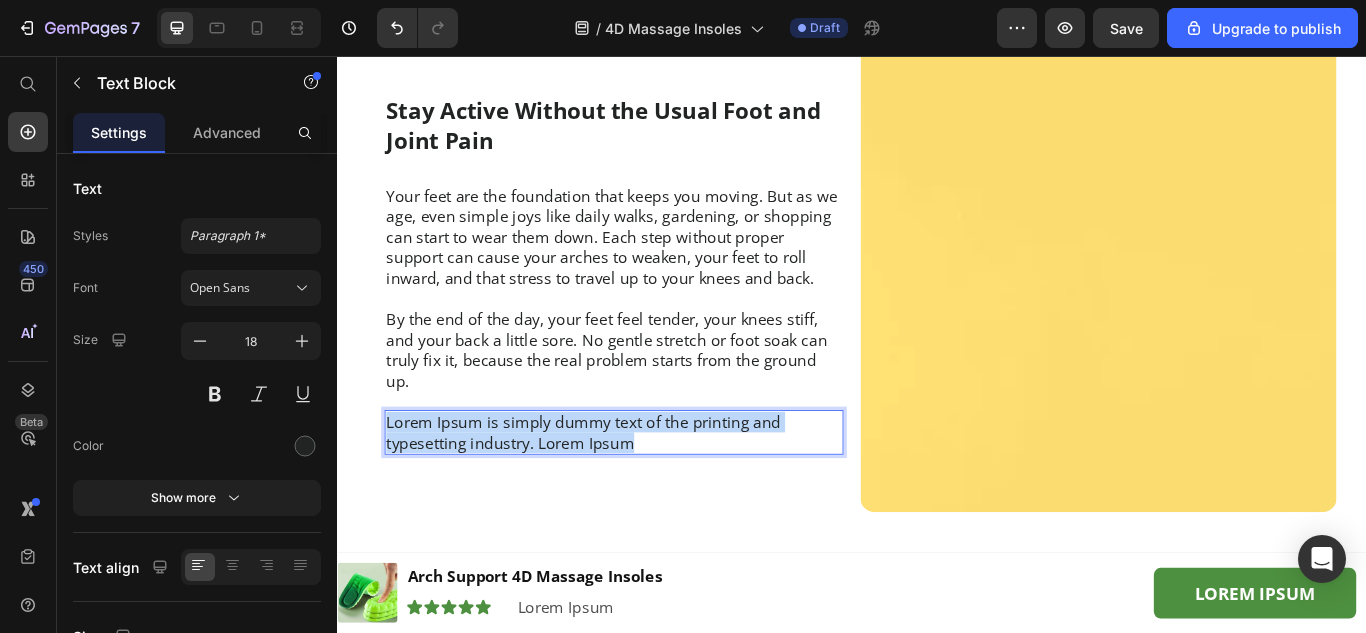 click on "Lorem Ipsum is simply dummy text of the printing and typesetting industry. Lorem Ipsum" at bounding box center (659, 495) 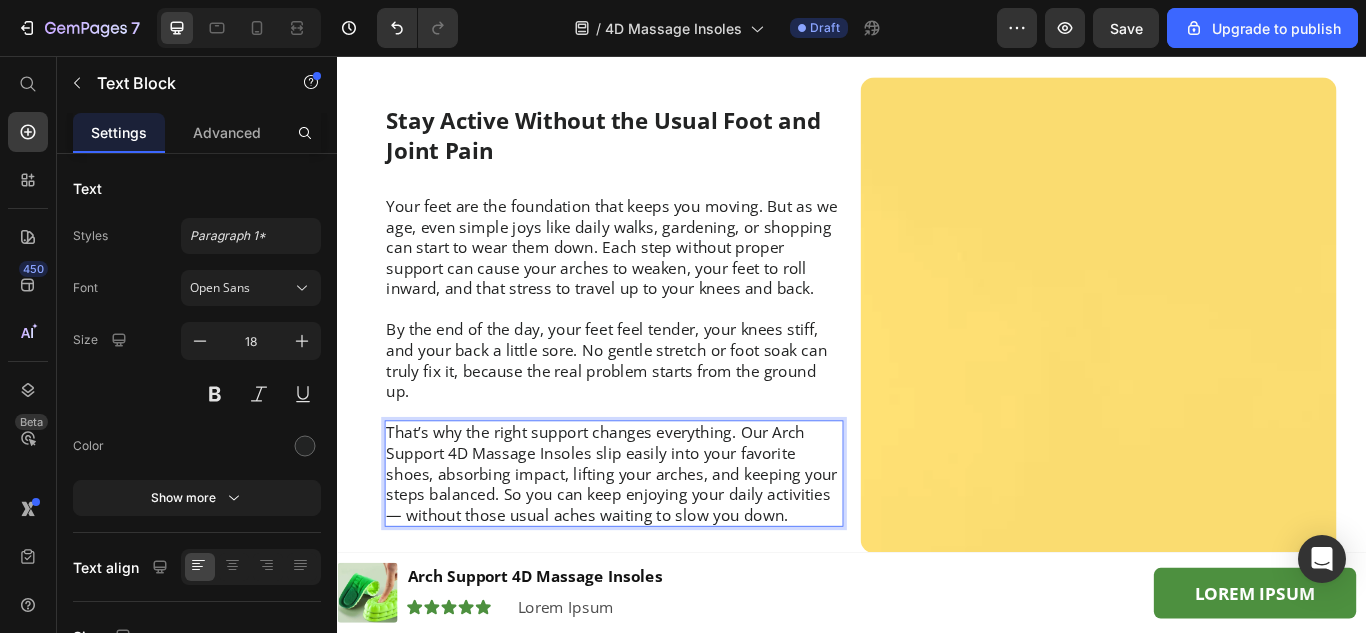 scroll, scrollTop: 2057, scrollLeft: 0, axis: vertical 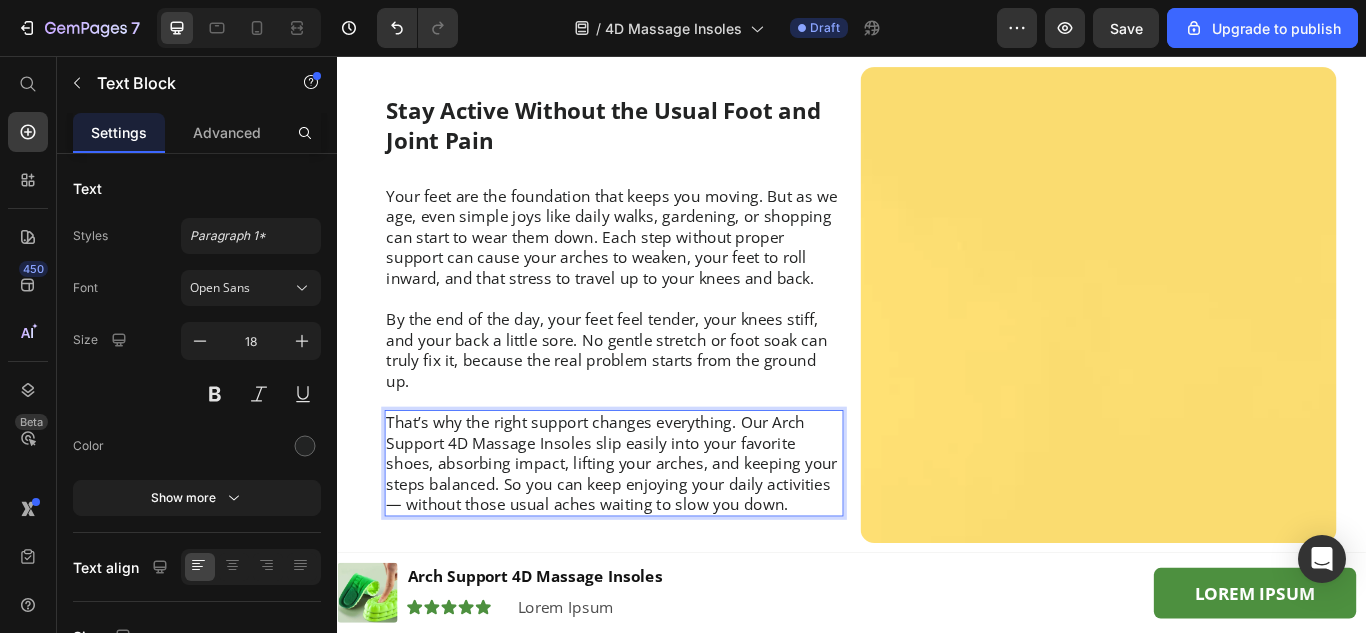 click on "That’s why the right support changes everything. Our Arch Support 4D Massage Insoles slip easily into your favorite shoes, absorbing impact, lifting your arches, and keeping your steps balanced. So you can keep enjoying your daily activities — without those usual aches waiting to slow you down." at bounding box center (659, 531) 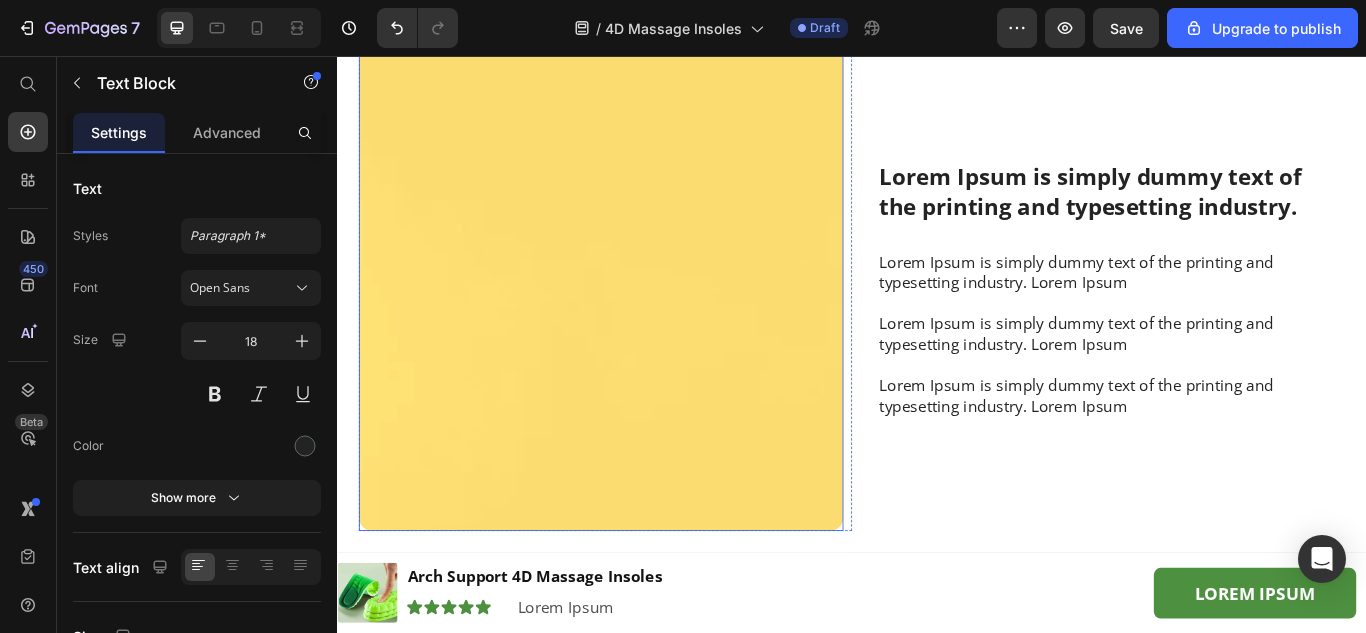 scroll, scrollTop: 3057, scrollLeft: 0, axis: vertical 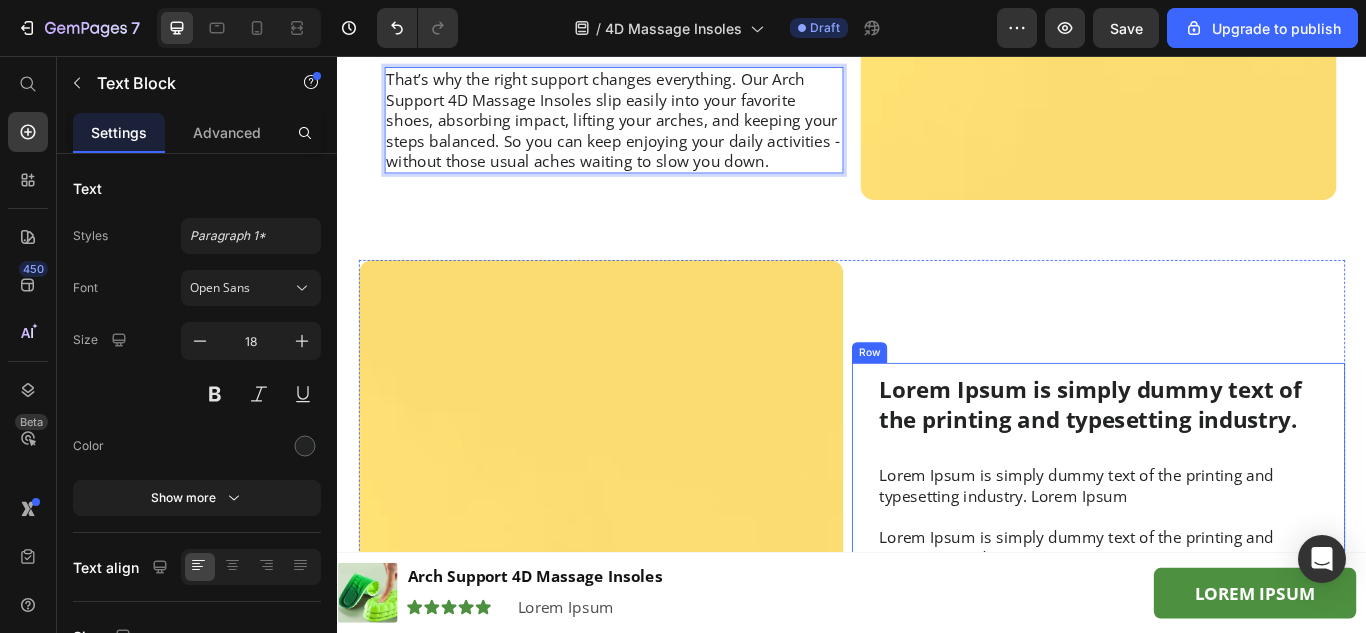 click on "Lorem Ipsum is simply dummy text of the printing and typesetting industry." at bounding box center (1234, 463) 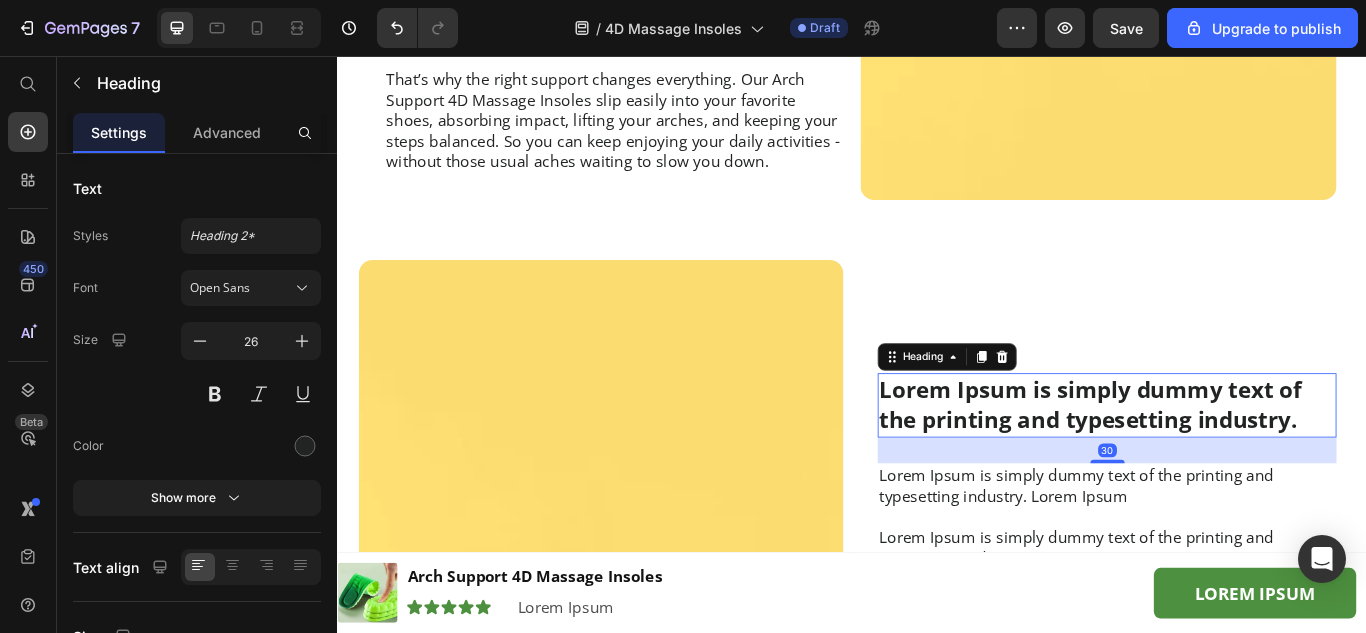 click on "Lorem Ipsum is simply dummy text of the printing and typesetting industry." at bounding box center (1234, 463) 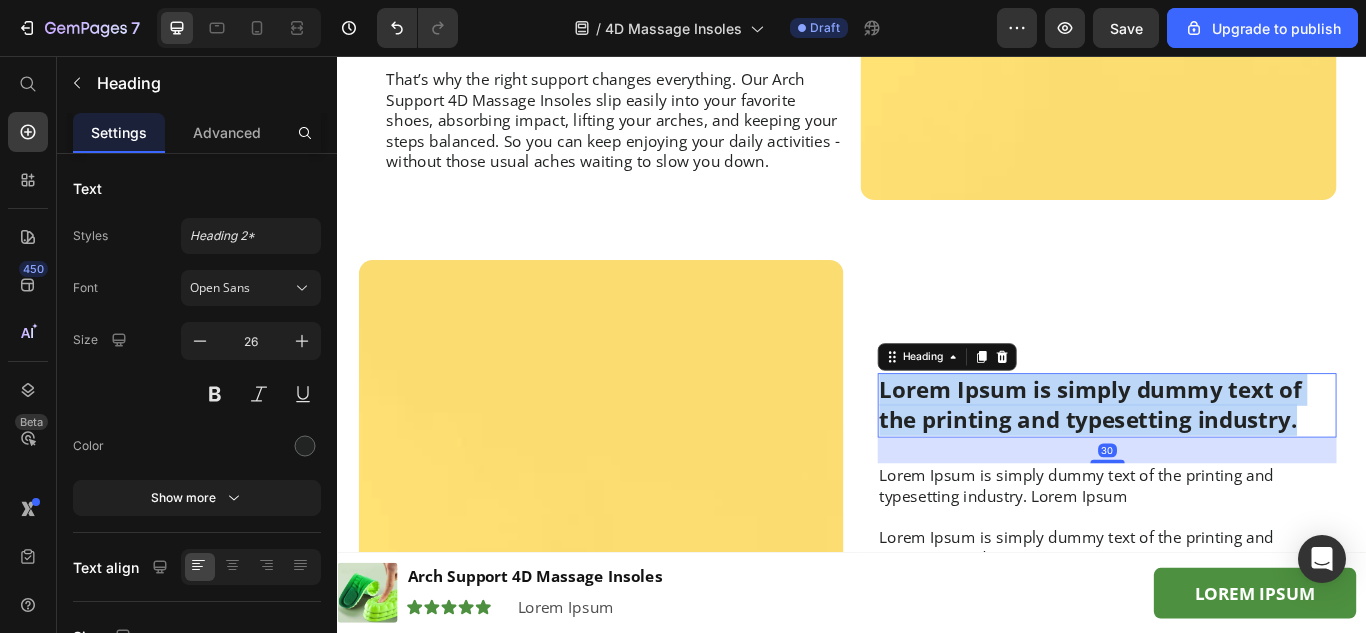 click on "Lorem Ipsum is simply dummy text of the printing and typesetting industry." at bounding box center [1234, 463] 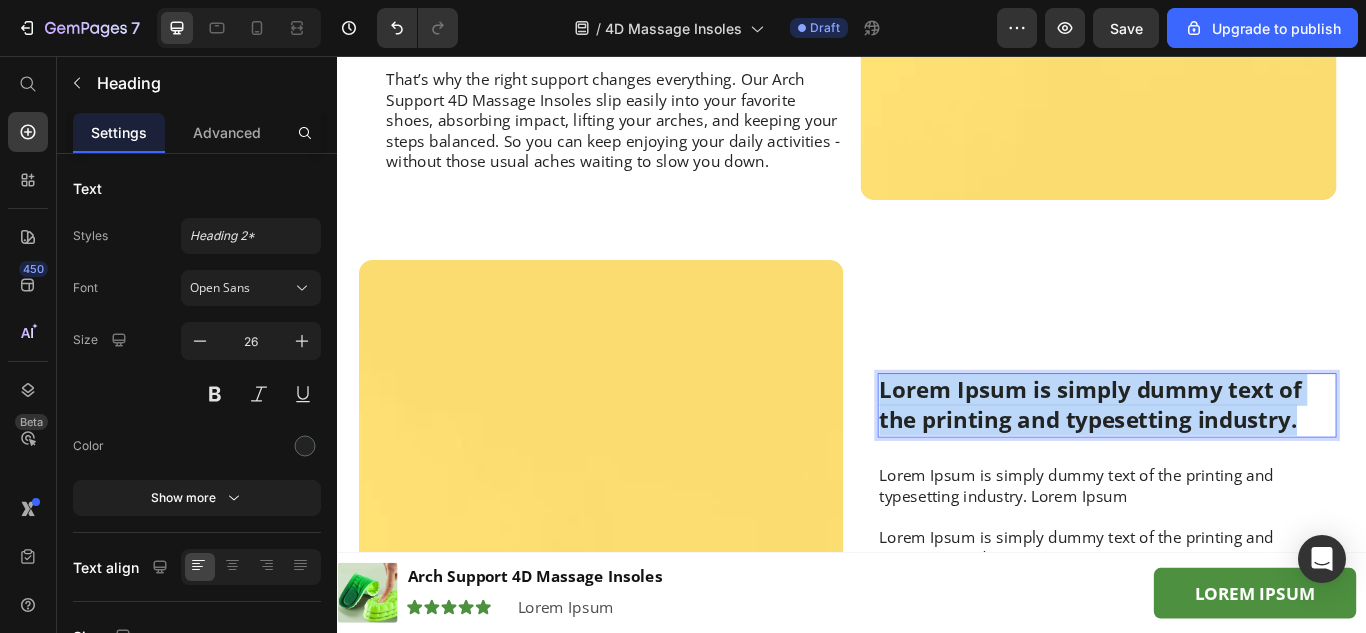 click on "Lorem Ipsum is simply dummy text of the printing and typesetting industry." at bounding box center [1234, 463] 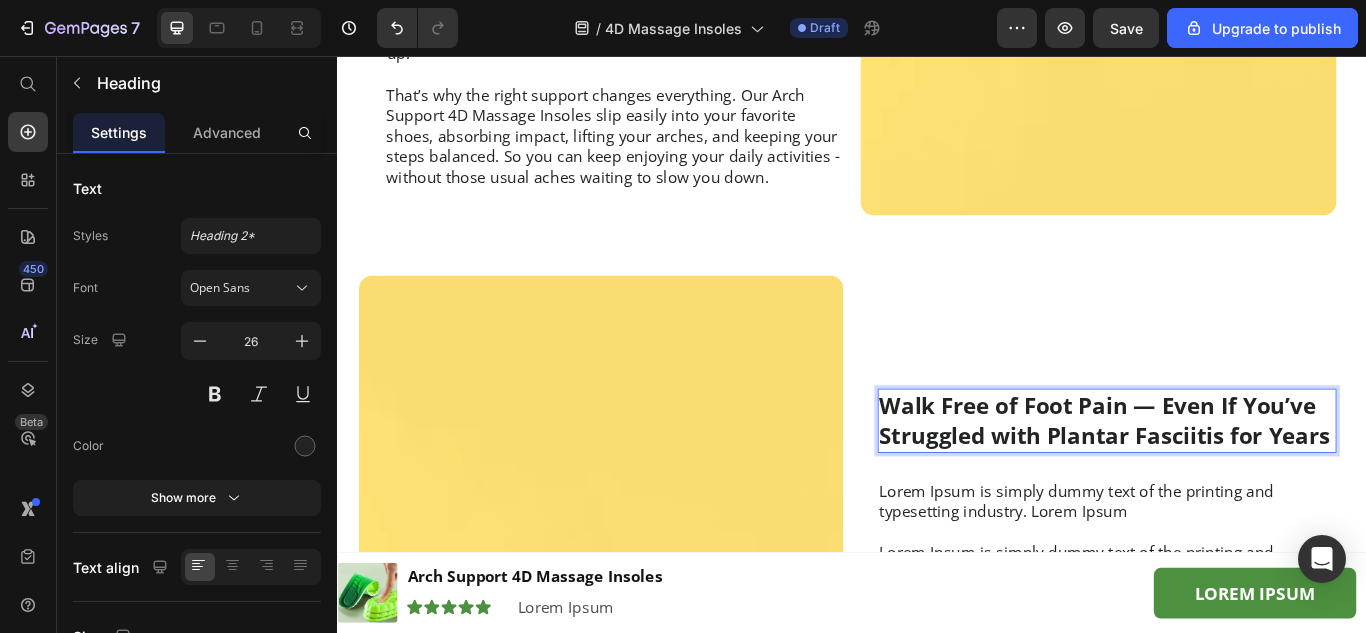 scroll, scrollTop: 2457, scrollLeft: 0, axis: vertical 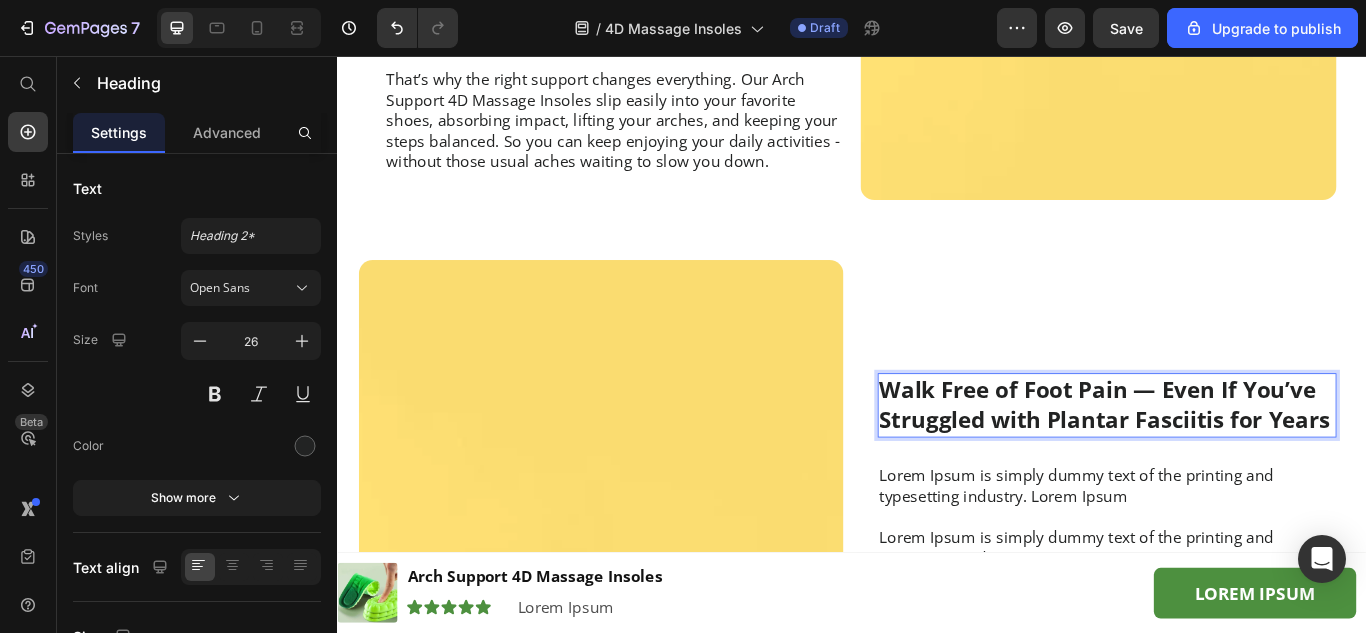 click on "Walk Free of Foot Pain — Even If You’ve Struggled with Plantar Fasciitis for Years" at bounding box center (1234, 463) 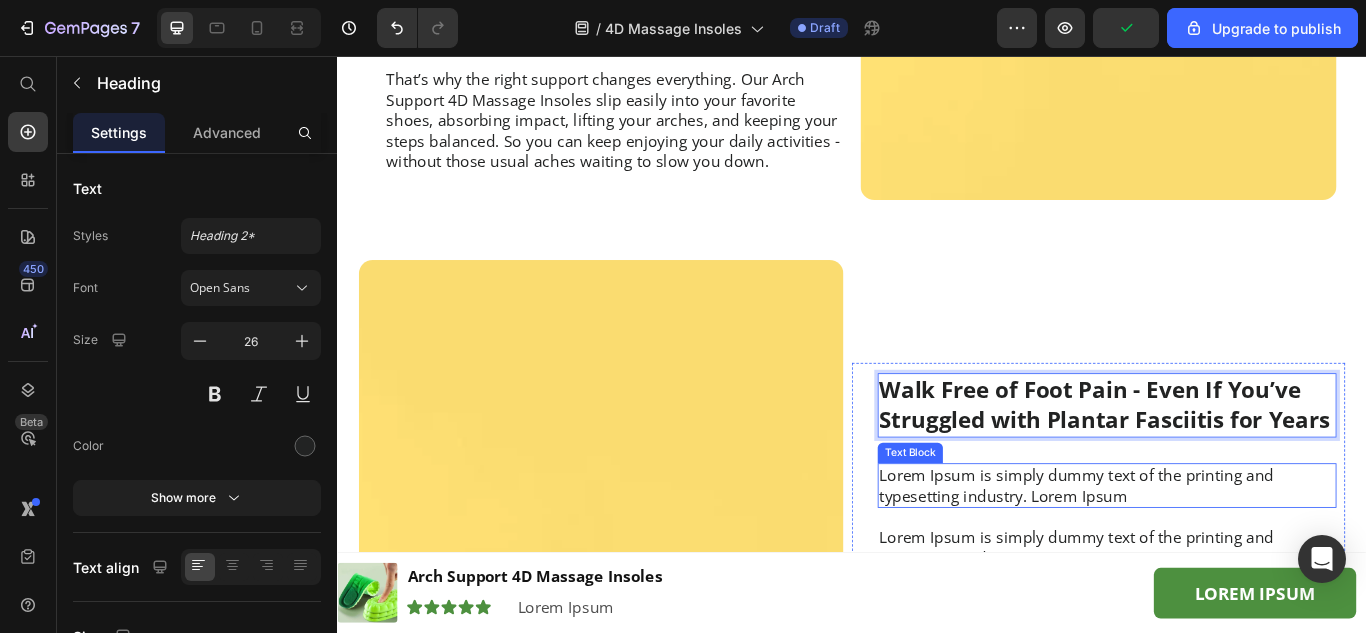 click on "Lorem Ipsum is simply dummy text of the printing and typesetting industry. Lorem Ipsum" at bounding box center (1234, 557) 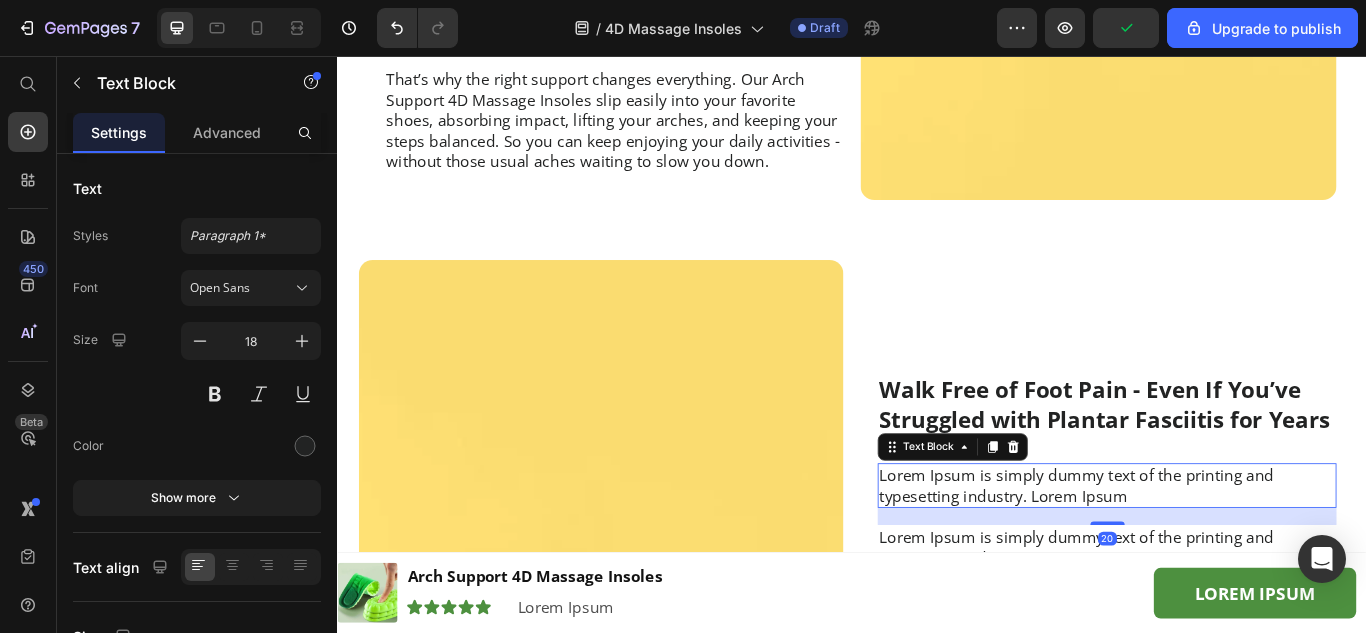 click on "Lorem Ipsum is simply dummy text of the printing and typesetting industry. Lorem Ipsum" at bounding box center [1234, 557] 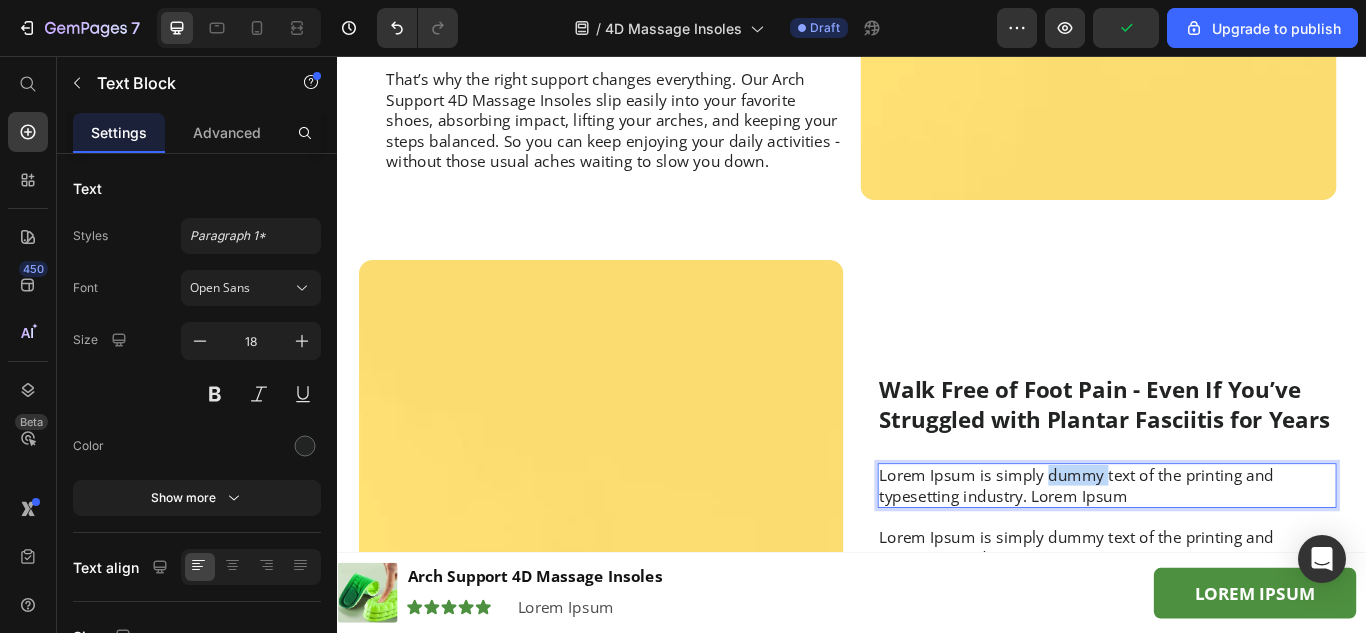 click on "Lorem Ipsum is simply dummy text of the printing and typesetting industry. Lorem Ipsum" at bounding box center [1234, 557] 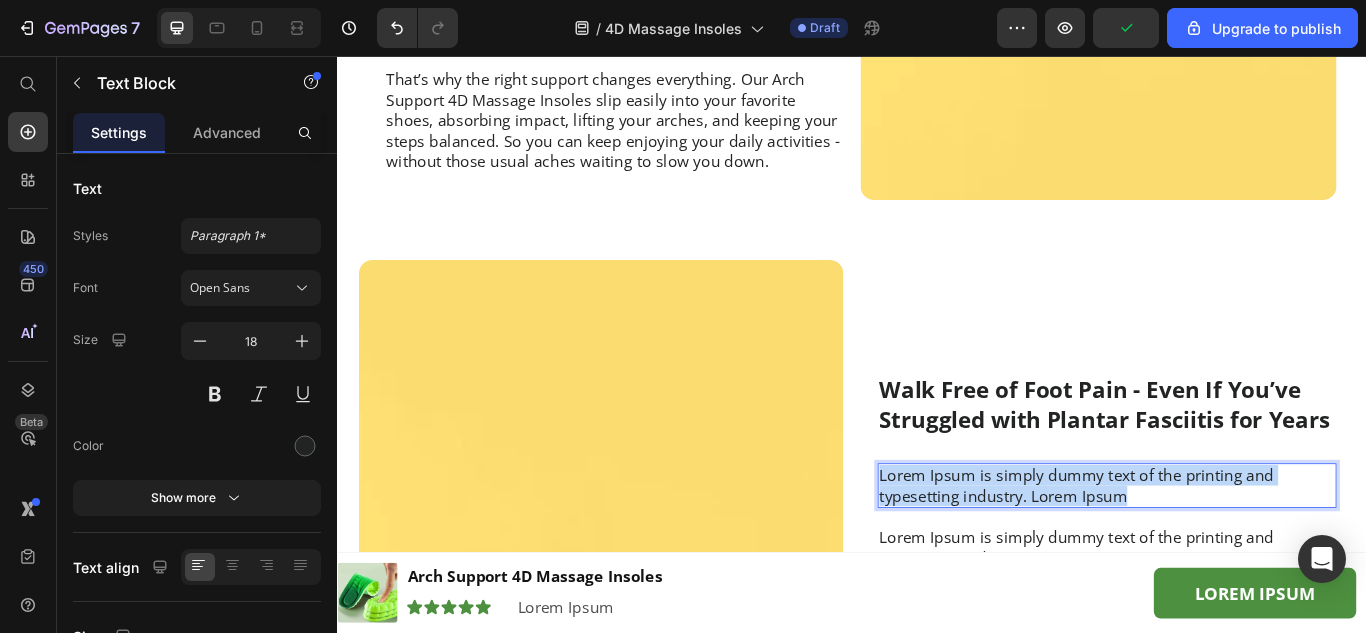 click on "Lorem Ipsum is simply dummy text of the printing and typesetting industry. Lorem Ipsum" at bounding box center [1234, 557] 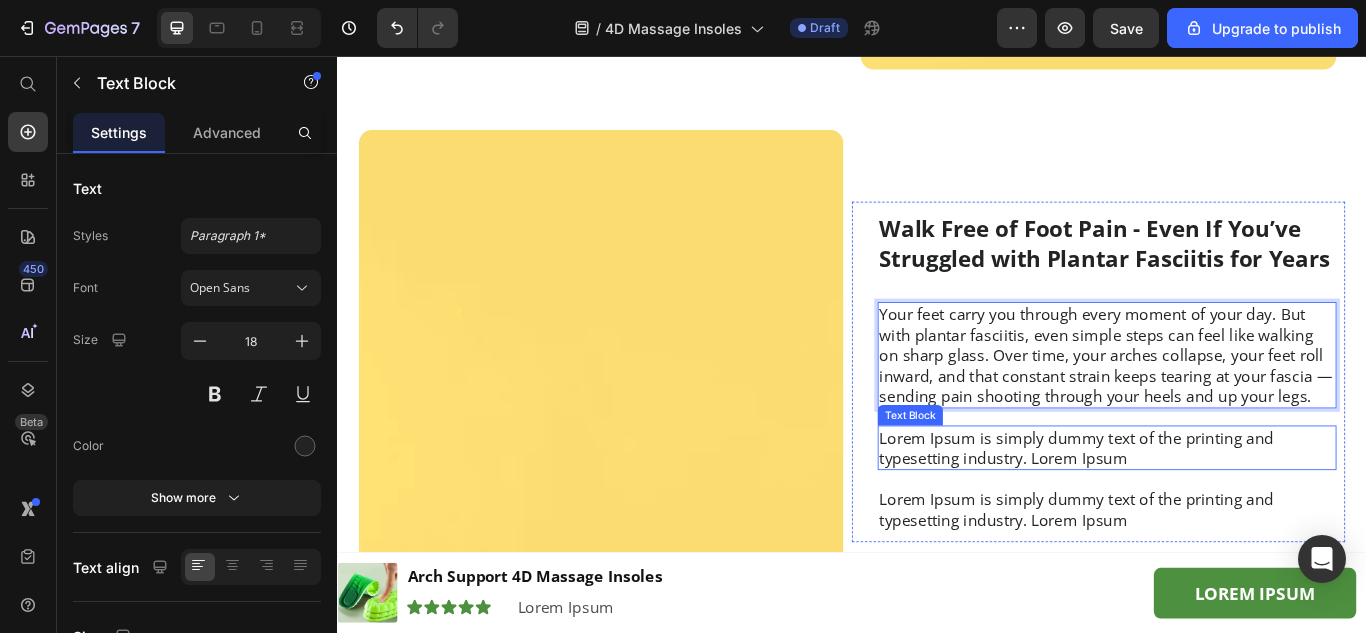 scroll, scrollTop: 2621, scrollLeft: 0, axis: vertical 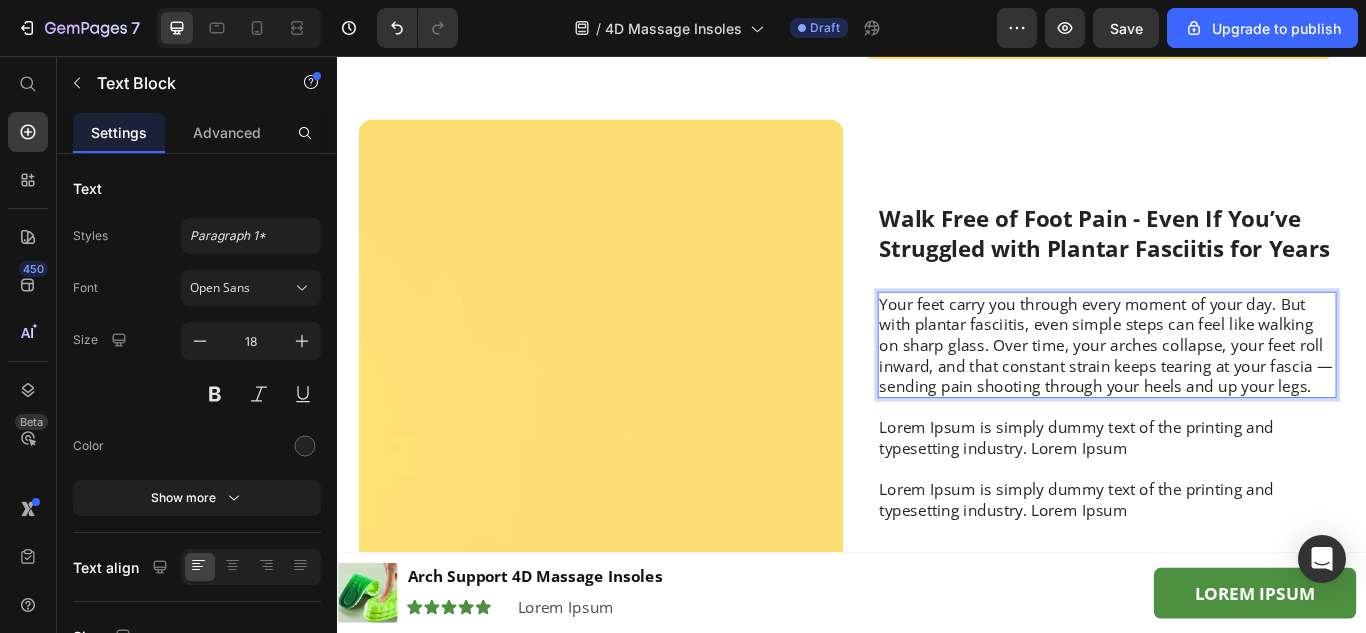 click on "Your feet carry you through every moment of your day. But with plantar fasciitis, even simple steps can feel like walking on sharp glass. Over time, your arches collapse, your feet roll inward, and that constant strain keeps tearing at your fascia — sending pain shooting through your heels and up your legs." at bounding box center [1234, 393] 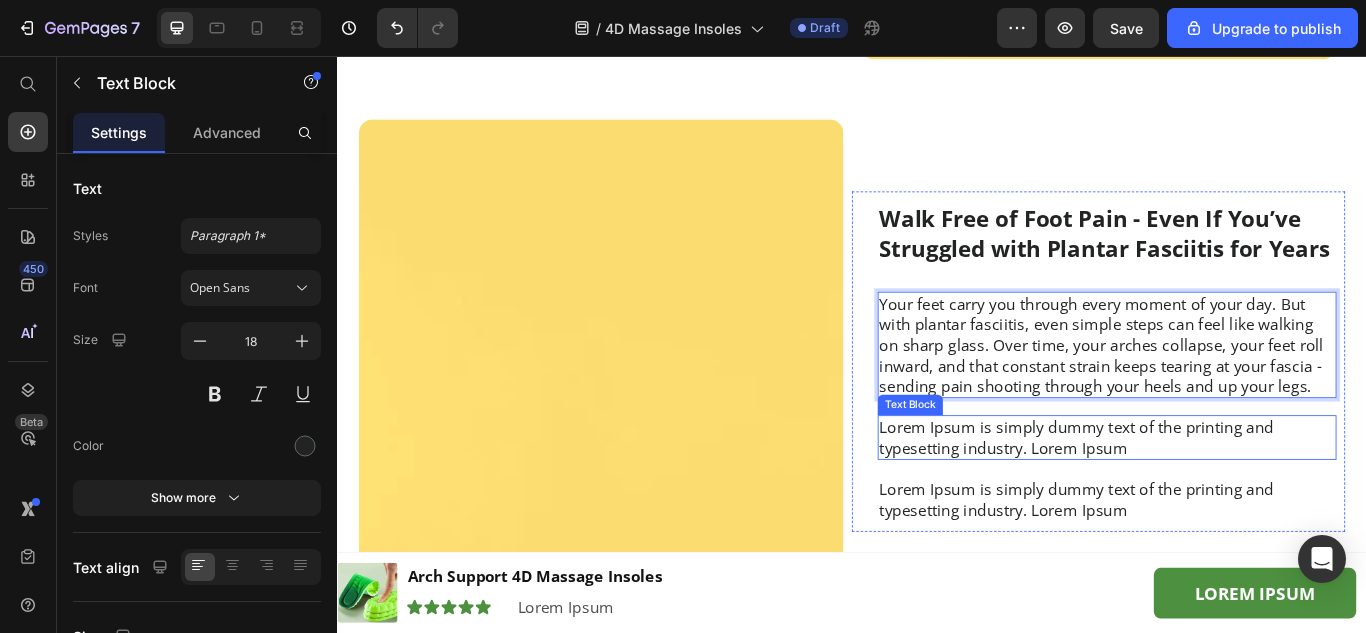 click on "Lorem Ipsum is simply dummy text of the printing and typesetting industry. Lorem Ipsum" at bounding box center (1234, 501) 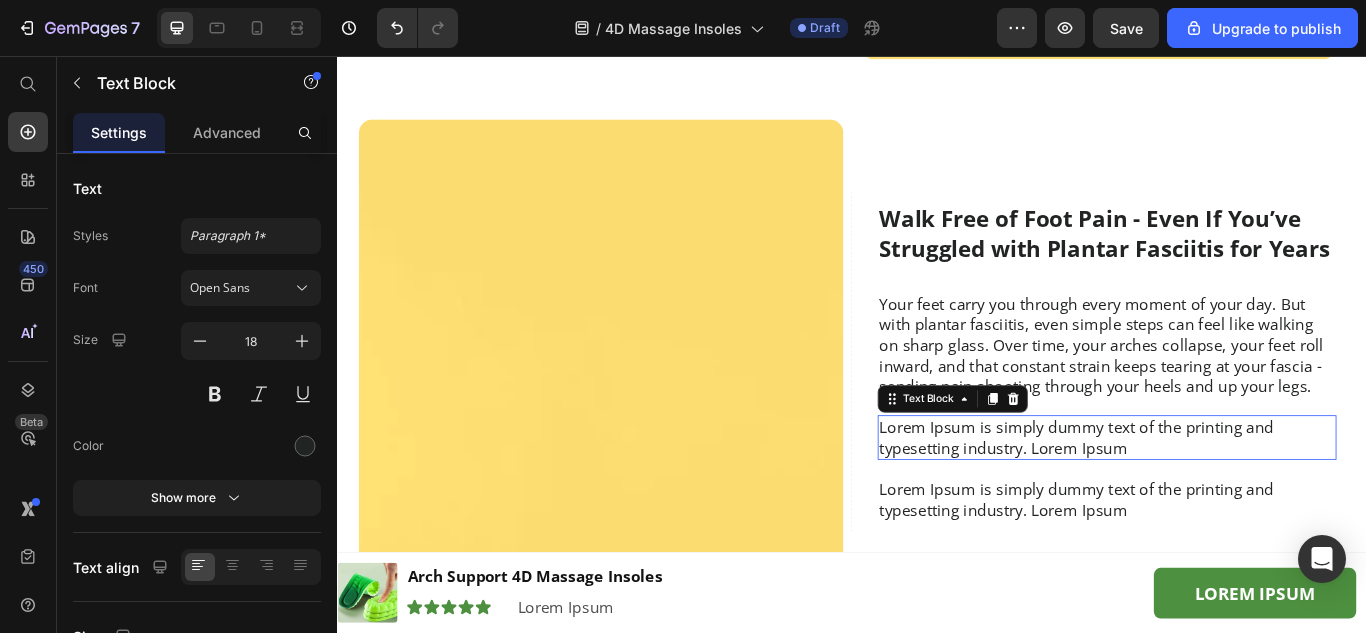 scroll, scrollTop: 0, scrollLeft: 0, axis: both 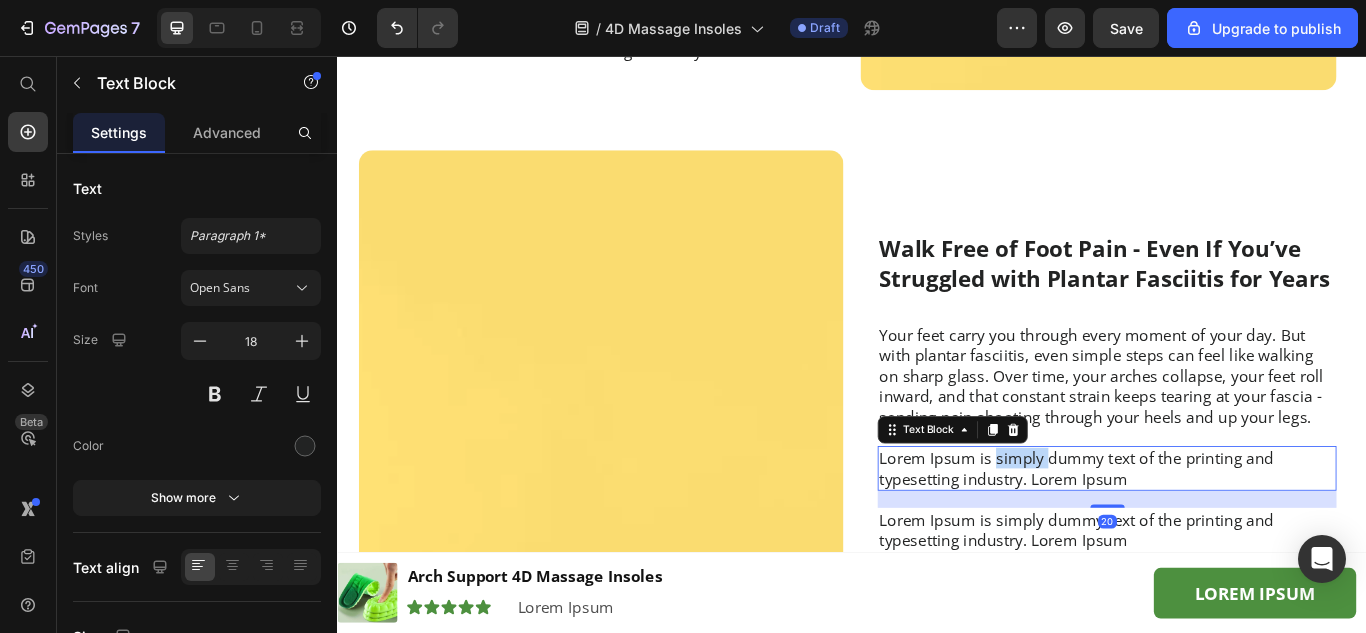 click on "Lorem Ipsum is simply dummy text of the printing and typesetting industry. Lorem Ipsum" at bounding box center [1234, 537] 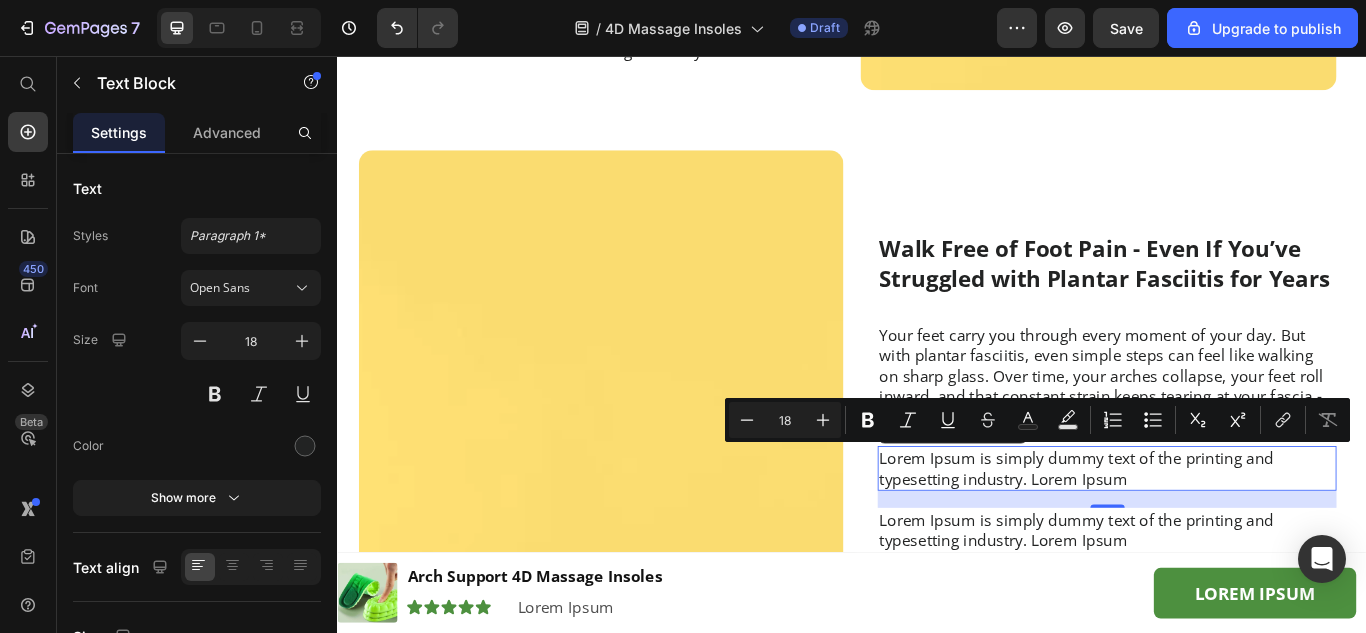 click on "Lorem Ipsum is simply dummy text of the printing and typesetting industry. Lorem Ipsum" at bounding box center [1234, 537] 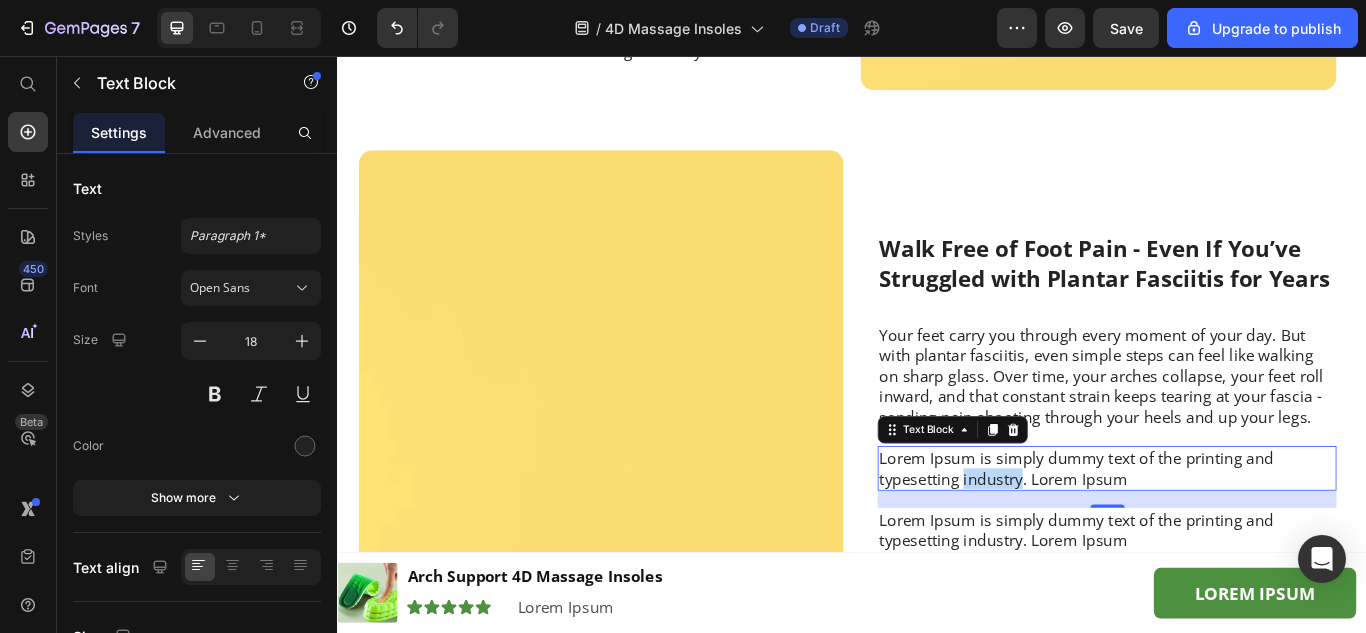 click on "Lorem Ipsum is simply dummy text of the printing and typesetting industry. Lorem Ipsum" at bounding box center (1234, 537) 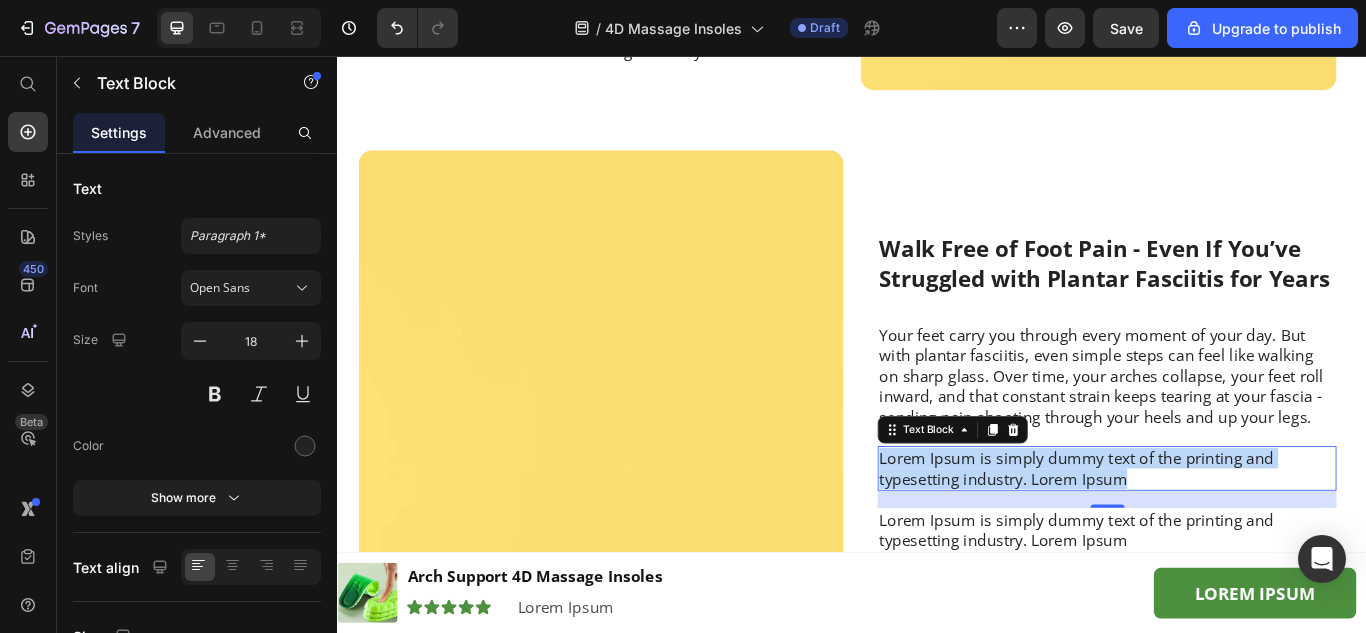 click on "Lorem Ipsum is simply dummy text of the printing and typesetting industry. Lorem Ipsum" at bounding box center (1234, 537) 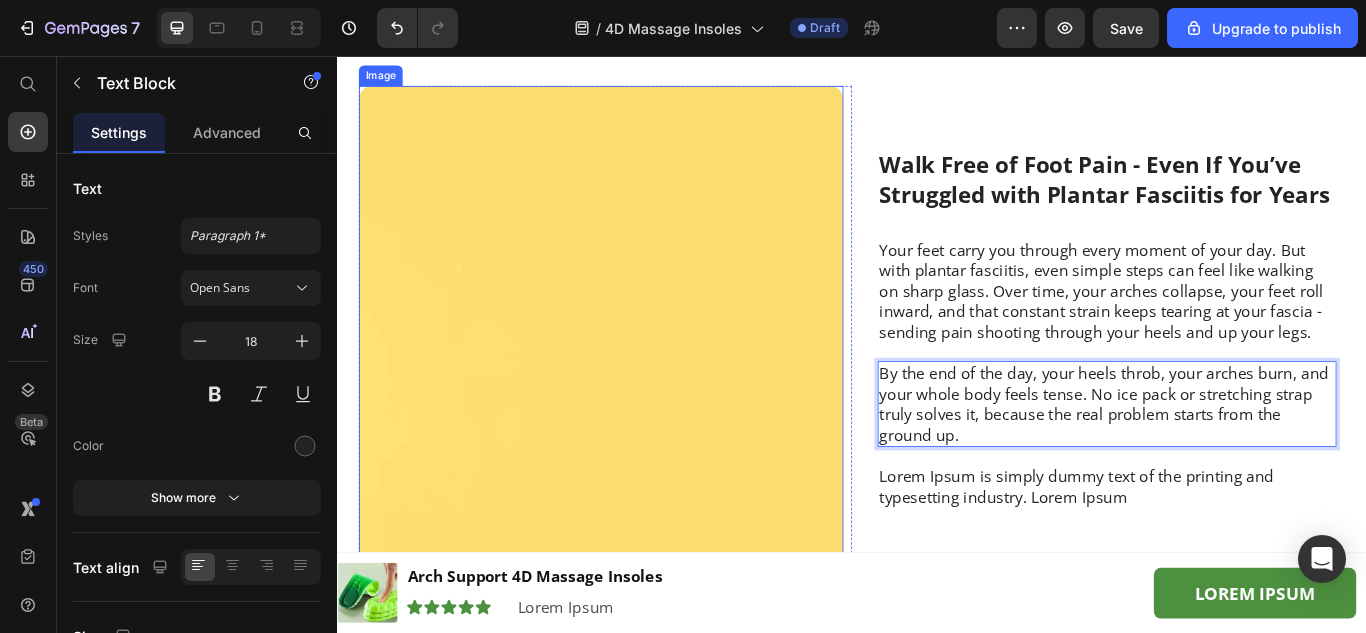scroll, scrollTop: 2785, scrollLeft: 0, axis: vertical 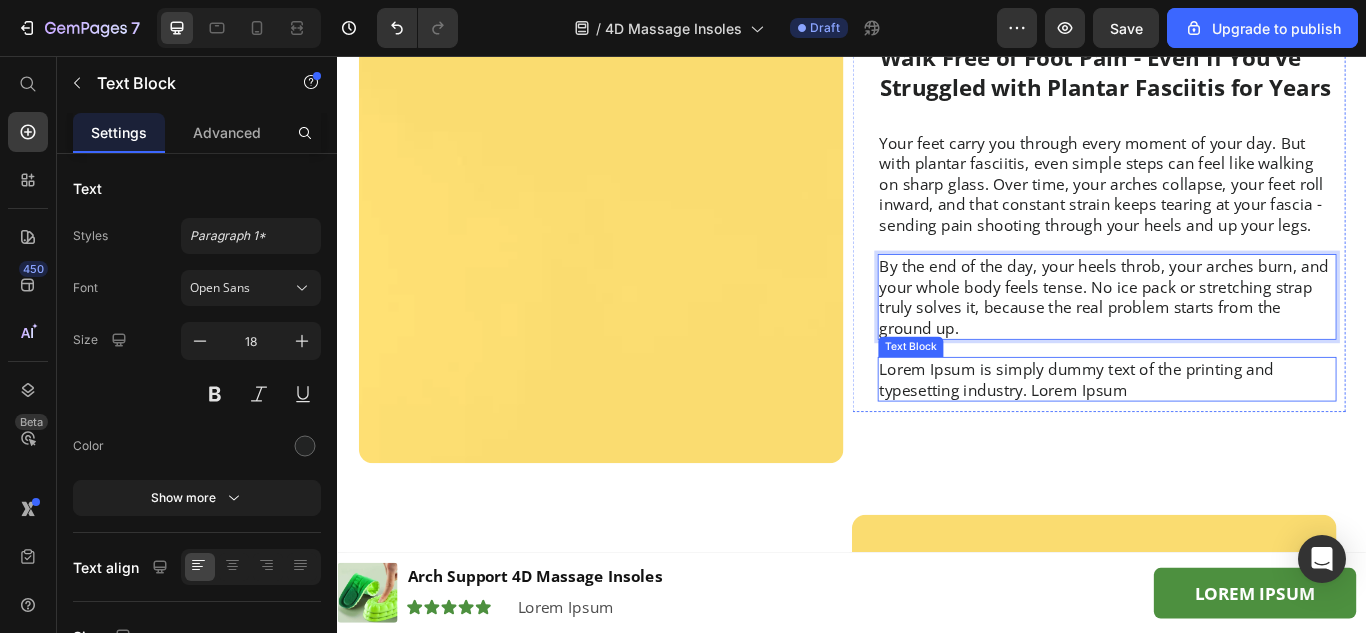 click on "Lorem Ipsum is simply dummy text of the printing and typesetting industry. Lorem Ipsum" at bounding box center (1234, 433) 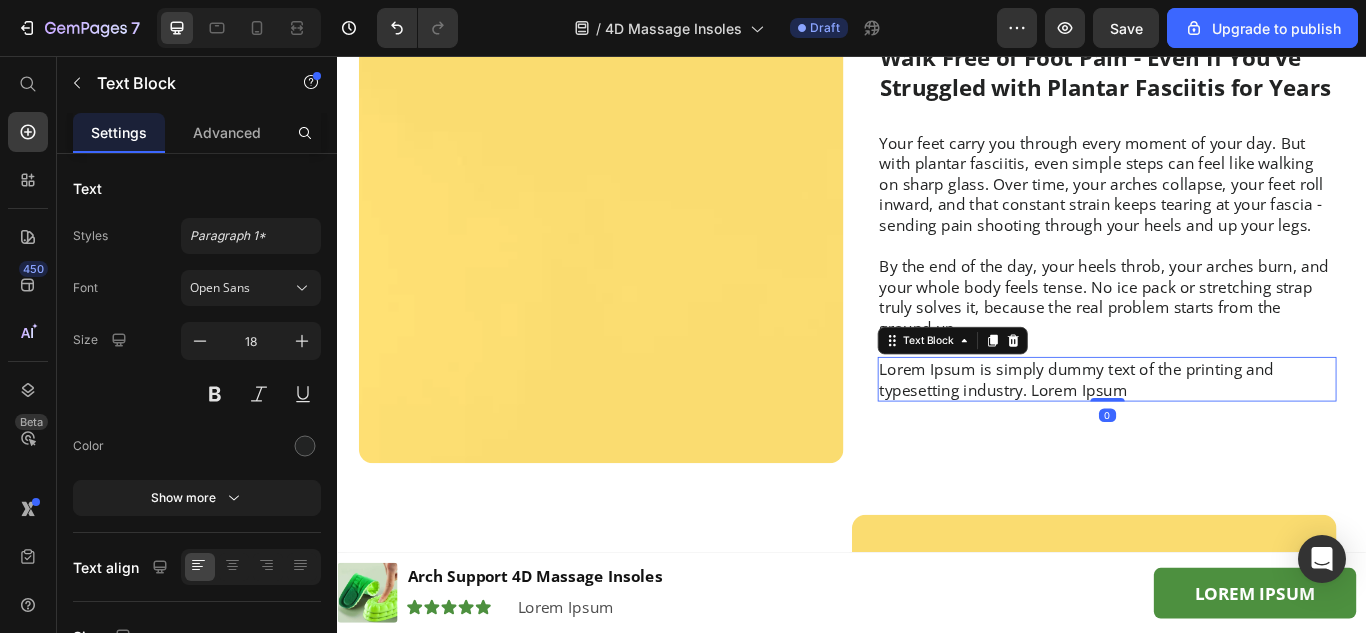 click on "Lorem Ipsum is simply dummy text of the printing and typesetting industry. Lorem Ipsum" at bounding box center [1234, 433] 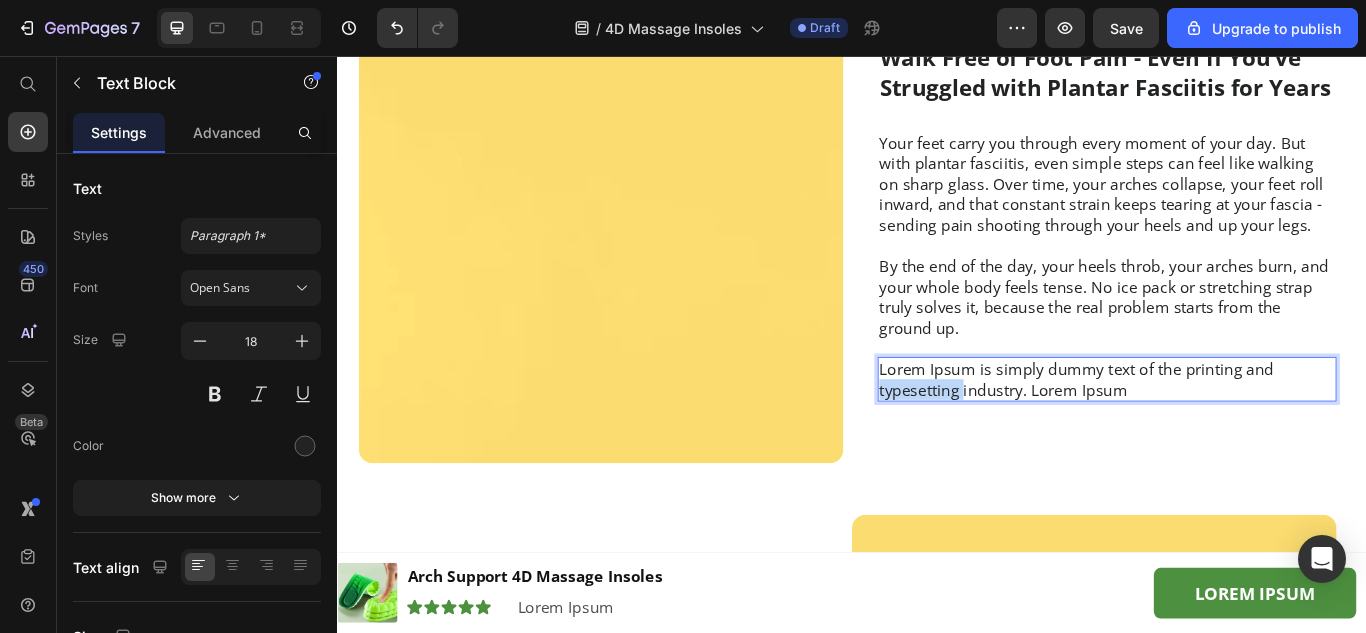 click on "Lorem Ipsum is simply dummy text of the printing and typesetting industry. Lorem Ipsum" at bounding box center (1234, 433) 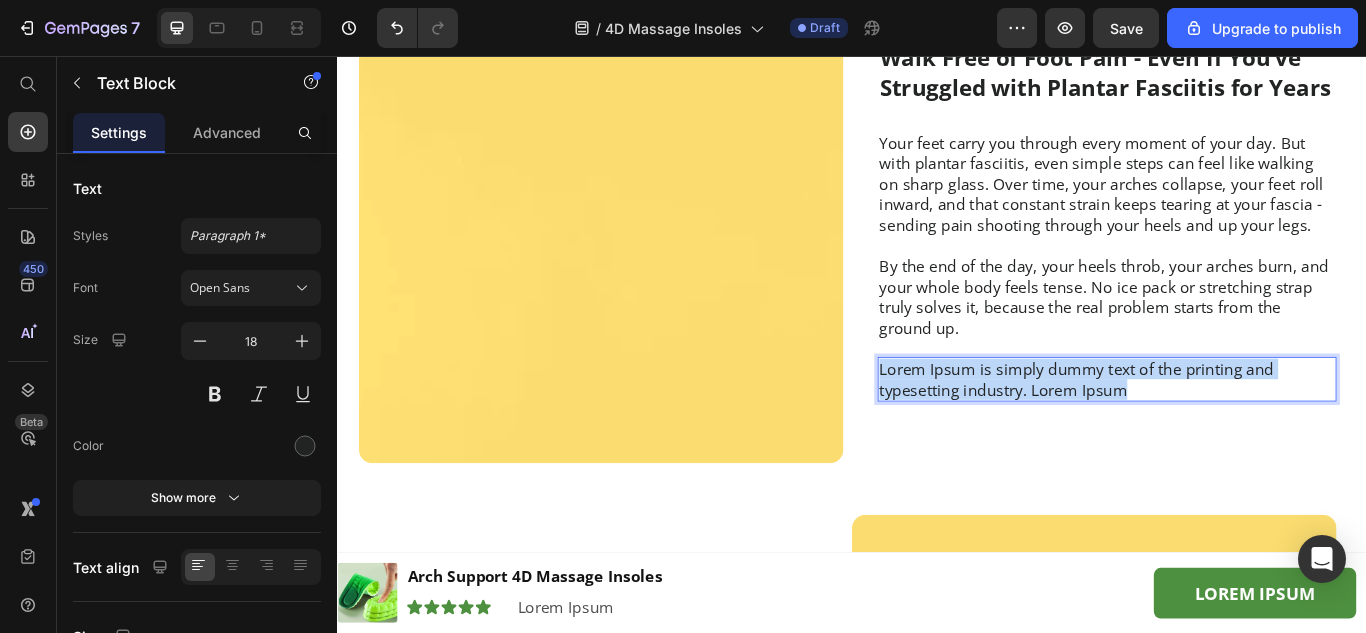 click on "Lorem Ipsum is simply dummy text of the printing and typesetting industry. Lorem Ipsum" at bounding box center (1234, 433) 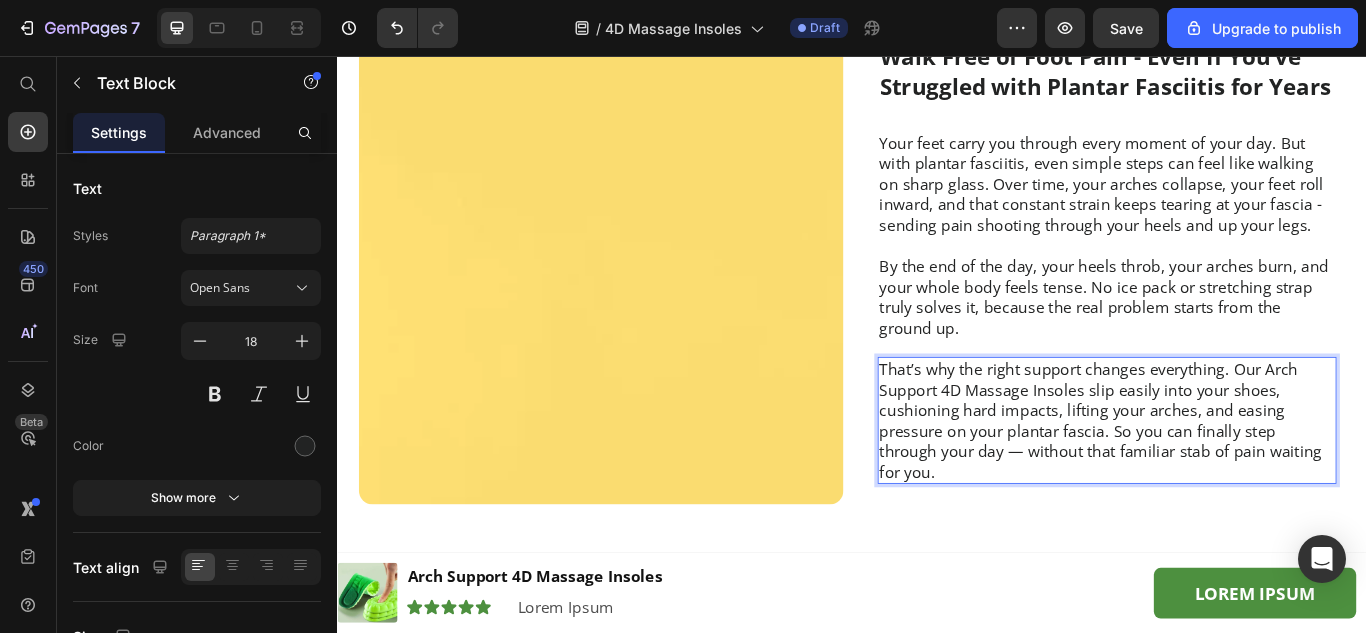 scroll, scrollTop: 2749, scrollLeft: 0, axis: vertical 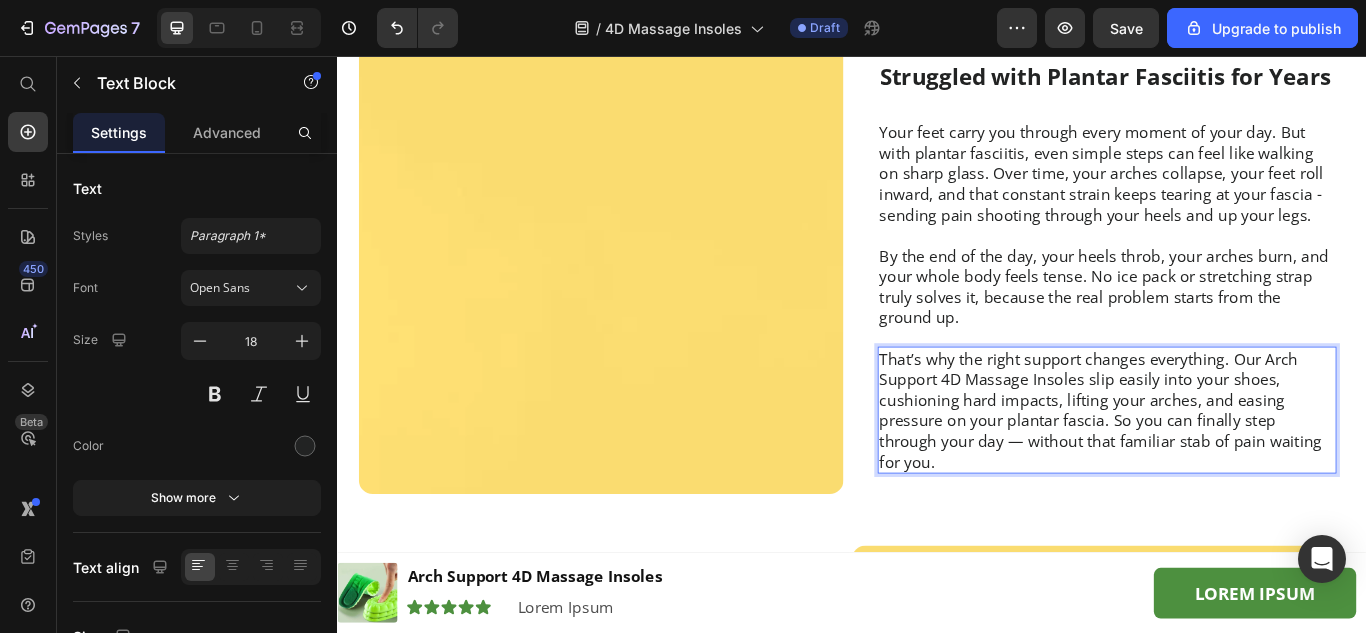 click on "That’s why the right support changes everything. Our Arch Support 4D Massage Insoles slip easily into your shoes, cushioning hard impacts, lifting your arches, and easing pressure on your plantar fascia. So you can finally step through your day — without that familiar stab of pain waiting for you." at bounding box center (1234, 469) 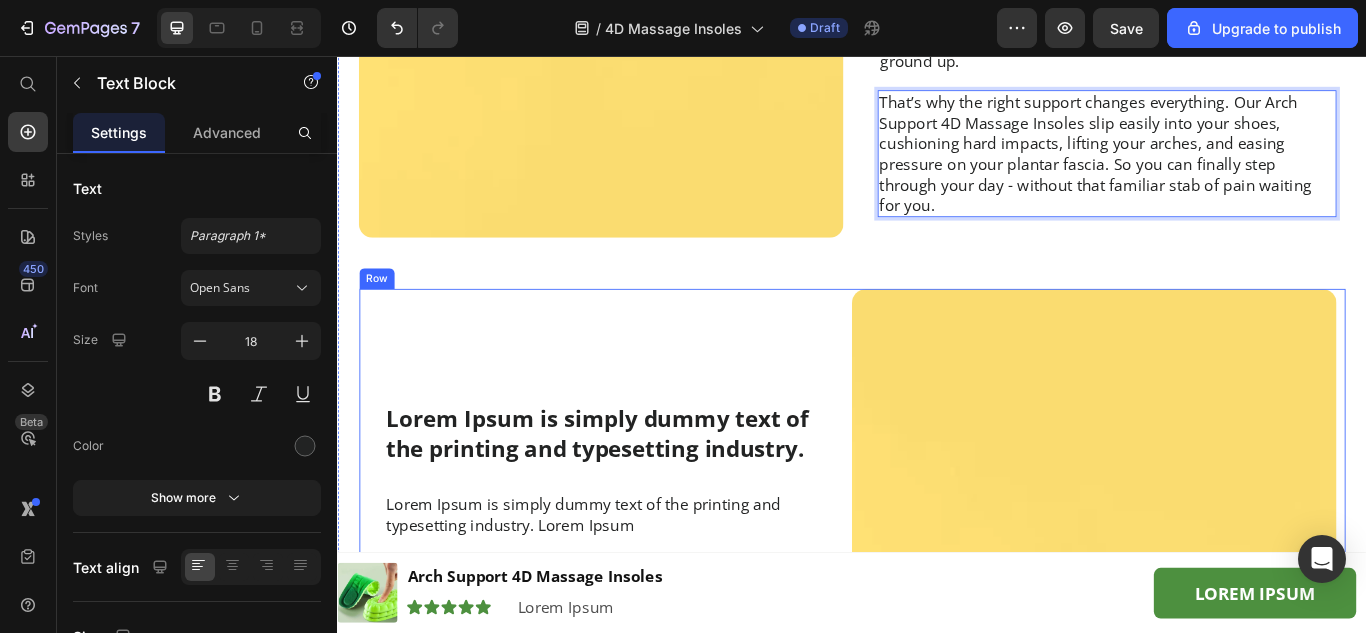 scroll, scrollTop: 3049, scrollLeft: 0, axis: vertical 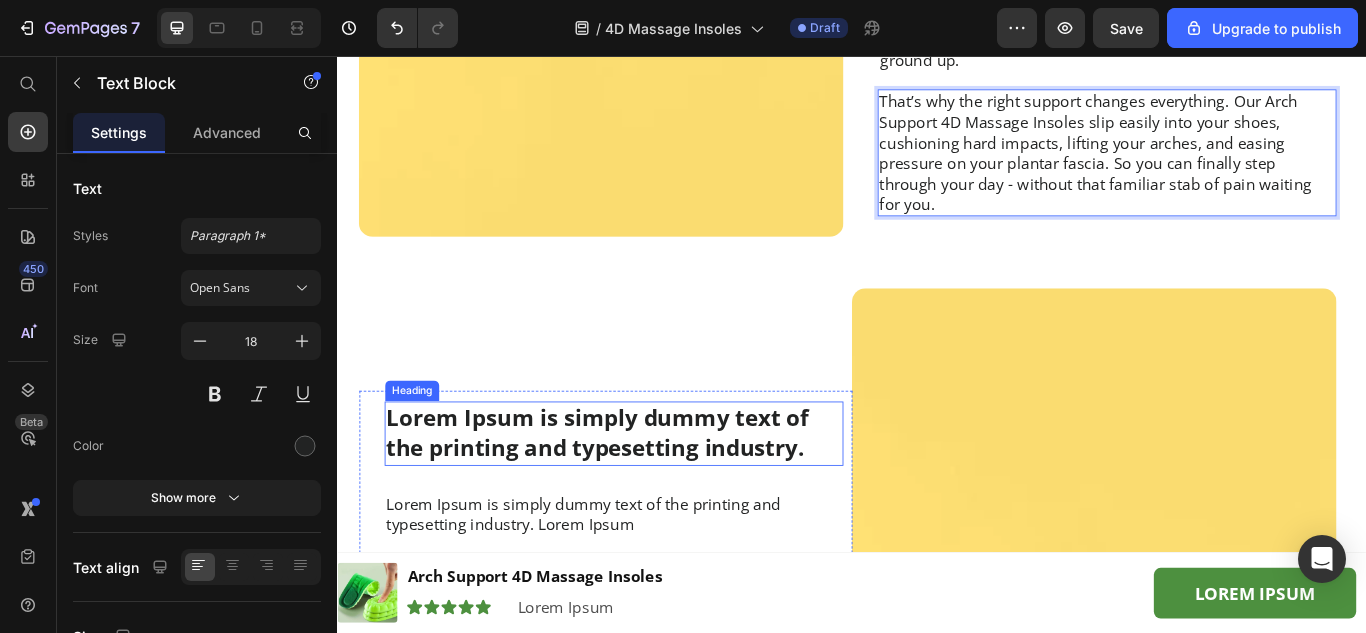 click on "Lorem Ipsum is simply dummy text of the printing and typesetting industry." at bounding box center (659, 496) 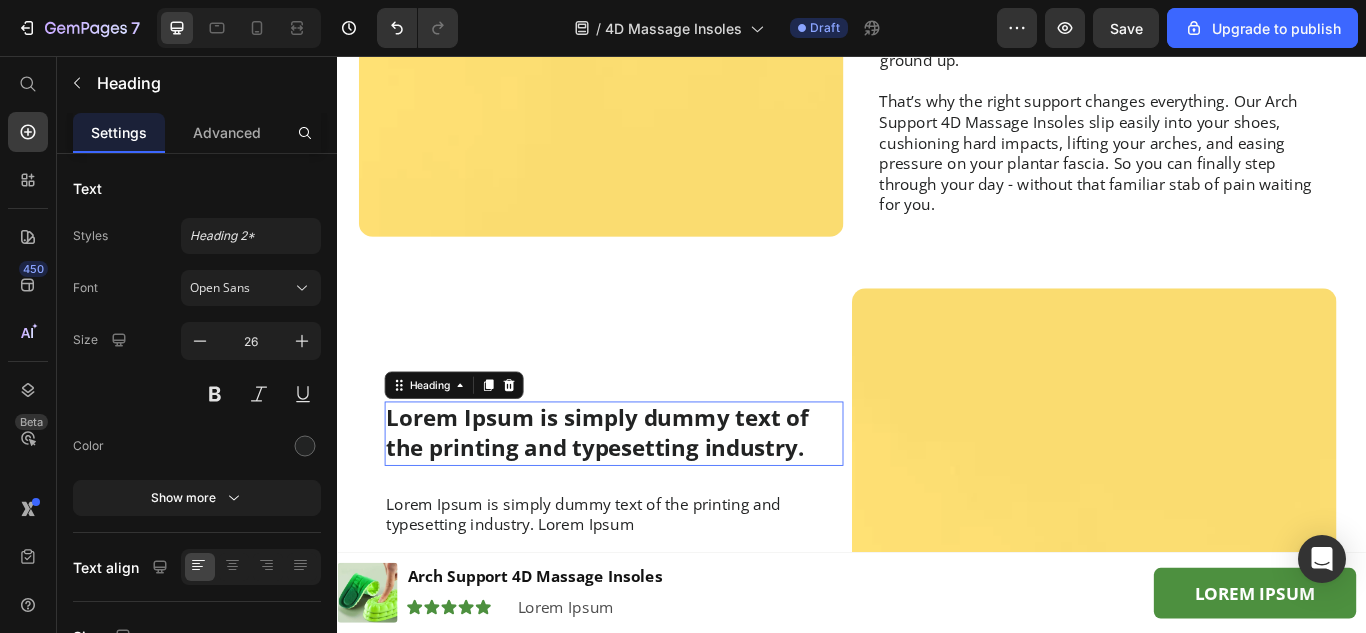 click on "Lorem Ipsum is simply dummy text of the printing and typesetting industry." at bounding box center (659, 496) 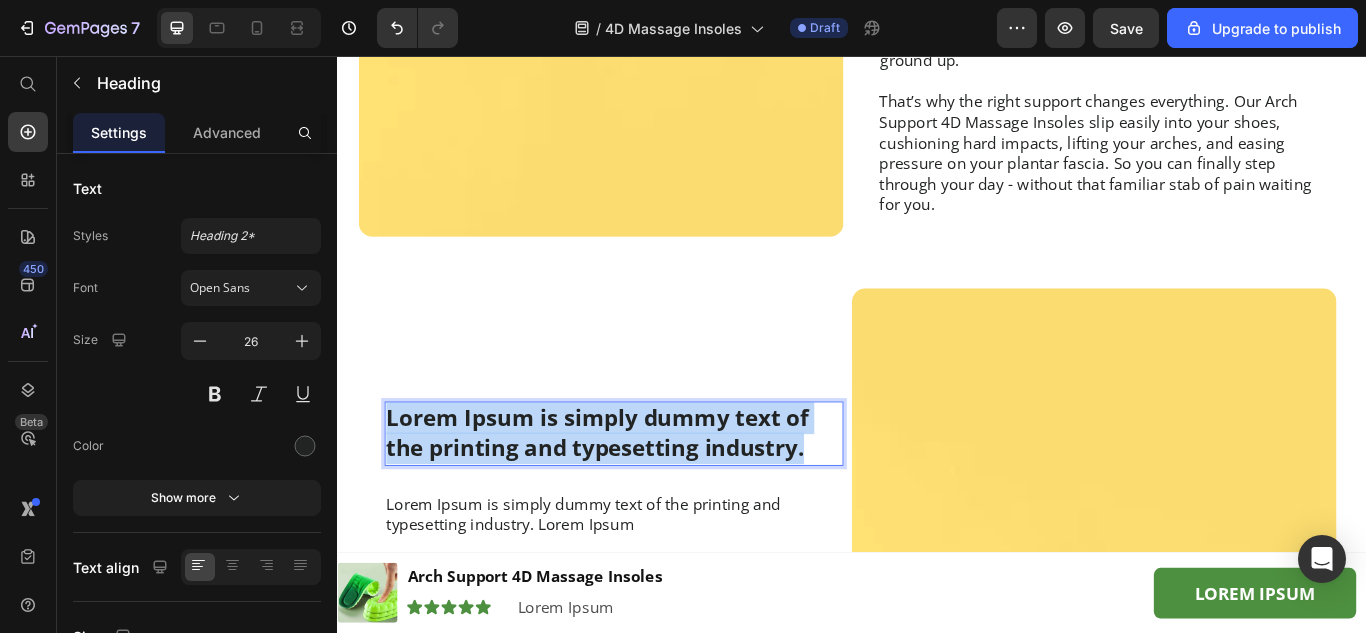 click on "Lorem Ipsum is simply dummy text of the printing and typesetting industry." at bounding box center [659, 496] 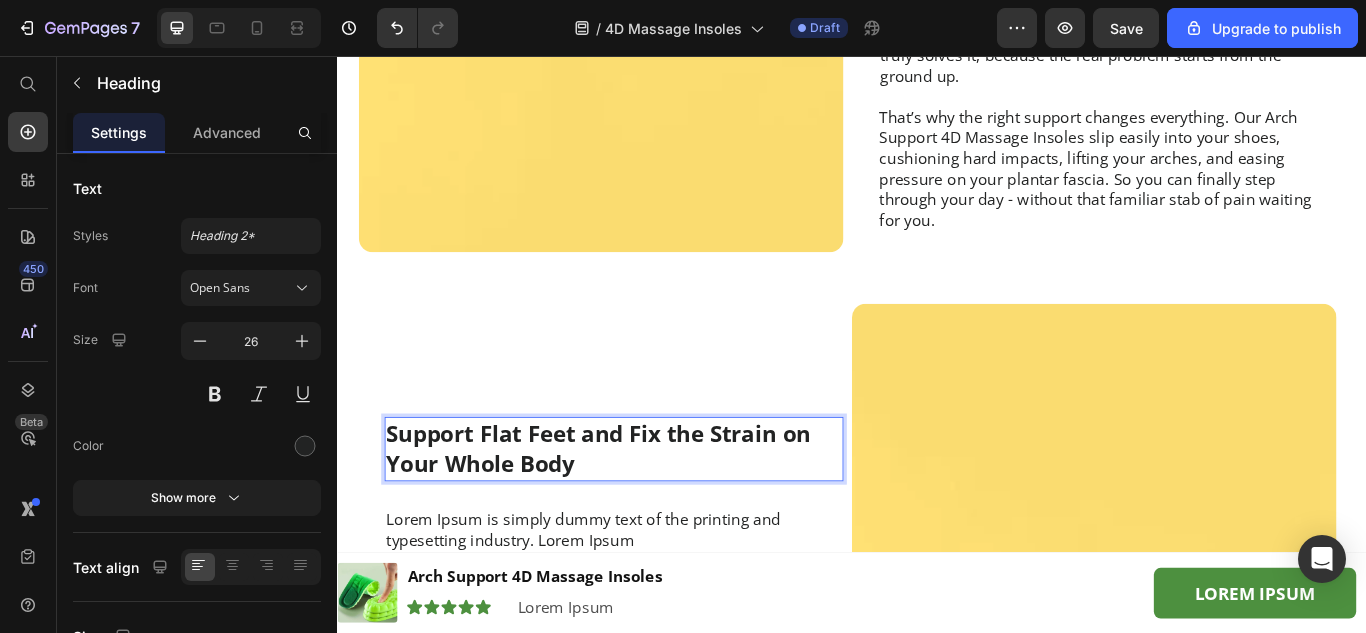 scroll, scrollTop: 3049, scrollLeft: 0, axis: vertical 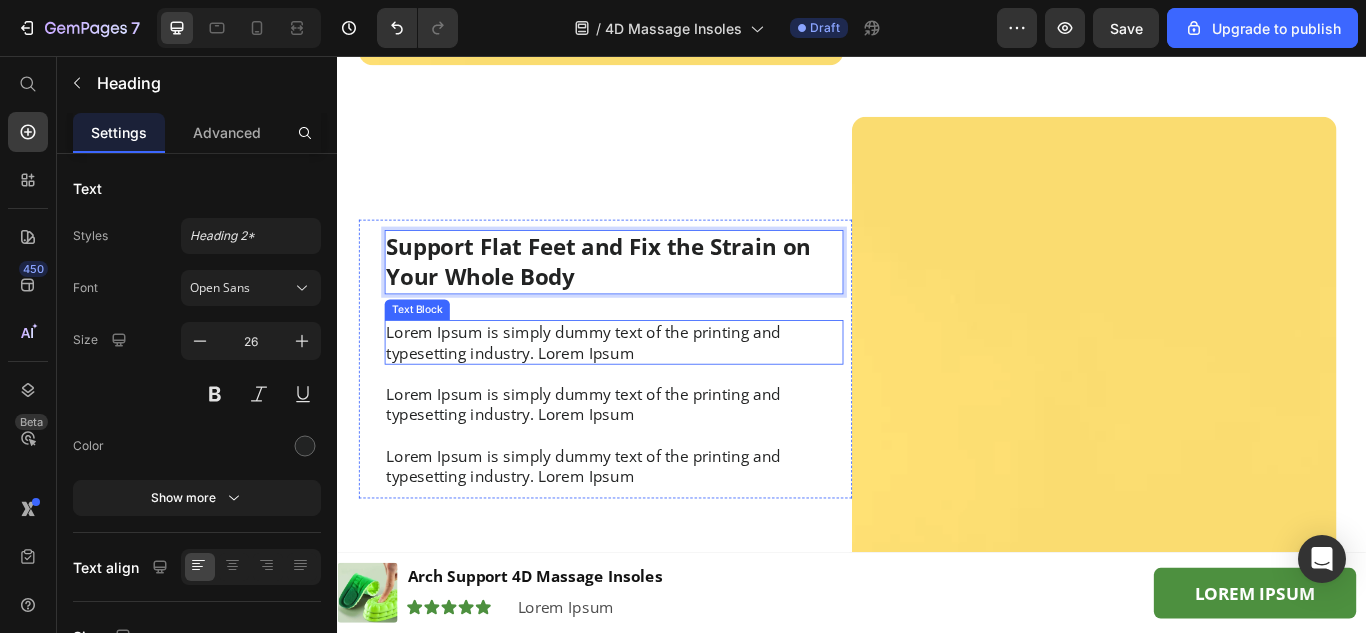 click on "Lorem Ipsum is simply dummy text of the printing and typesetting industry. Lorem Ipsum" at bounding box center (659, 390) 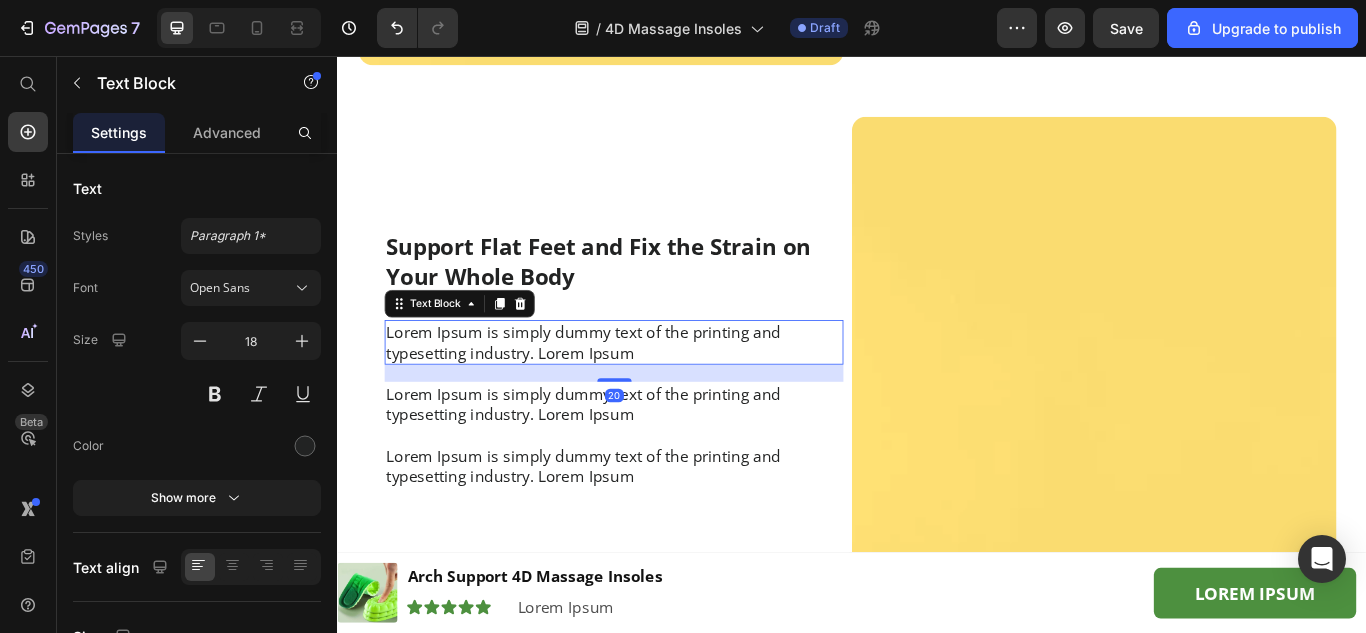 click on "Lorem Ipsum is simply dummy text of the printing and typesetting industry. Lorem Ipsum" at bounding box center [659, 390] 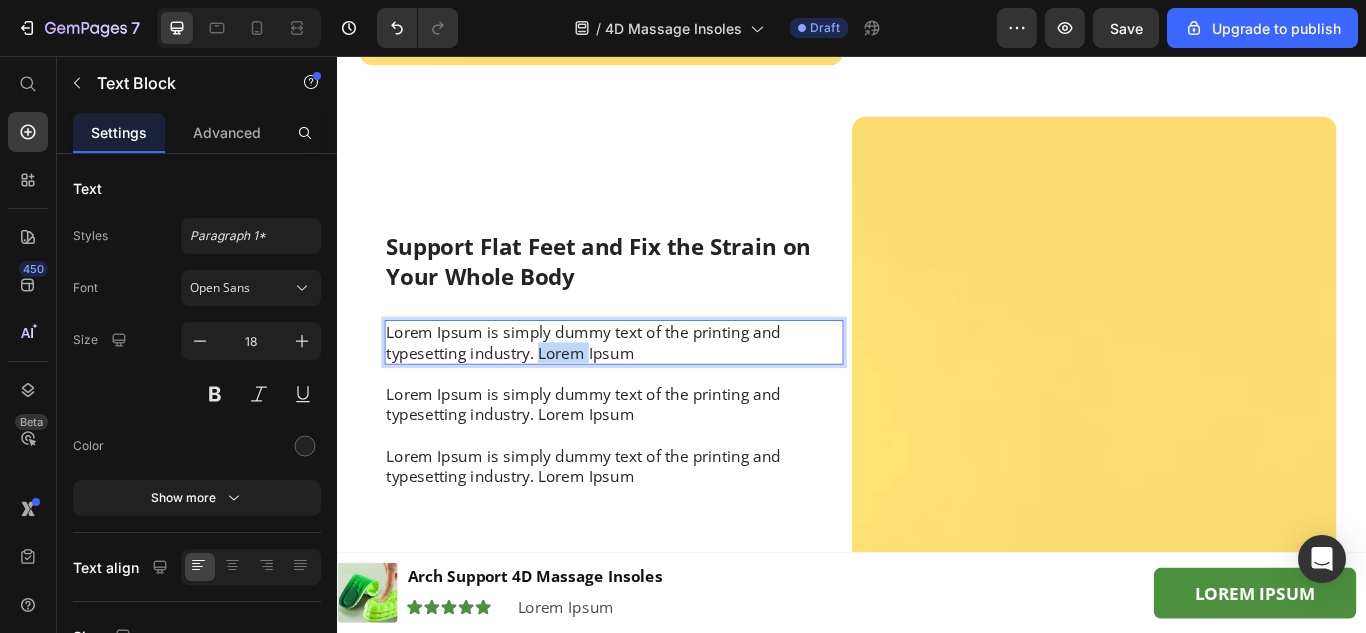 click on "Lorem Ipsum is simply dummy text of the printing and typesetting industry. Lorem Ipsum" at bounding box center [659, 390] 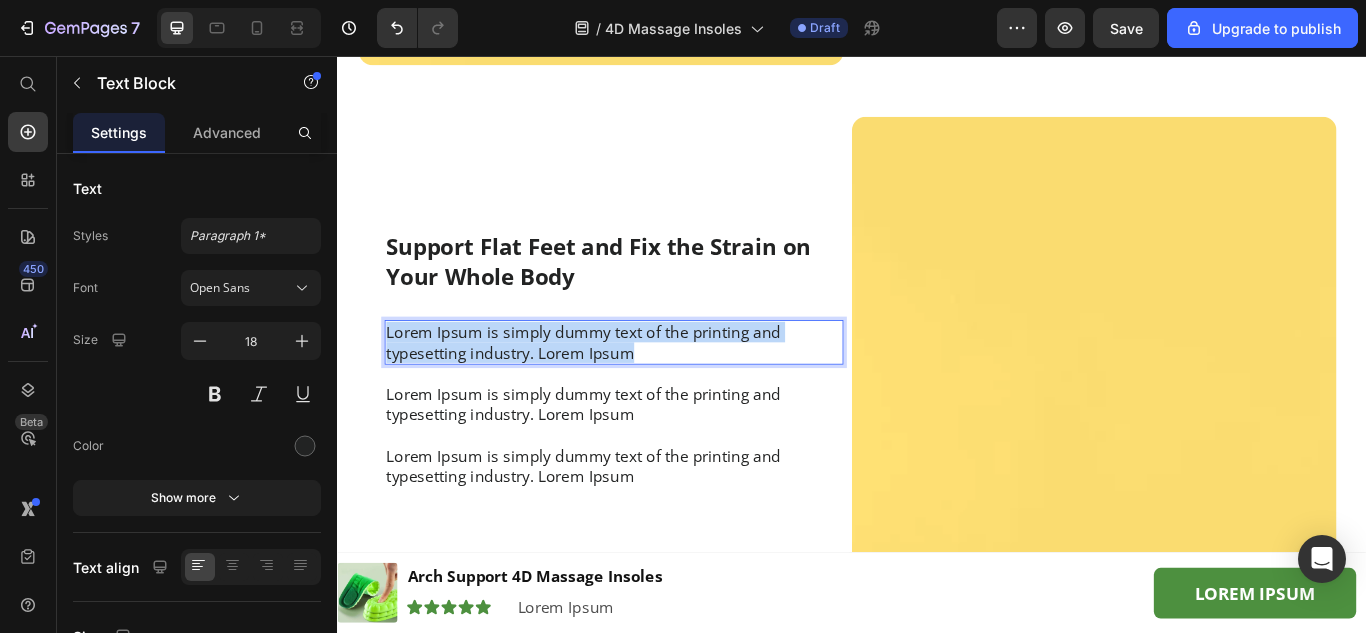 click on "Lorem Ipsum is simply dummy text of the printing and typesetting industry. Lorem Ipsum" at bounding box center [659, 390] 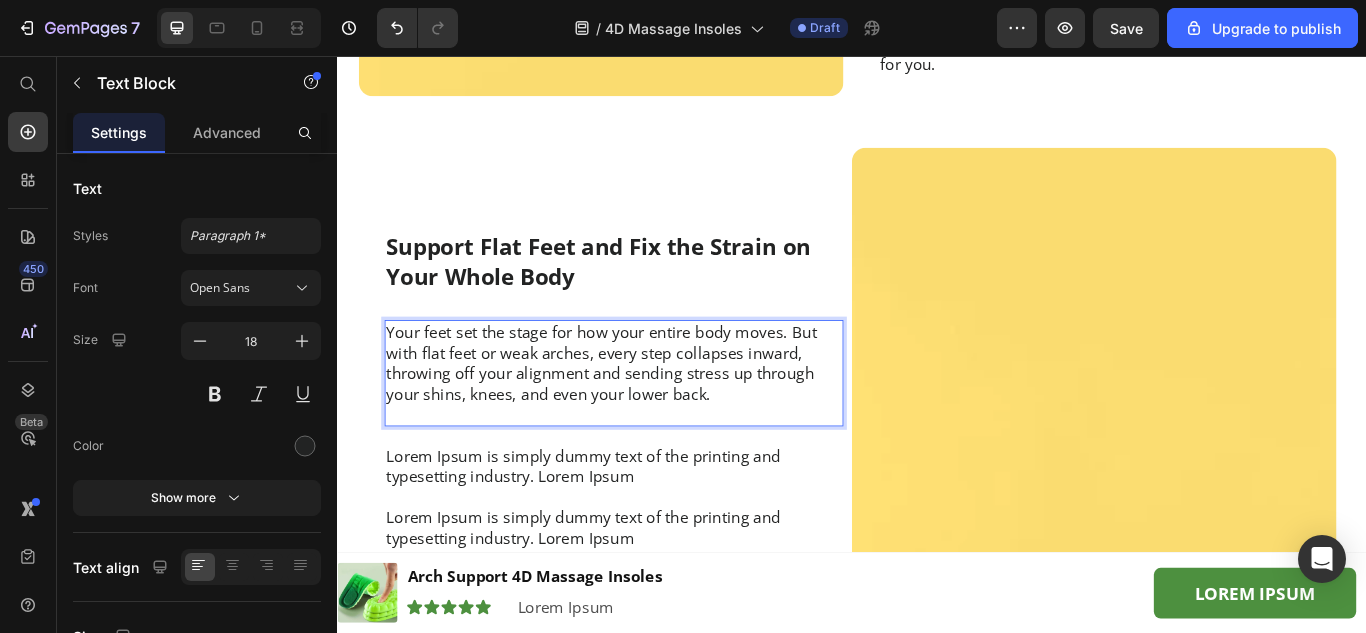 scroll, scrollTop: 3225, scrollLeft: 0, axis: vertical 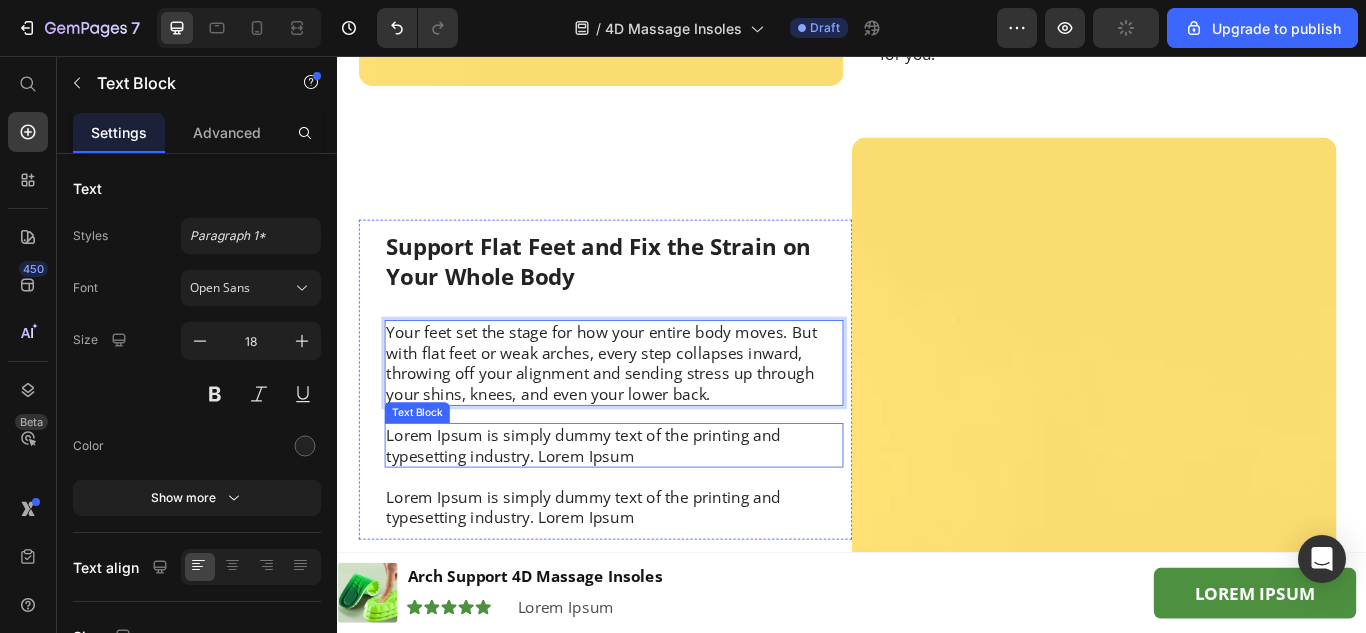 click on "Lorem Ipsum is simply dummy text of the printing and typesetting industry. Lorem Ipsum" at bounding box center (659, 510) 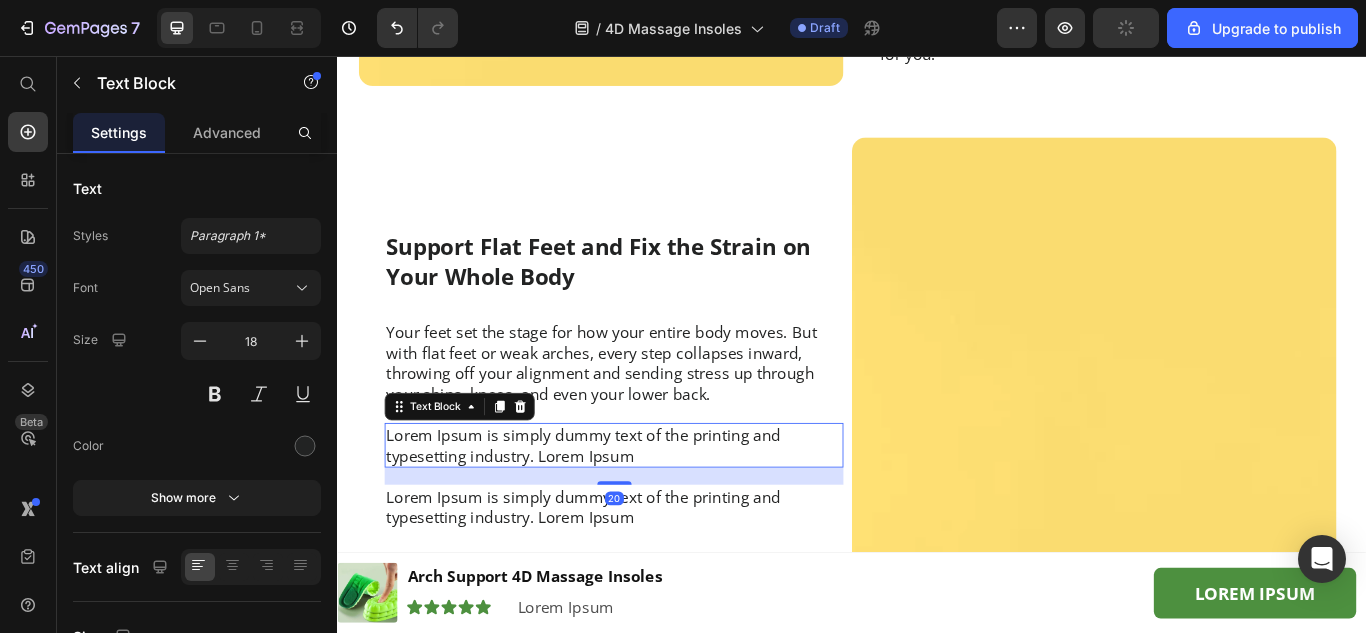 click on "Lorem Ipsum is simply dummy text of the printing and typesetting industry. Lorem Ipsum" at bounding box center (659, 510) 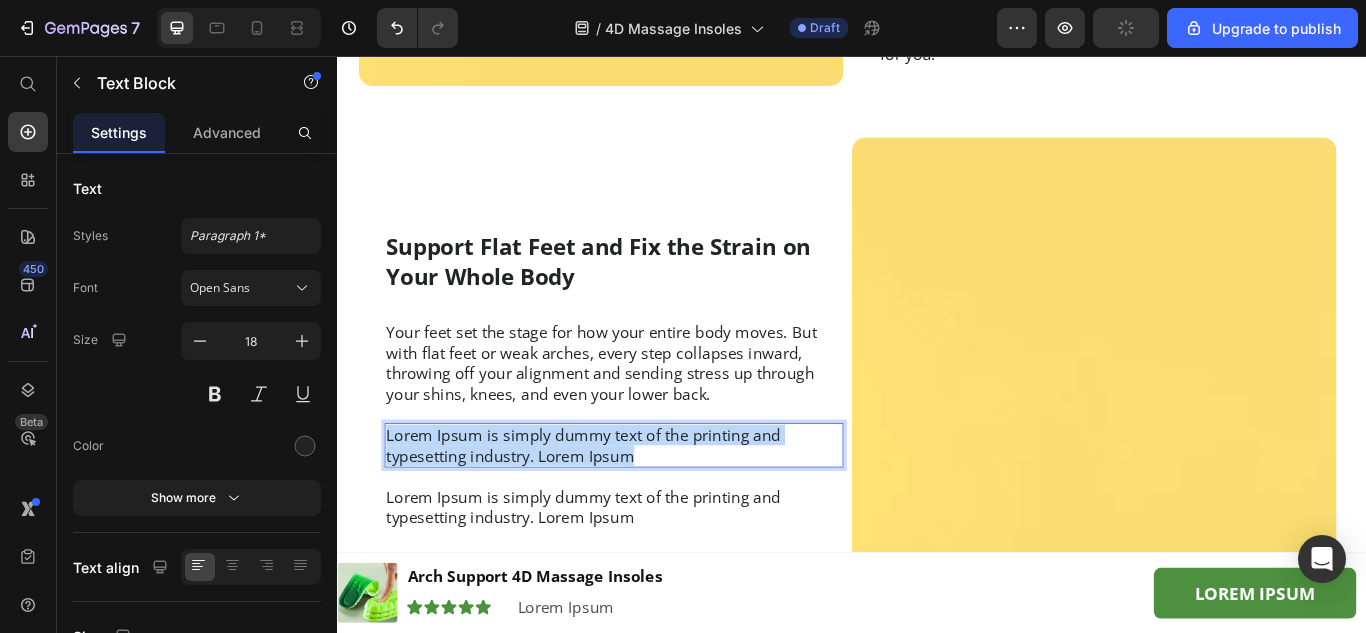 click on "Lorem Ipsum is simply dummy text of the printing and typesetting industry. Lorem Ipsum" at bounding box center (659, 510) 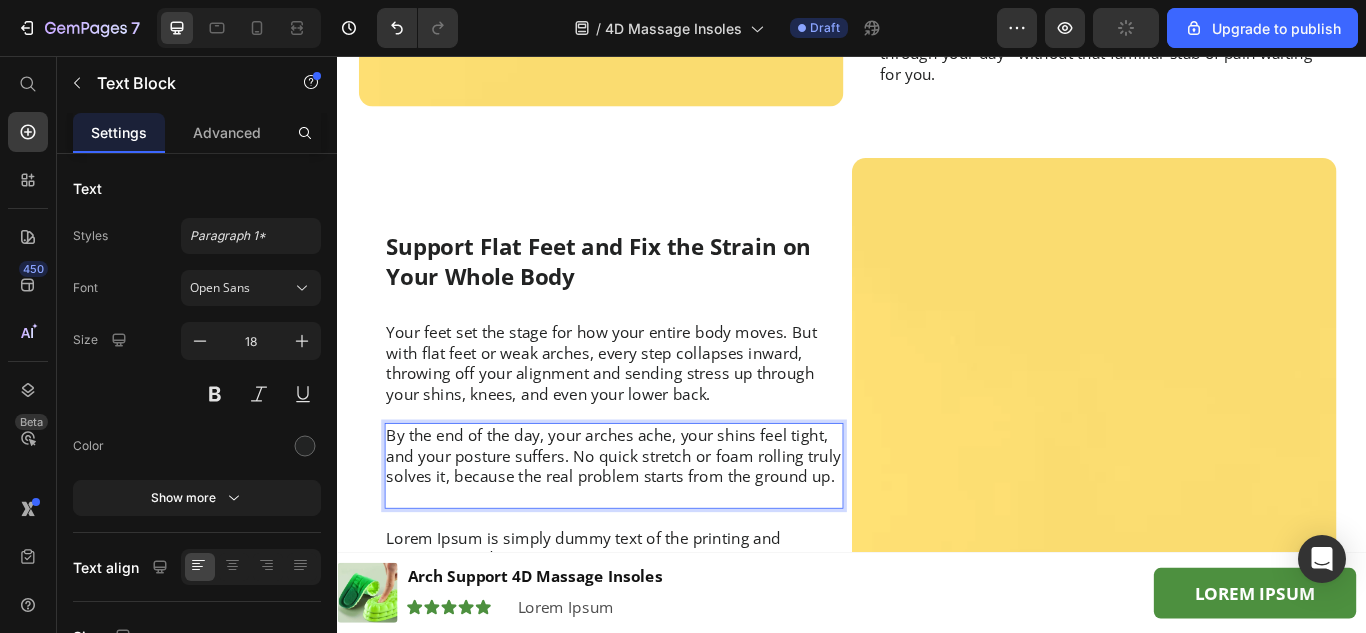 scroll, scrollTop: 3213, scrollLeft: 0, axis: vertical 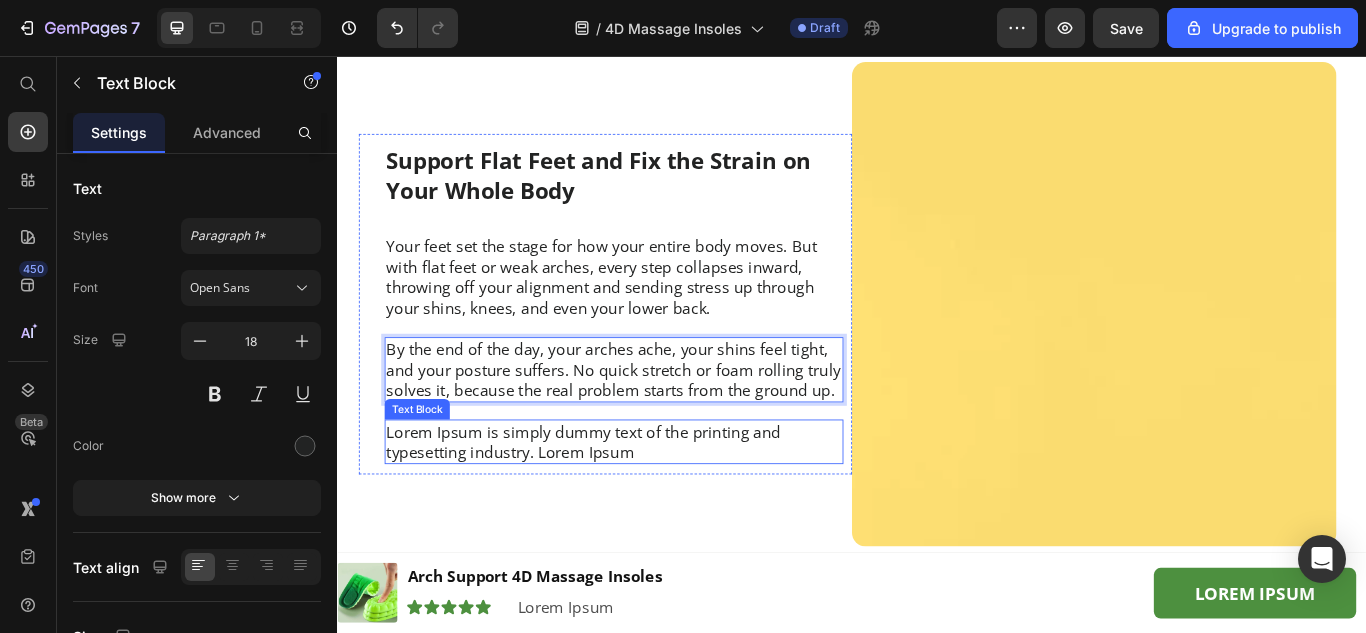 click on "Lorem Ipsum is simply dummy text of the printing and typesetting industry. Lorem Ipsum" at bounding box center (659, 506) 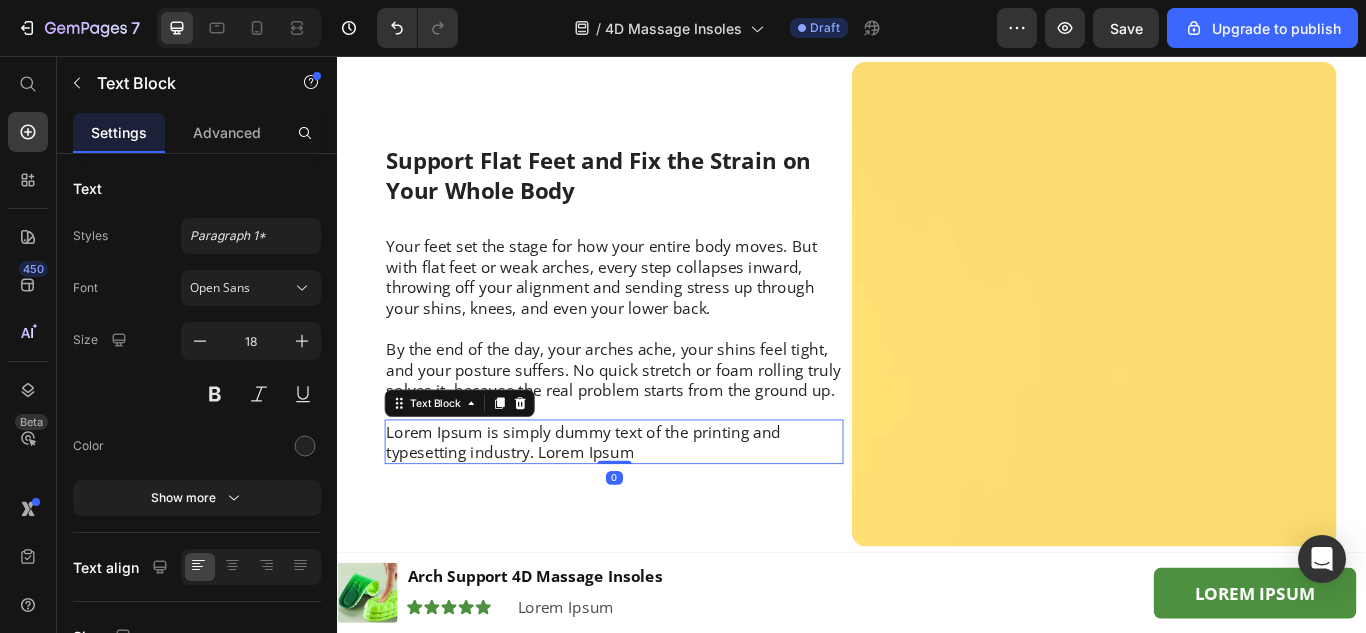 click on "Lorem Ipsum is simply dummy text of the printing and typesetting industry. Lorem Ipsum" at bounding box center (659, 506) 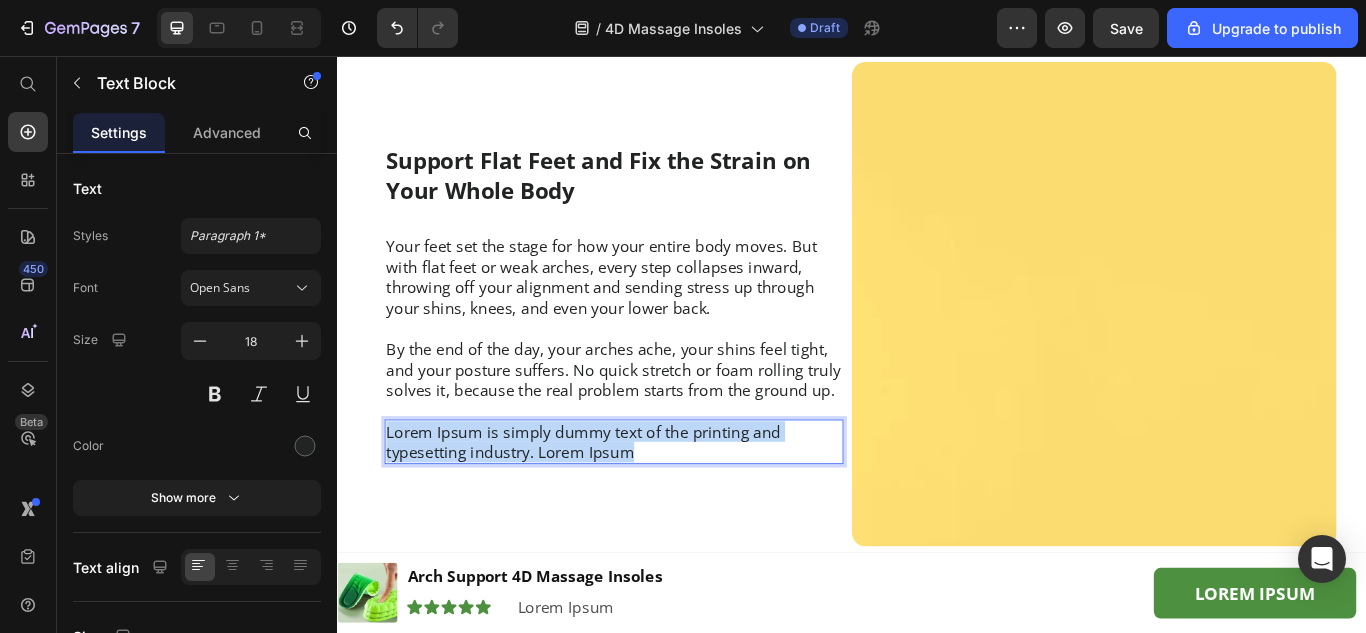 click on "Lorem Ipsum is simply dummy text of the printing and typesetting industry. Lorem Ipsum" at bounding box center [659, 506] 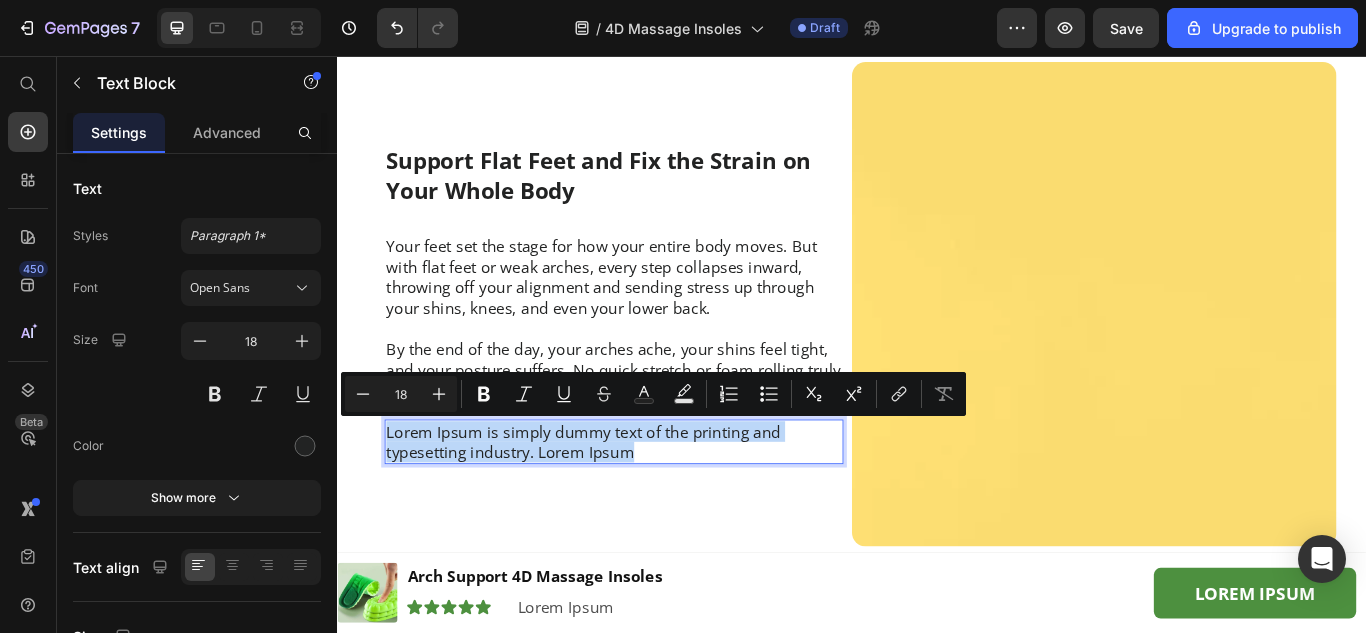 click on "Lorem Ipsum is simply dummy text of the printing and typesetting industry. Lorem Ipsum" at bounding box center [659, 506] 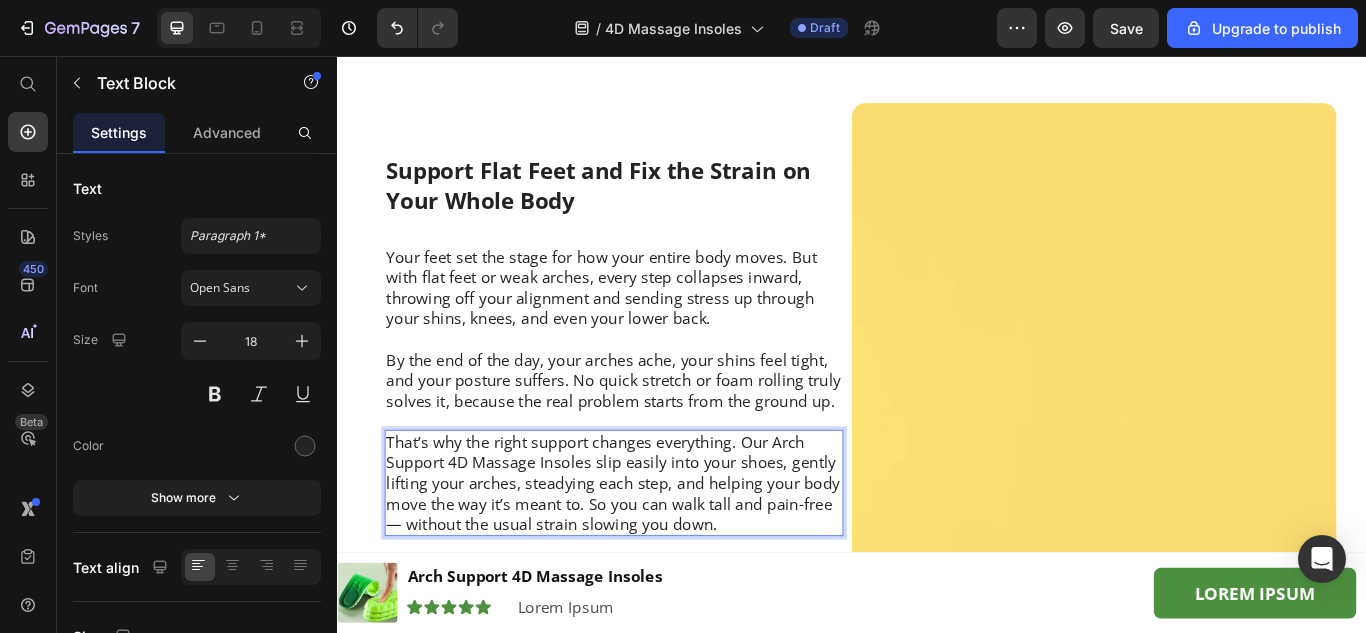 scroll, scrollTop: 3277, scrollLeft: 0, axis: vertical 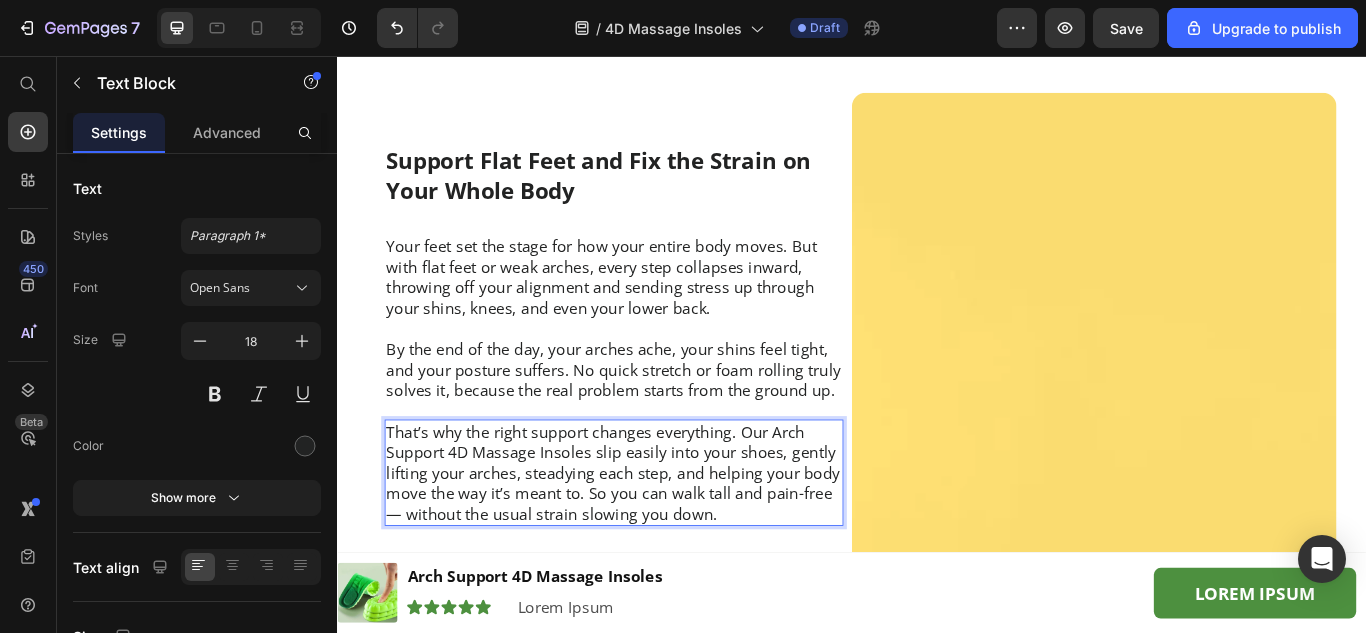 click on "That’s why the right support changes everything. Our Arch Support 4D Massage Insoles slip easily into your shoes, gently lifting your arches, steadying each step, and helping your body move the way it’s meant to. So you can walk tall and pain-free — without the usual strain slowing you down." at bounding box center (659, 542) 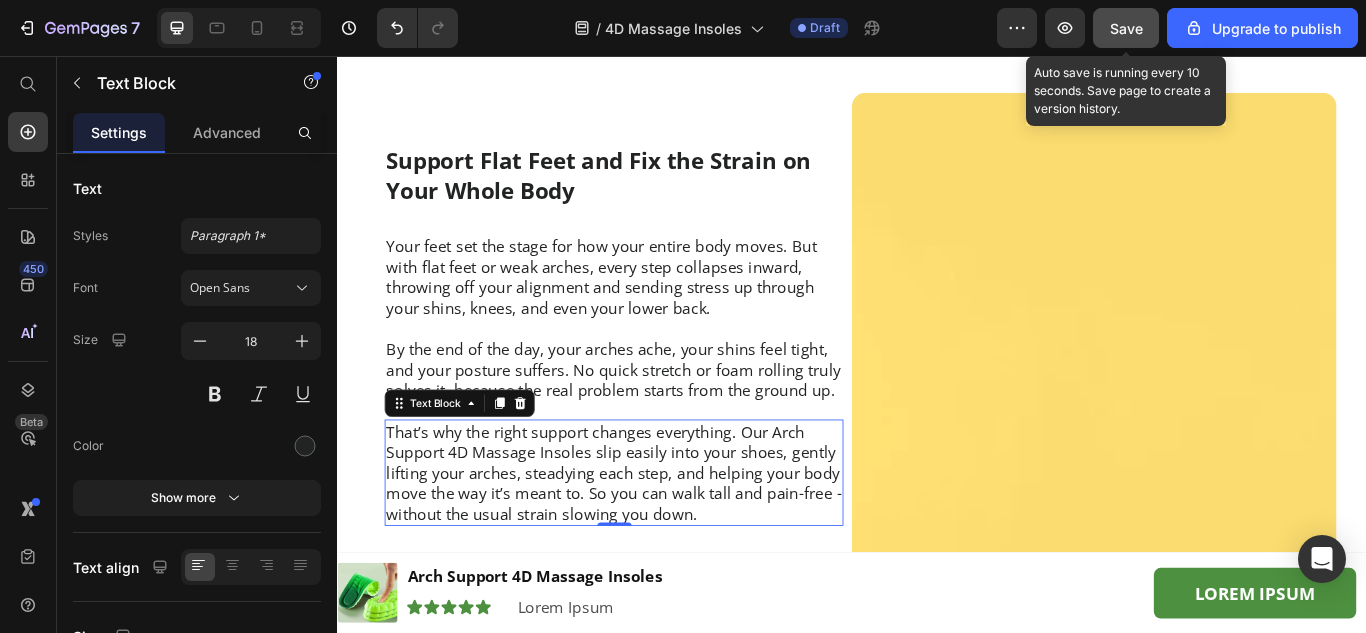 click on "Save" at bounding box center (1126, 28) 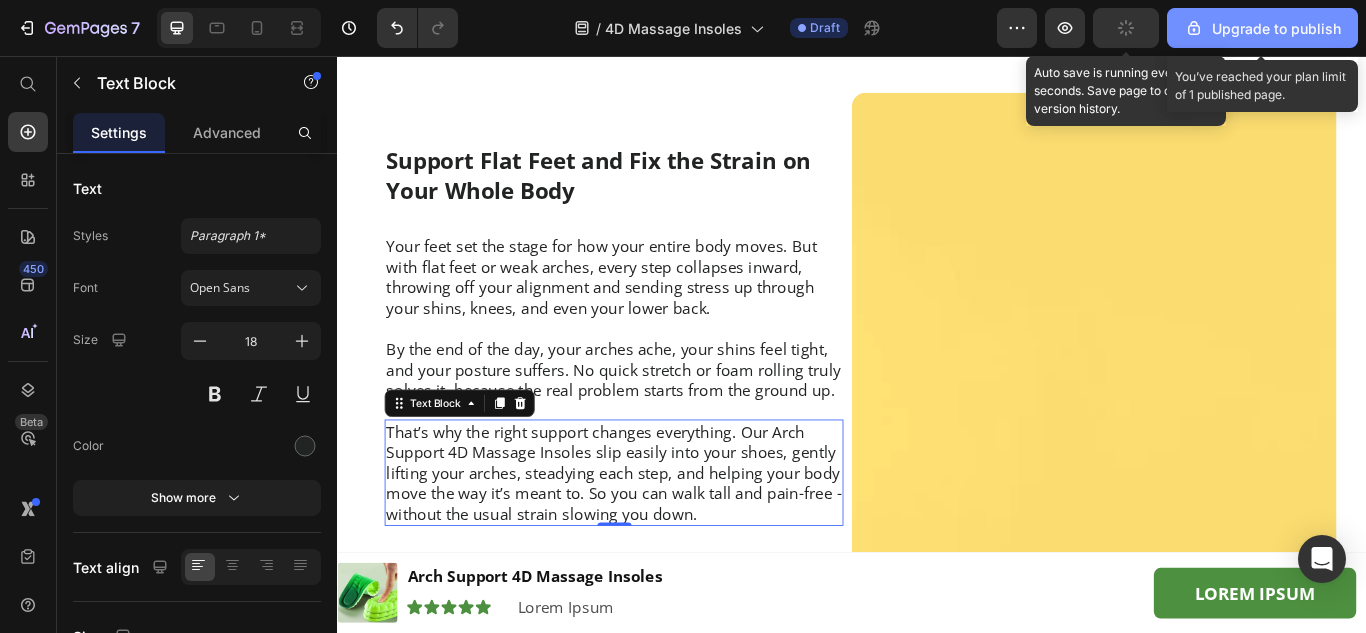 click on "Upgrade to publish" at bounding box center (1262, 28) 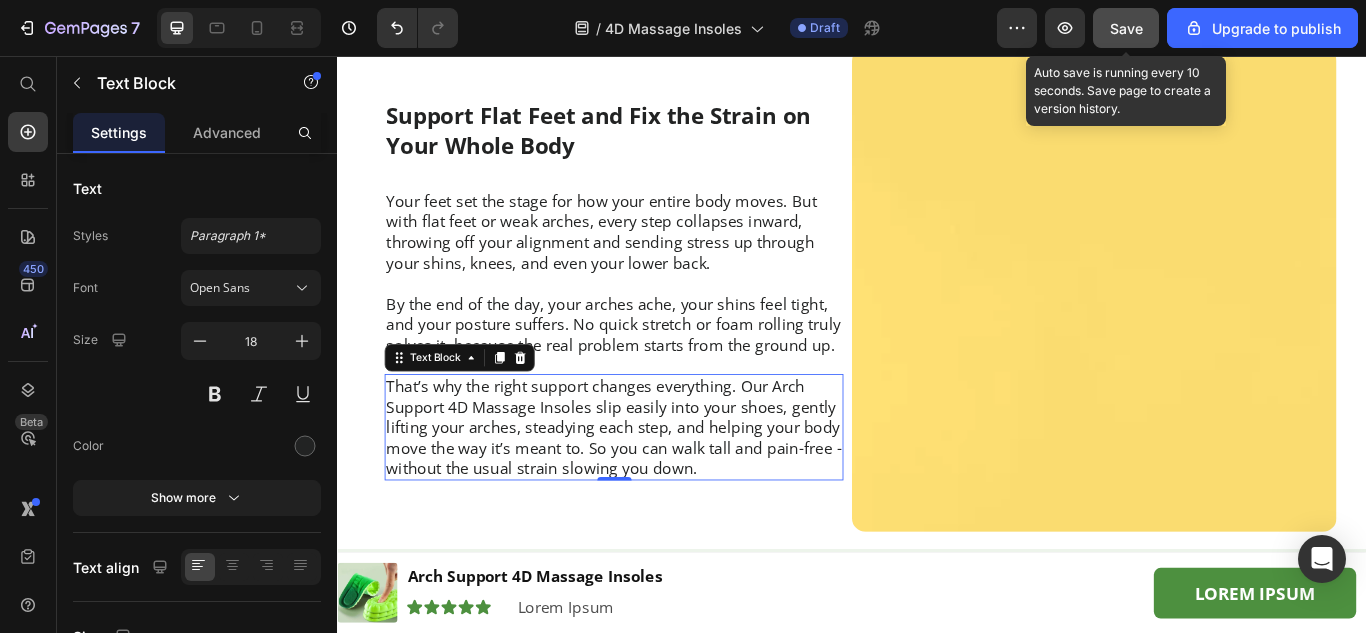 scroll, scrollTop: 3377, scrollLeft: 0, axis: vertical 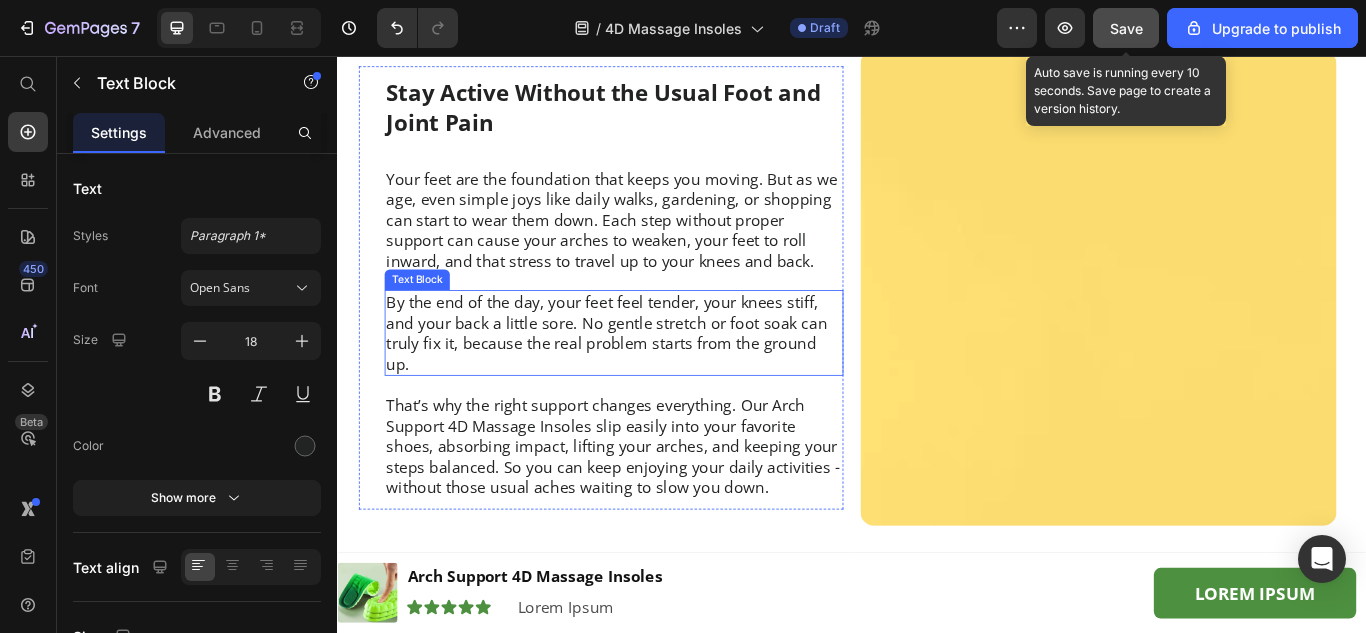click on "By the end of the day, your feet feel tender, your knees stiff, and your back a little sore. No gentle stretch or foot soak can truly fix it, because the real problem starts from the ground up." at bounding box center (659, 379) 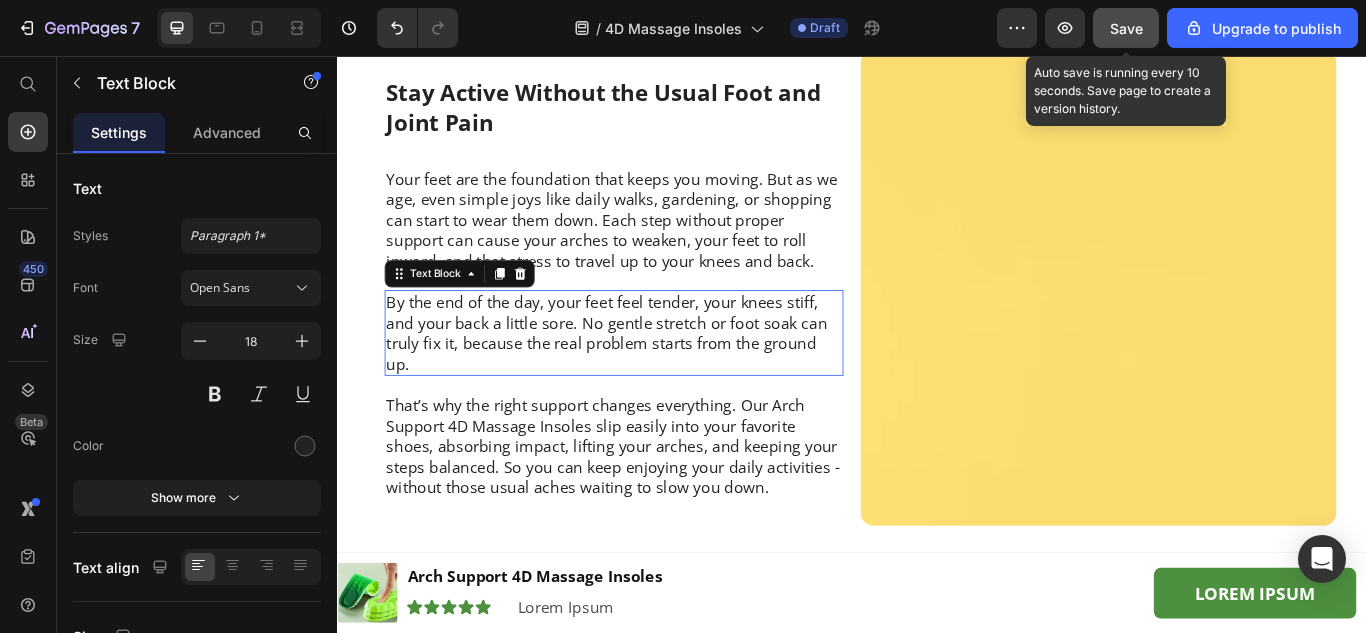 scroll, scrollTop: 0, scrollLeft: 0, axis: both 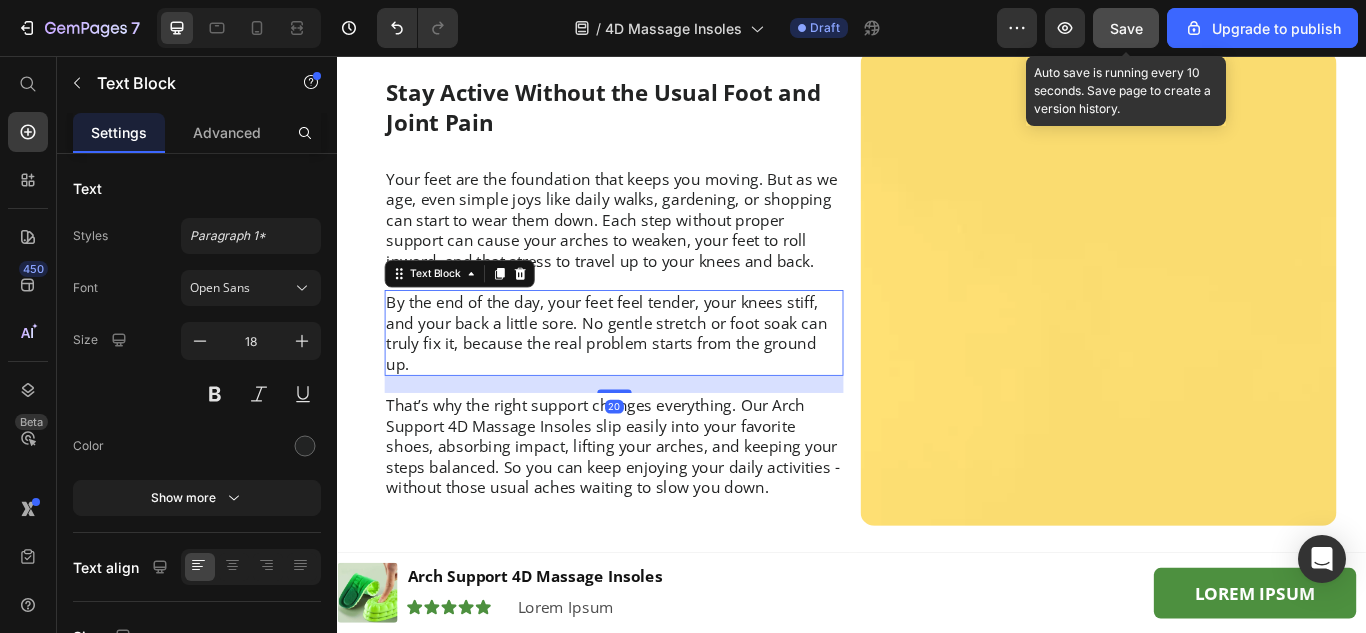 click on "By the end of the day, your feet feel tender, your knees stiff, and your back a little sore. No gentle stretch or foot soak can truly fix it, because the real problem starts from the ground up." at bounding box center (659, 379) 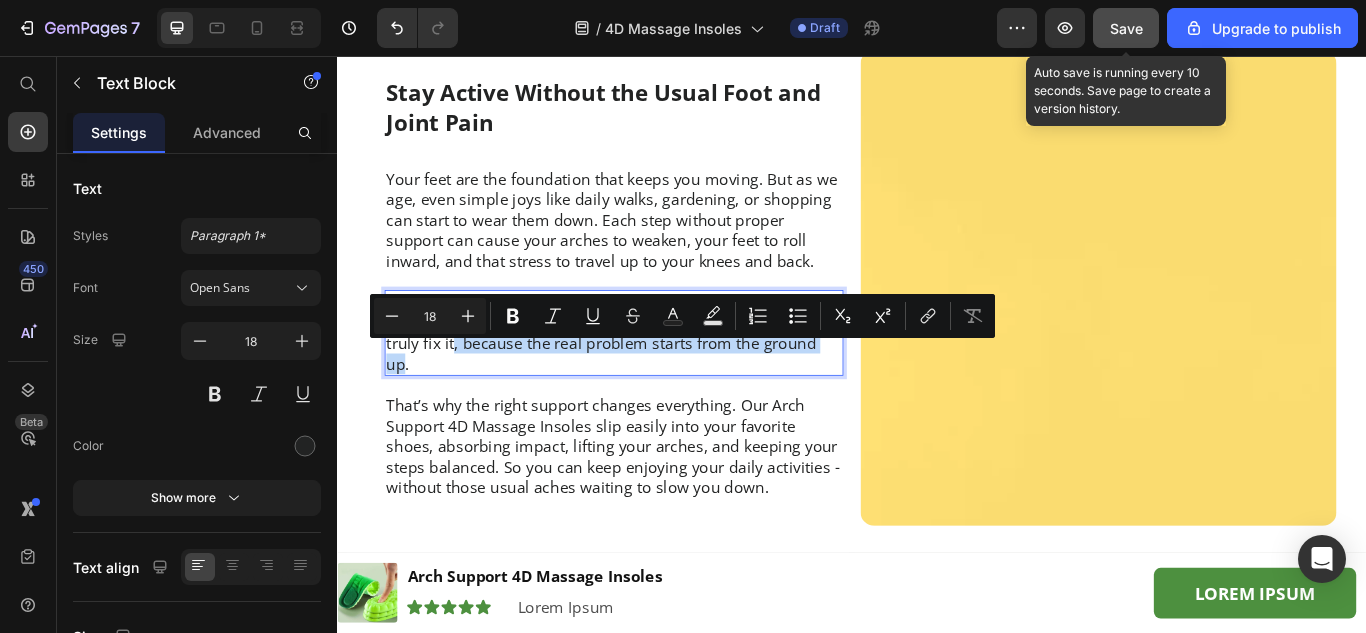 drag, startPoint x: 464, startPoint y: 411, endPoint x: 908, endPoint y: 411, distance: 444 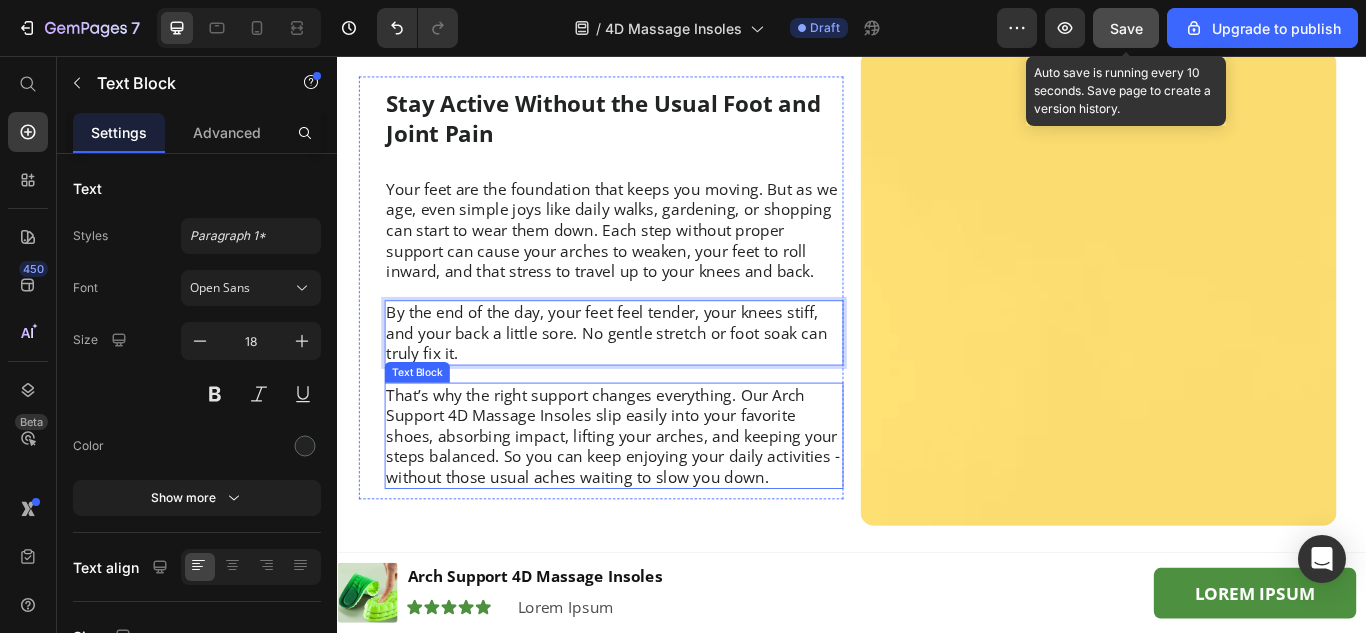 click on "That’s why the right support changes everything. Our Arch Support 4D Massage Insoles slip easily into your favorite shoes, absorbing impact, lifting your arches, and keeping your steps balanced. So you can keep enjoying your daily activities - without those usual aches waiting to slow you down." at bounding box center [659, 499] 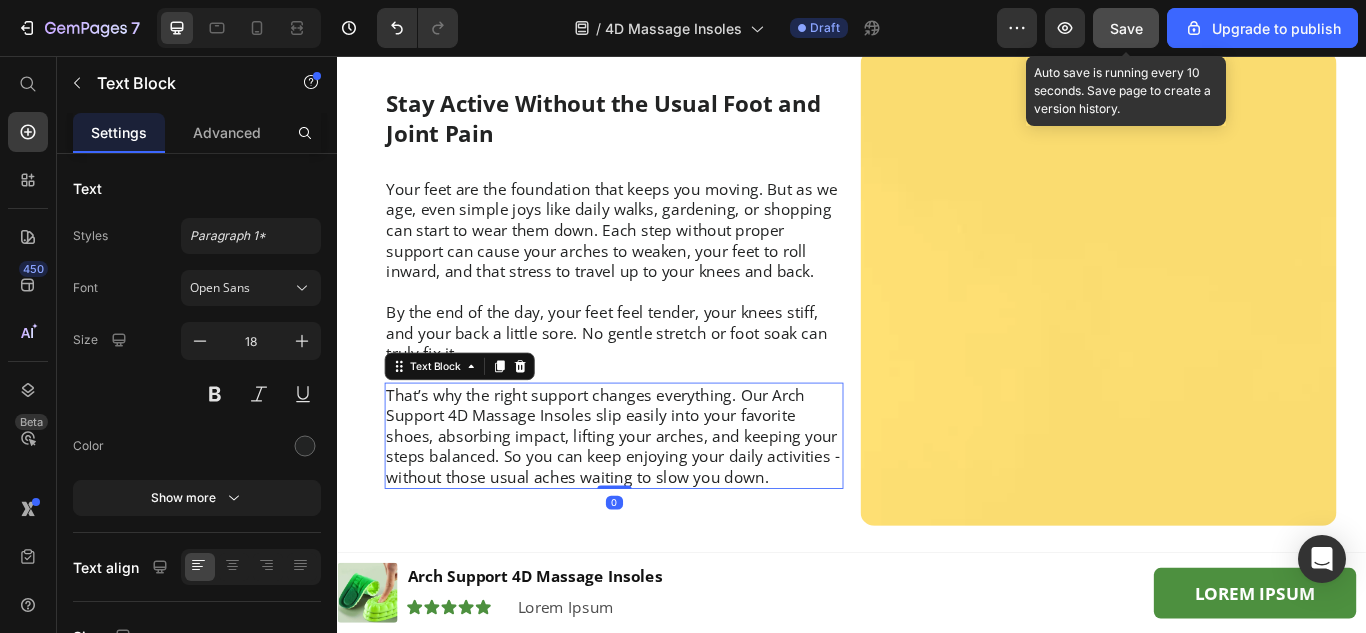 click on "That’s why the right support changes everything. Our Arch Support 4D Massage Insoles slip easily into your favorite shoes, absorbing impact, lifting your arches, and keeping your steps balanced. So you can keep enjoying your daily activities - without those usual aches waiting to slow you down." at bounding box center [659, 499] 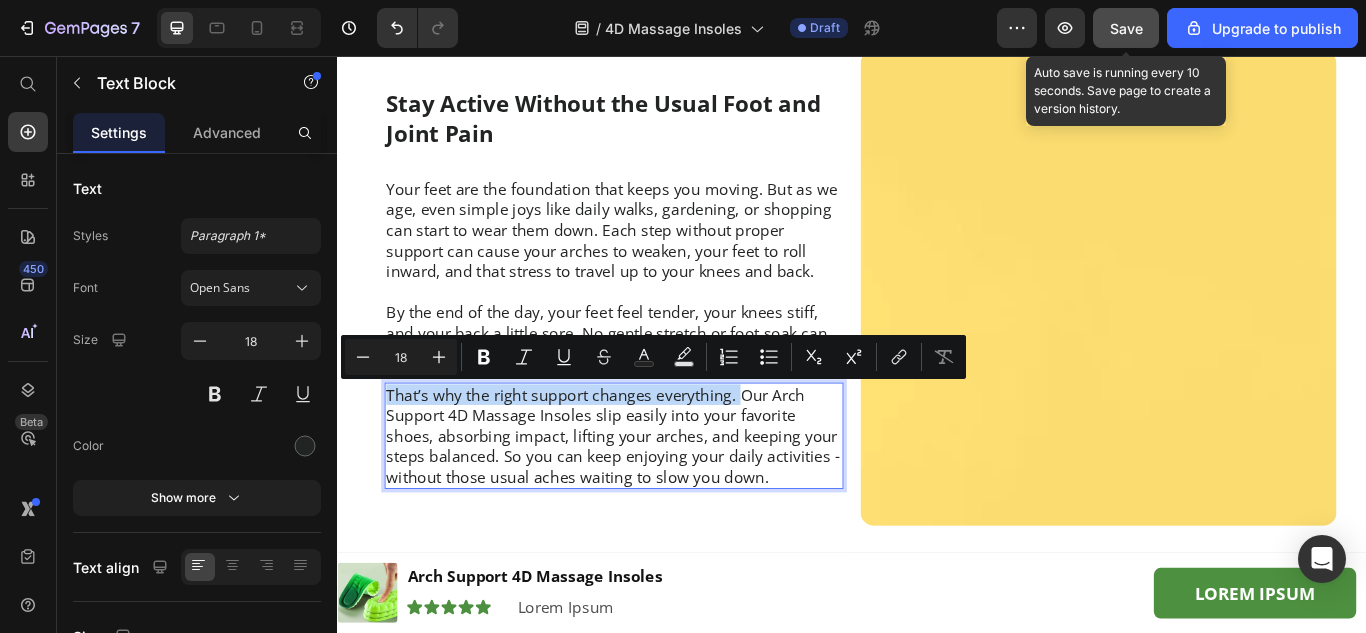 drag, startPoint x: 798, startPoint y: 454, endPoint x: 390, endPoint y: 445, distance: 408.09924 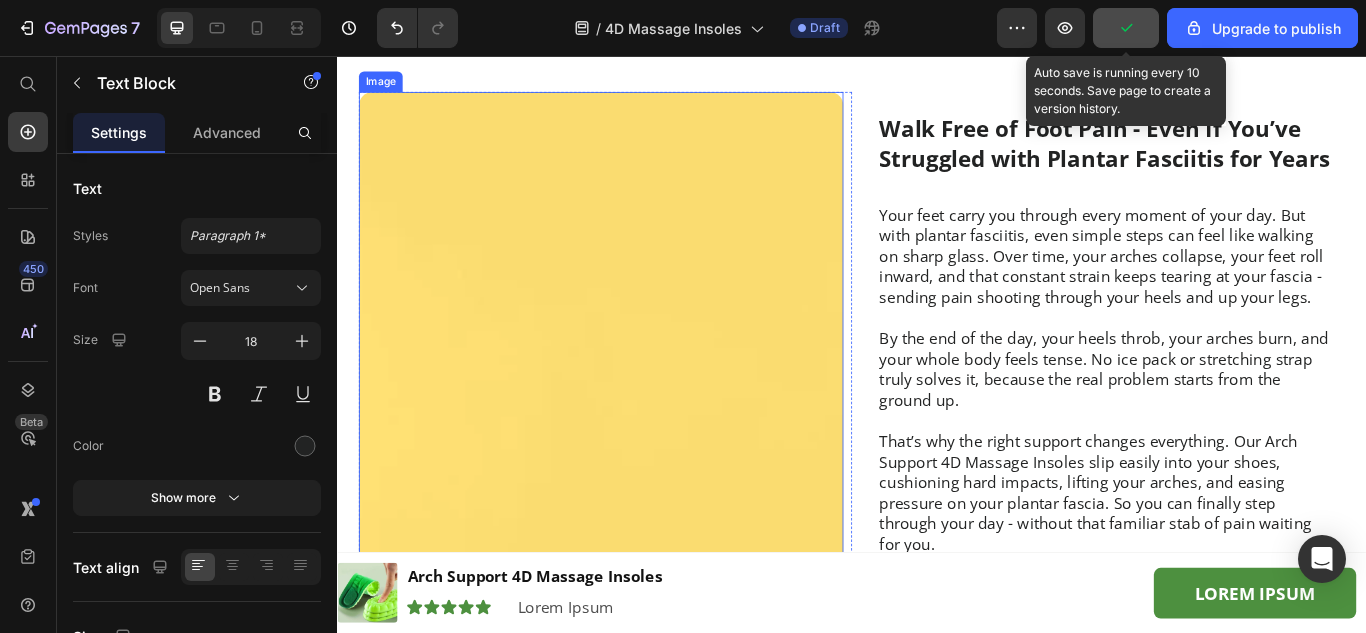 scroll, scrollTop: 2677, scrollLeft: 0, axis: vertical 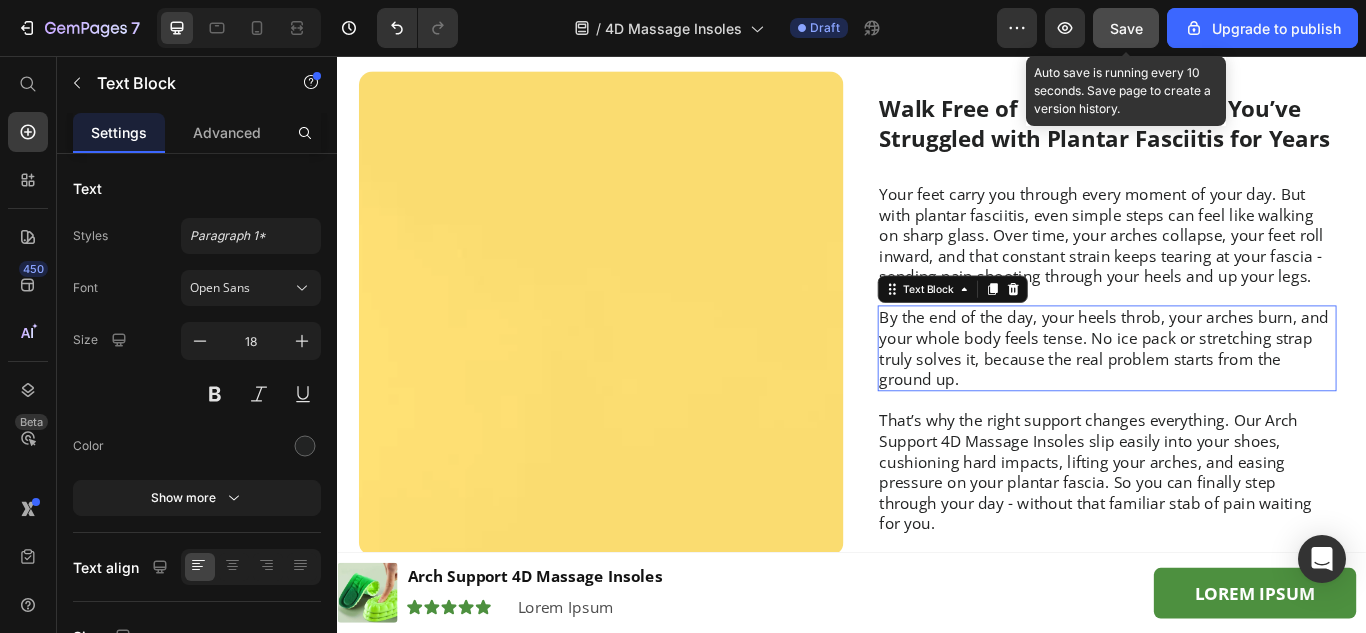click on "By the end of the day, your heels throb, your arches burn, and your whole body feels tense. No ice pack or stretching strap truly solves it, because the real problem starts from the ground up." at bounding box center [1234, 397] 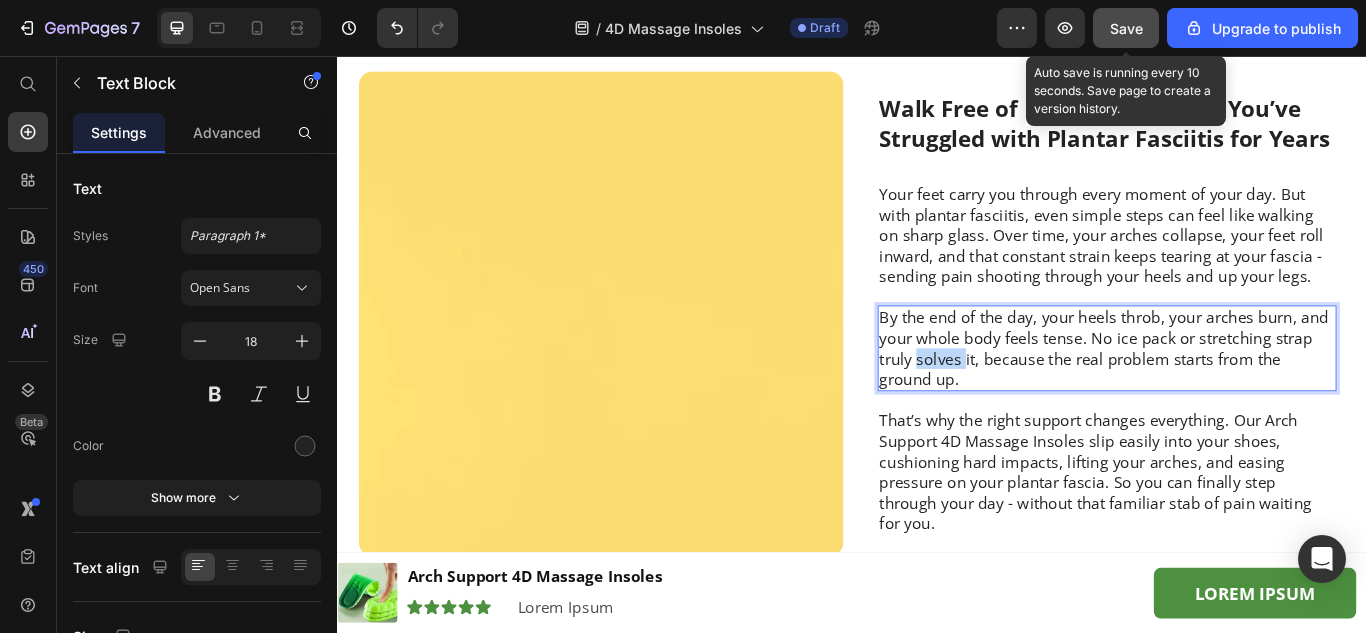 click on "By the end of the day, your heels throb, your arches burn, and your whole body feels tense. No ice pack or stretching strap truly solves it, because the real problem starts from the ground up." at bounding box center [1234, 397] 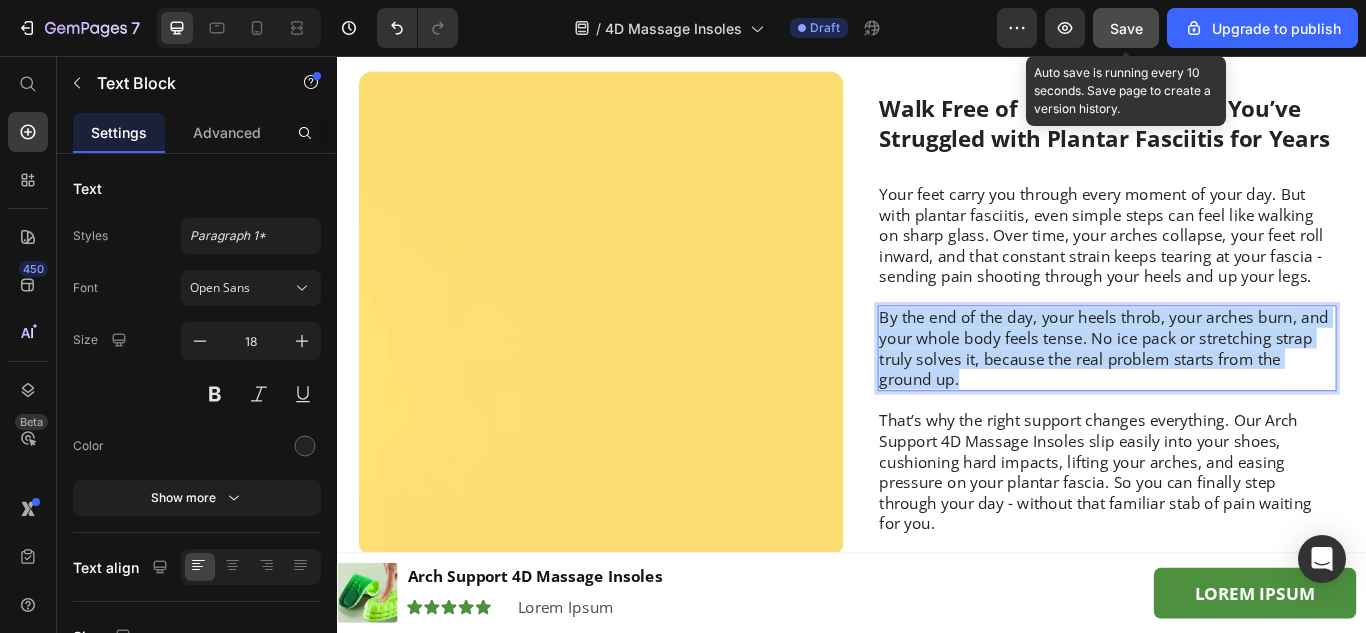 click on "By the end of the day, your heels throb, your arches burn, and your whole body feels tense. No ice pack or stretching strap truly solves it, because the real problem starts from the ground up." at bounding box center [1234, 397] 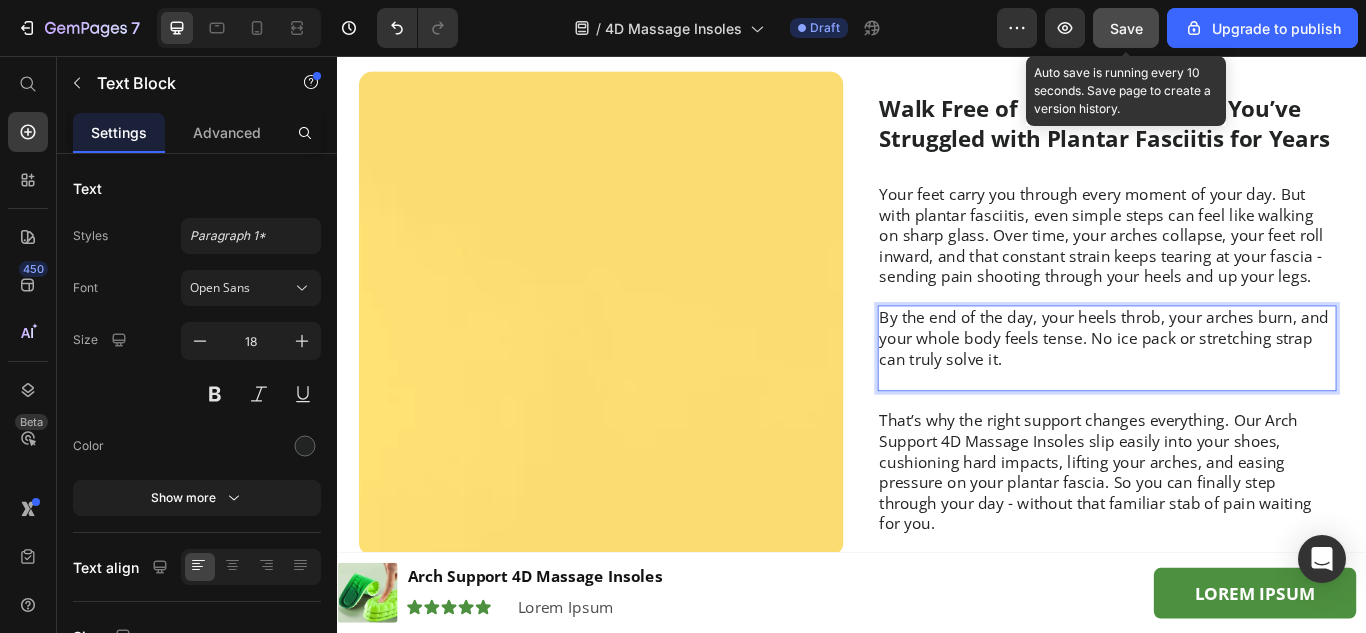 scroll, scrollTop: 2689, scrollLeft: 0, axis: vertical 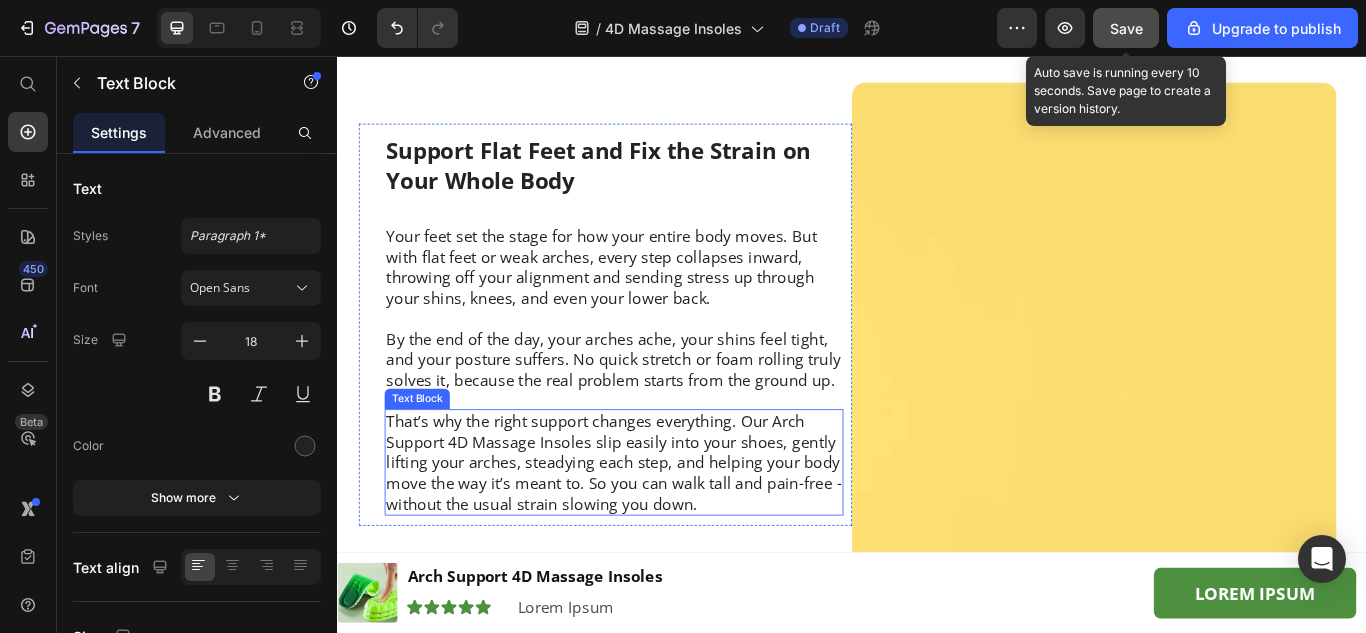 click on "That’s why the right support changes everything. Our Arch Support 4D Massage Insoles slip easily into your shoes, gently lifting your arches, steadying each step, and helping your body move the way it’s meant to. So you can walk tall and pain-free - without the usual strain slowing you down." at bounding box center [659, 530] 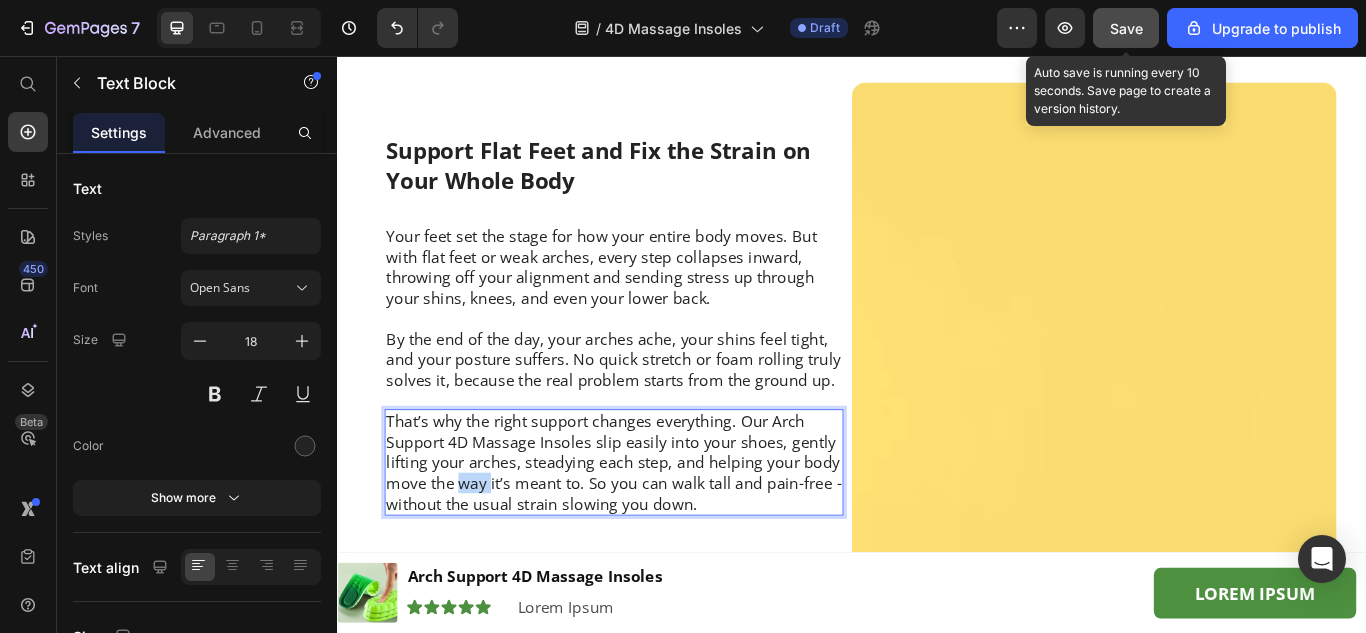 click on "That’s why the right support changes everything. Our Arch Support 4D Massage Insoles slip easily into your shoes, gently lifting your arches, steadying each step, and helping your body move the way it’s meant to. So you can walk tall and pain-free - without the usual strain slowing you down." at bounding box center (659, 530) 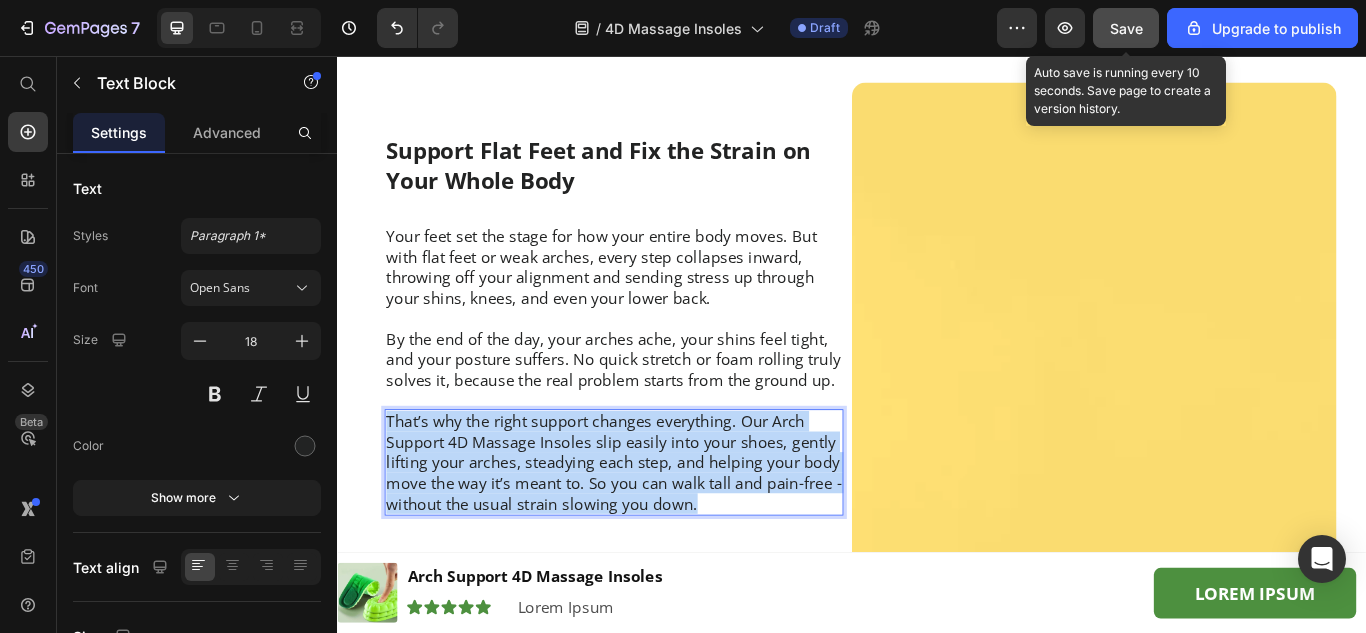 click on "That’s why the right support changes everything. Our Arch Support 4D Massage Insoles slip easily into your shoes, gently lifting your arches, steadying each step, and helping your body move the way it’s meant to. So you can walk tall and pain-free - without the usual strain slowing you down." at bounding box center (659, 530) 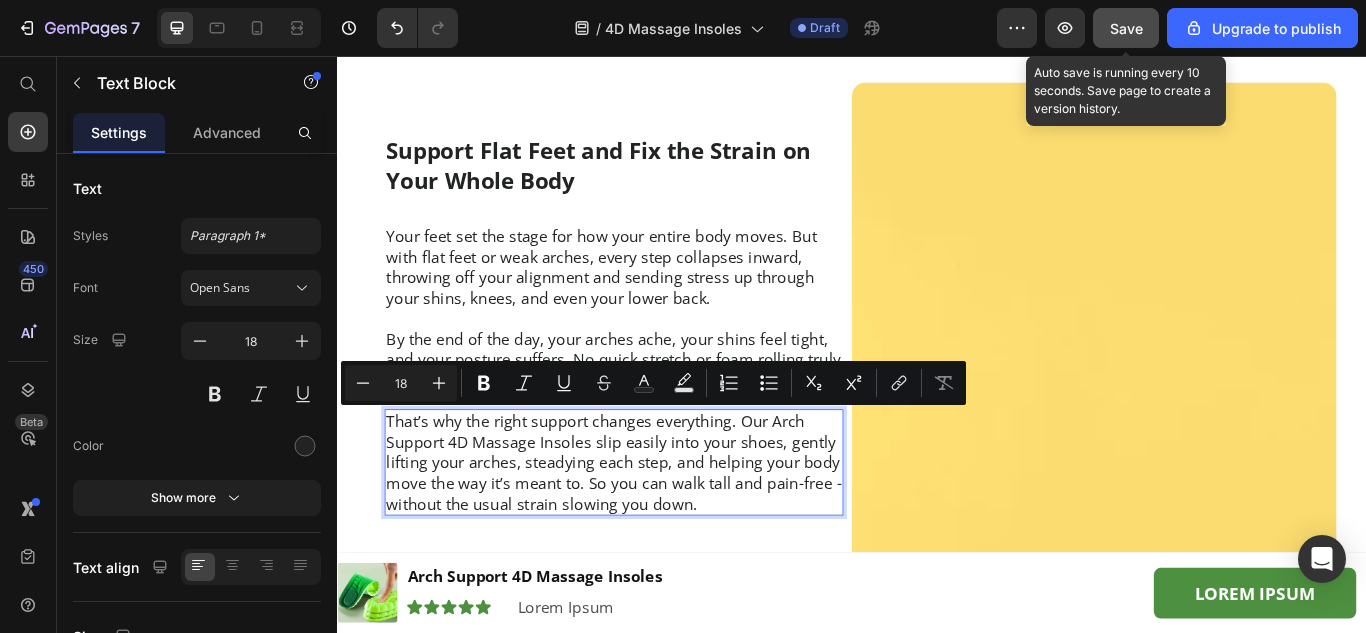 scroll, scrollTop: 3301, scrollLeft: 0, axis: vertical 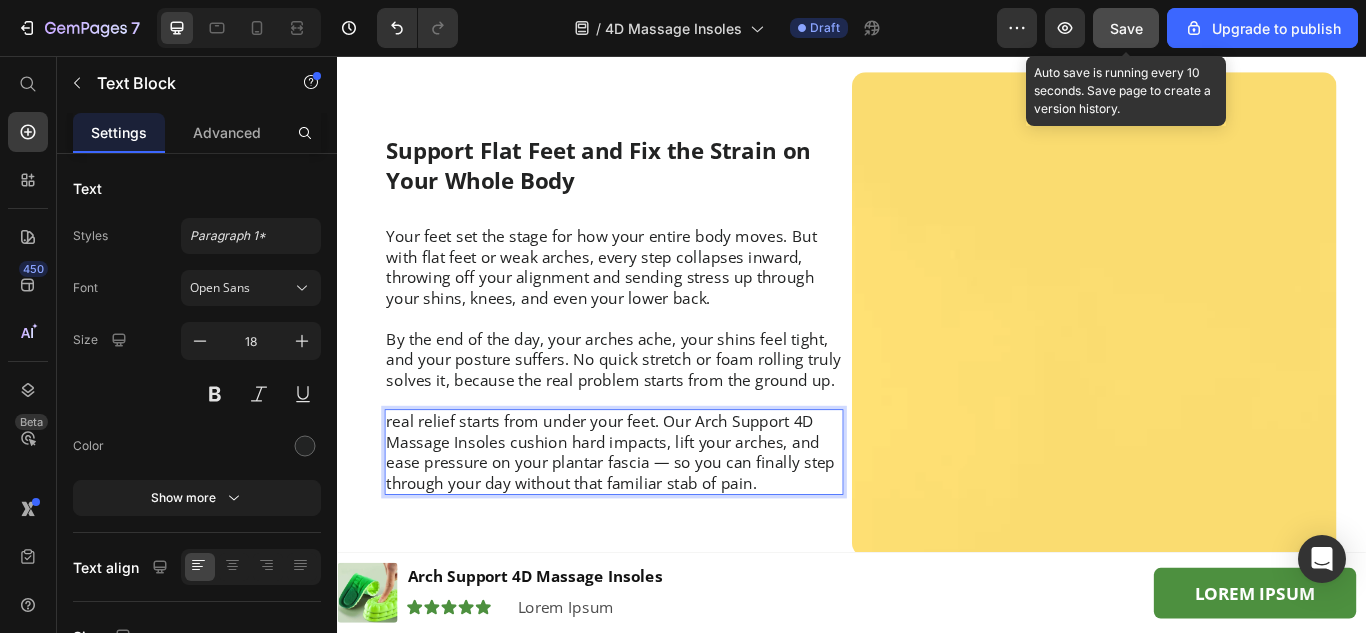 click on "real relief starts from under your feet. Our Arch Support 4D Massage Insoles cushion hard impacts, lift your arches, and ease pressure on your plantar fascia — so you can finally step through your day without that familiar stab of pain." at bounding box center [659, 518] 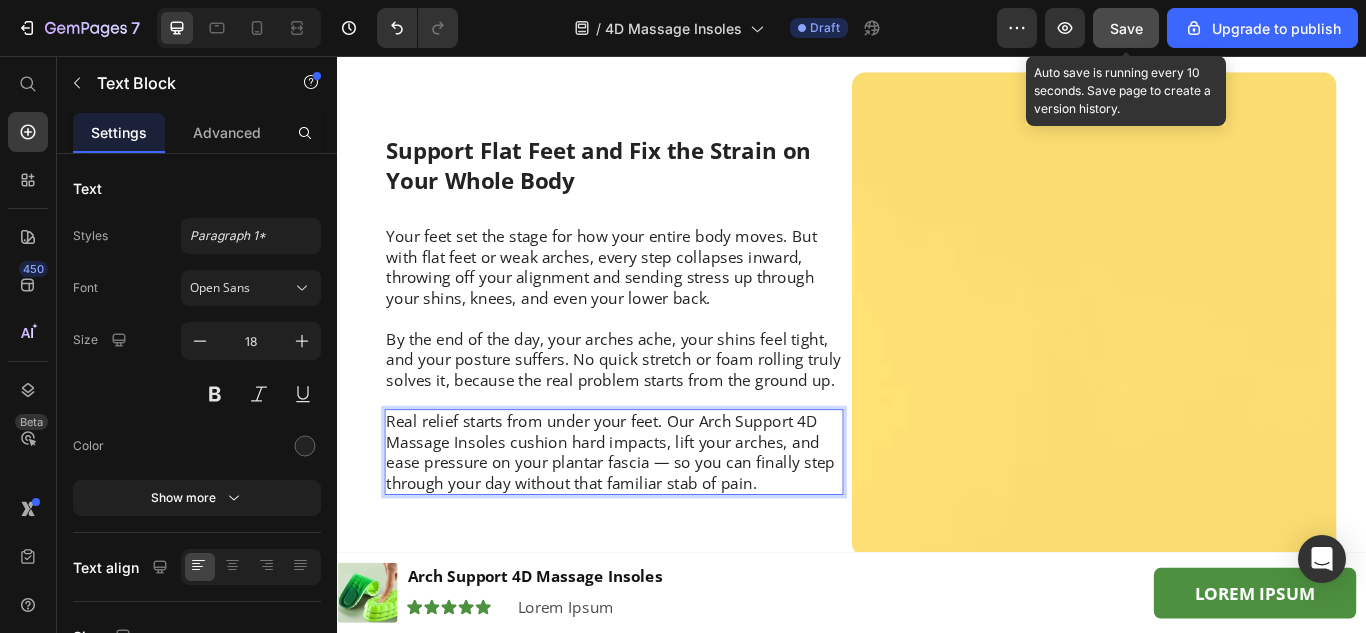 click on "Real relief starts from under your feet. Our Arch Support 4D Massage Insoles cushion hard impacts, lift your arches, and ease pressure on your plantar fascia — so you can finally step through your day without that familiar stab of pain." at bounding box center [659, 518] 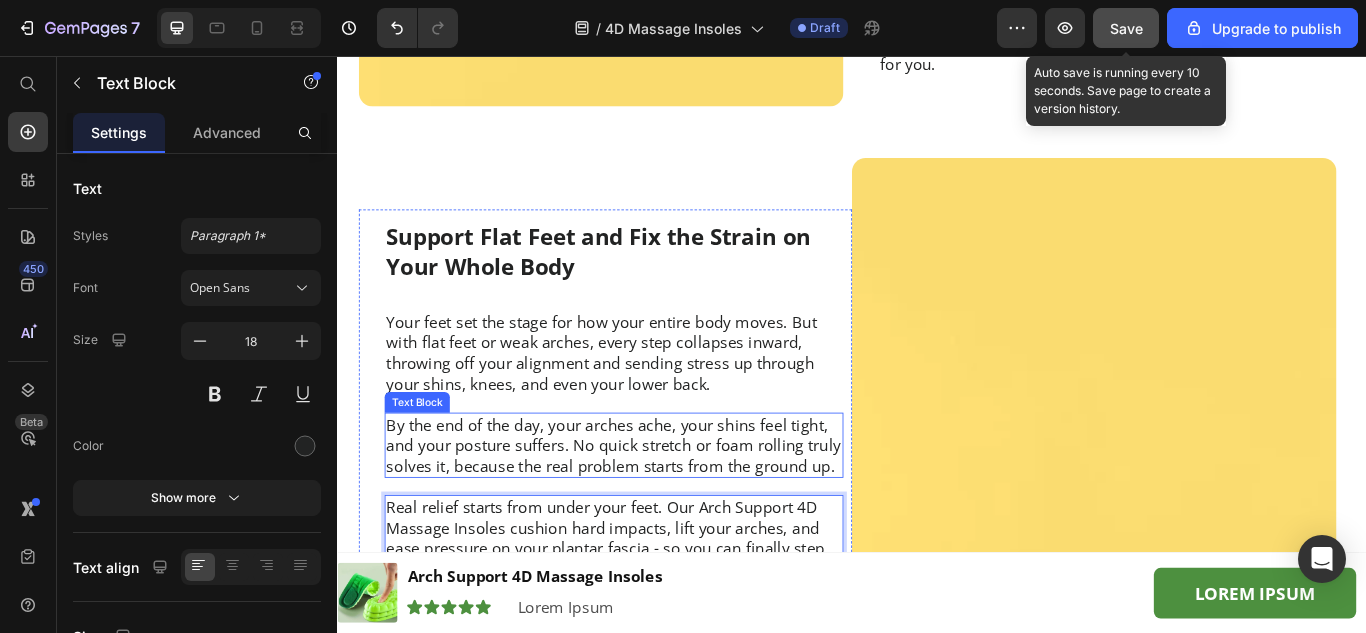 scroll, scrollTop: 3301, scrollLeft: 0, axis: vertical 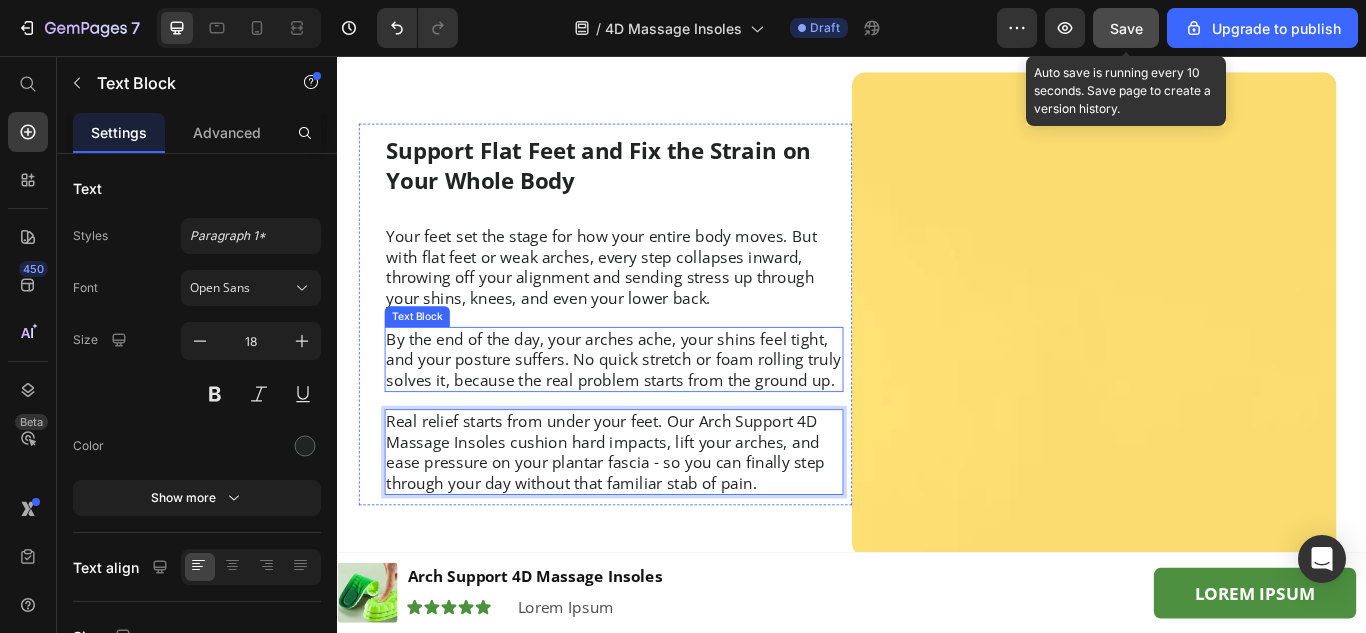 click on "By the end of the day, your arches ache, your shins feel tight, and your posture suffers. No quick stretch or foam rolling truly solves it, because the real problem starts from the ground up." at bounding box center [659, 410] 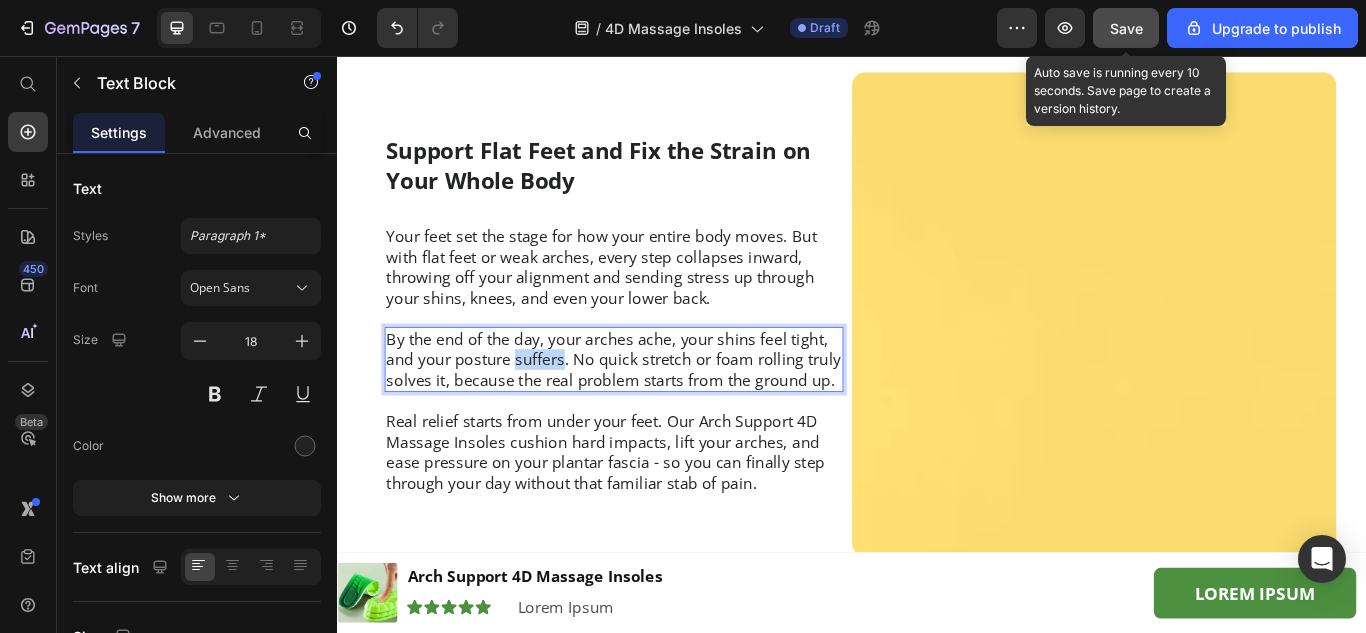 click on "By the end of the day, your arches ache, your shins feel tight, and your posture suffers. No quick stretch or foam rolling truly solves it, because the real problem starts from the ground up." at bounding box center (659, 410) 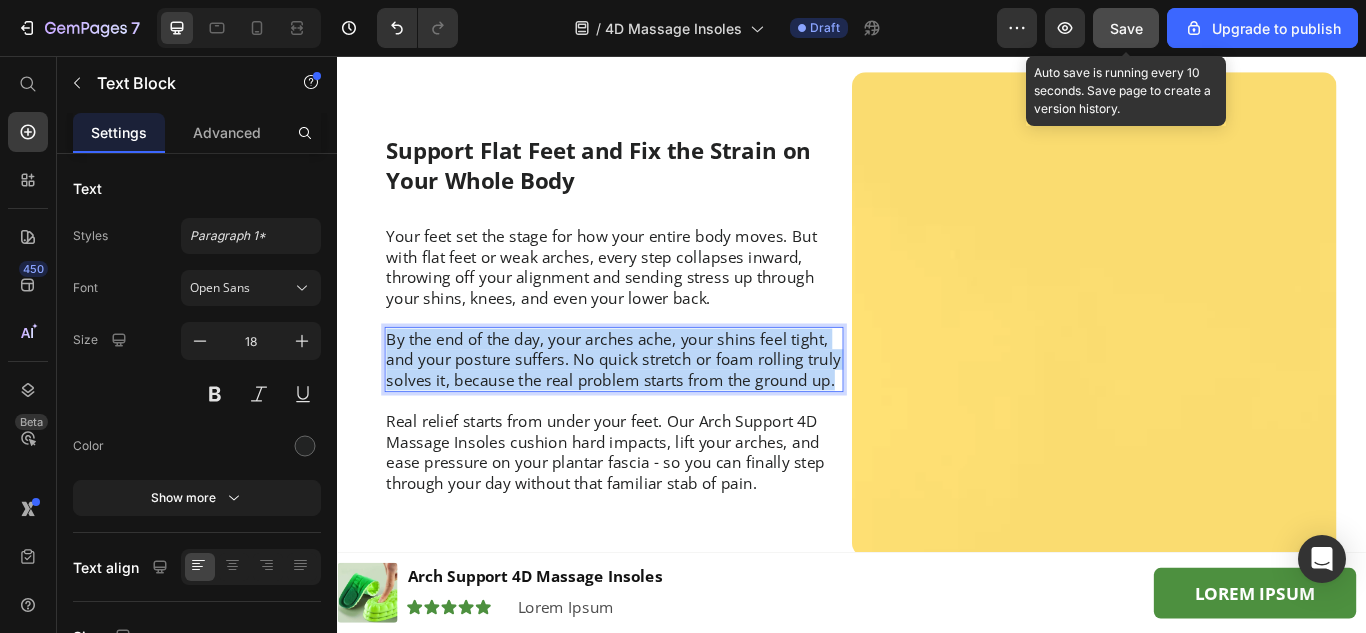 click on "By the end of the day, your arches ache, your shins feel tight, and your posture suffers. No quick stretch or foam rolling truly solves it, because the real problem starts from the ground up." at bounding box center (659, 410) 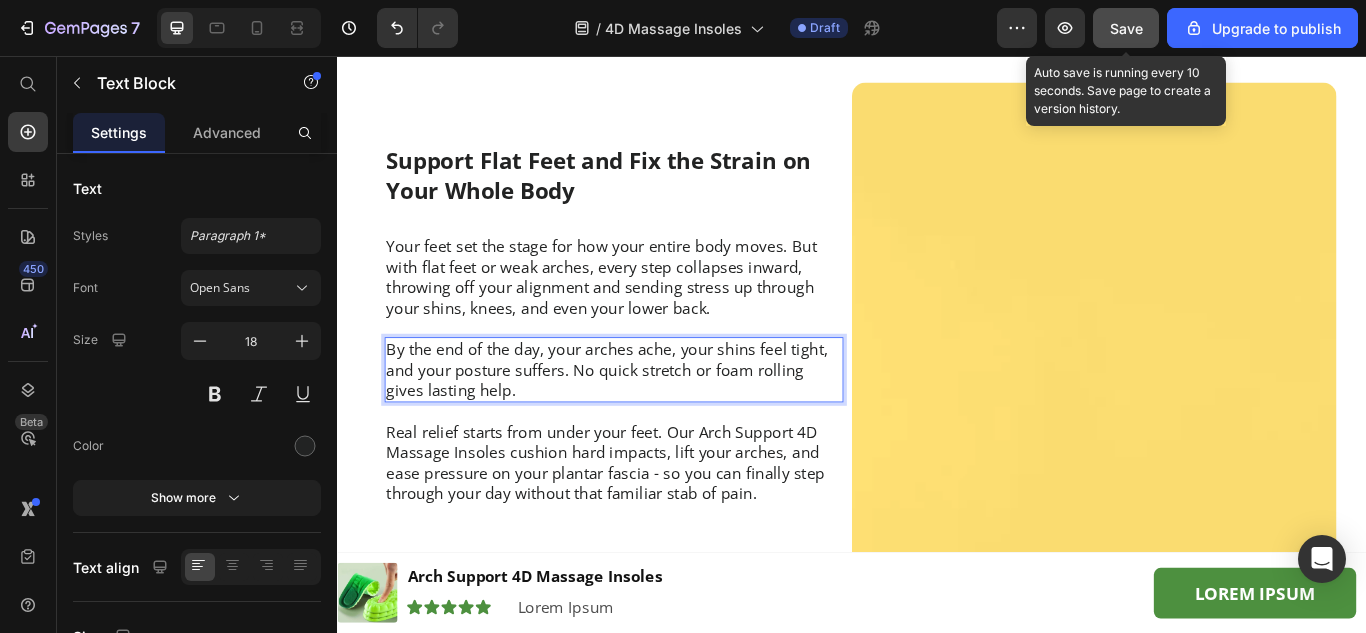 scroll, scrollTop: 3301, scrollLeft: 0, axis: vertical 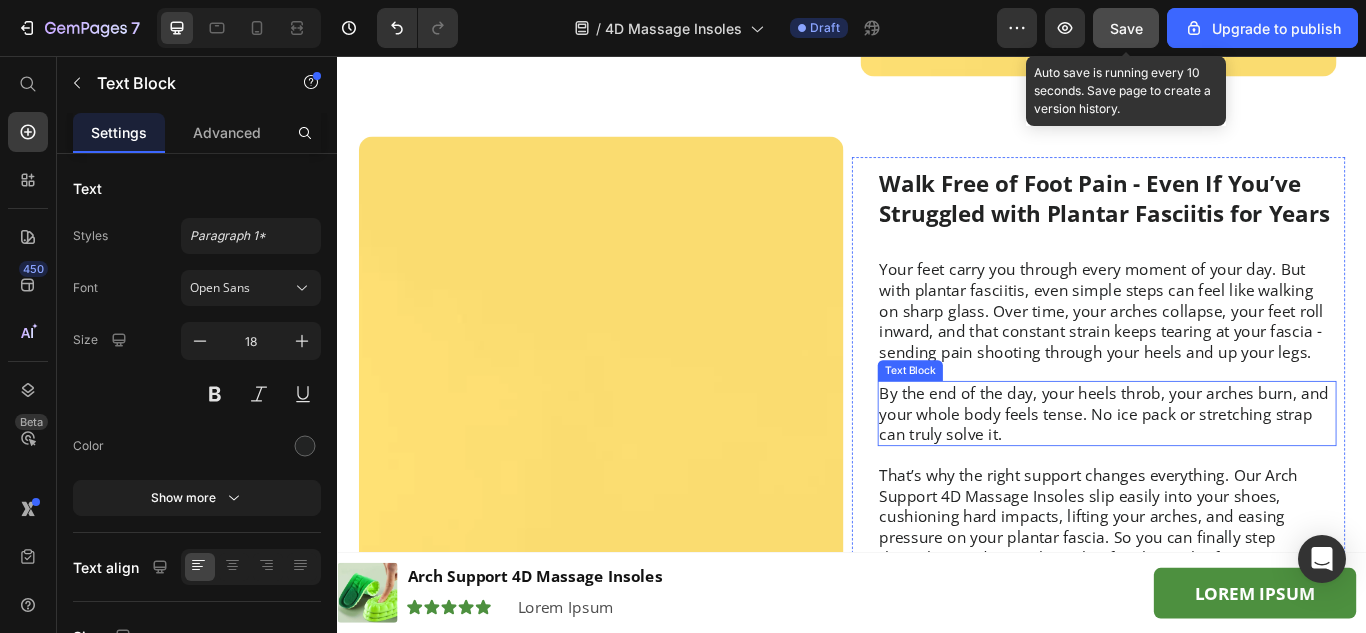 click on "By the end of the day, your heels throb, your arches burn, and your whole body feels tense. No ice pack or stretching strap can truly solve it." at bounding box center (1234, 473) 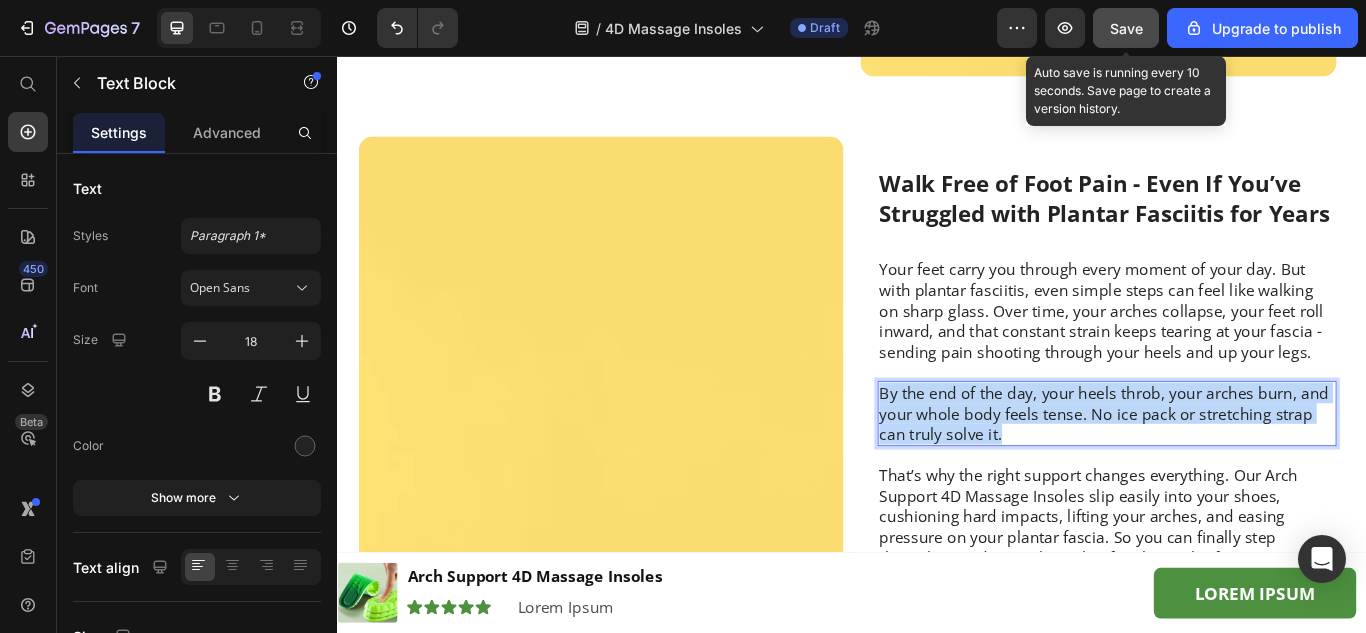 click on "By the end of the day, your heels throb, your arches burn, and your whole body feels tense. No ice pack or stretching strap can truly solve it." at bounding box center (1234, 473) 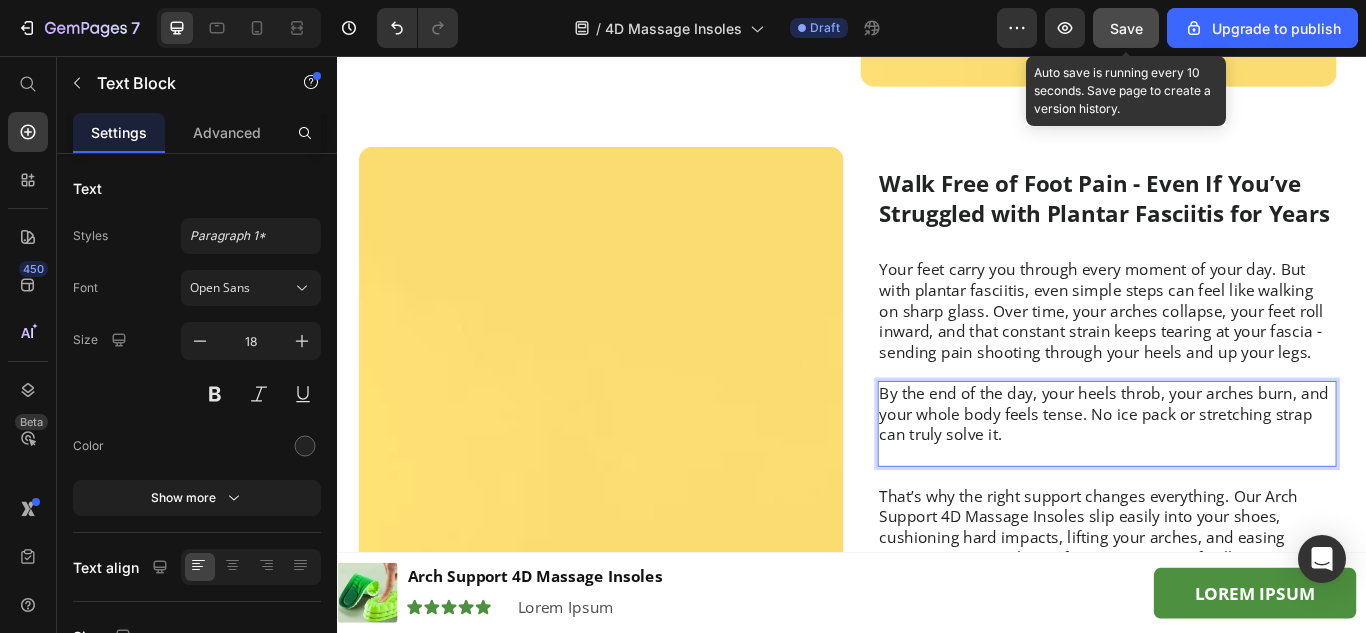 scroll, scrollTop: 2601, scrollLeft: 0, axis: vertical 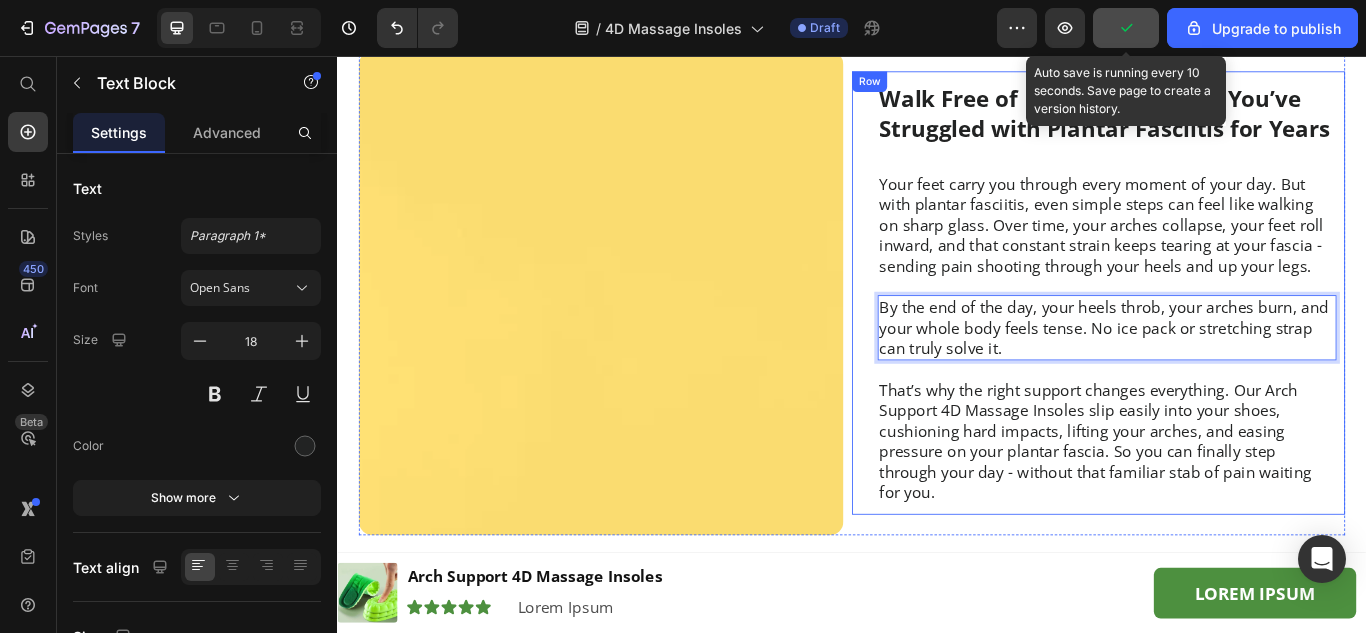 click on "Walk Free of Foot Pain - Even If You’ve Struggled with Plantar Fasciitis for Years Heading Your feet carry you through every moment of your day. But with plantar fasciitis, even simple steps can feel like walking on sharp glass. Over time, your arches collapse, your feet roll inward, and that constant strain keeps tearing at your fascia - sending pain shooting through your heels and up your legs. Text Block By the end of the day, your heels throb, your arches burn, and your whole body feels tense. No ice pack or stretching strap can truly solve it. Text Block   20 That’s why the right support changes everything. Our Arch Support 4D Massage Insoles slip easily into your shoes, cushioning hard impacts, lifting your arches, and easing pressure on your plantar fascia. So you can finally step through your day - without that familiar stab of pain waiting for you. Text Block Row" at bounding box center (1224, 332) 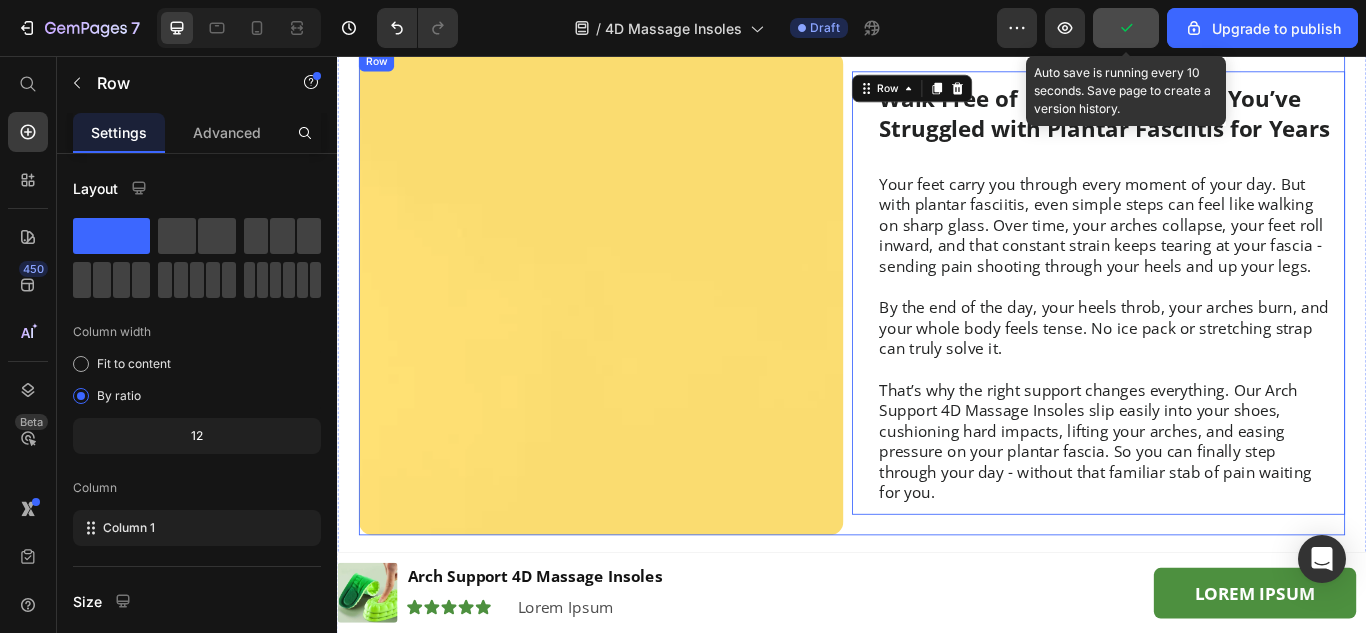 click on "Walk Free of Foot Pain - Even If You’ve Struggled with Plantar Fasciitis for Years Heading Your feet carry you through every moment of your day. But with plantar fasciitis, even simple steps can feel like walking on sharp glass. Over time, your arches collapse, your feet roll inward, and that constant strain keeps tearing at your fascia - sending pain shooting through your heels and up your legs. Text Block By the end of the day, your heels throb, your arches burn, and your whole body feels tense. No ice pack or stretching strap can truly solve it. Text Block That’s why the right support changes everything. Our Arch Support 4D Massage Insoles slip easily into your shoes, cushioning hard impacts, lifting your arches, and easing pressure on your plantar fascia. So you can finally step through your day - without that familiar stab of pain waiting for you. Text Block Row   0" at bounding box center (1224, 332) 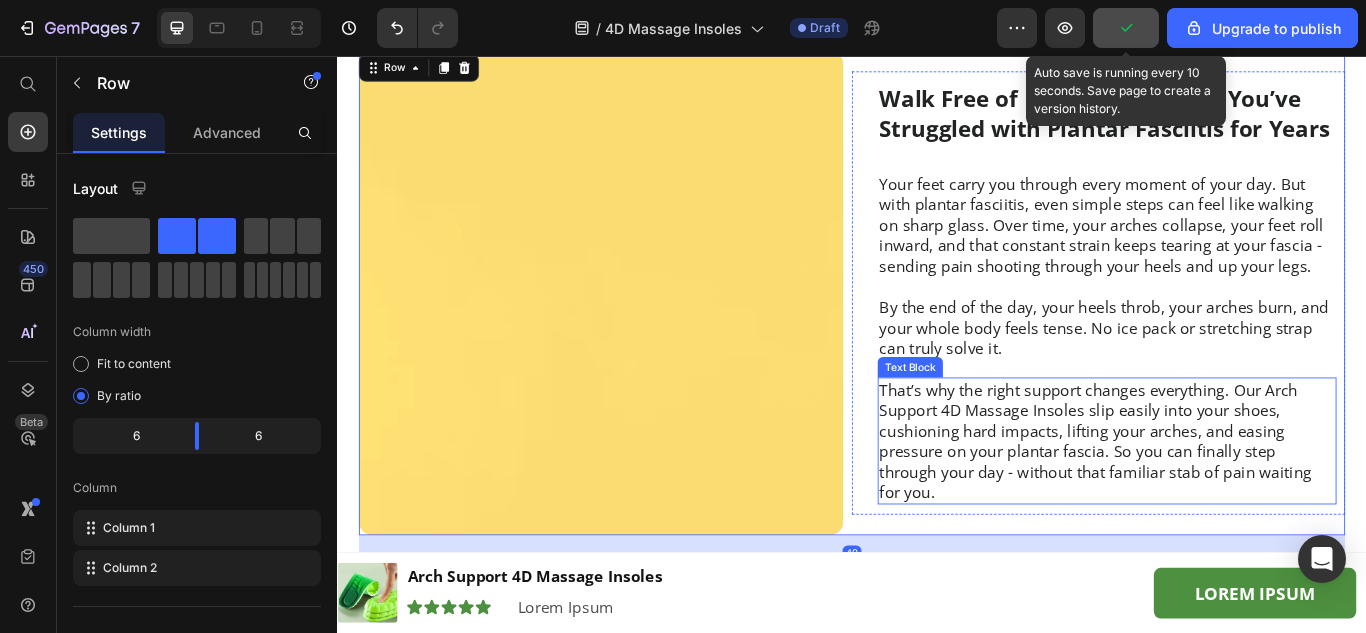click on "That’s why the right support changes everything. Our Arch Support 4D Massage Insoles slip easily into your shoes, cushioning hard impacts, lifting your arches, and easing pressure on your plantar fascia. So you can finally step through your day - without that familiar stab of pain waiting for you." at bounding box center [1234, 505] 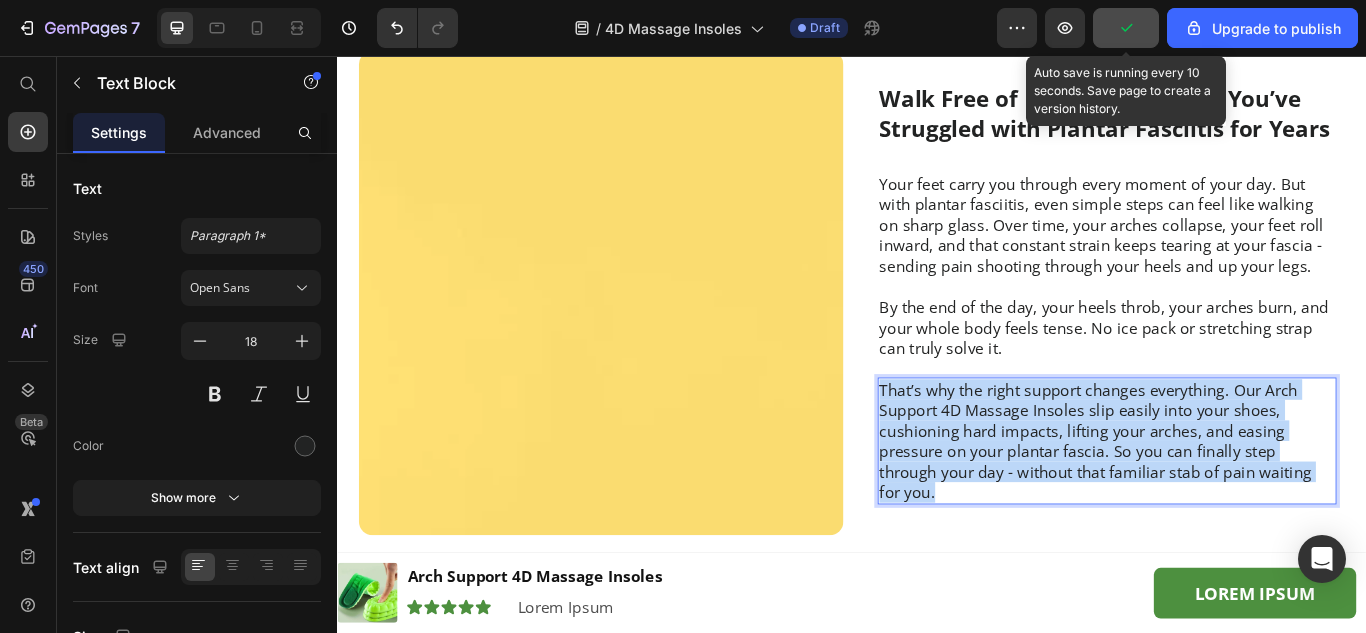 click on "That’s why the right support changes everything. Our Arch Support 4D Massage Insoles slip easily into your shoes, cushioning hard impacts, lifting your arches, and easing pressure on your plantar fascia. So you can finally step through your day - without that familiar stab of pain waiting for you." at bounding box center [1234, 505] 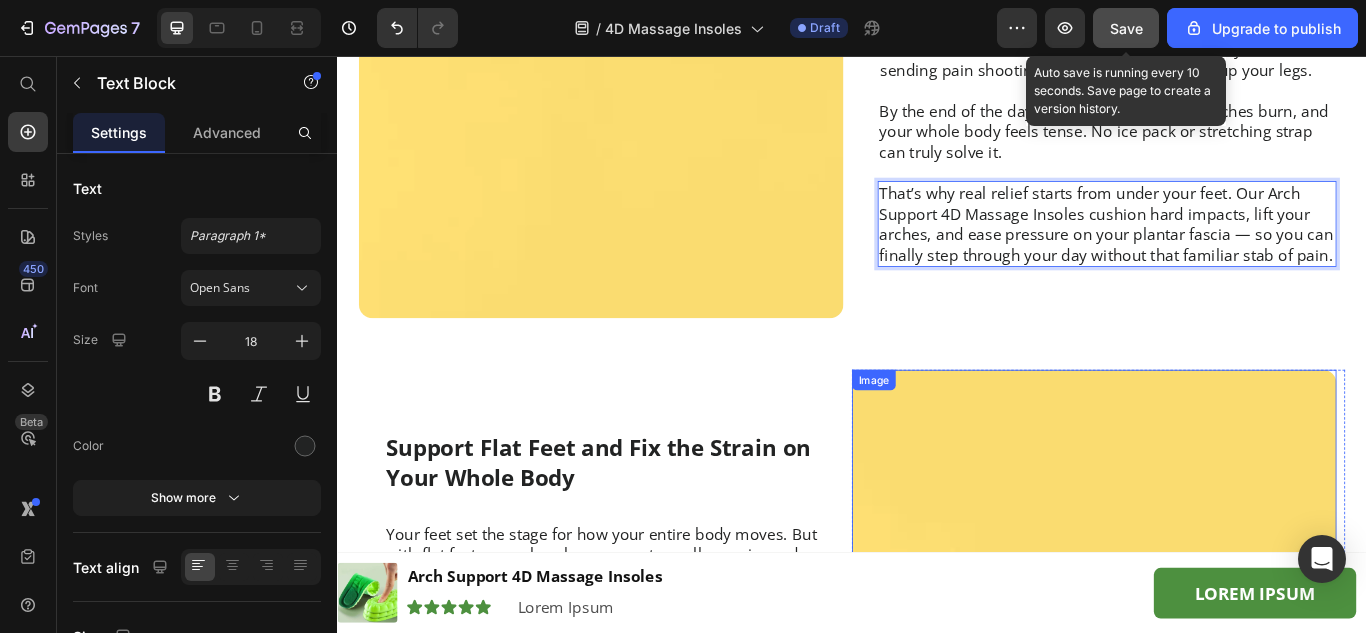 scroll, scrollTop: 2913, scrollLeft: 0, axis: vertical 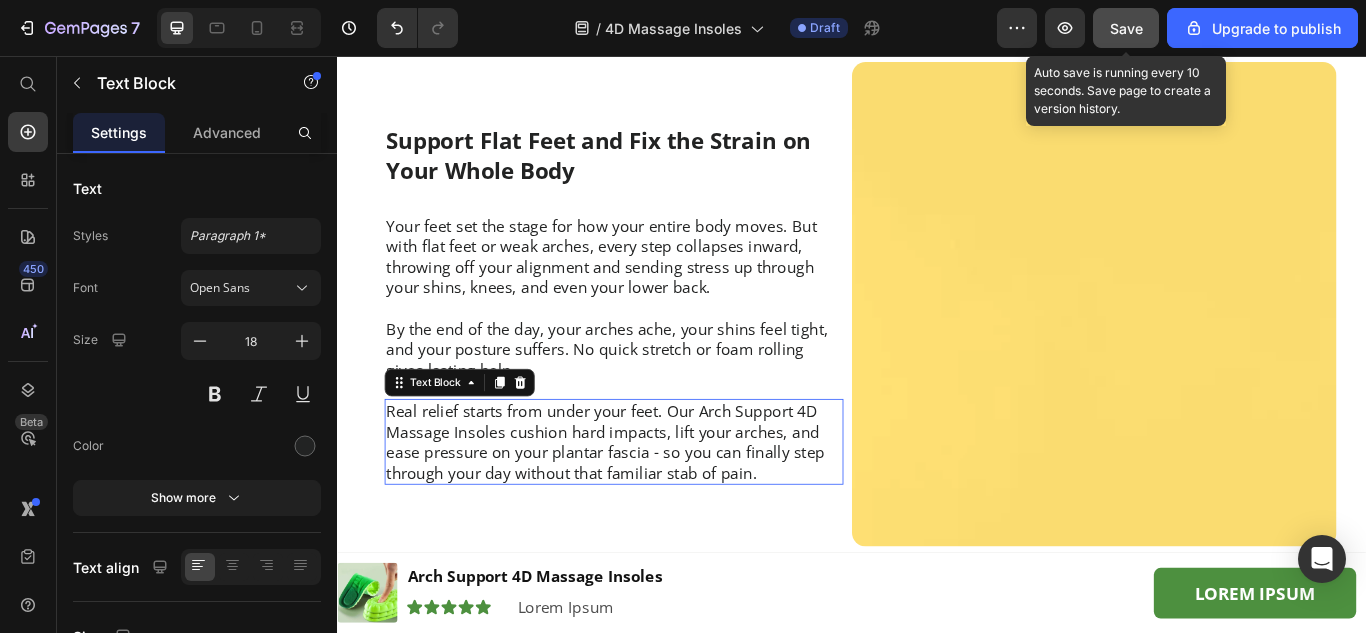 click on "Real relief starts from under your feet. Our Arch Support 4D Massage Insoles cushion hard impacts, lift your arches, and ease pressure on your plantar fascia - so you can finally step through your day without that familiar stab of pain." at bounding box center [659, 506] 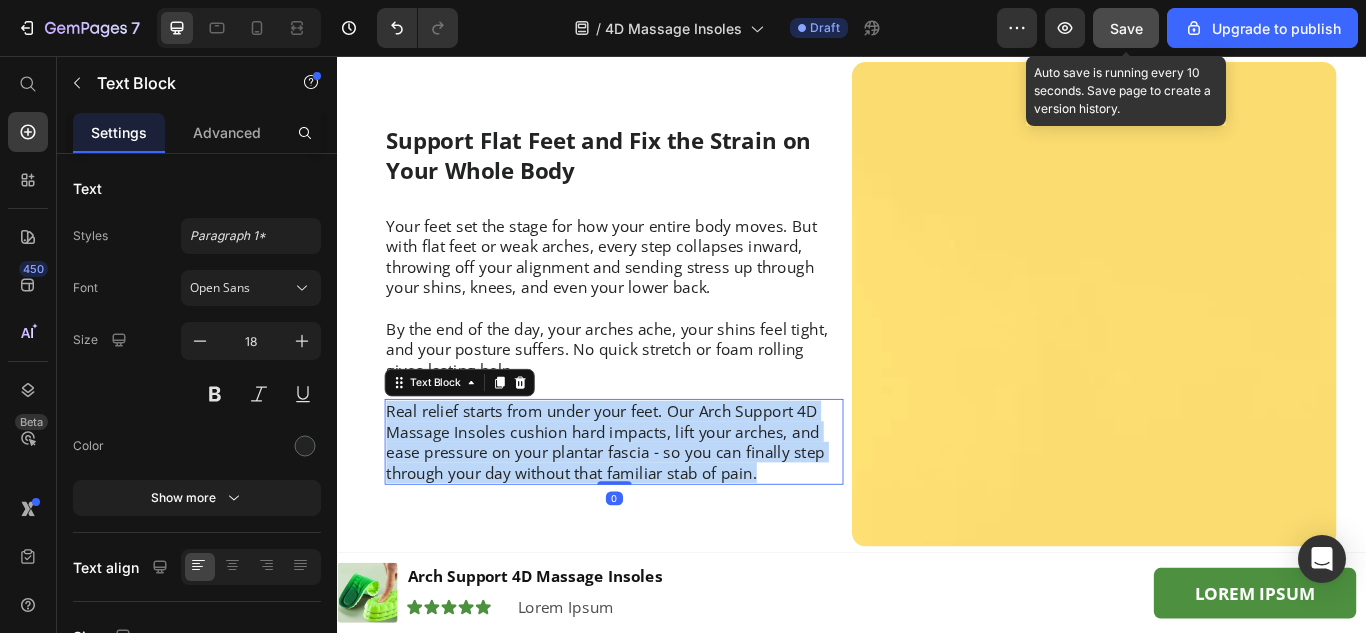 click on "Real relief starts from under your feet. Our Arch Support 4D Massage Insoles cushion hard impacts, lift your arches, and ease pressure on your plantar fascia - so you can finally step through your day without that familiar stab of pain." at bounding box center (659, 506) 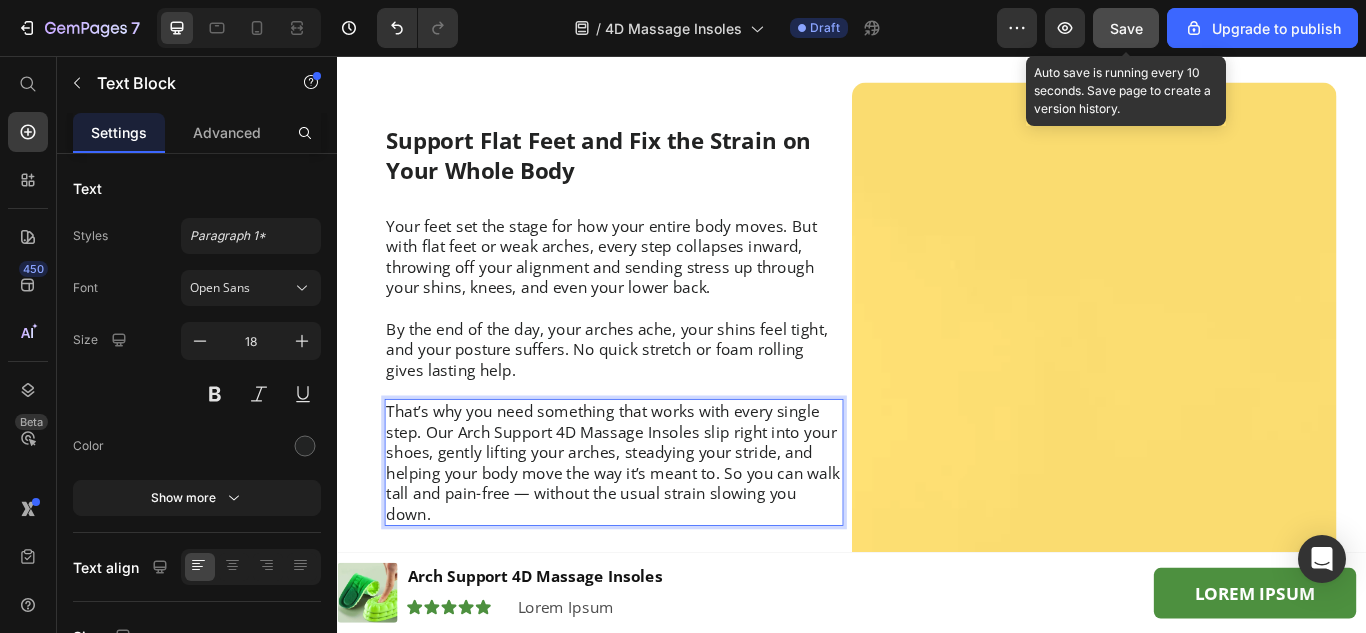 scroll, scrollTop: 3301, scrollLeft: 0, axis: vertical 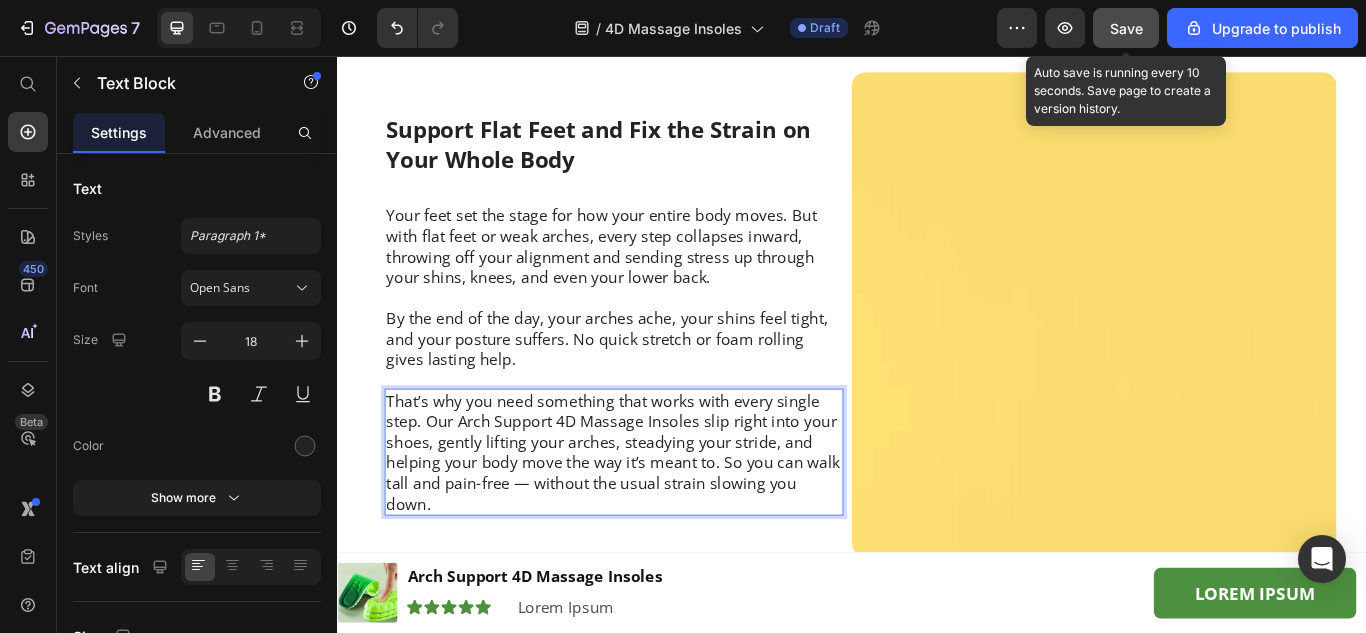 click on "That’s why you need something that works with every single step. Our Arch Support 4D Massage Insoles slip right into your shoes, gently lifting your arches, steadying your stride, and helping your body move the way it’s meant to. So you can walk tall and pain-free — without the usual strain slowing you down." at bounding box center [659, 518] 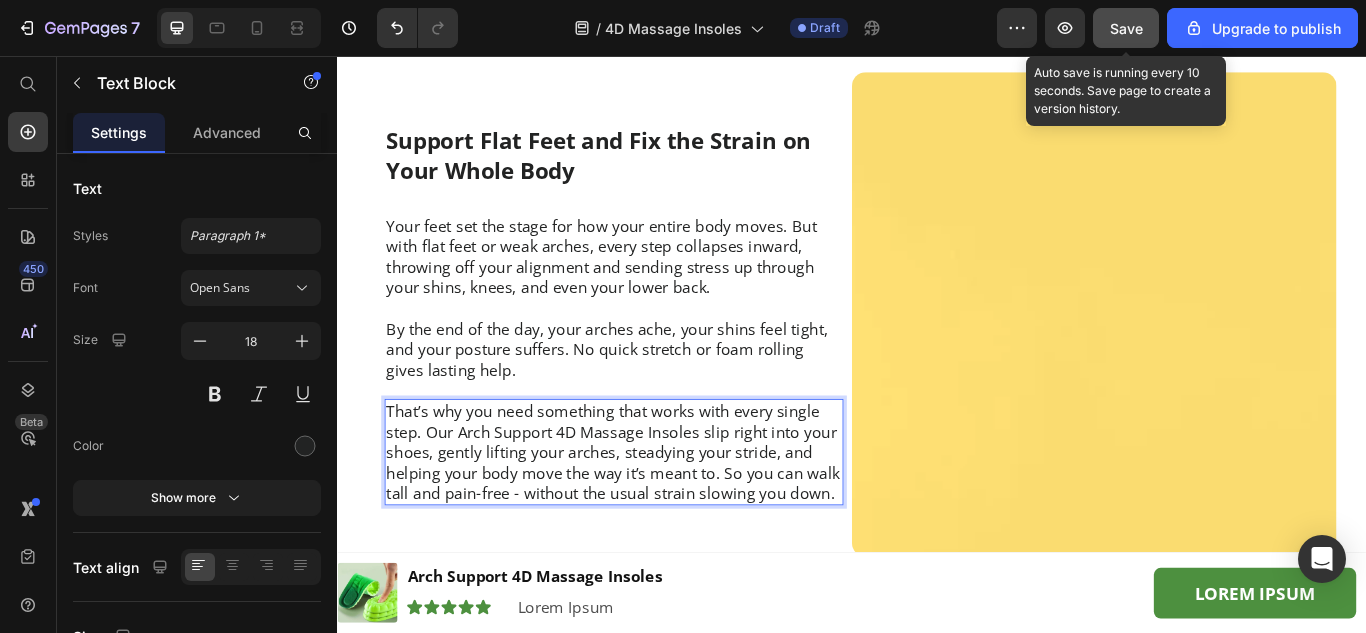 click on "That’s why you need something that works with every single step. Our Arch Support 4D Massage Insoles slip right into your shoes, gently lifting your arches, steadying your stride, and helping your body move the way it’s meant to. So you can walk tall and pain-free - without the usual strain slowing you down." at bounding box center [659, 518] 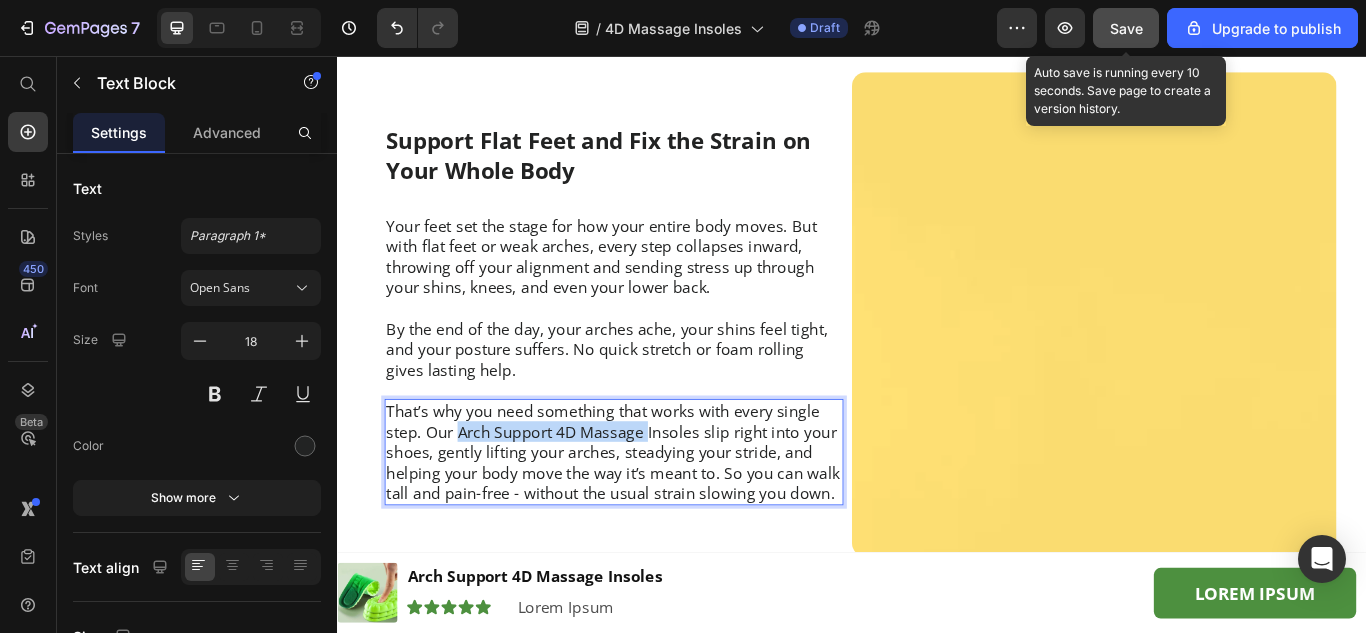 drag, startPoint x: 689, startPoint y: 497, endPoint x: 467, endPoint y: 500, distance: 222.02026 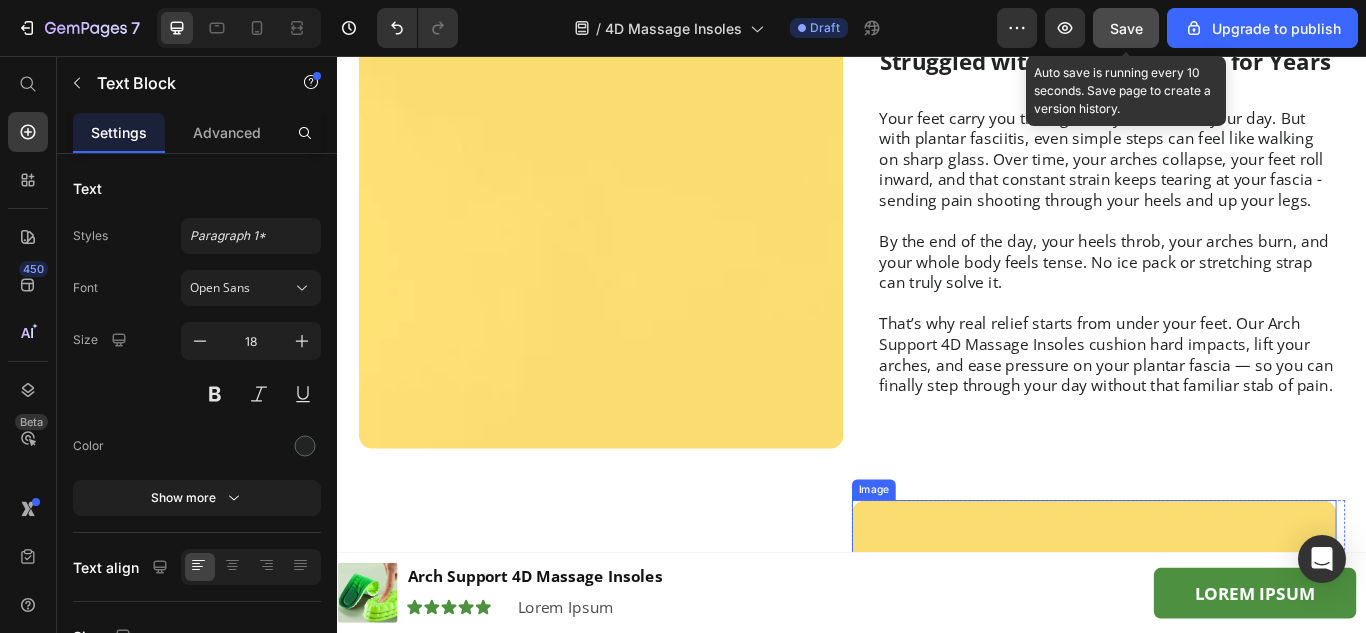scroll, scrollTop: 2801, scrollLeft: 0, axis: vertical 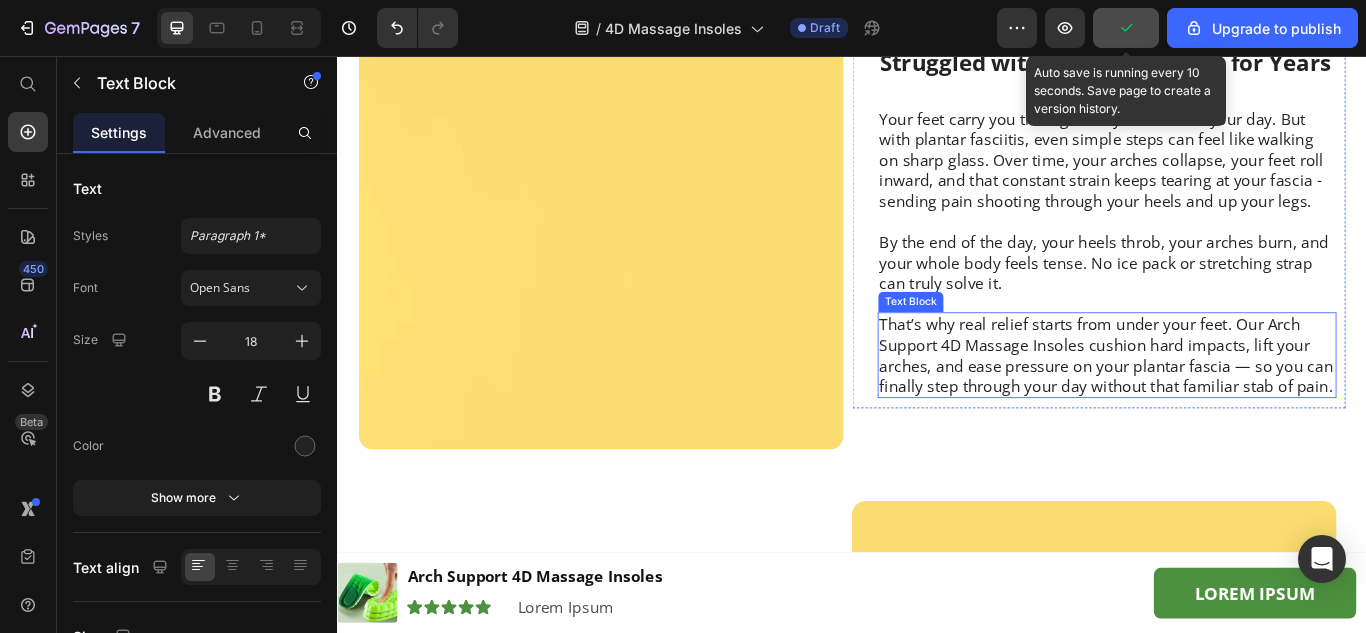 click on "That’s why real relief starts from under your feet. Our Arch Support 4D Massage Insoles cushion hard impacts, lift your arches, and ease pressure on your plantar fascia — so you can finally step through your day without that familiar stab of pain." at bounding box center (1234, 405) 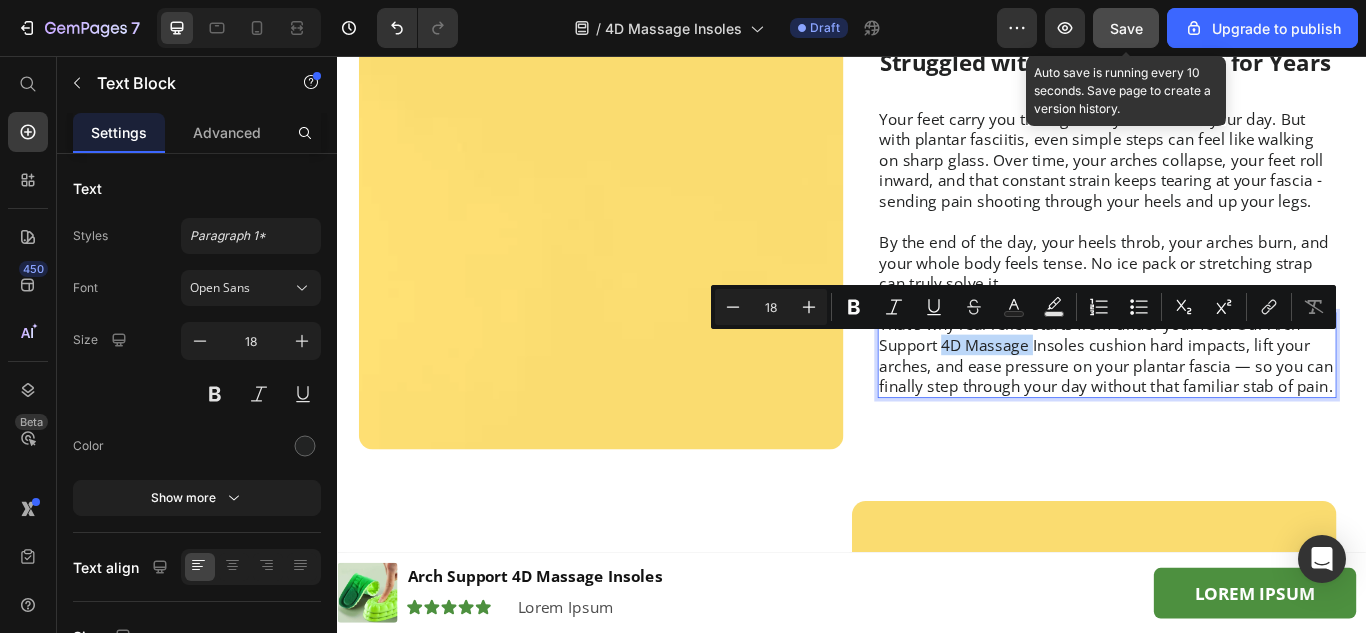 drag, startPoint x: 1139, startPoint y: 398, endPoint x: 1033, endPoint y: 401, distance: 106.04244 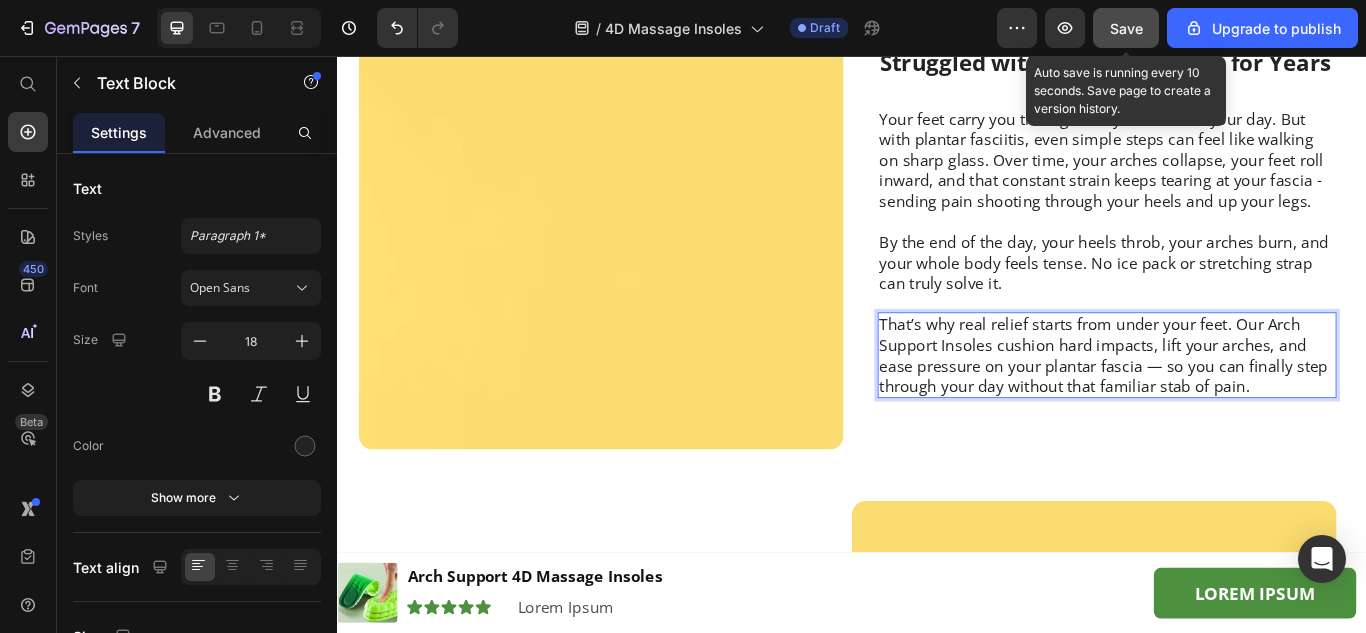 click on "That’s why real relief starts from under your feet. Our Arch Support Insoles cushion hard impacts, lift your arches, and ease pressure on your plantar fascia — so you can finally step through your day without that familiar stab of pain." at bounding box center [1234, 405] 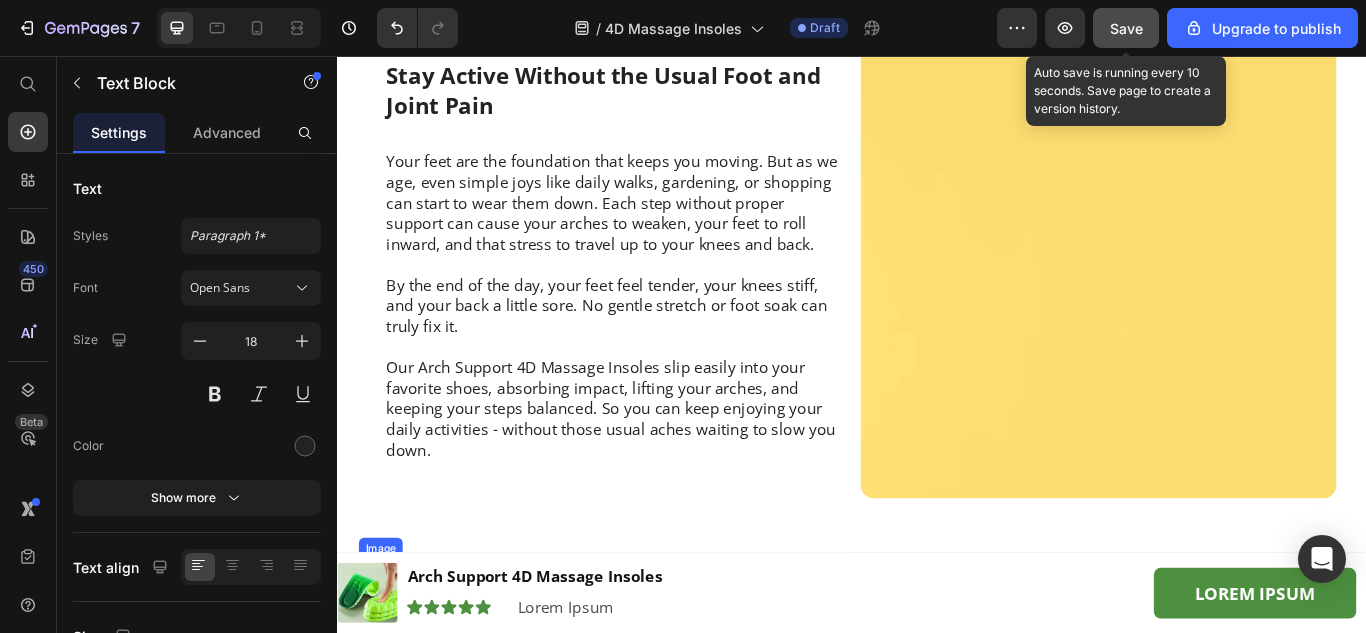 scroll, scrollTop: 2101, scrollLeft: 0, axis: vertical 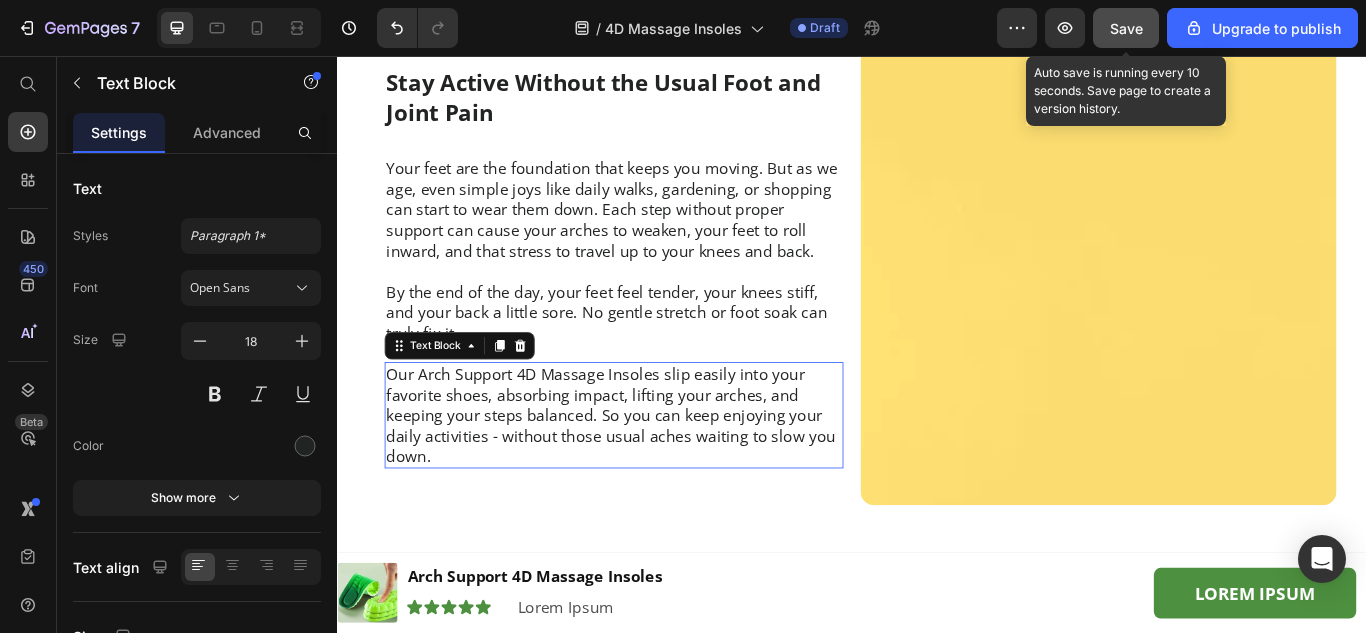 click on "Our Arch Support 4D Massage Insoles slip easily into your favorite shoes, absorbing impact, lifting your arches, and keeping your steps balanced. So you can keep enjoying your daily activities - without those usual aches waiting to slow you down." at bounding box center (659, 475) 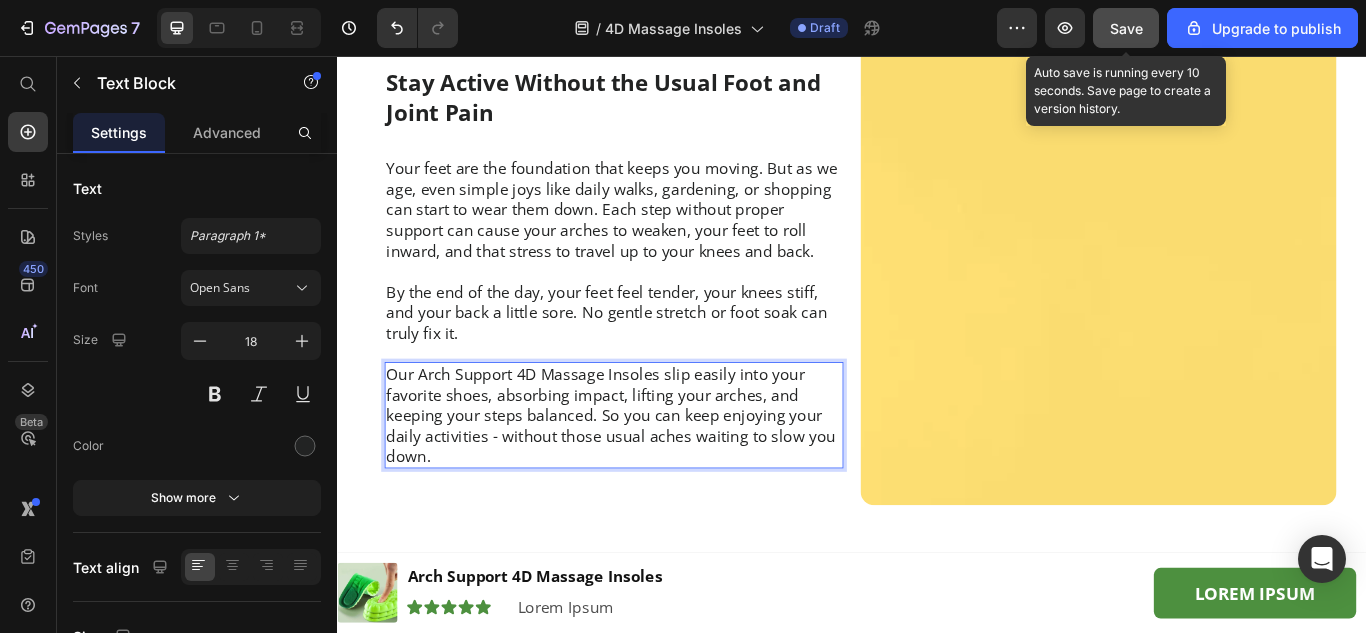 click on "Our Arch Support 4D Massage Insoles slip easily into your favorite shoes, absorbing impact, lifting your arches, and keeping your steps balanced. So you can keep enjoying your daily activities - without those usual aches waiting to slow you down." at bounding box center (659, 475) 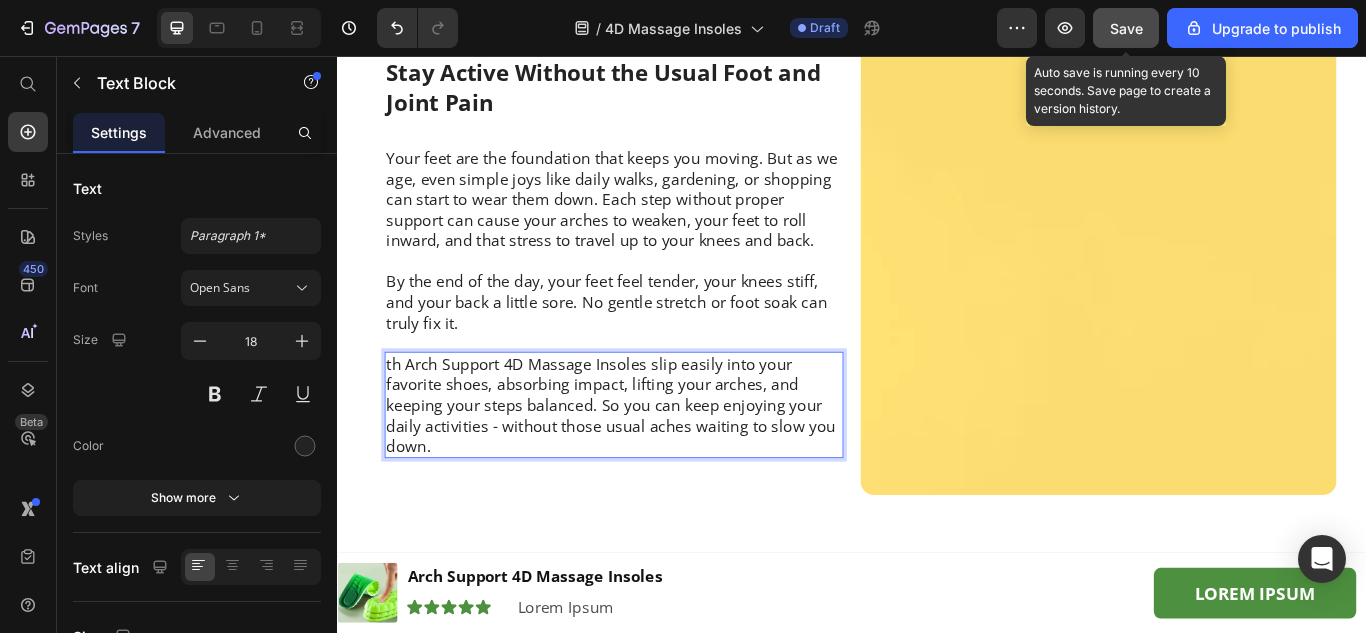 scroll, scrollTop: 2101, scrollLeft: 0, axis: vertical 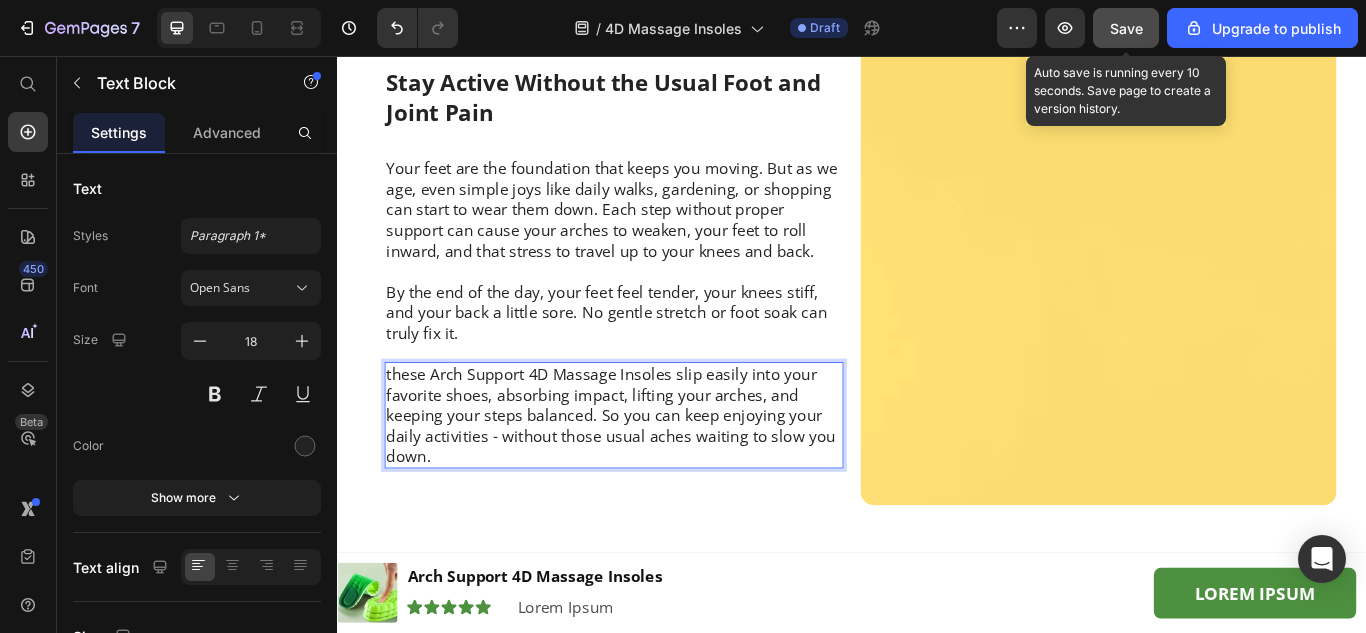 click on "these Arch Support 4D Massage Insoles slip easily into your favorite shoes, absorbing impact, lifting your arches, and keeping your steps balanced. So you can keep enjoying your daily activities - without those usual aches waiting to slow you down." at bounding box center [659, 475] 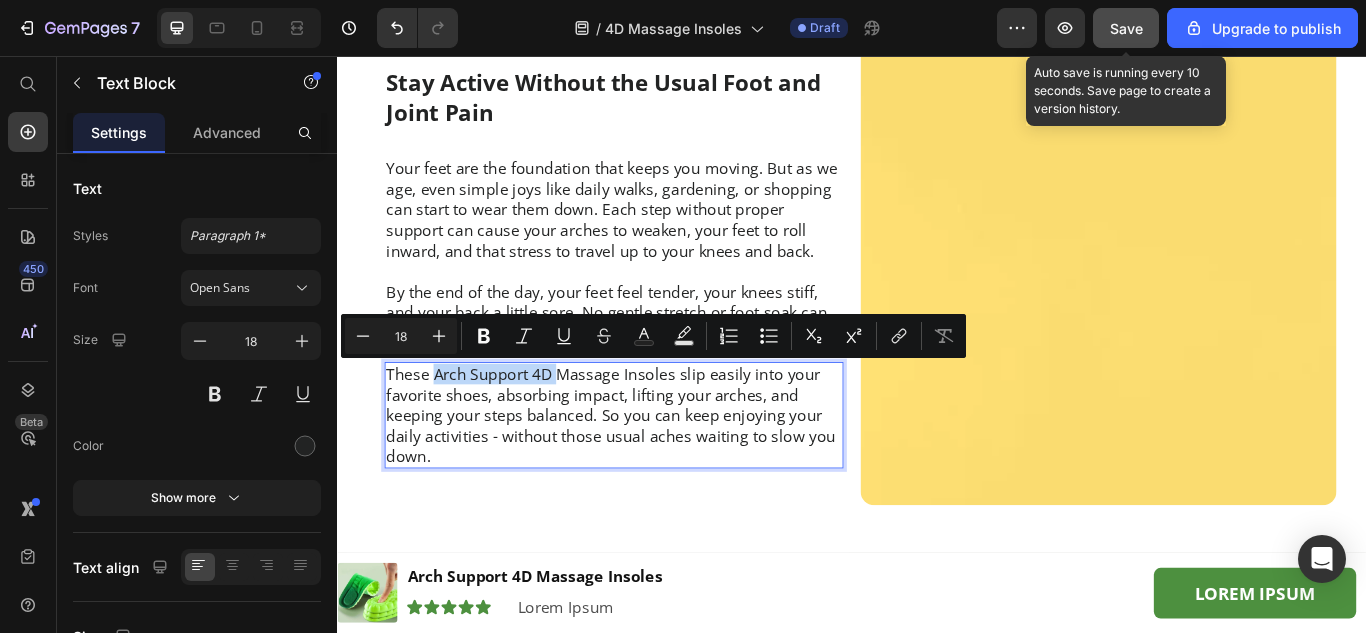 drag, startPoint x: 584, startPoint y: 428, endPoint x: 441, endPoint y: 436, distance: 143.2236 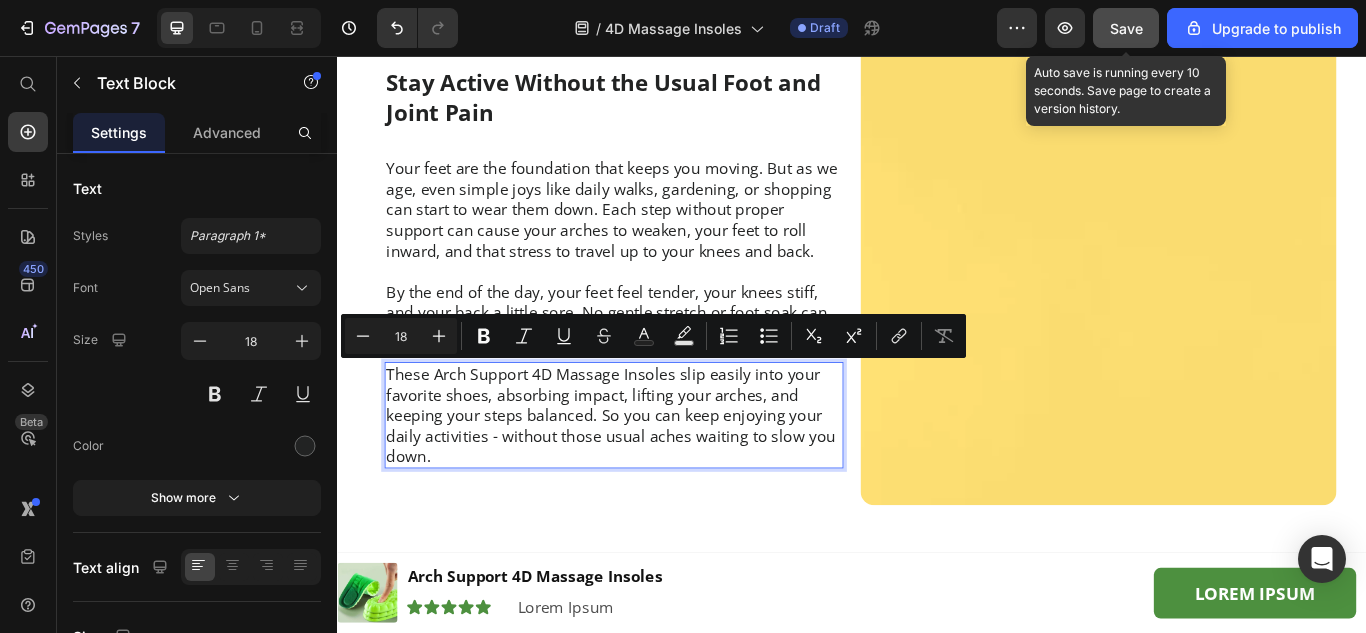 scroll, scrollTop: 2113, scrollLeft: 0, axis: vertical 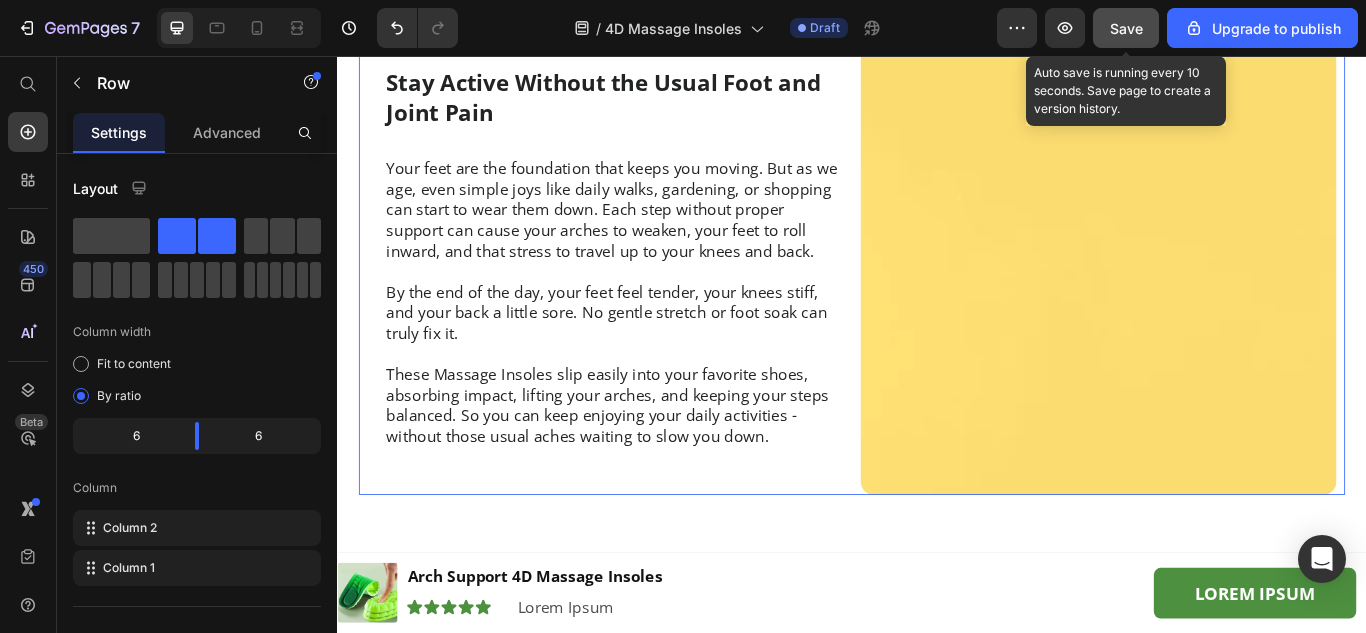 click on "Lorem Ipsum is simply dummy text of the printing and typesetting industry. Heading Image Row Stay Active Without the Usual Foot and Joint Pain Heading Your feet are the foundation that keeps you moving. But as we age, even simple joys like daily walks, gardening, or shopping can start to wear them down. Each step without proper support can cause your arches to weaken, your feet to roll inward, and that stress to travel up to your knees and back. Text Block By the end of the day, your feet feel tender, your knees stiff, and your back a little sore. No gentle stretch or foot soak can truly fix it. Text Block These Massage Insoles slip easily into your favorite shoes, absorbing impact, lifting your arches, and keeping your steps balanced. So you can keep enjoying your daily activities - without those usual aches waiting to slow you down. Text Block Row Row   0" at bounding box center [937, 290] 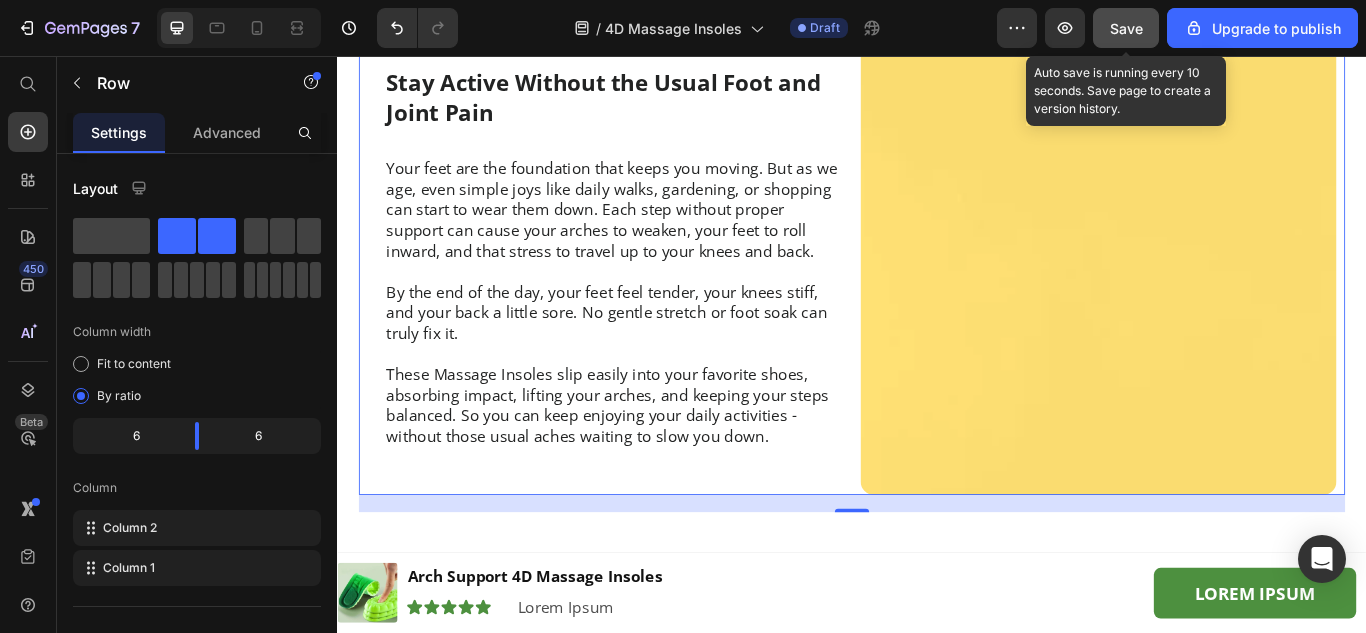 click on "Save" at bounding box center [1126, 28] 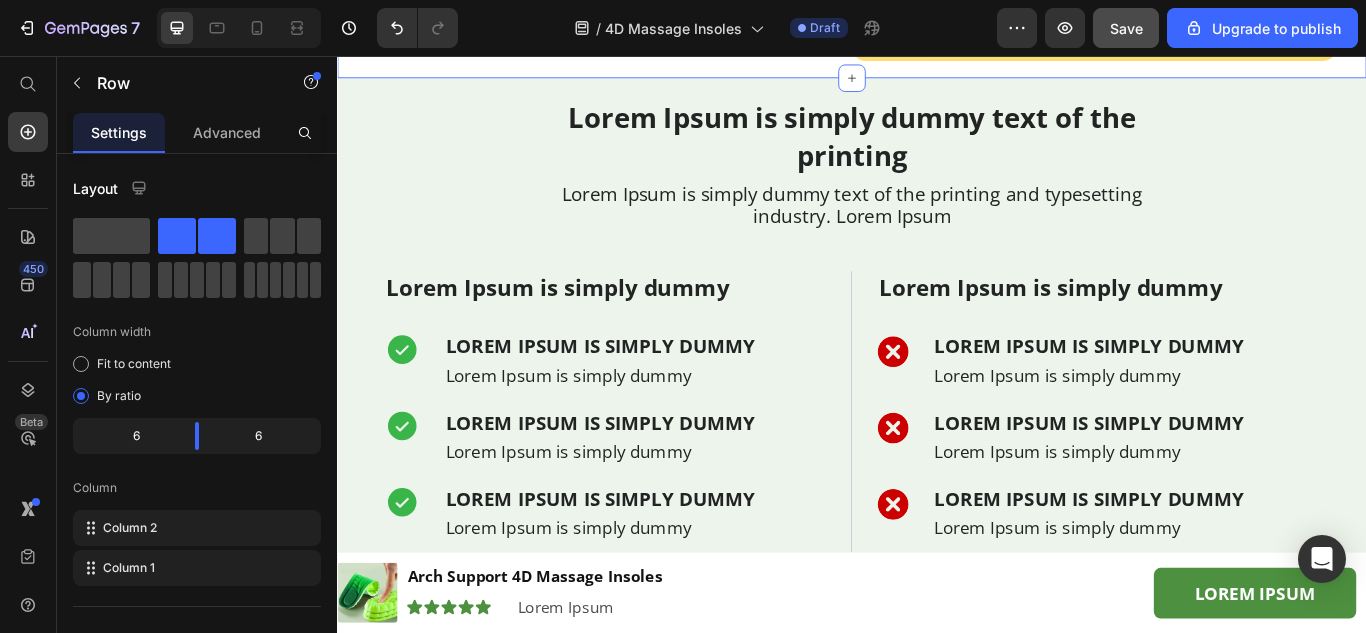 scroll, scrollTop: 3913, scrollLeft: 0, axis: vertical 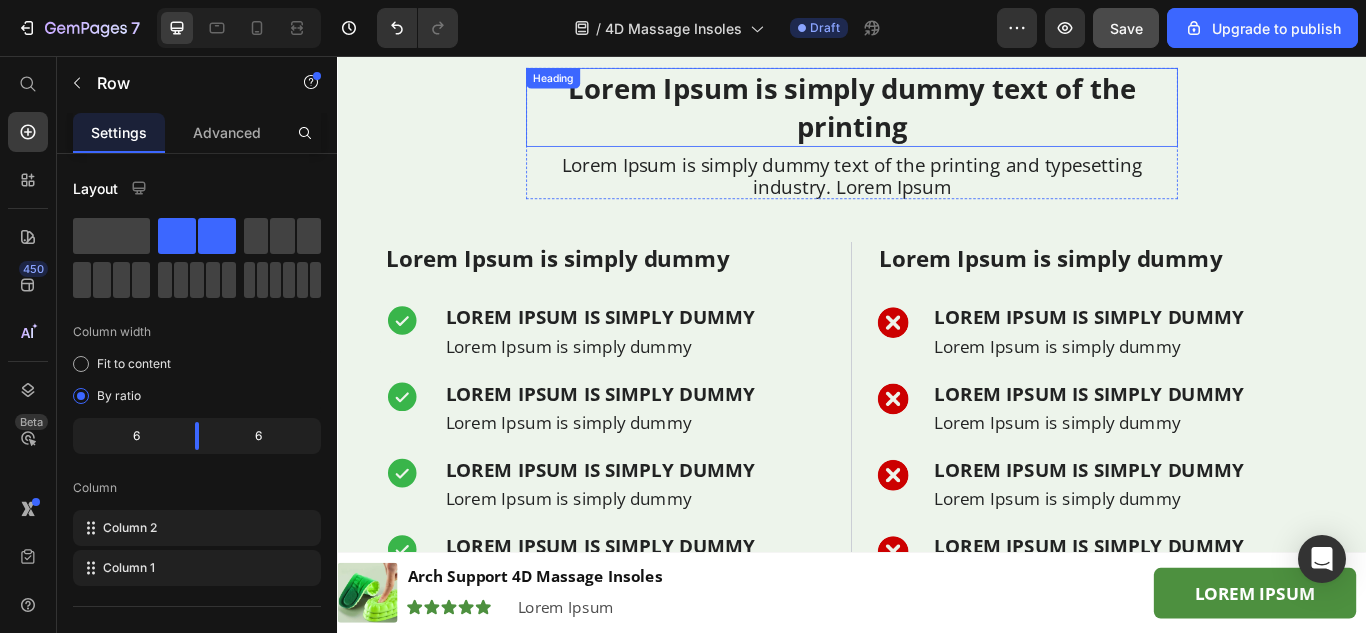 click on "Lorem Ipsum is simply dummy text of the printing" at bounding box center [937, 116] 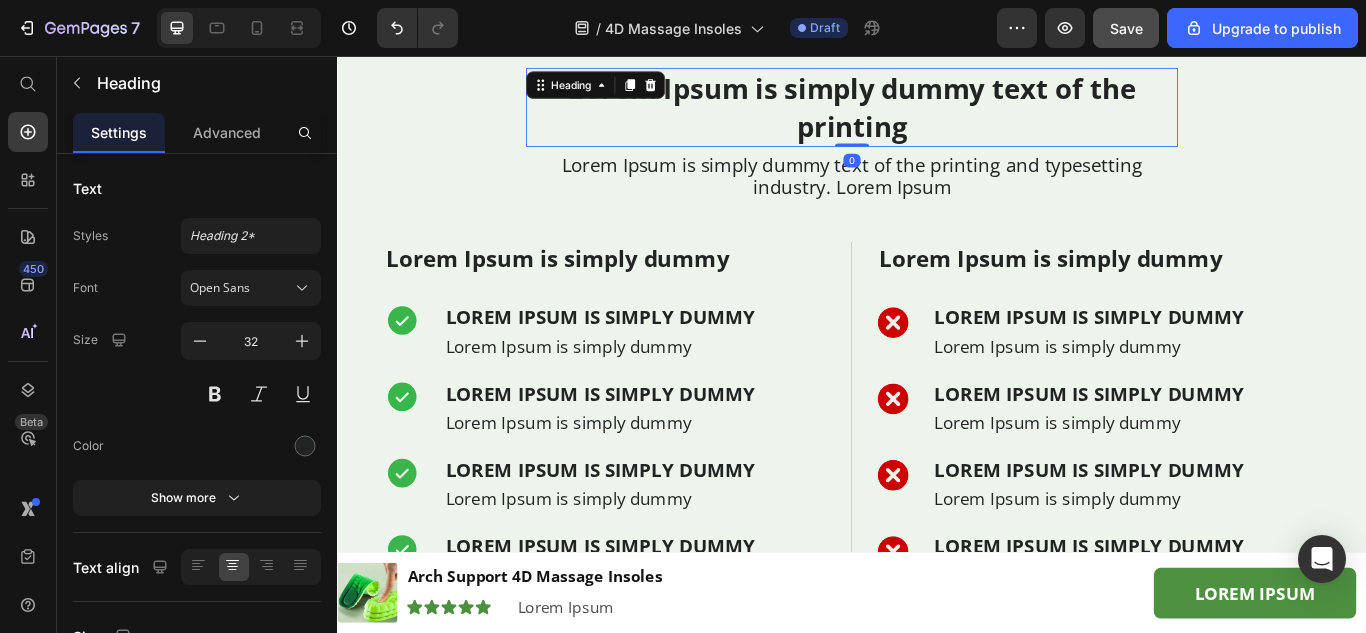 click on "Lorem Ipsum is simply dummy text of the printing" at bounding box center [937, 116] 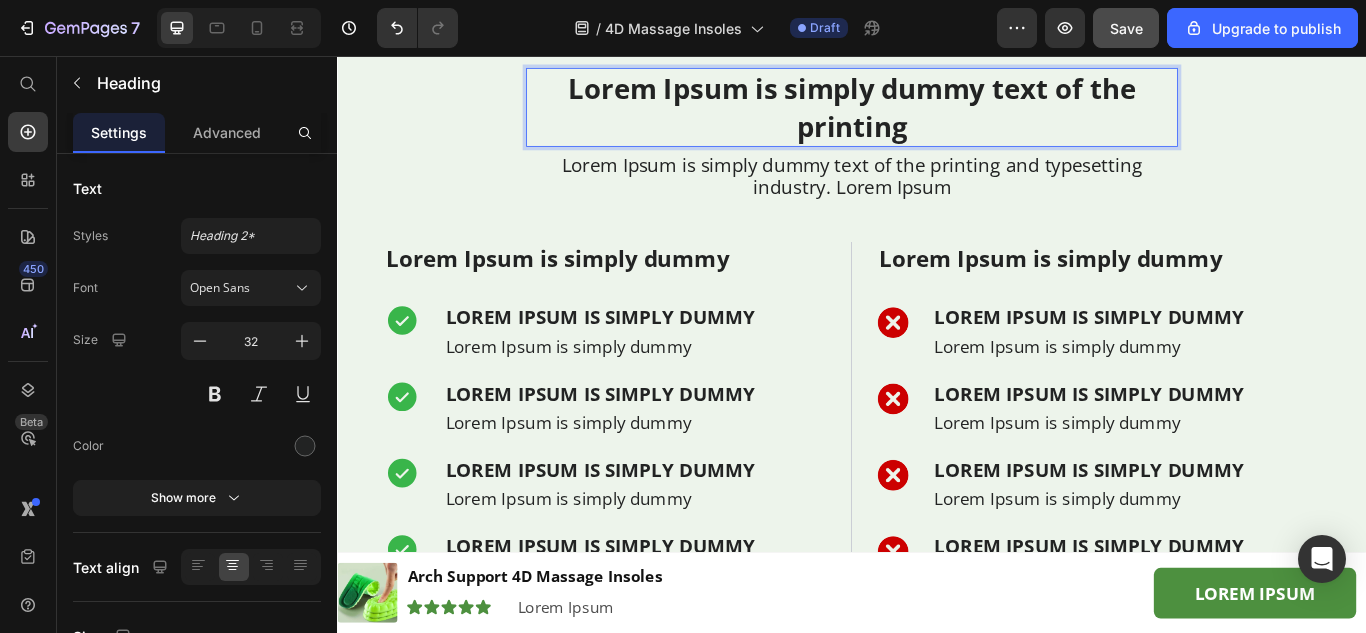 click on "Lorem Ipsum is simply dummy text of the printing" at bounding box center [937, 116] 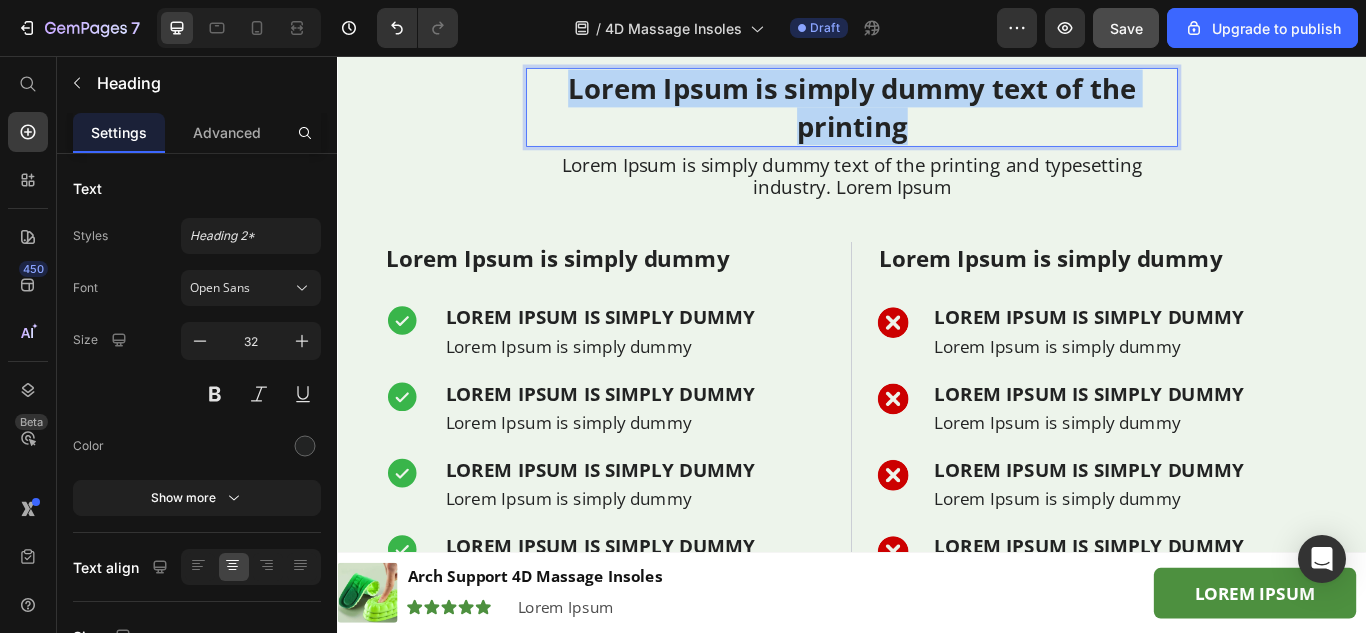 click on "Lorem Ipsum is simply dummy text of the printing" at bounding box center (937, 116) 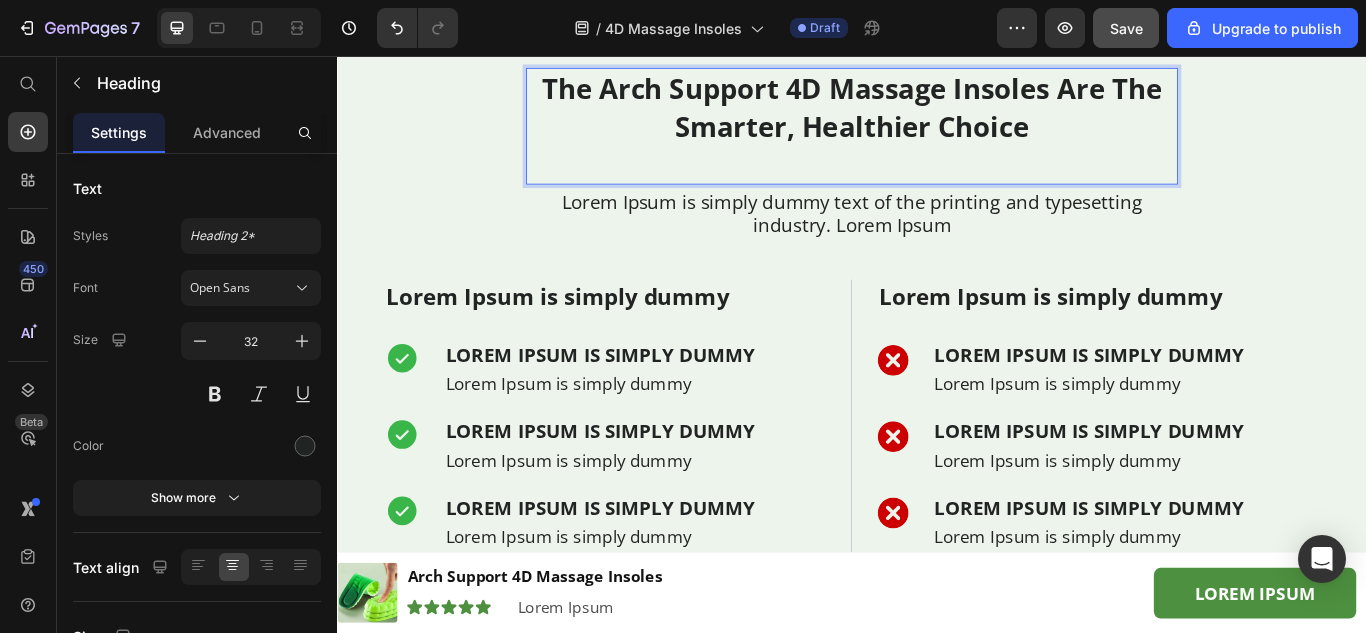 scroll, scrollTop: 3909, scrollLeft: 0, axis: vertical 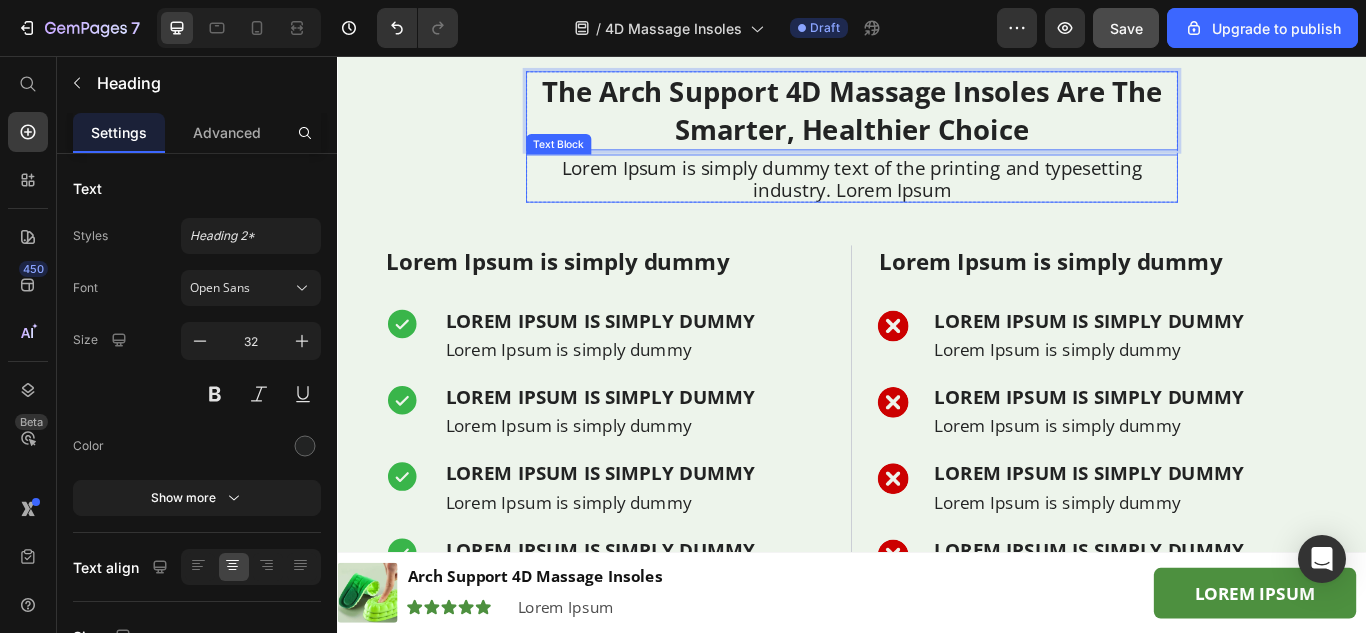 click on "Lorem Ipsum is simply dummy text of the printing and typesetting industry. Lorem Ipsum" at bounding box center [937, 199] 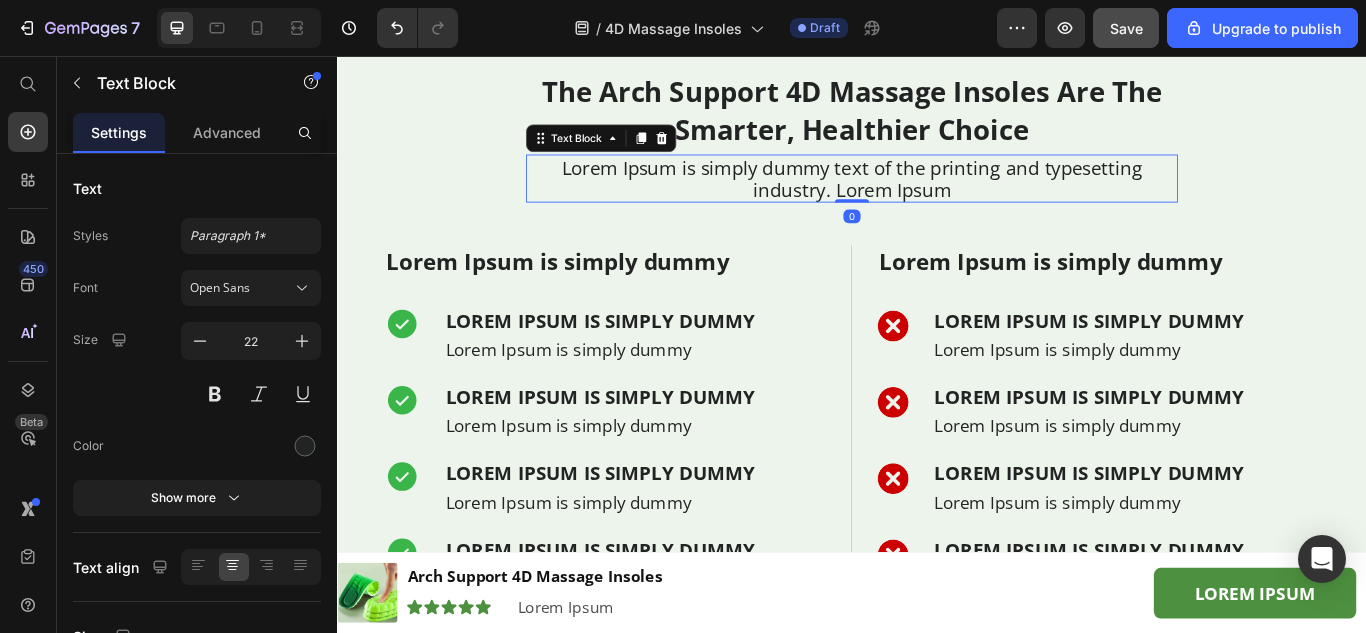 click on "Lorem Ipsum is simply dummy text of the printing and typesetting industry. Lorem Ipsum" at bounding box center (937, 199) 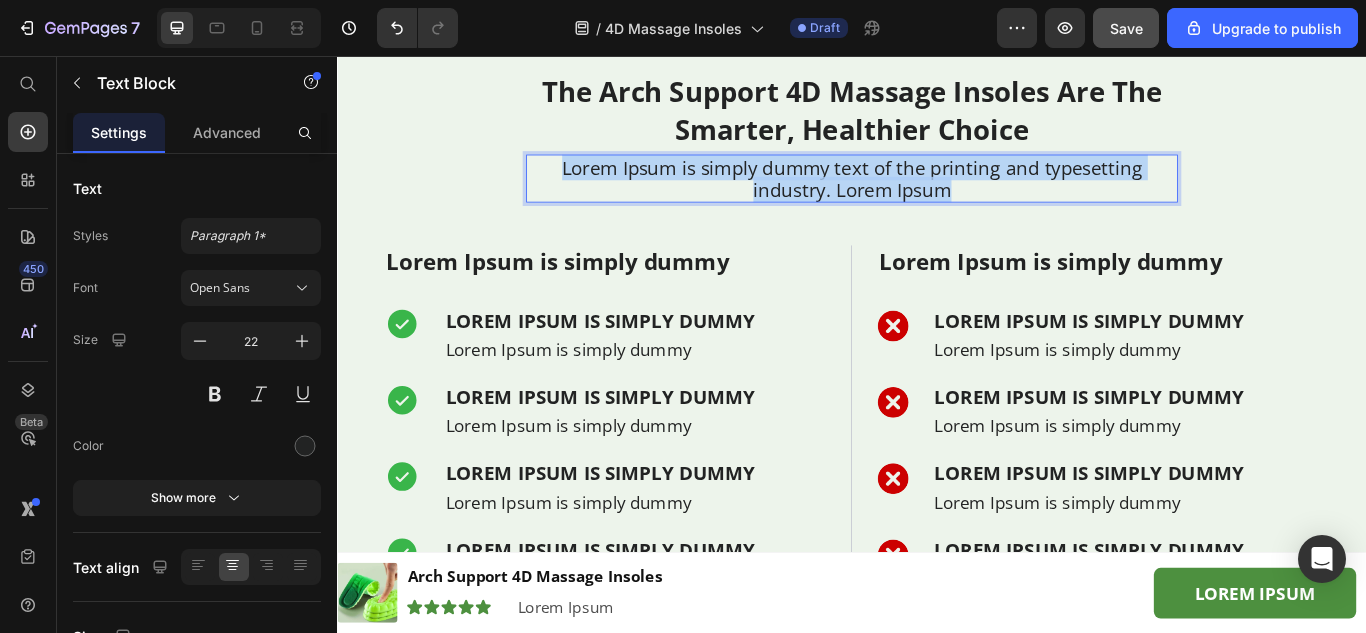 click on "Lorem Ipsum is simply dummy text of the printing and typesetting industry. Lorem Ipsum" at bounding box center [937, 199] 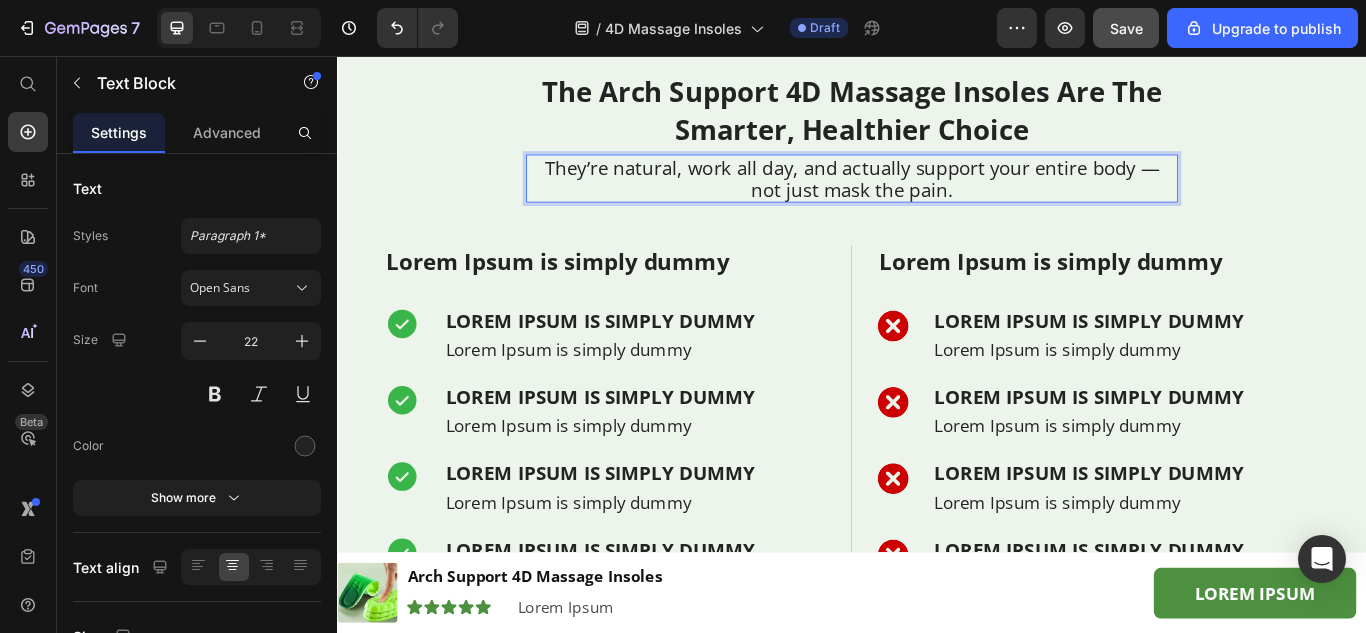 click on "They’re natural, work all day, and actually support your entire body — not just mask the pain." at bounding box center (937, 199) 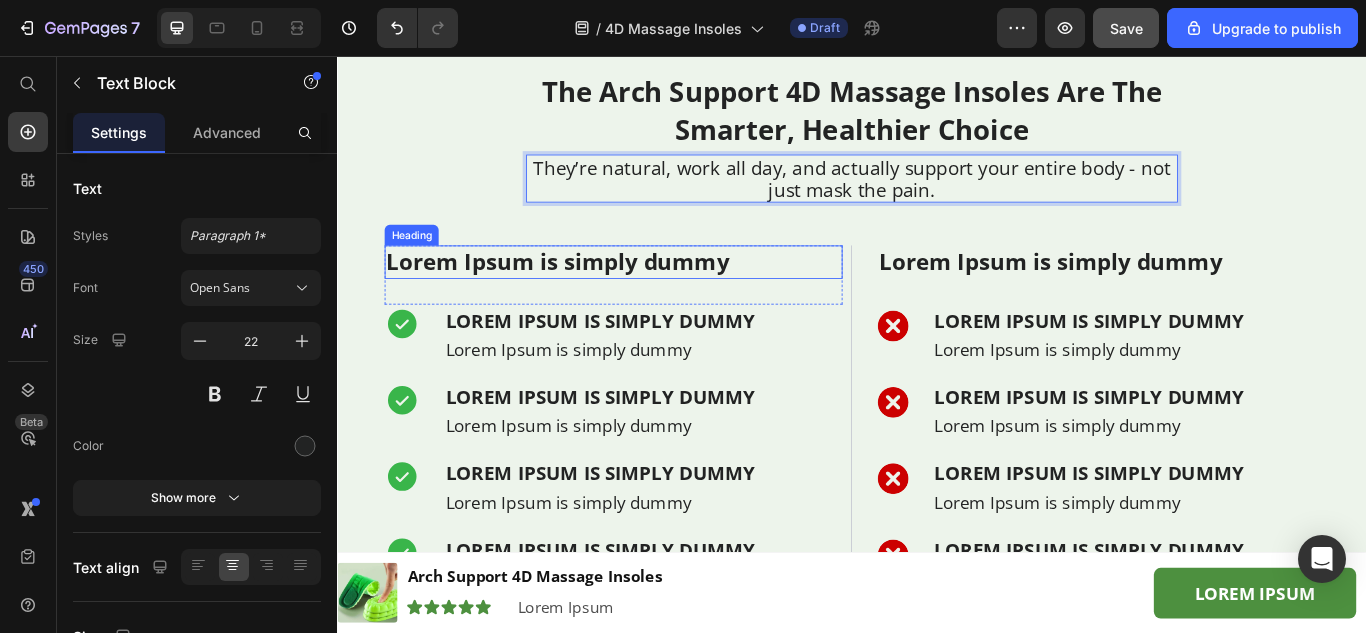 click on "Lorem Ipsum is simply dummy" at bounding box center [659, 297] 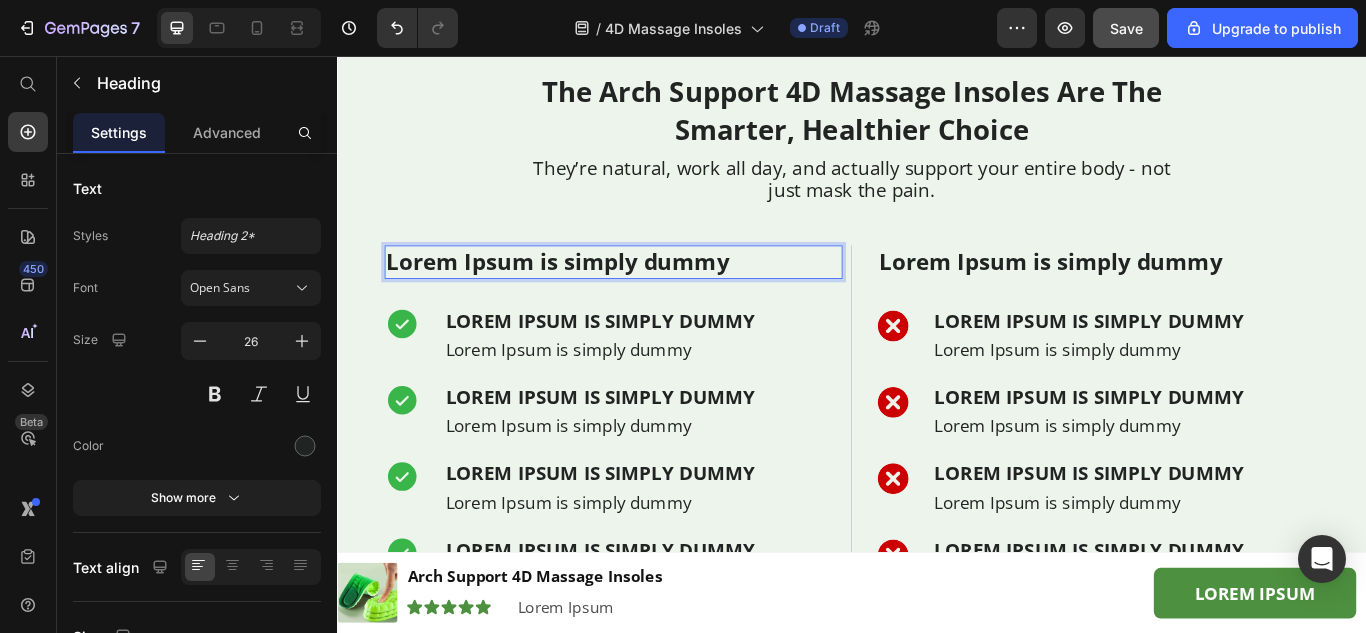click on "Lorem Ipsum is simply dummy" at bounding box center (659, 297) 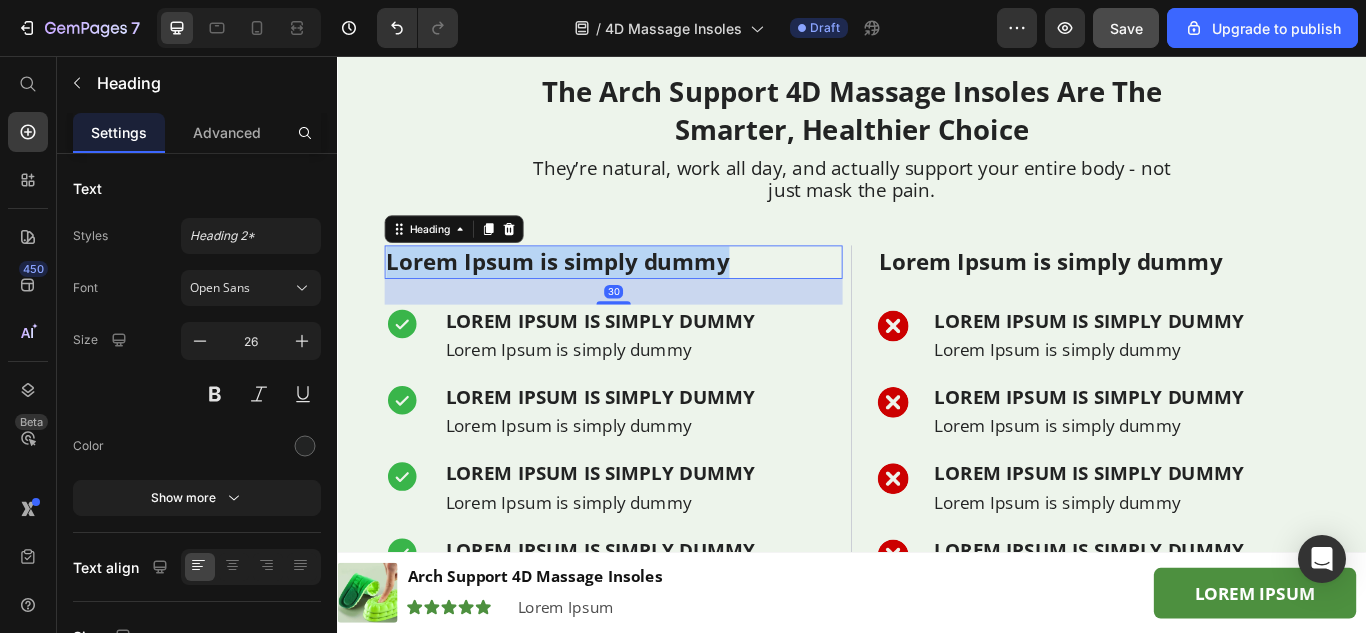 click on "Lorem Ipsum is simply dummy" at bounding box center [659, 297] 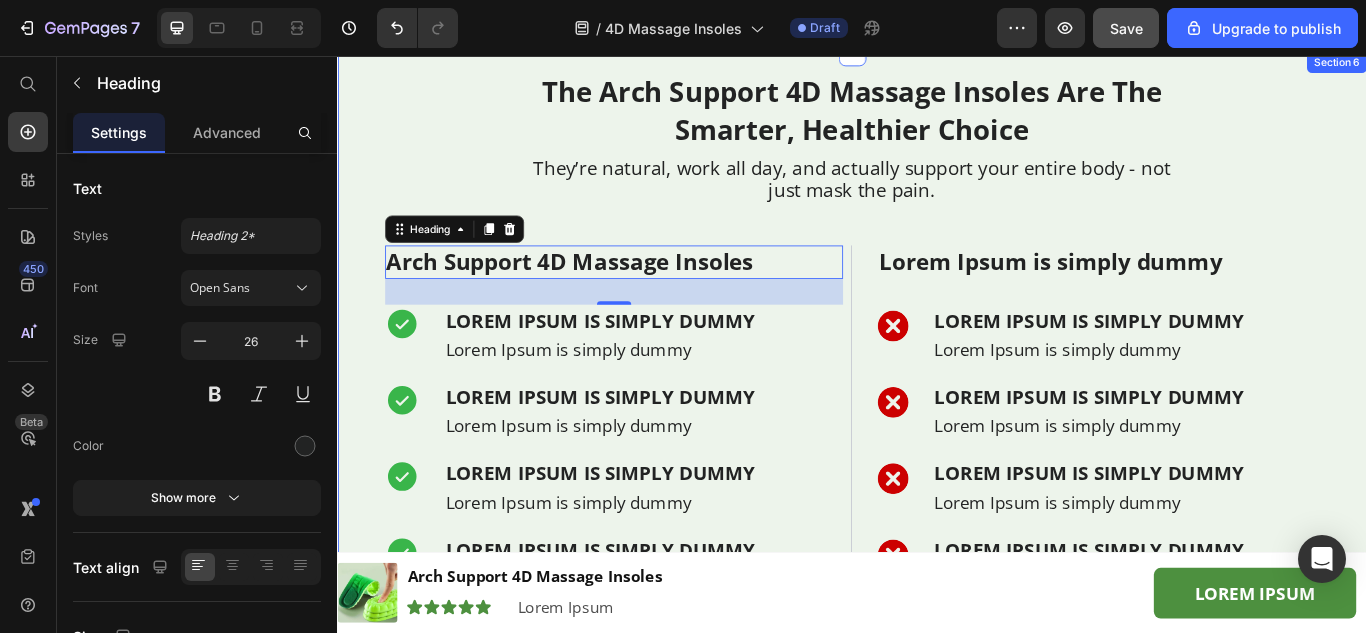 click on "The Arch Support 4D Massage Insoles Are The Smarter, Healthier Choice Heading They’re natural, work all day, and actually support your entire body - not just mask the pain. Text Block Row Arch Support 4D Massage Insoles Heading Row
Icon DRUG-FREE RELIEF Text Block Helps naturally without side effects or risky habits. Text Block Row Row
Icon WORKS ALL DAY LONG Text Block Cushions and supports with every step you take. Text Block Row Row
Icon SUPPORTS NATURAL ALIGNMENT Text Block Helps fix the real cause by improving posture. Text Block Row Row
Icon COMFORT YOU CAN FEEL IMMEDIATELY Text Block Slip them in and notice the difference right away. Text Block Row Row
Icon EASY TO USE IN ANY SHOE Text Block No appointments, gadgets, or fuss - just slide them in. Text Block Row Row Row Other Pain Relief Methods Heading Row Image RELY ON MEDICATION Text Block Which can have side effects or become habit-forming. Text Block Row Row Image Row" at bounding box center (937, 433) 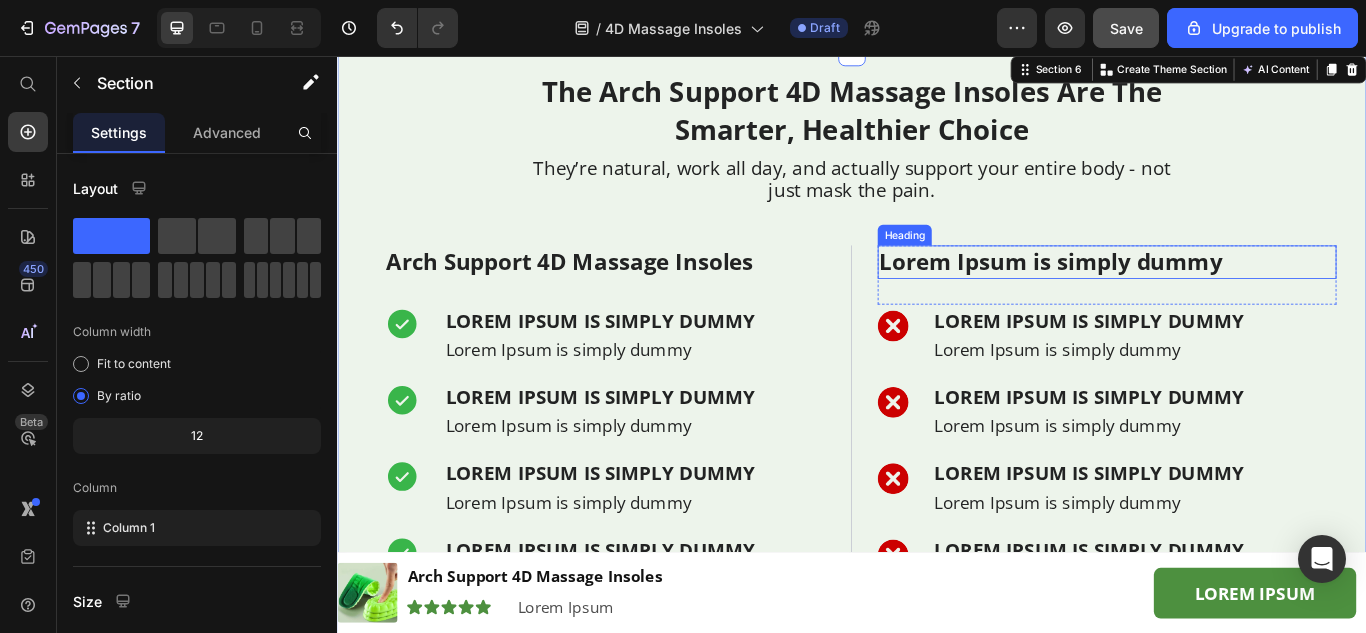 click on "Lorem Ipsum is simply dummy" at bounding box center (1234, 297) 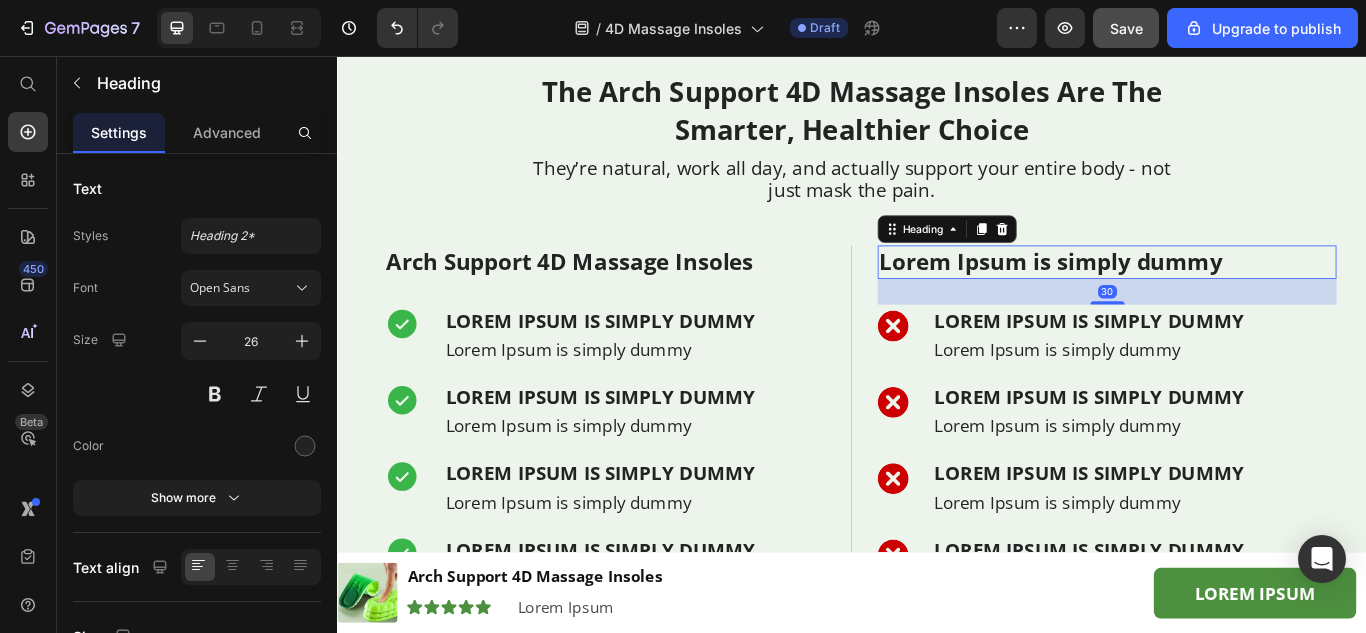 click on "Lorem Ipsum is simply dummy" at bounding box center [1234, 297] 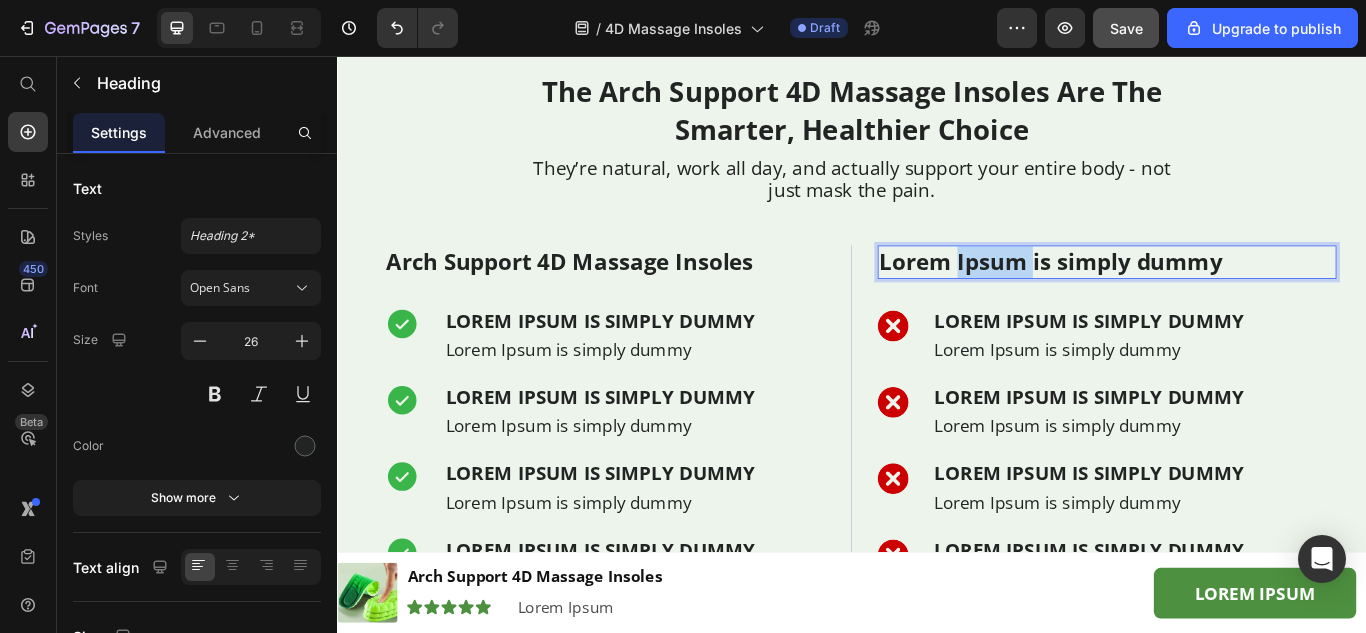 click on "Lorem Ipsum is simply dummy" at bounding box center (1234, 297) 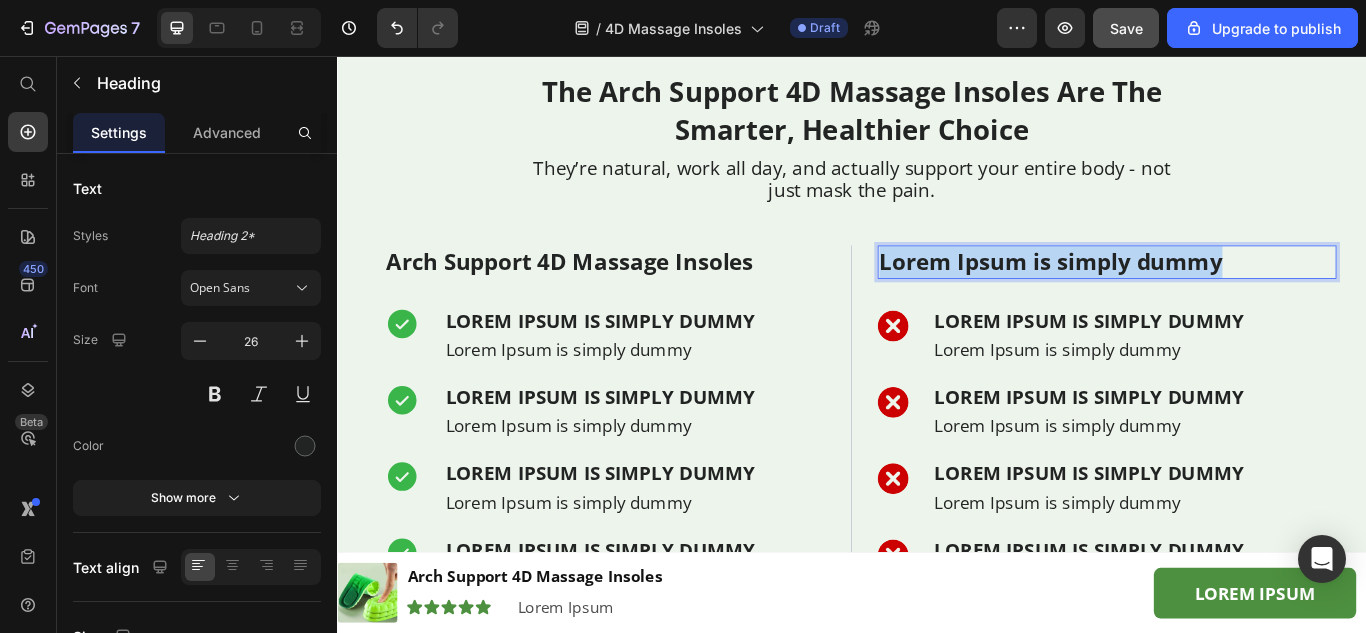click on "Lorem Ipsum is simply dummy" at bounding box center (1234, 297) 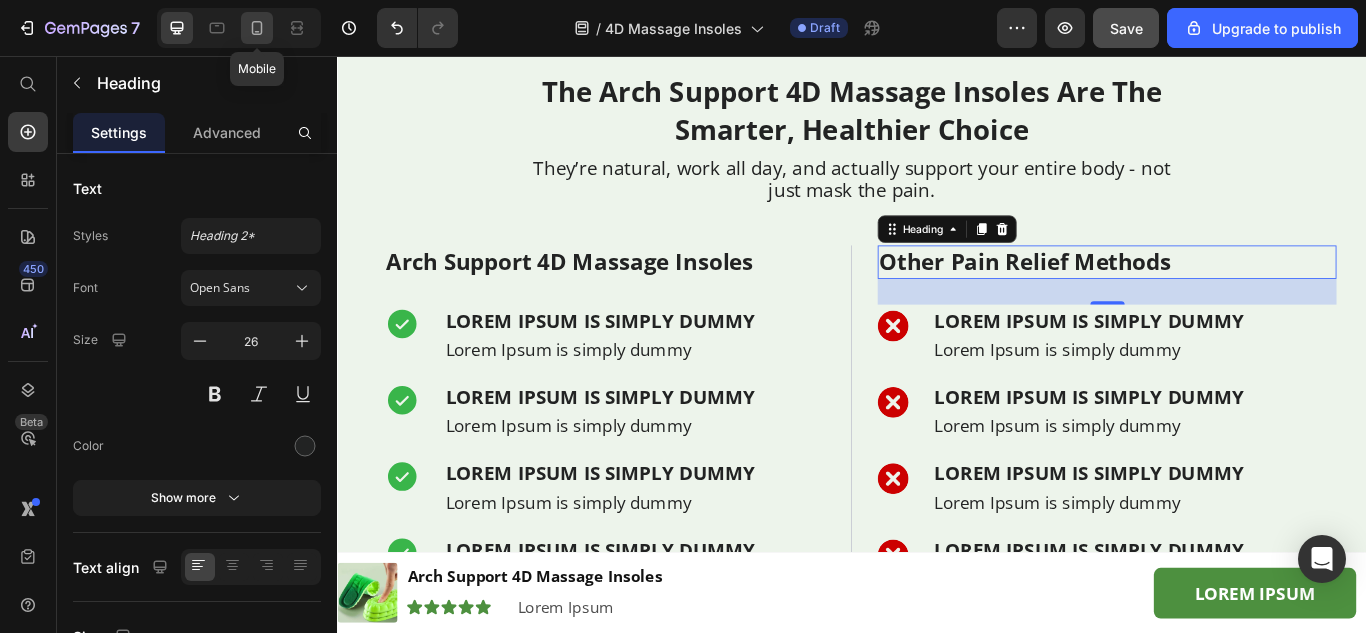 click 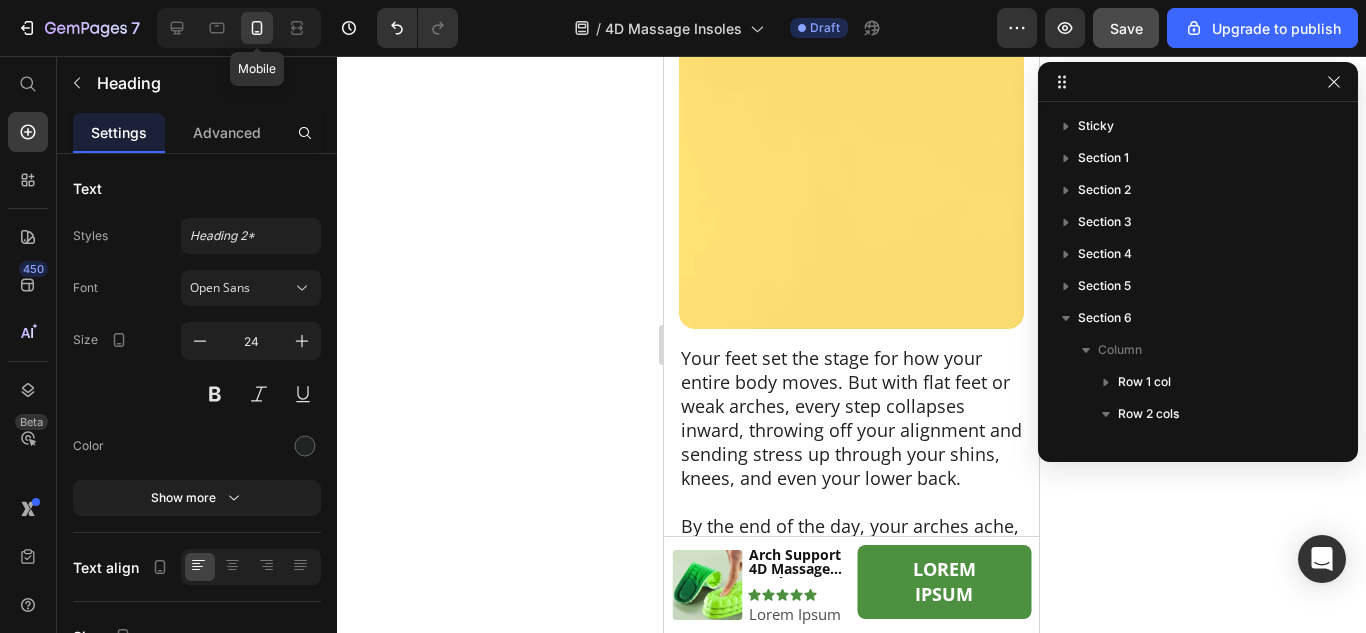 scroll, scrollTop: 411, scrollLeft: 0, axis: vertical 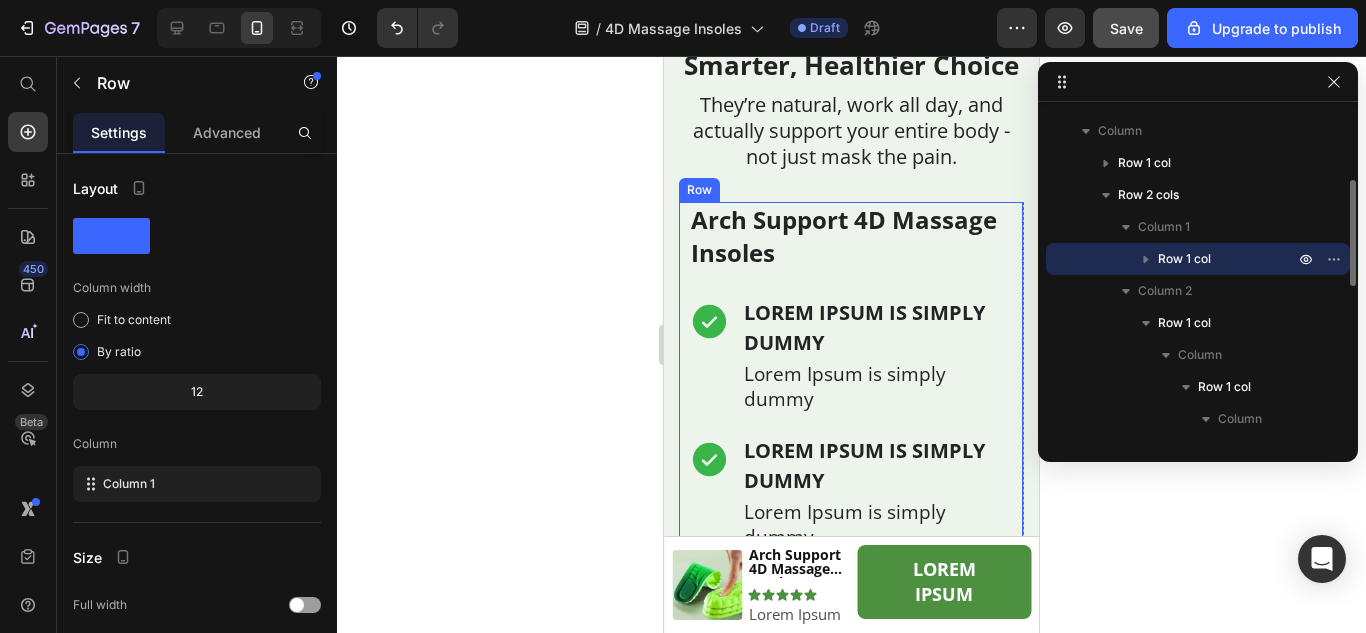 click on "Arch Support 4D Massage Insoles Heading Row
Icon Lorem Ipsum is simply dummy Text Block Lorem Ipsum is simply dummy Text Block Row Row
Icon Lorem Ipsum is simply dummy Text Block Lorem Ipsum is simply dummy Text Block Row Row
Icon Lorem Ipsum is simply dummy Text Block Lorem Ipsum is simply dummy Text Block Row Row
Icon Lorem Ipsum is simply dummy Text Block Lorem Ipsum is simply dummy Text Block Row Row
Icon Lorem Ipsum is simply dummy Text Block Lorem Ipsum is simply dummy Text Block Row Row Row" at bounding box center (851, 594) 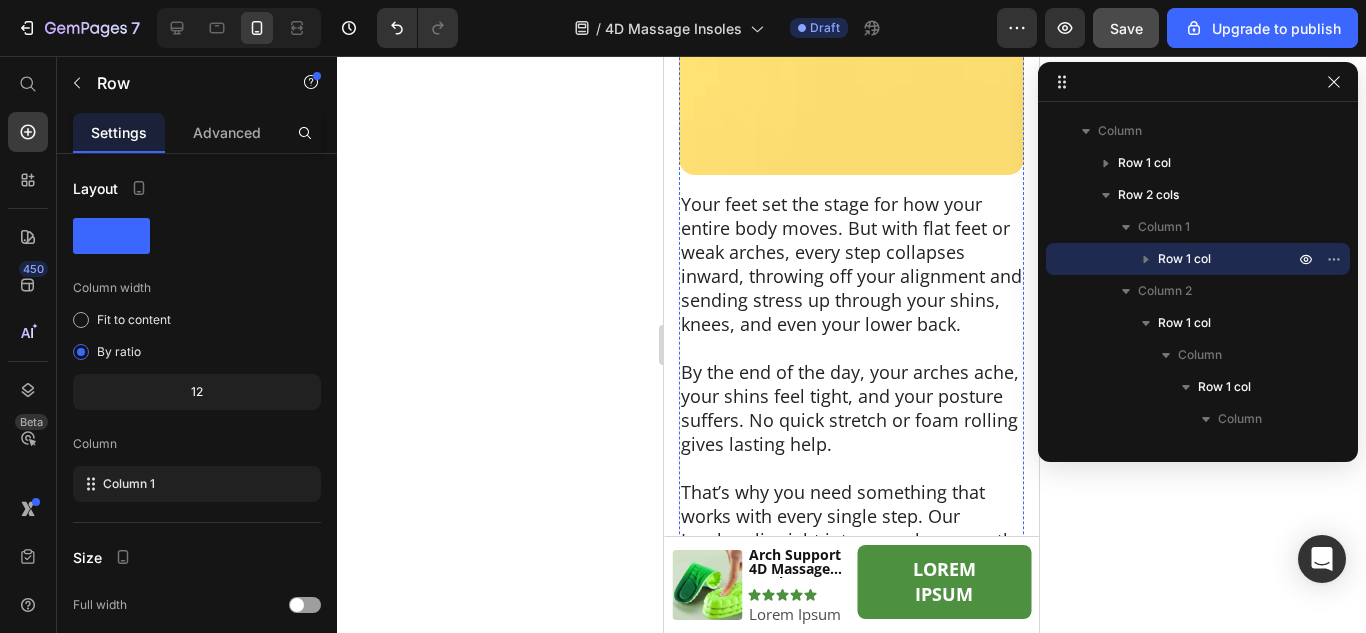 scroll, scrollTop: 4176, scrollLeft: 0, axis: vertical 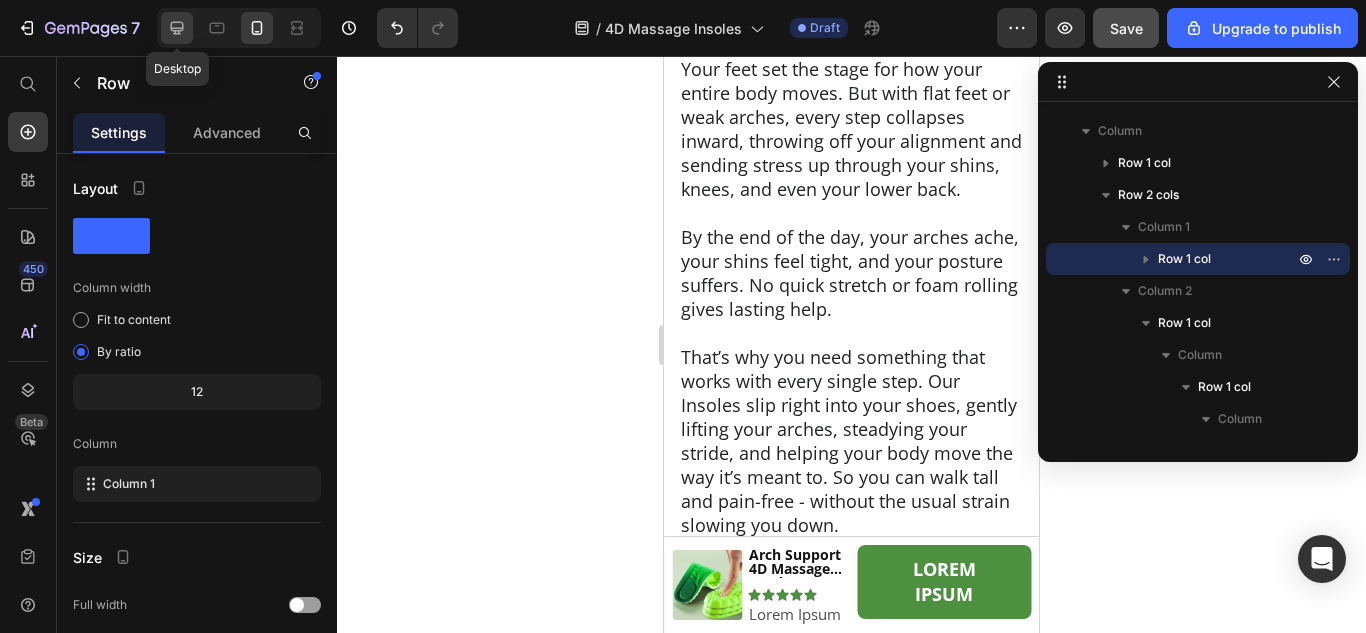 click 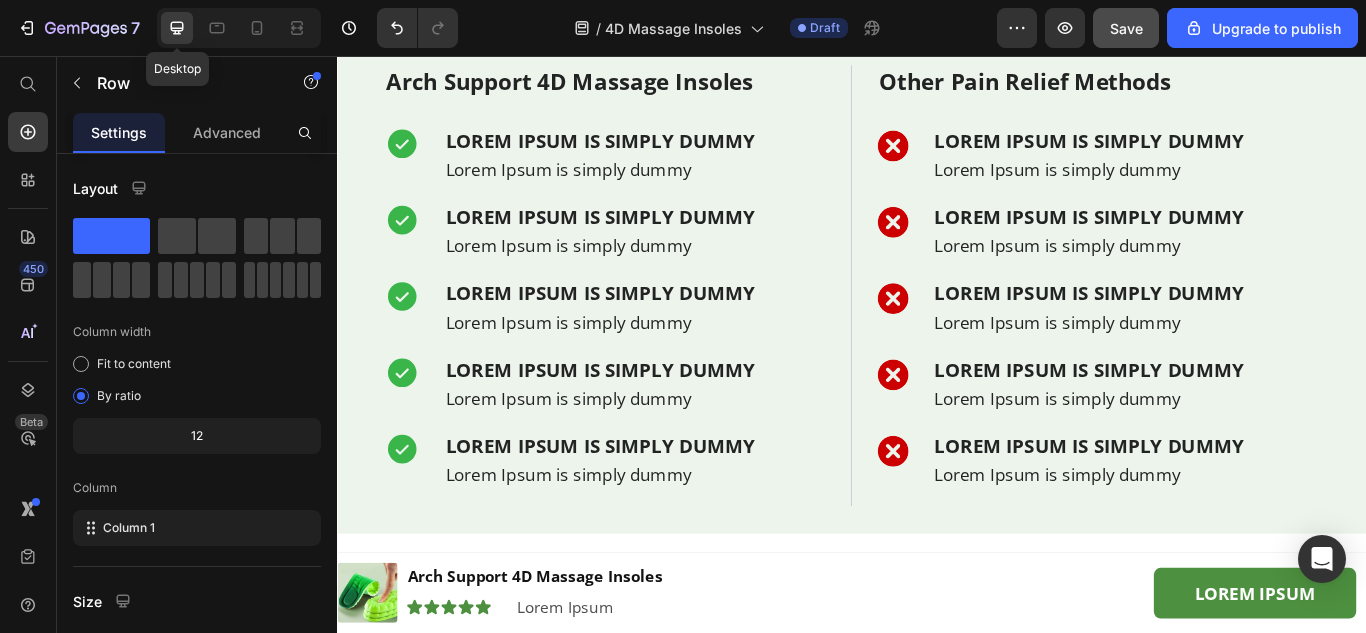 scroll, scrollTop: 4060, scrollLeft: 0, axis: vertical 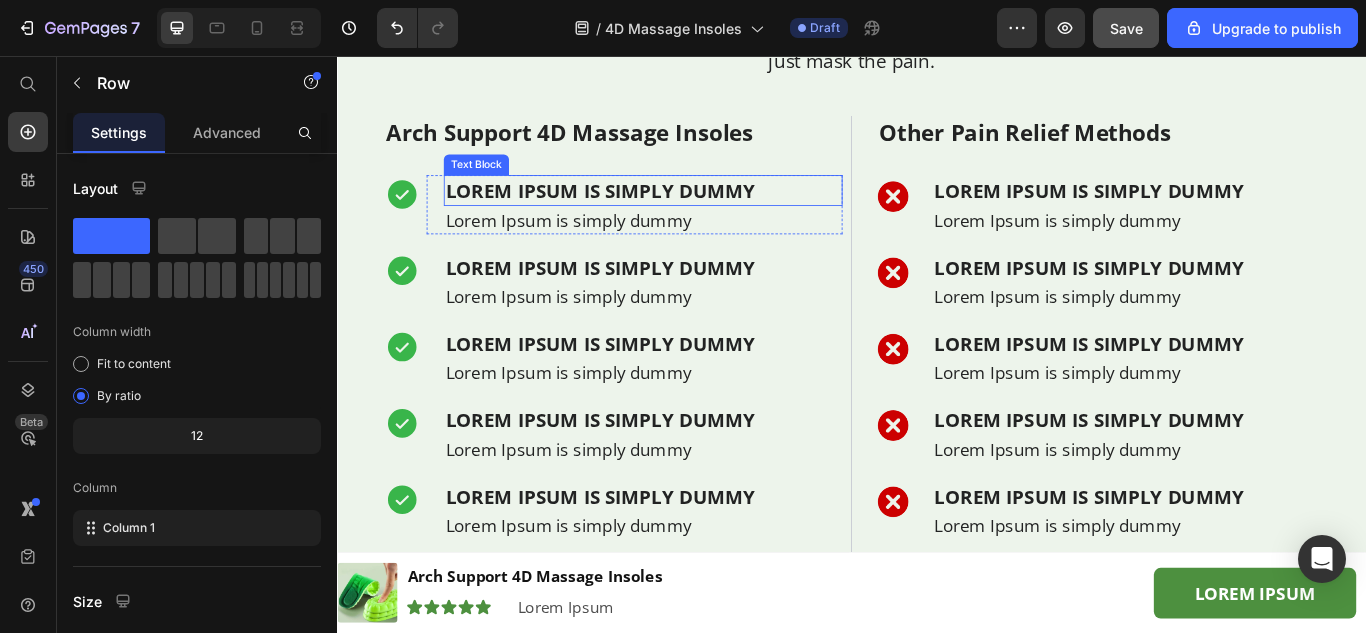 click on "Lorem Ipsum is simply dummy" at bounding box center [693, 213] 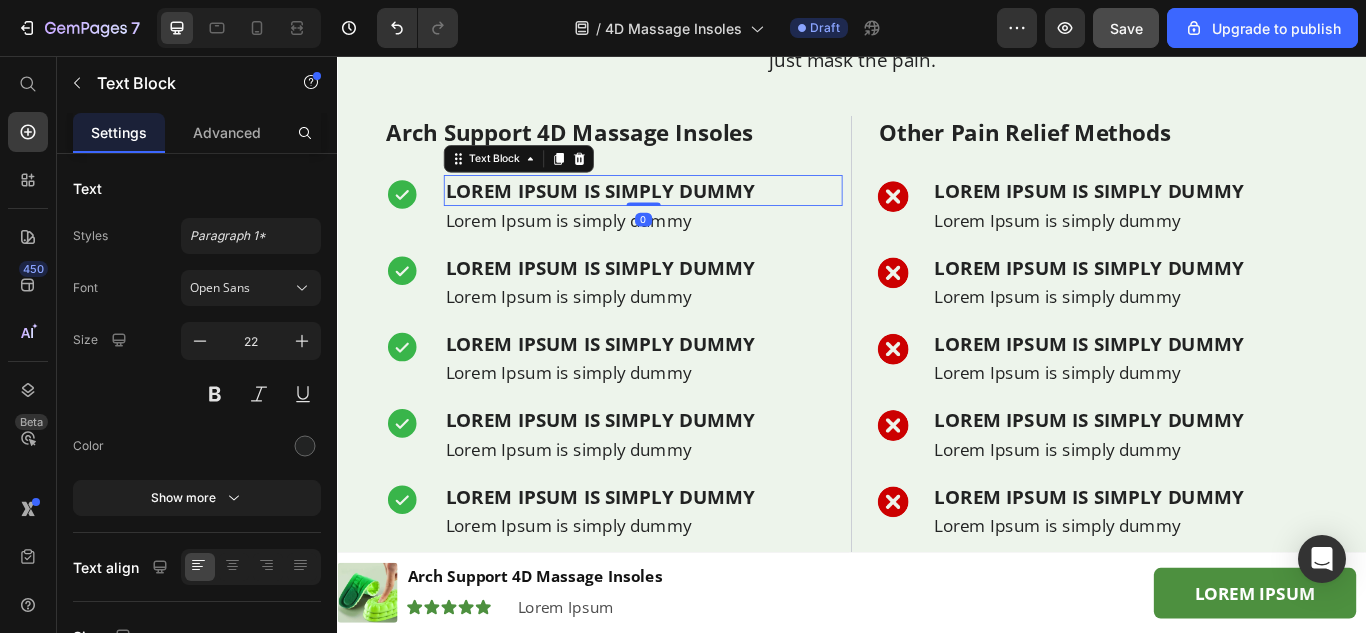 click on "Lorem Ipsum is simply dummy" at bounding box center (693, 213) 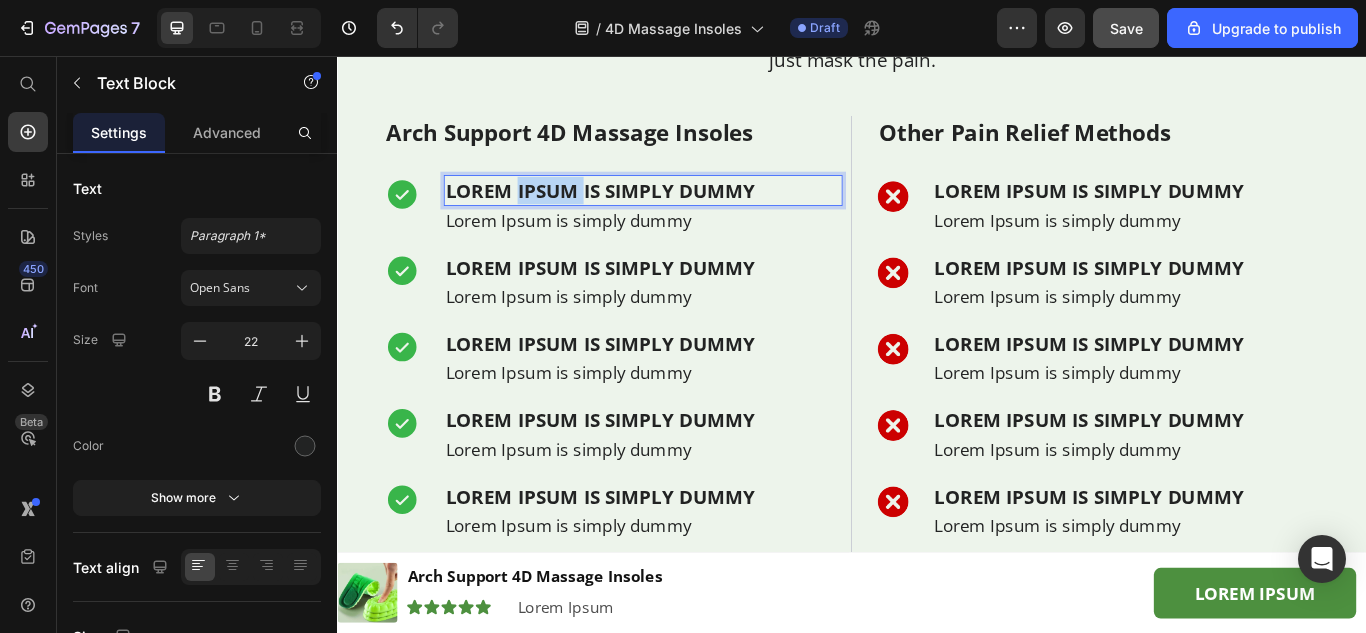 click on "Lorem Ipsum is simply dummy" at bounding box center [693, 213] 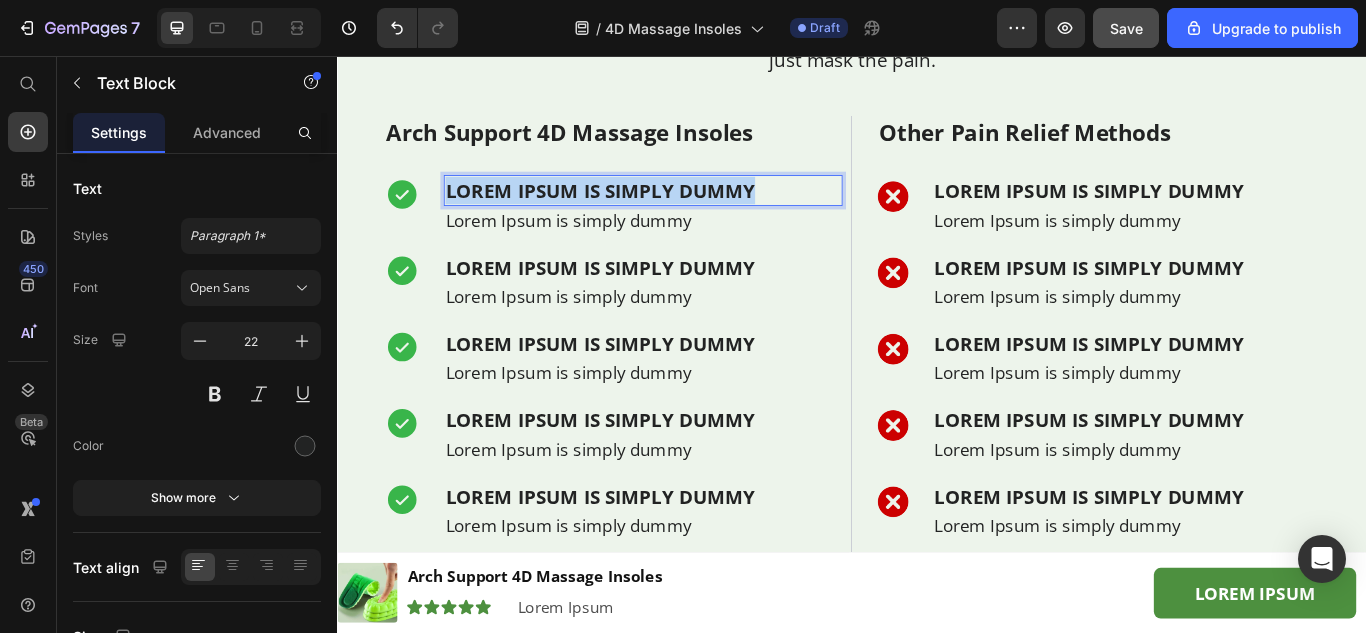 click on "Lorem Ipsum is simply dummy" at bounding box center (693, 213) 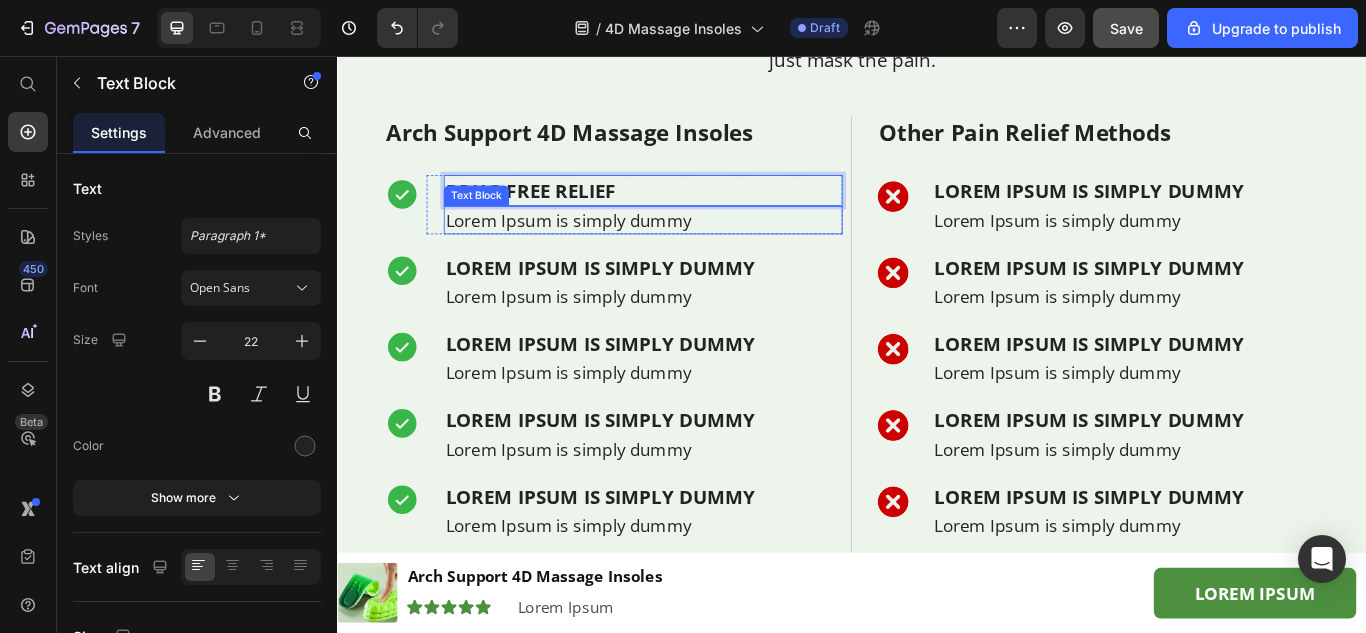 click on "Lorem Ipsum is simply dummy" at bounding box center [693, 247] 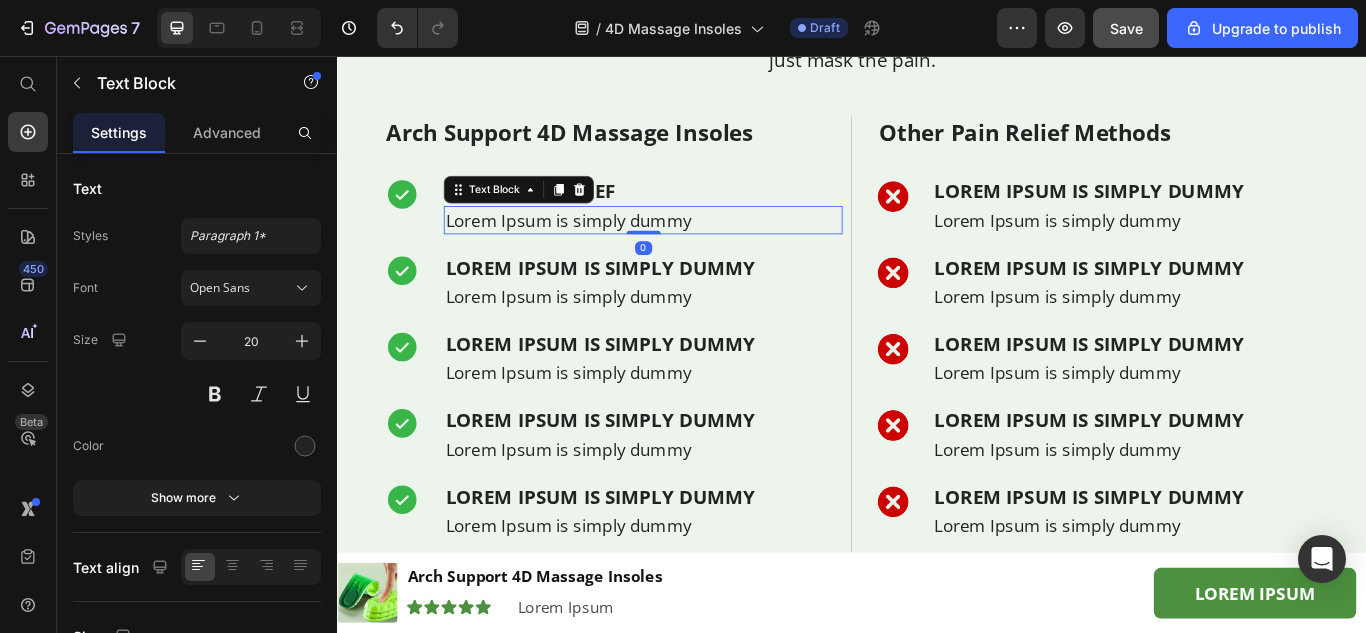 click on "Lorem Ipsum is simply dummy" at bounding box center [693, 247] 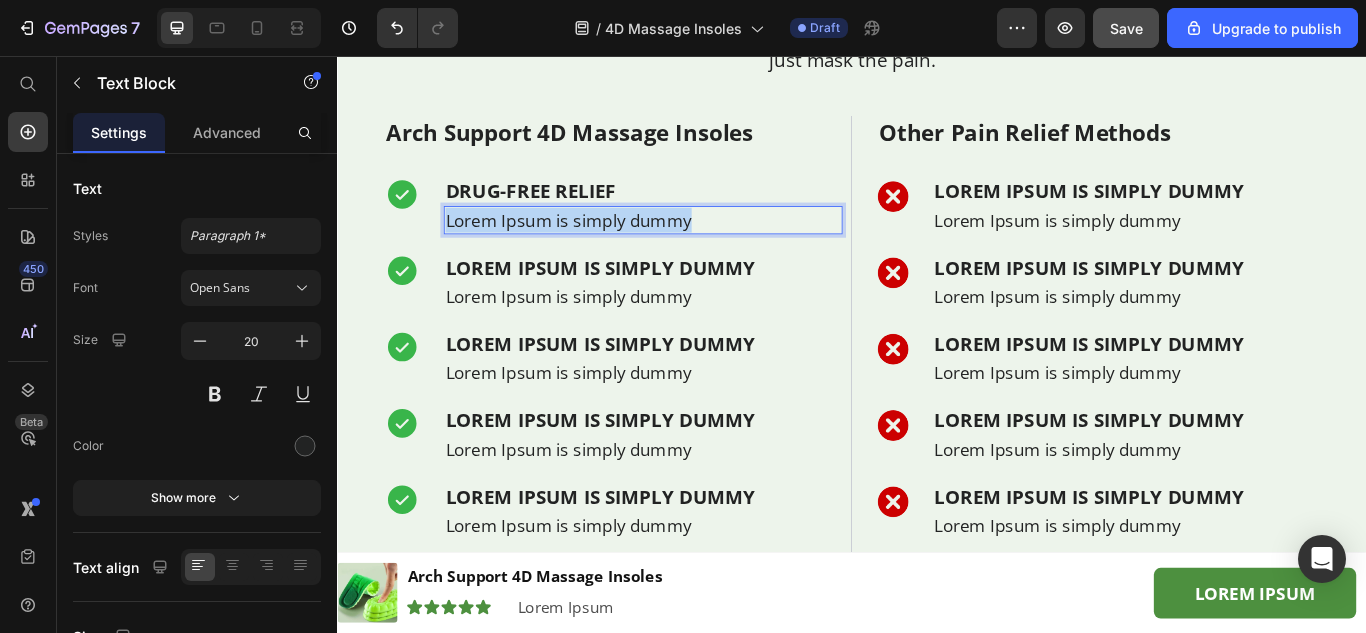 click on "Lorem Ipsum is simply dummy" at bounding box center (693, 247) 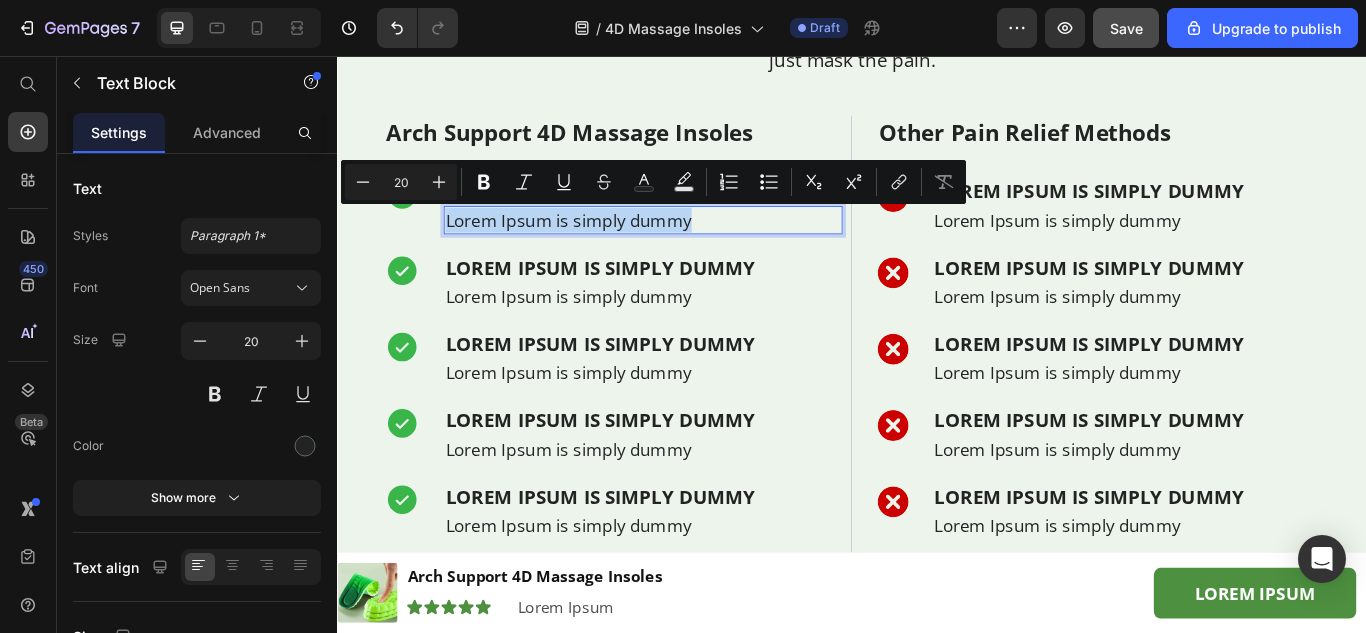 click on "Lorem Ipsum is simply dummy" at bounding box center (693, 247) 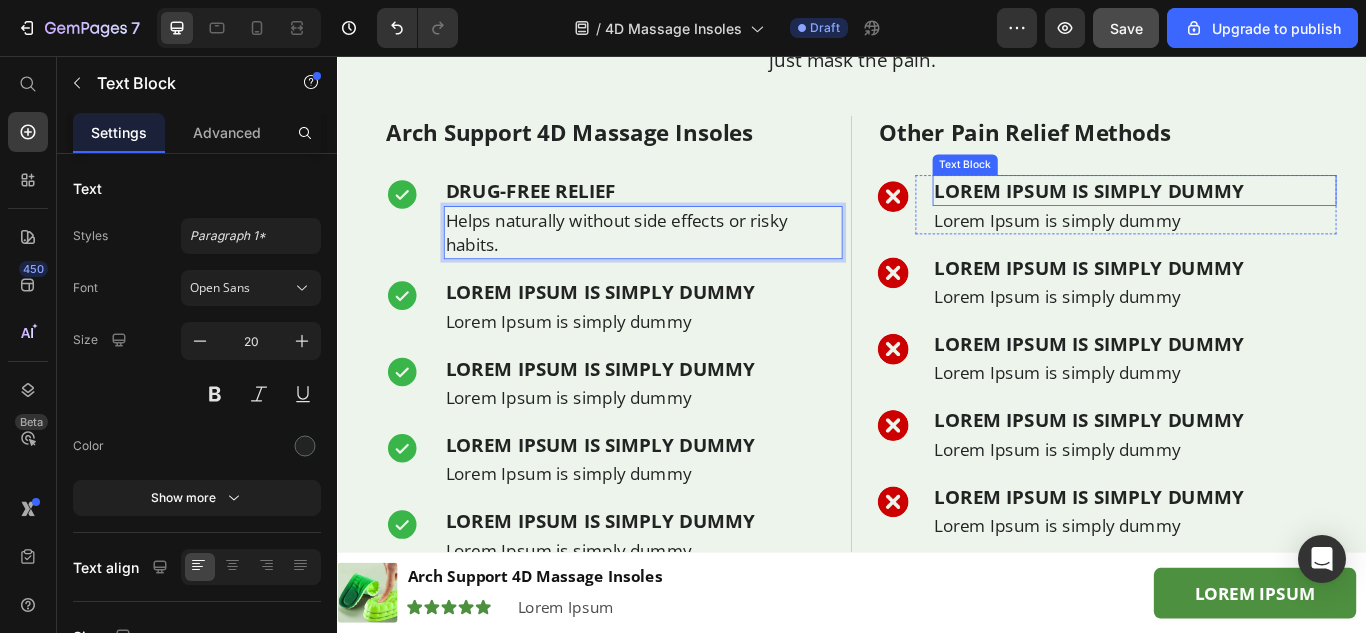 click on "Lorem Ipsum is simply dummy" at bounding box center (1266, 213) 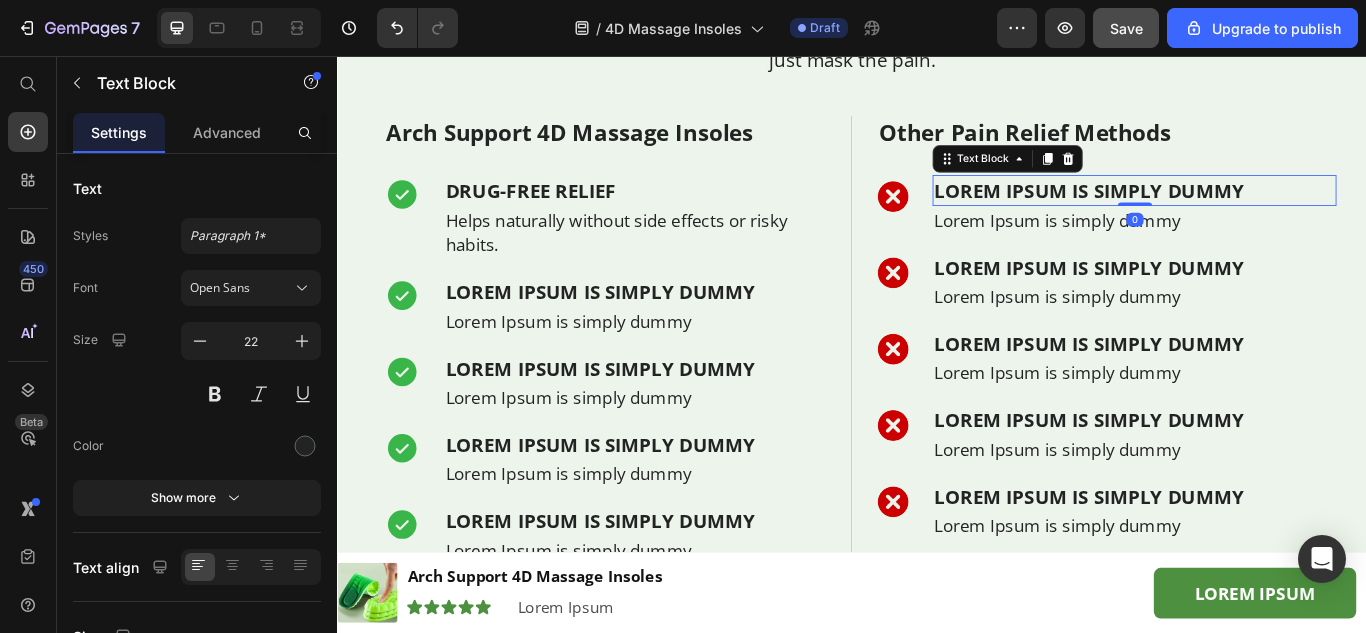 click on "Lorem Ipsum is simply dummy" at bounding box center [1266, 213] 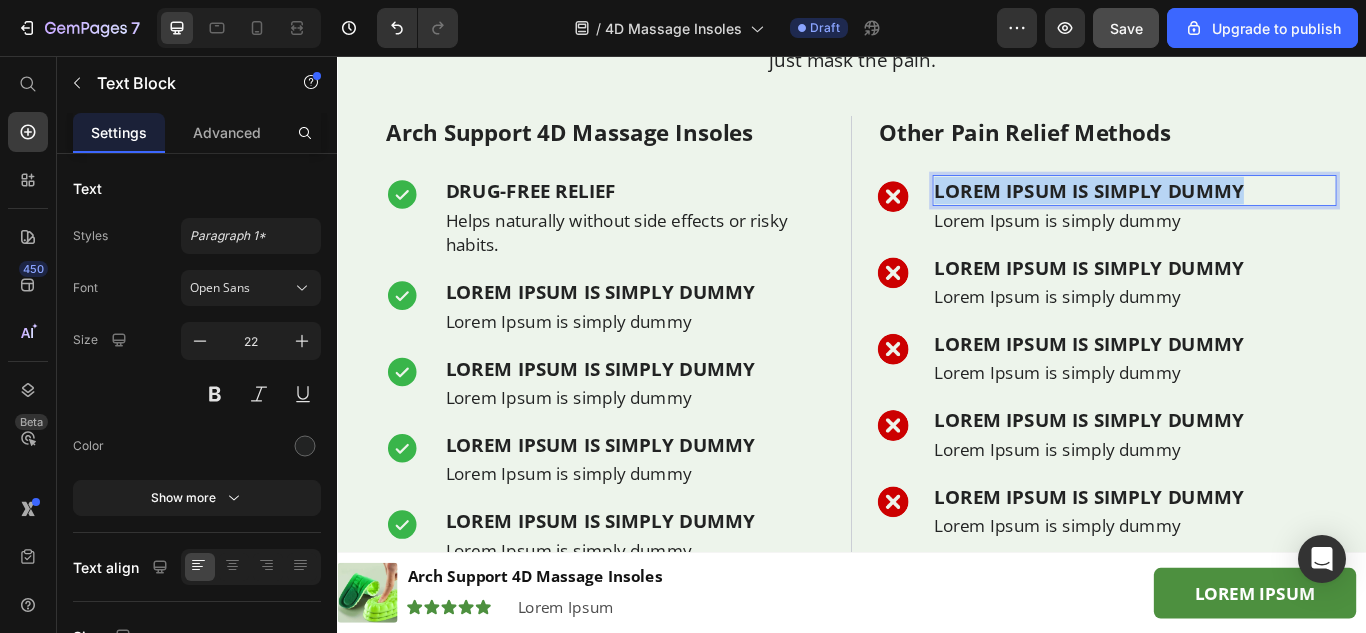 click on "Lorem Ipsum is simply dummy" at bounding box center [1266, 213] 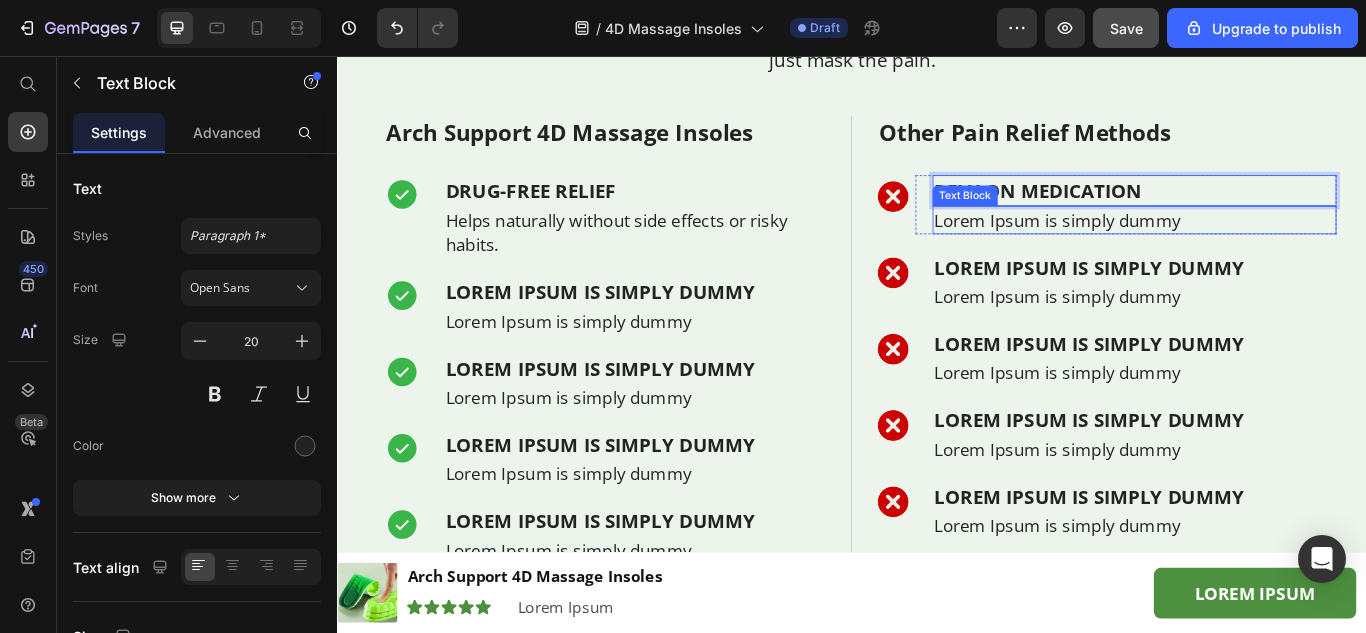 click on "Lorem Ipsum is simply dummy" at bounding box center [1266, 247] 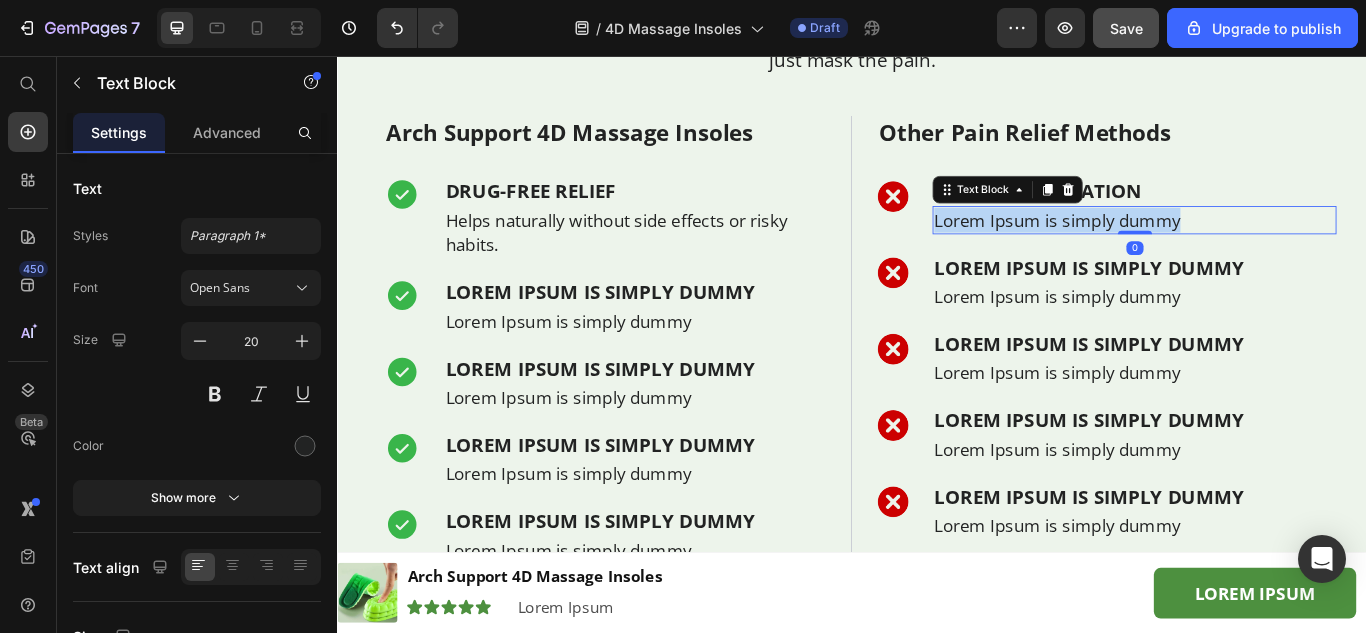click on "Lorem Ipsum is simply dummy" at bounding box center [1266, 247] 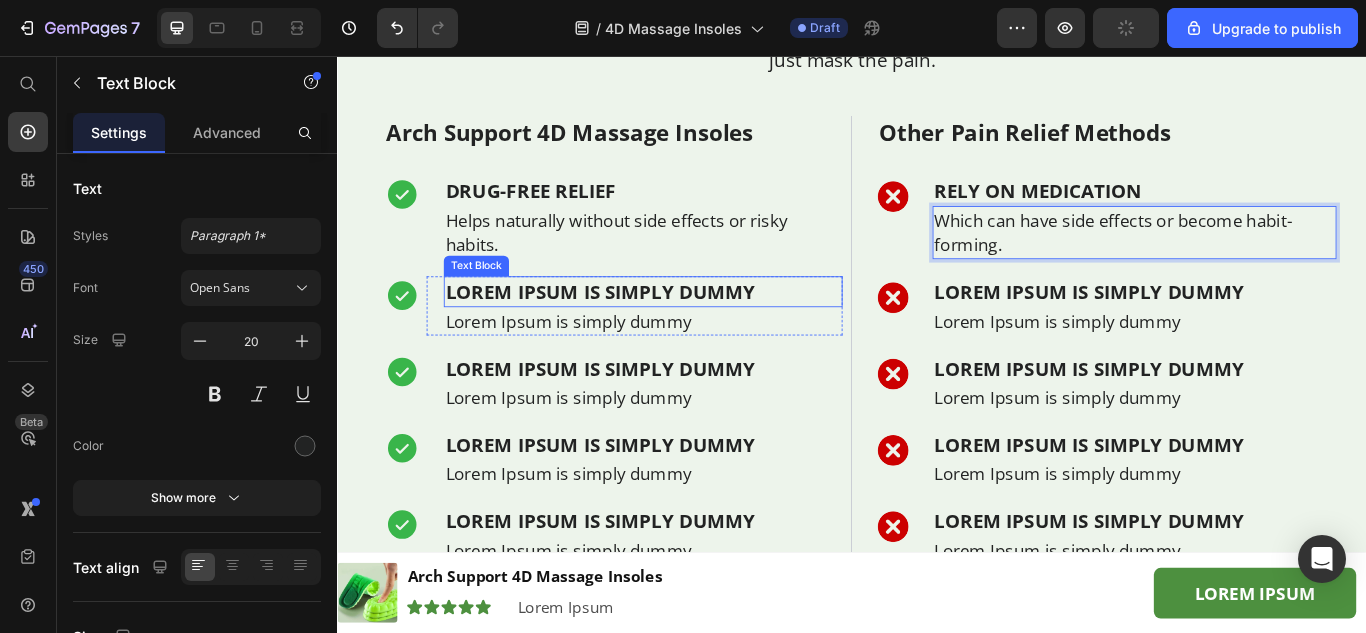 click on "Lorem Ipsum is simply dummy" at bounding box center (693, 331) 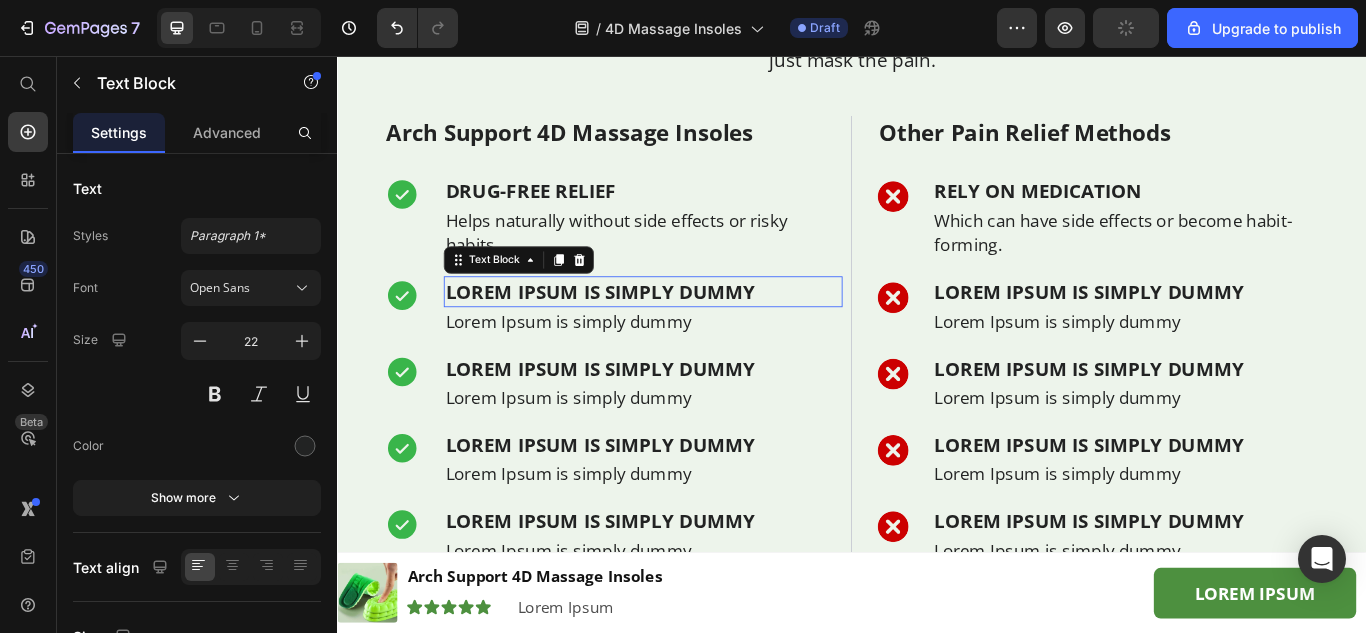 click on "Lorem Ipsum is simply dummy" at bounding box center [693, 331] 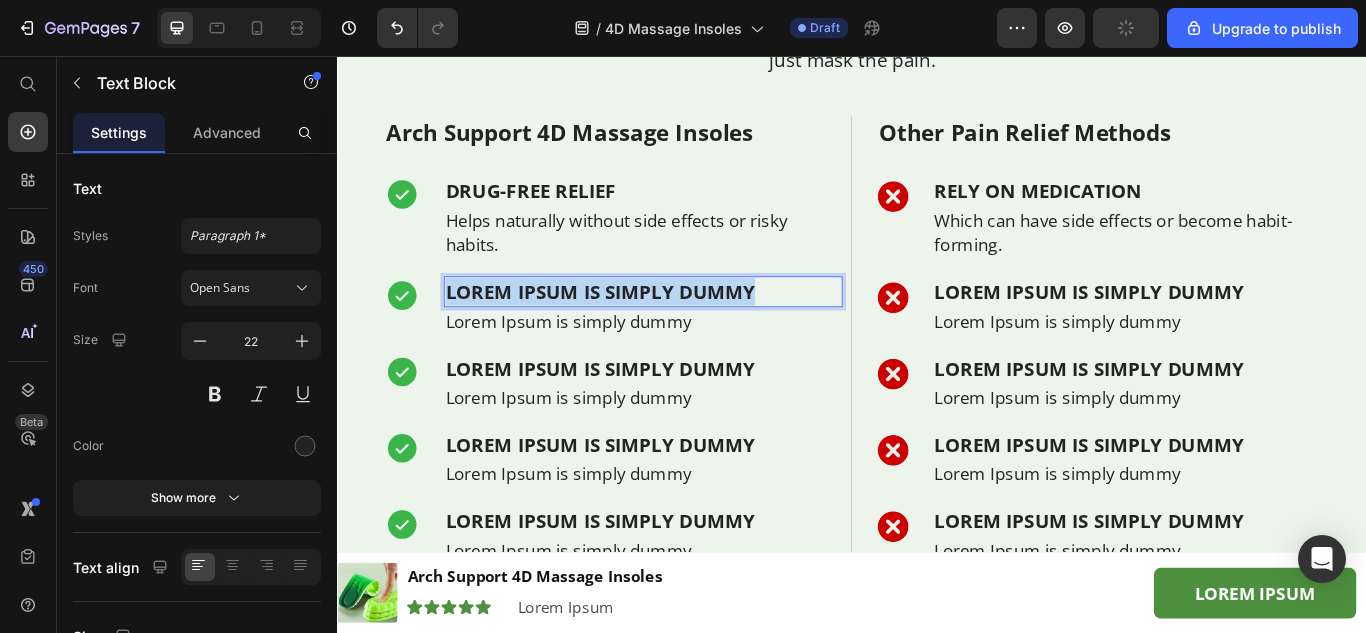 click on "Lorem Ipsum is simply dummy" at bounding box center (693, 331) 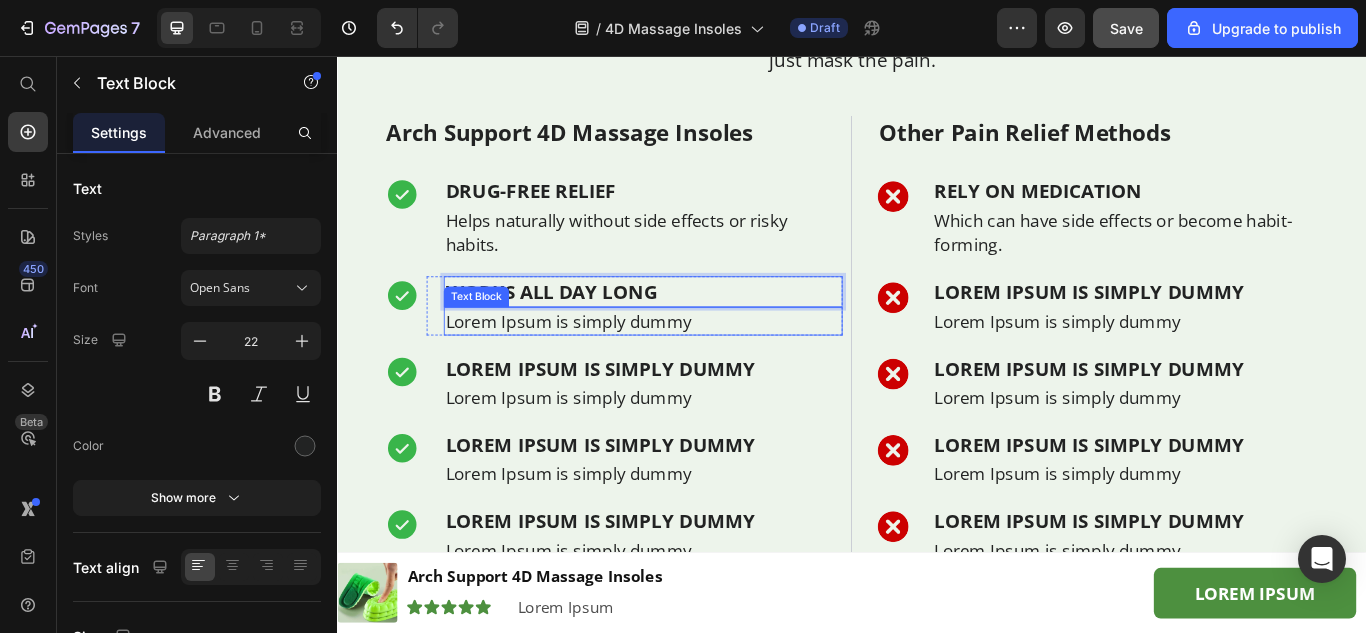 click on "Lorem Ipsum is simply dummy" at bounding box center (693, 365) 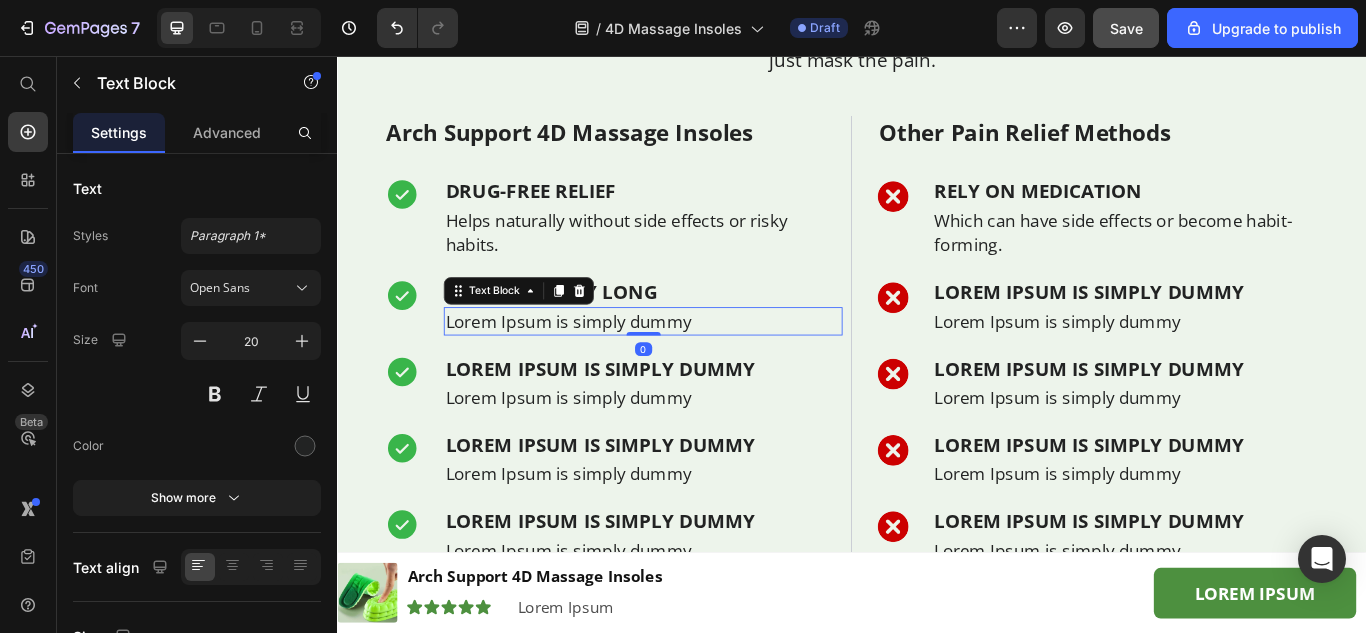 click on "Lorem Ipsum is simply dummy" at bounding box center (693, 365) 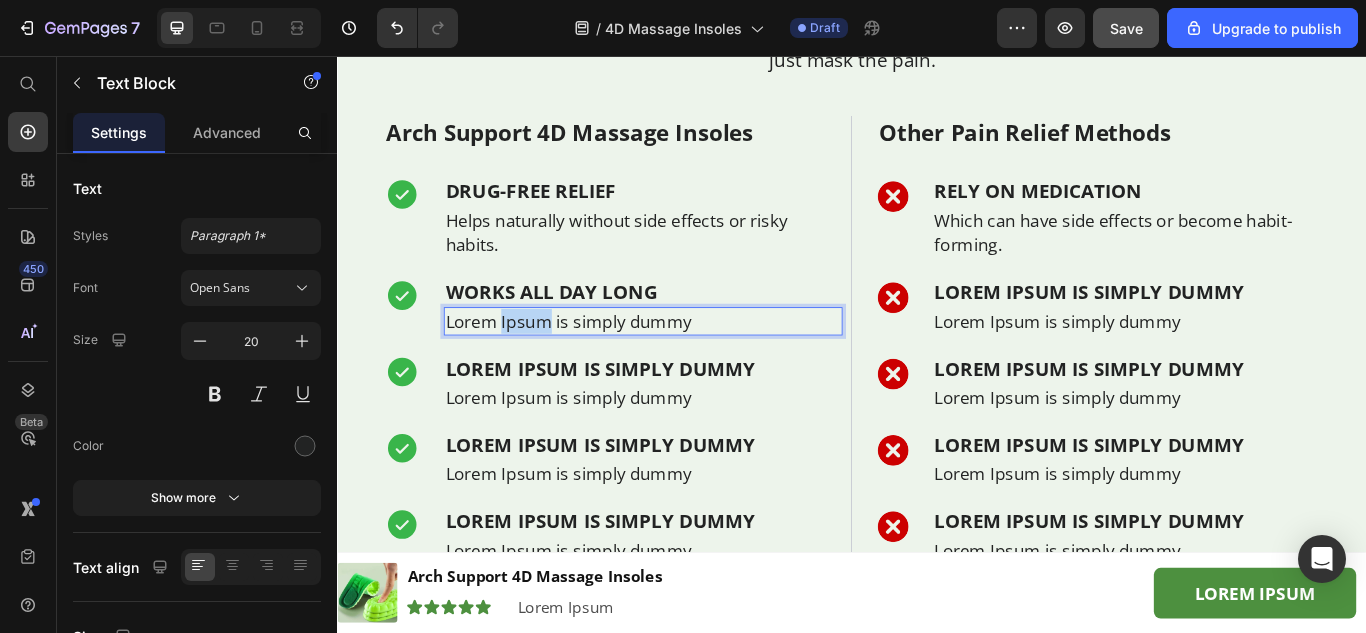 click on "Lorem Ipsum is simply dummy" at bounding box center [693, 365] 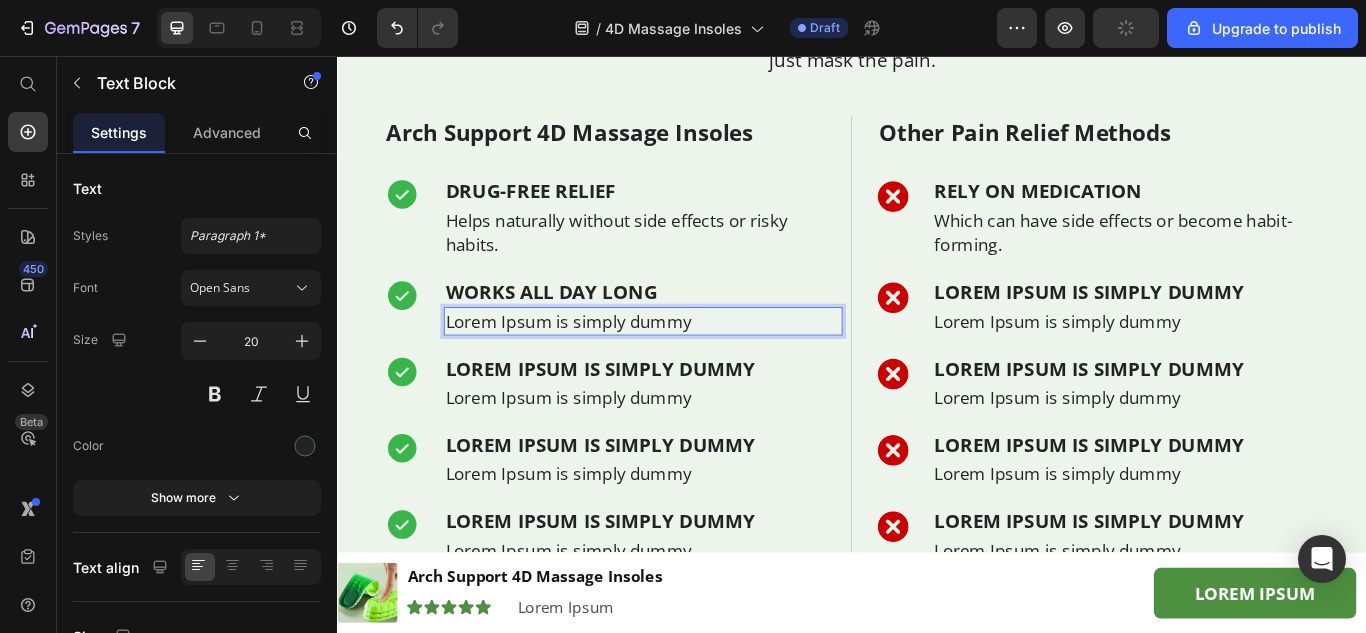 click on "Lorem Ipsum is simply dummy" at bounding box center [693, 365] 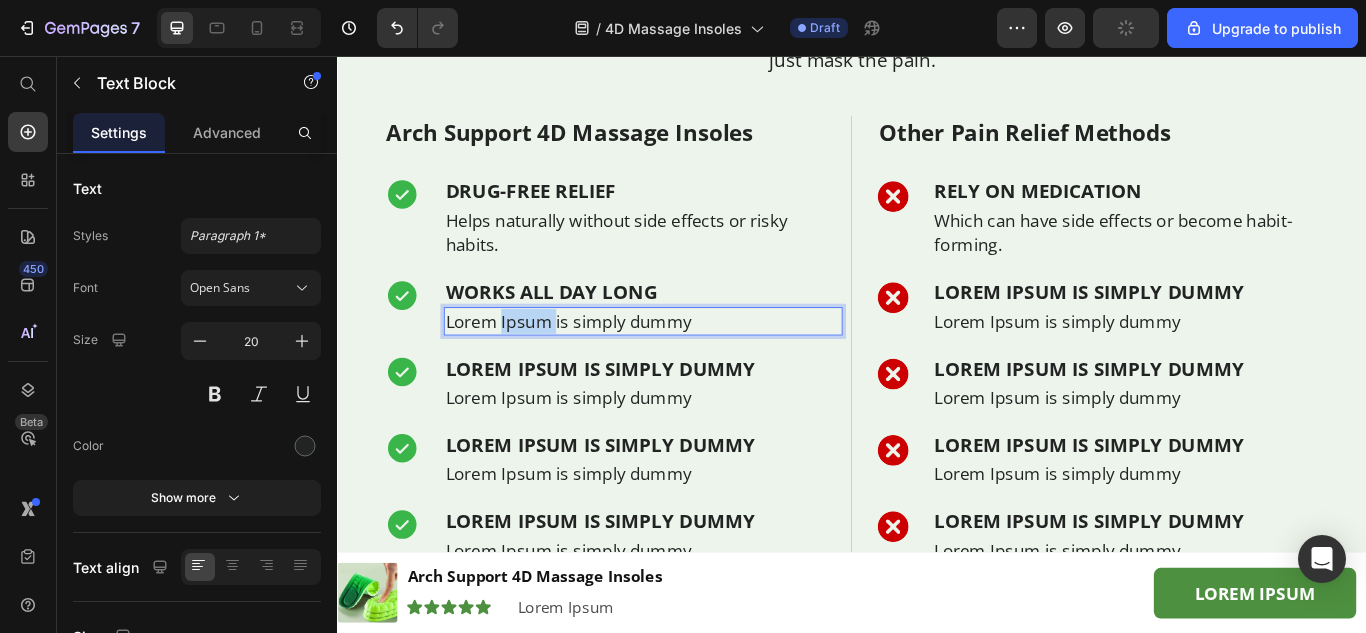 click on "Lorem Ipsum is simply dummy" at bounding box center [693, 365] 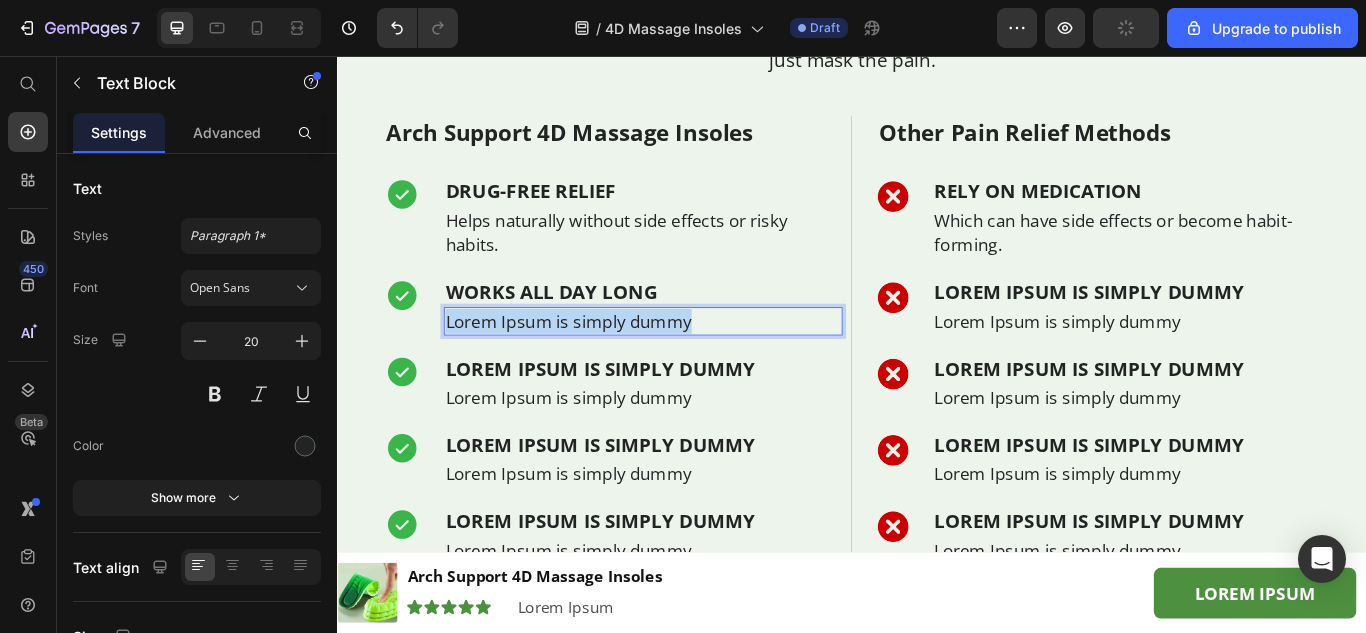 click on "Lorem Ipsum is simply dummy" at bounding box center [693, 365] 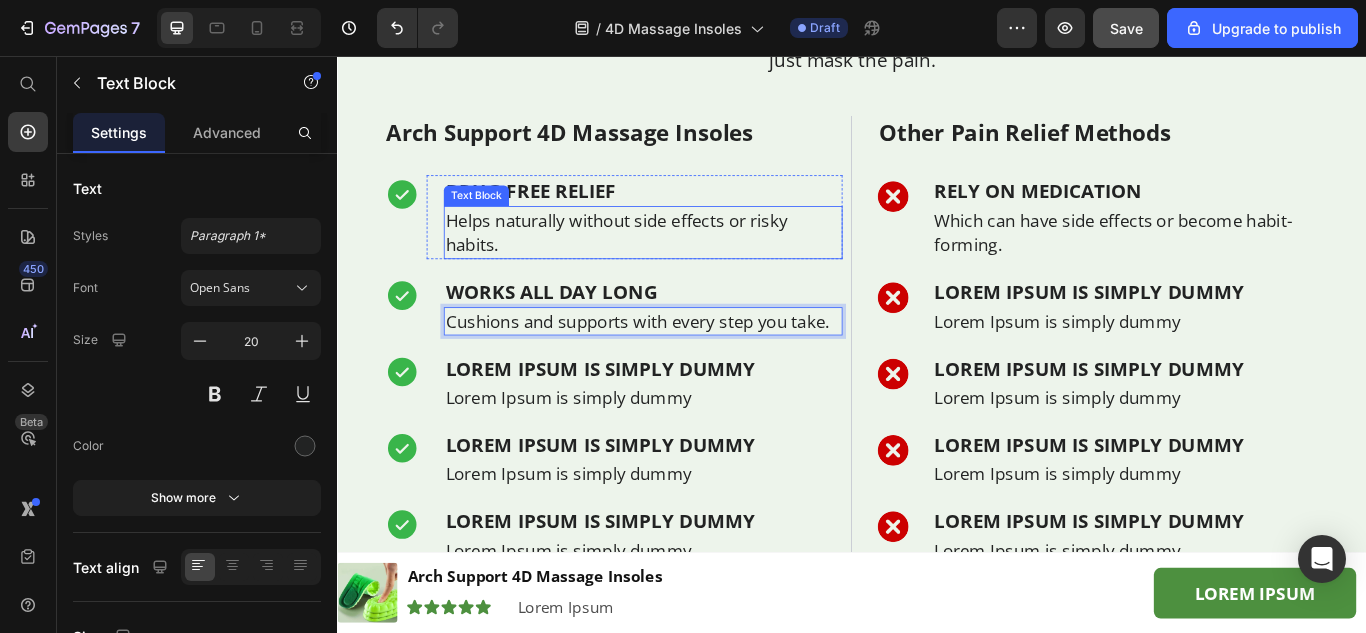 click on "Helps naturally without side effects or risky habits." at bounding box center [693, 262] 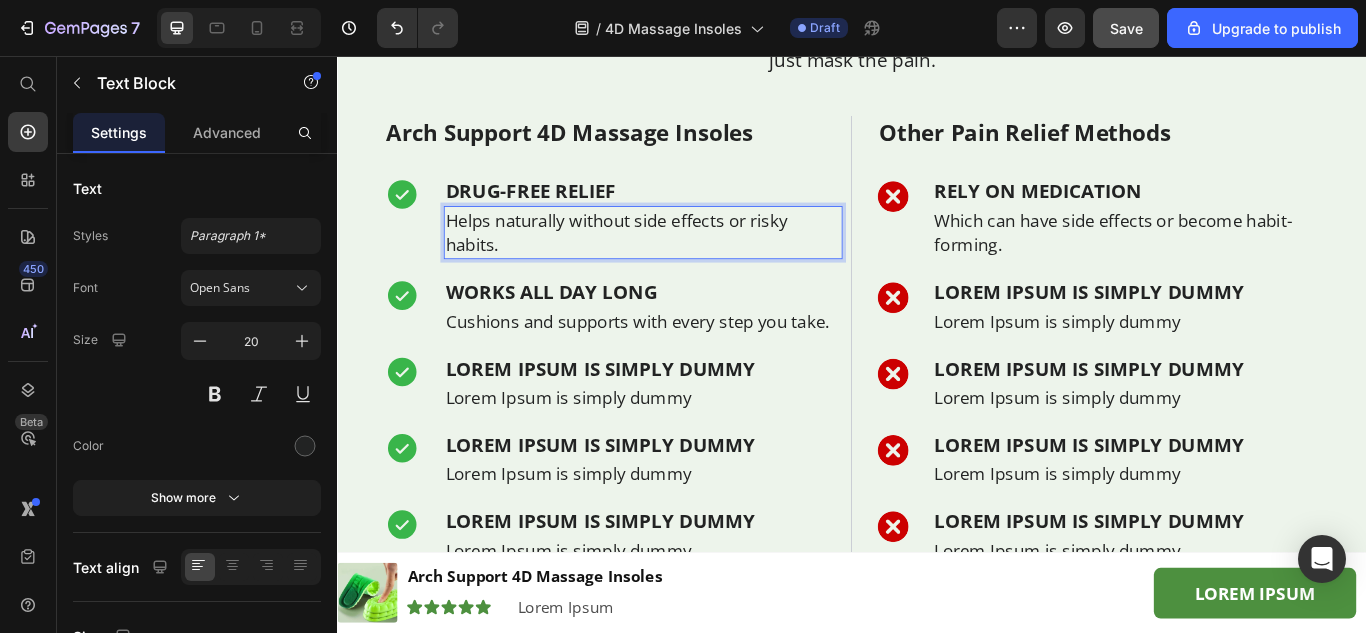 click on "Helps naturally without side effects or risky habits." at bounding box center (693, 262) 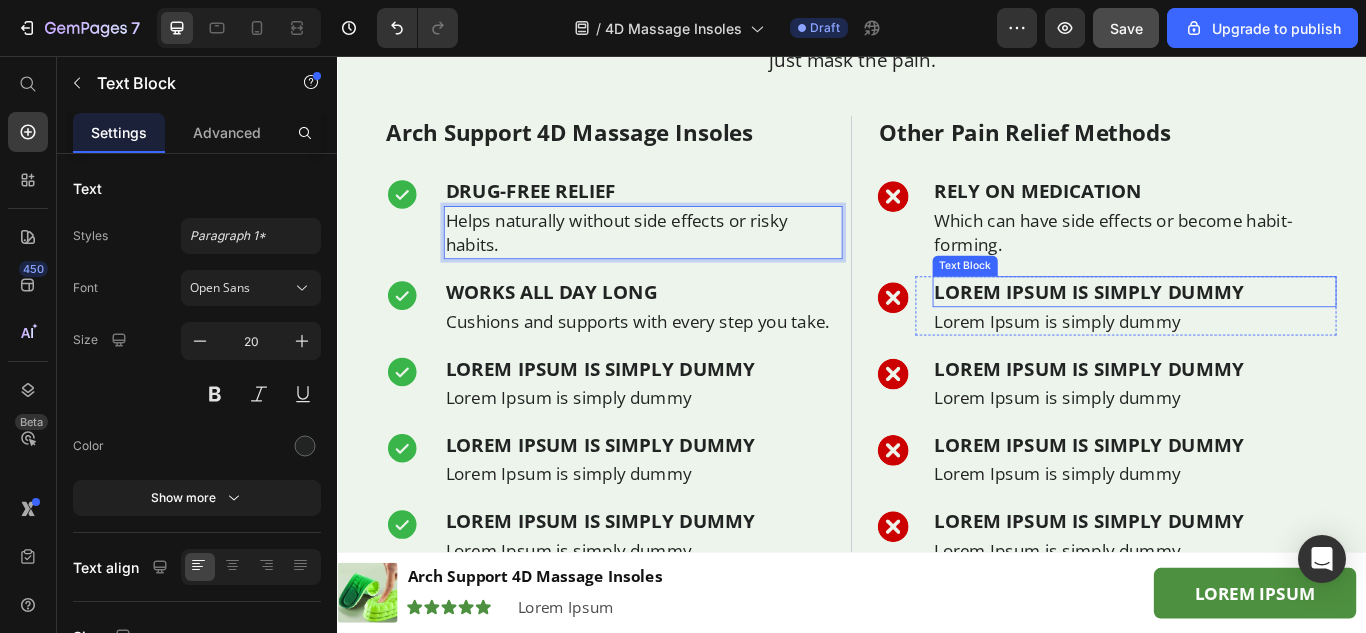 click on "Lorem Ipsum is simply dummy" at bounding box center (1266, 331) 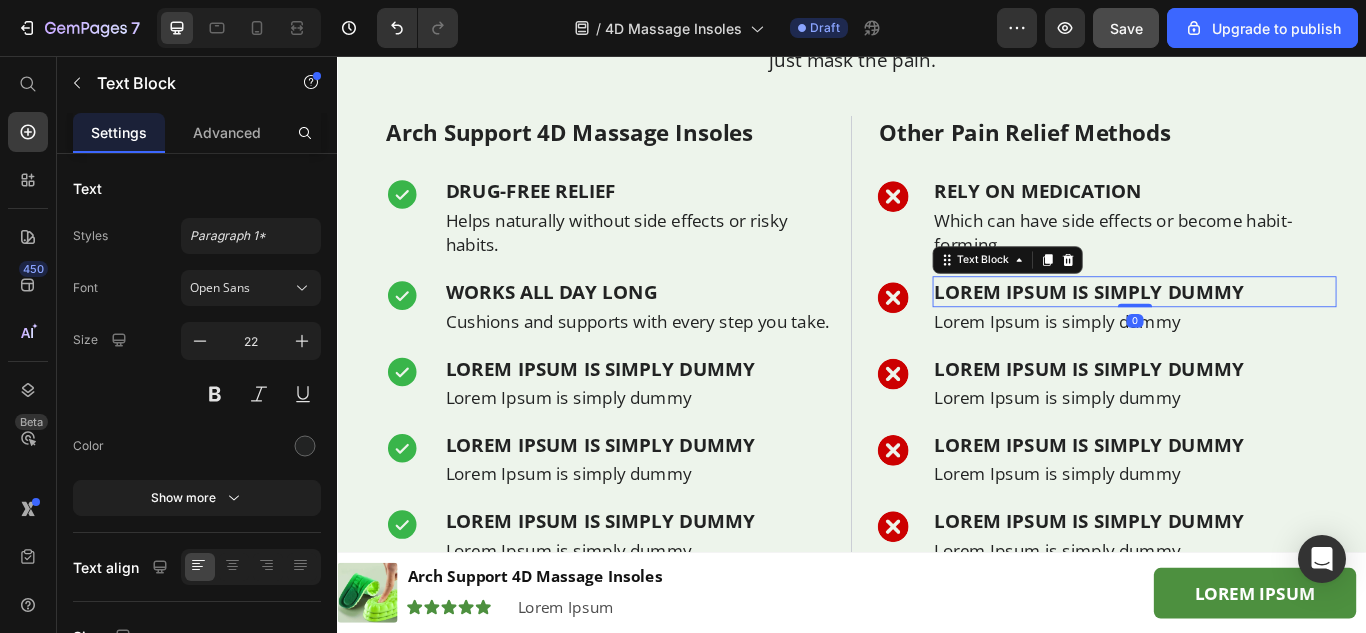click on "Lorem Ipsum is simply dummy" at bounding box center [1266, 331] 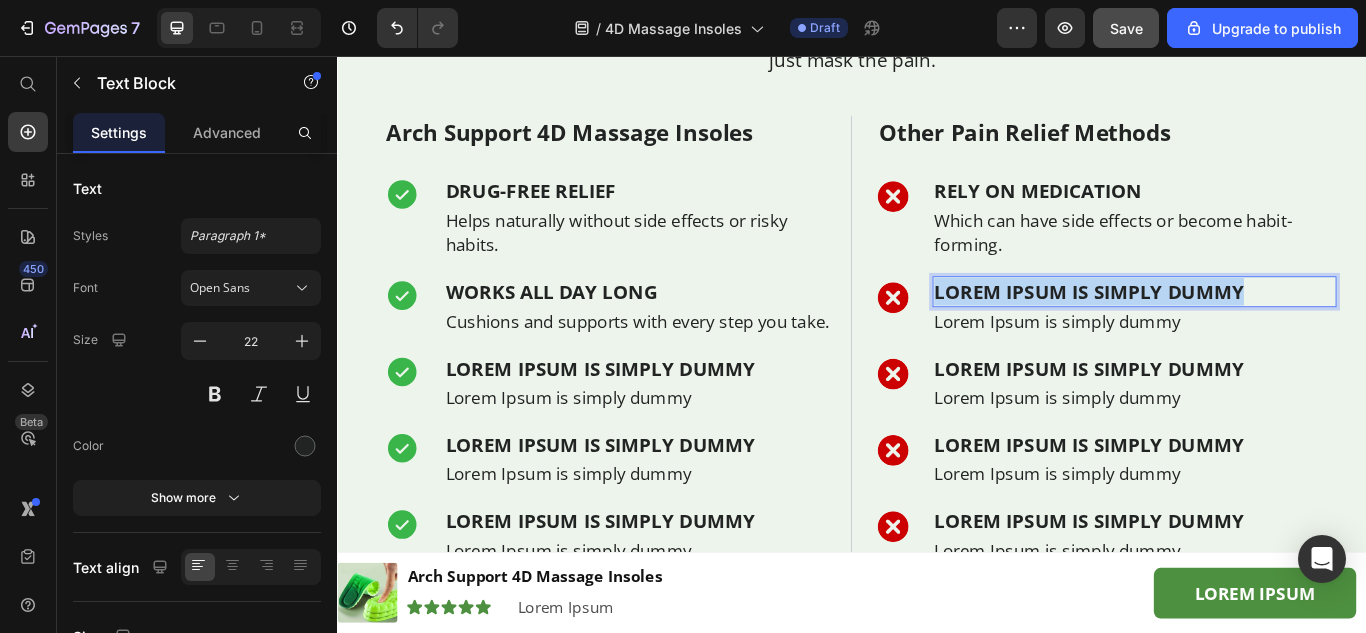 click on "Lorem Ipsum is simply dummy" at bounding box center (1266, 331) 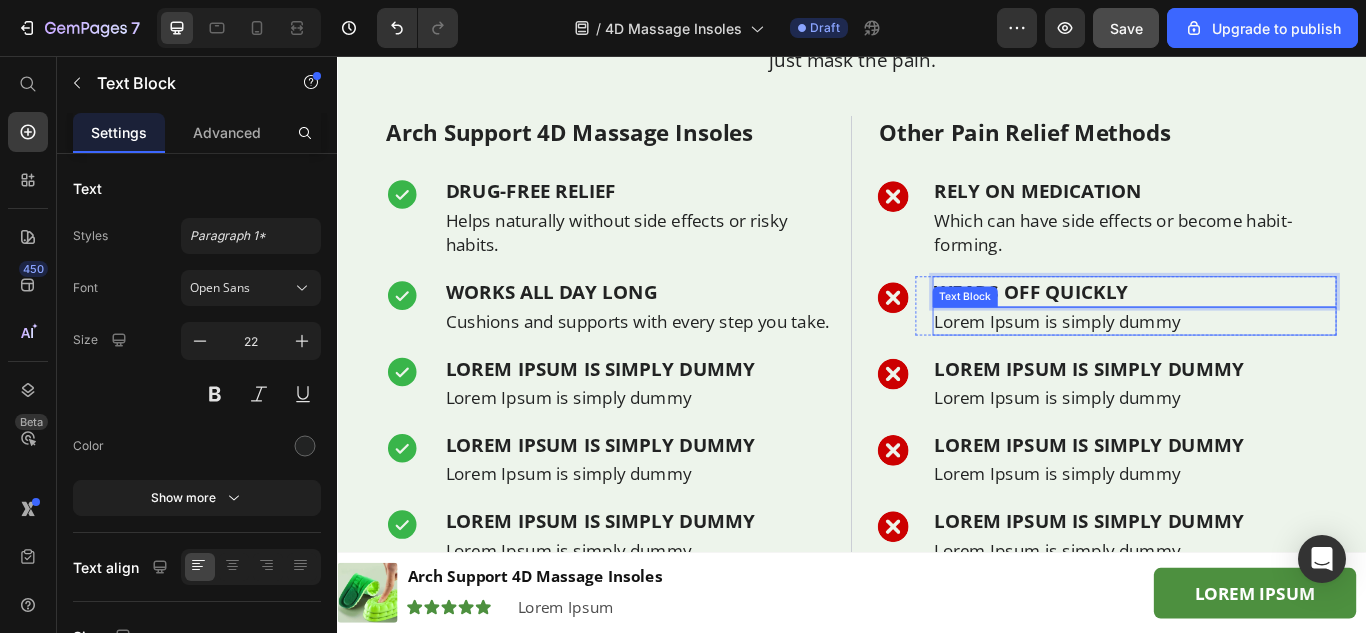 click on "Lorem Ipsum is simply dummy" at bounding box center (1266, 365) 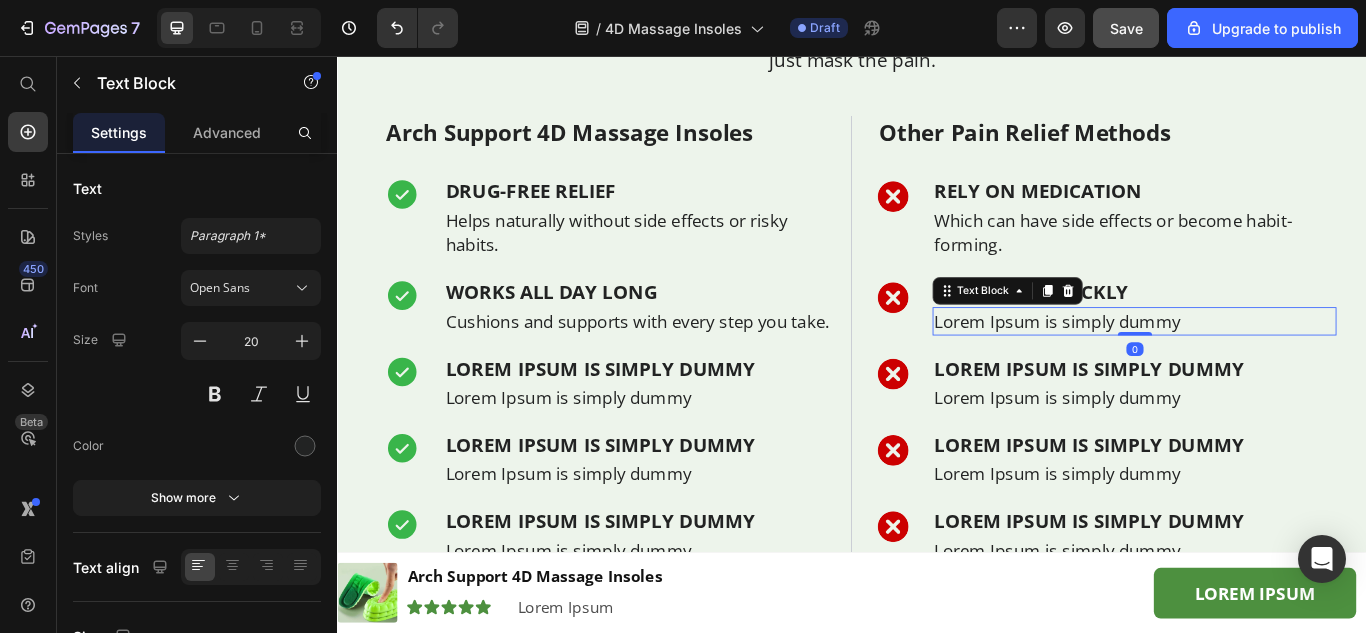 click on "Lorem Ipsum is simply dummy" at bounding box center [1266, 365] 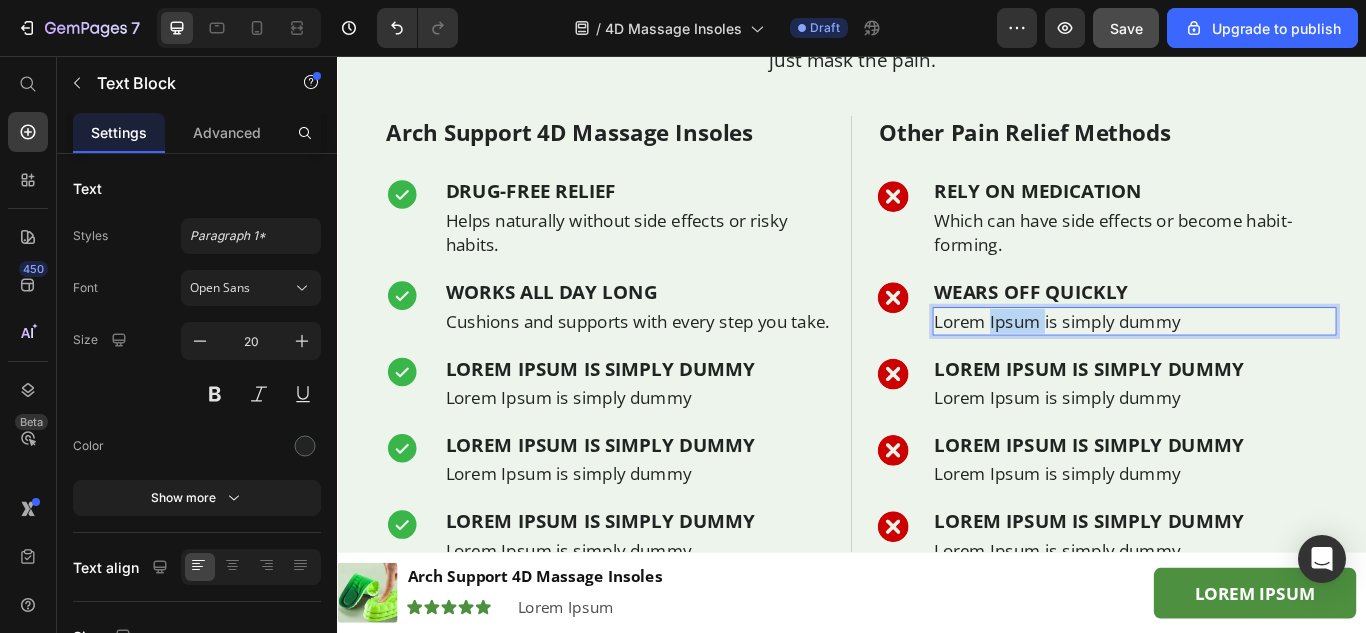 click on "Lorem Ipsum is simply dummy" at bounding box center [1266, 365] 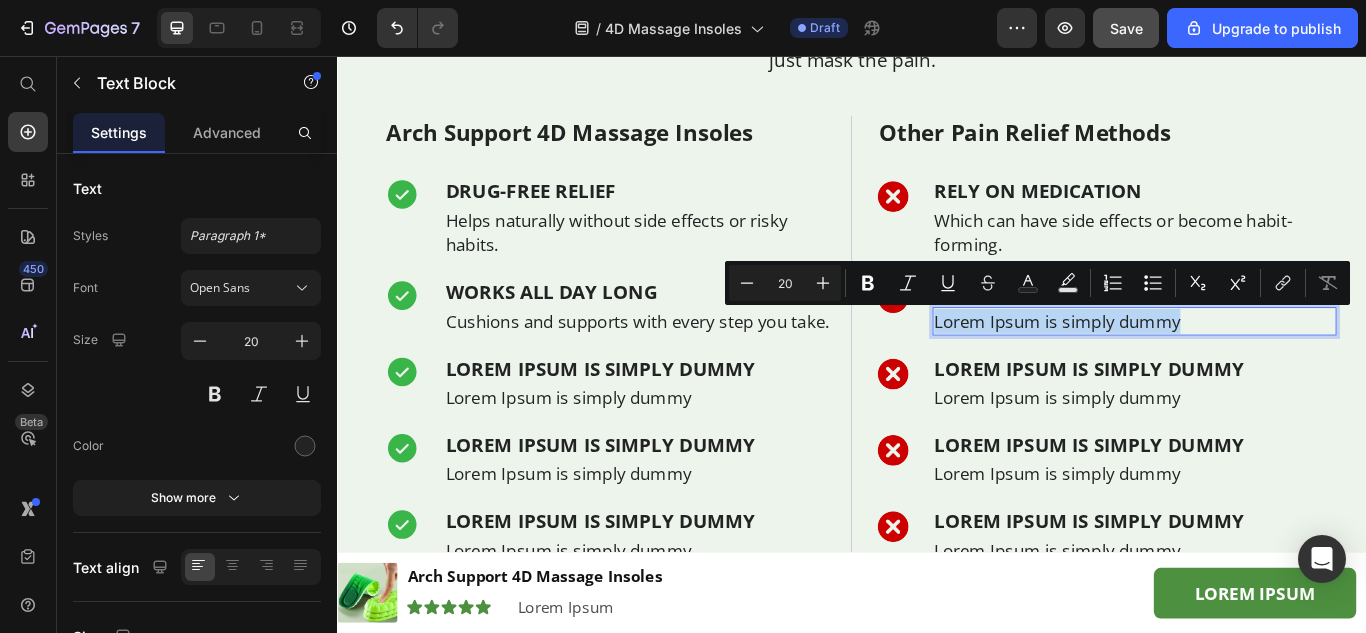 click on "Lorem Ipsum is simply dummy" at bounding box center (1266, 365) 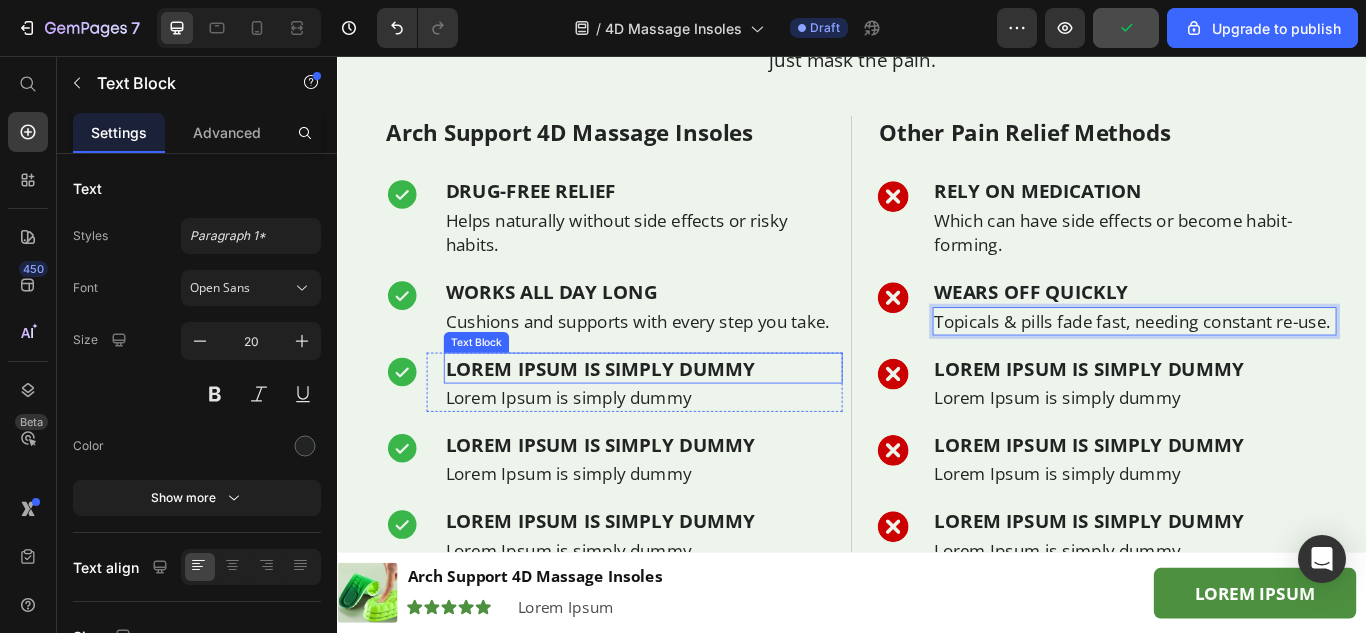click on "Lorem Ipsum is simply dummy" at bounding box center [693, 420] 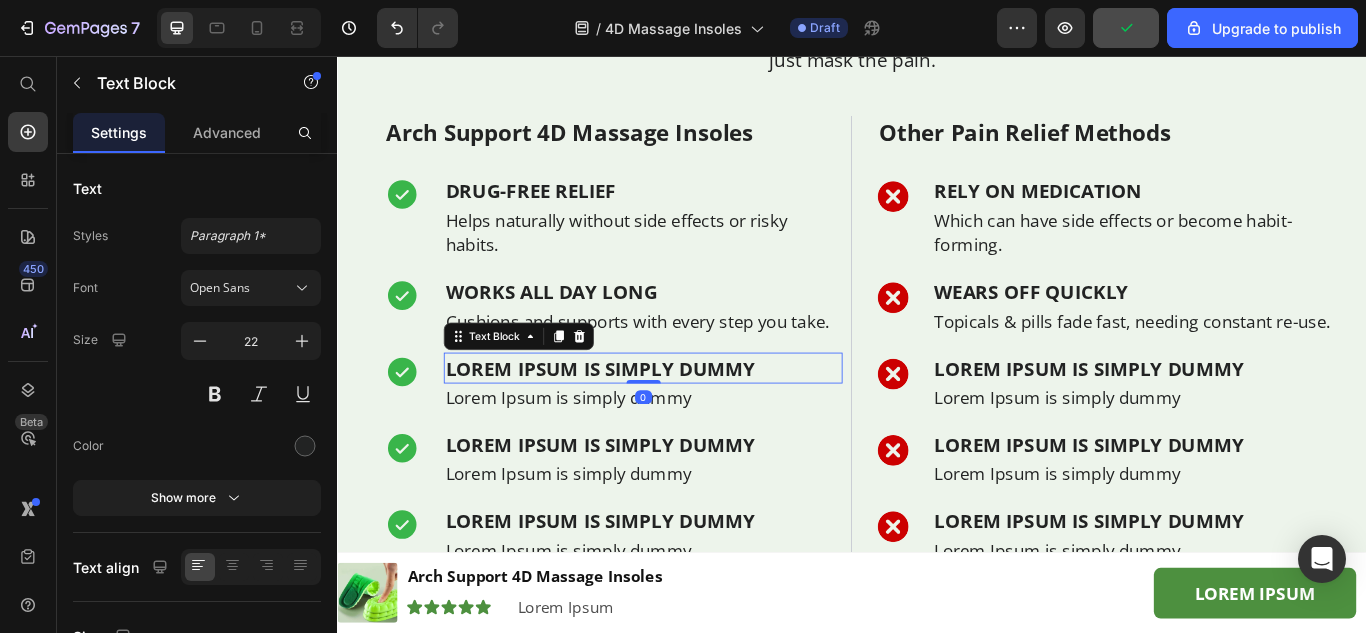 click on "Lorem Ipsum is simply dummy" at bounding box center (693, 420) 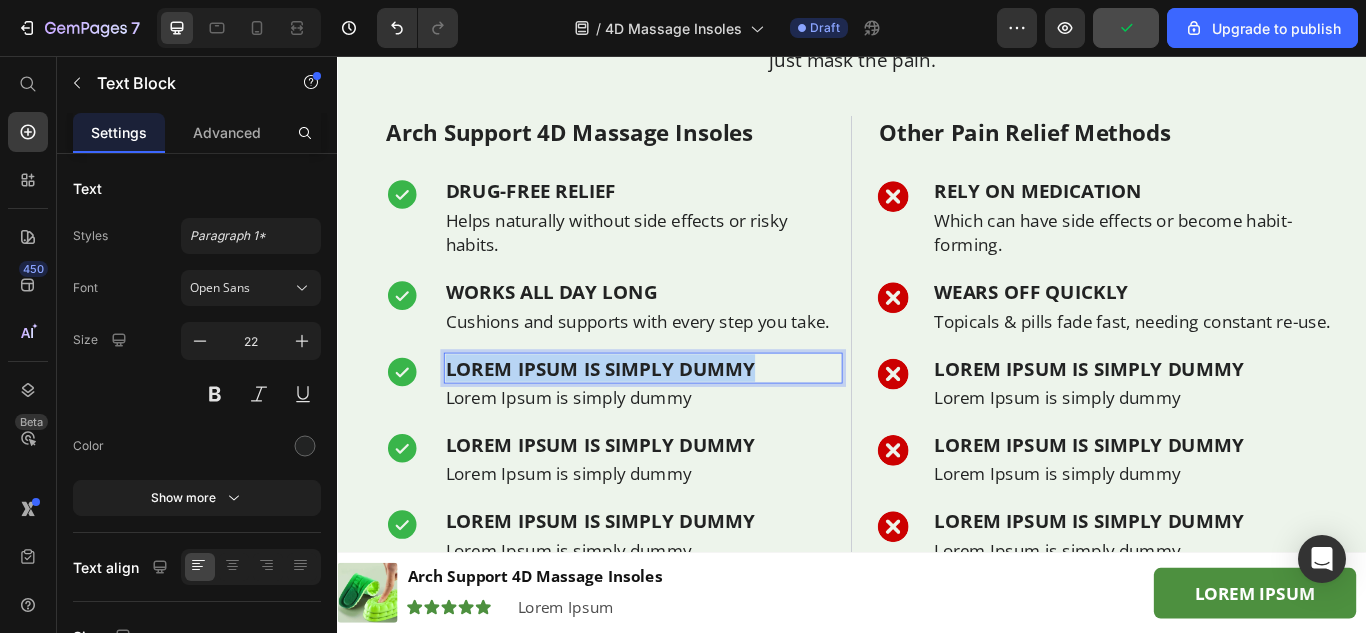 click on "Lorem Ipsum is simply dummy" at bounding box center (693, 420) 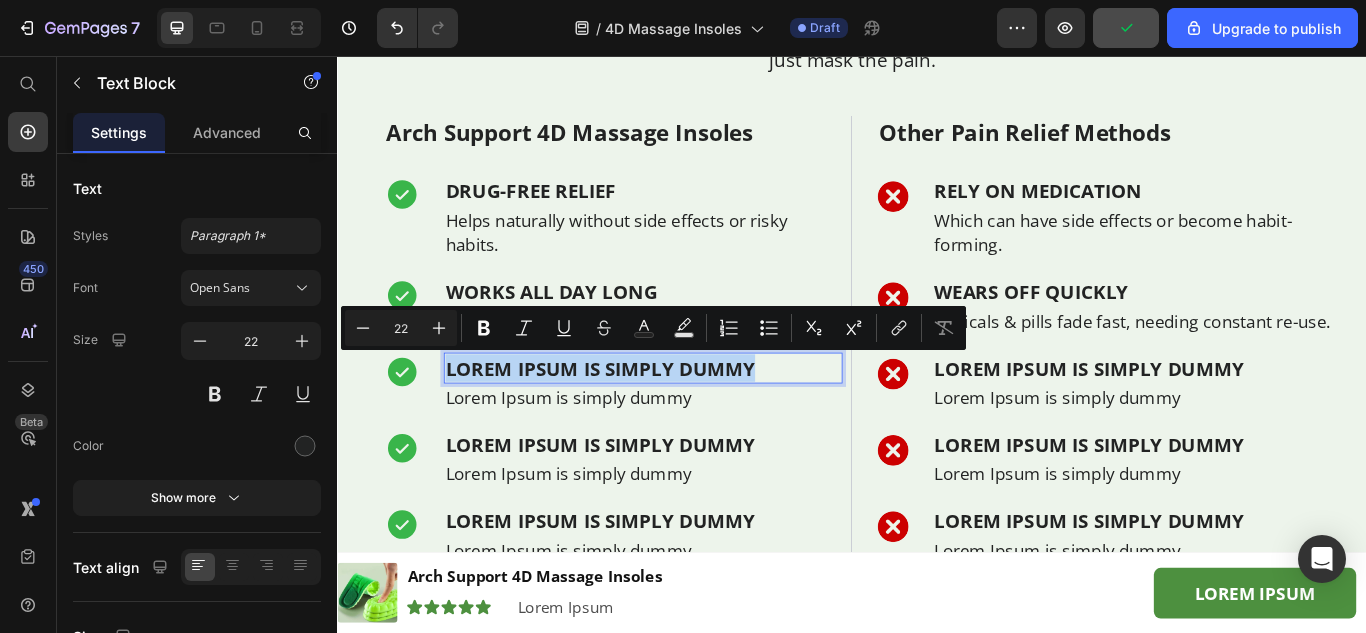 click on "Lorem Ipsum is simply dummy" at bounding box center [693, 420] 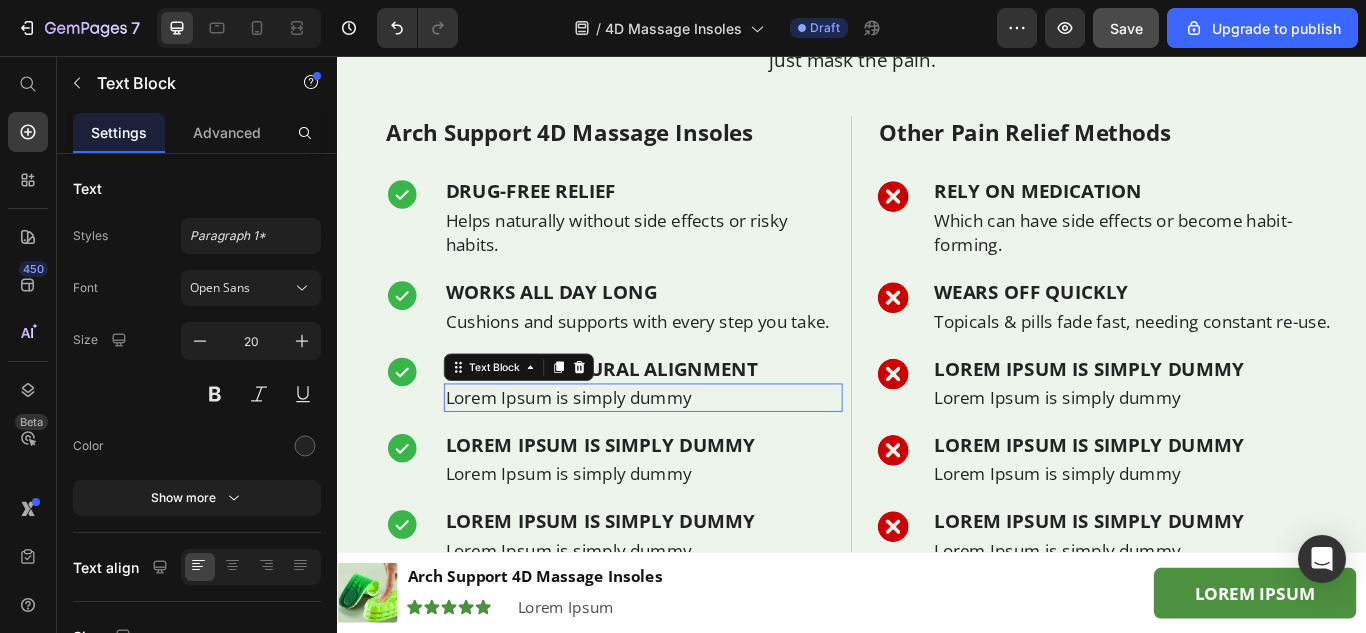 click on "Lorem Ipsum is simply dummy" at bounding box center (693, 454) 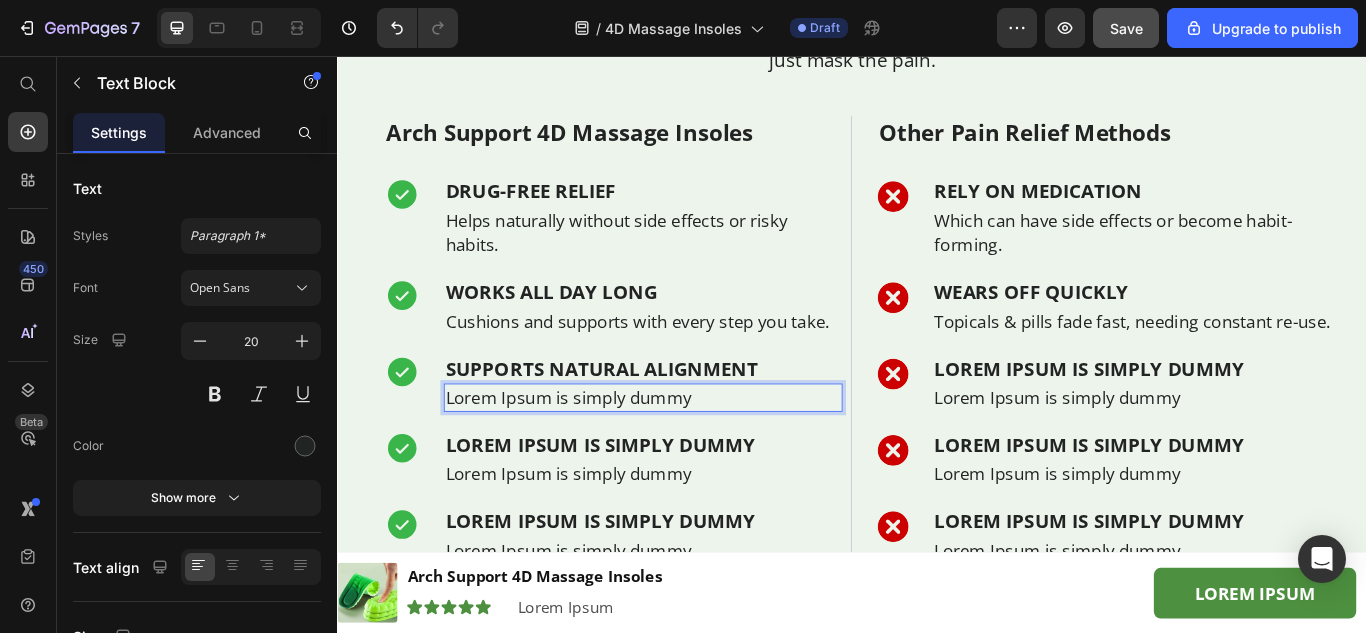 click on "Lorem Ipsum is simply dummy" at bounding box center (693, 454) 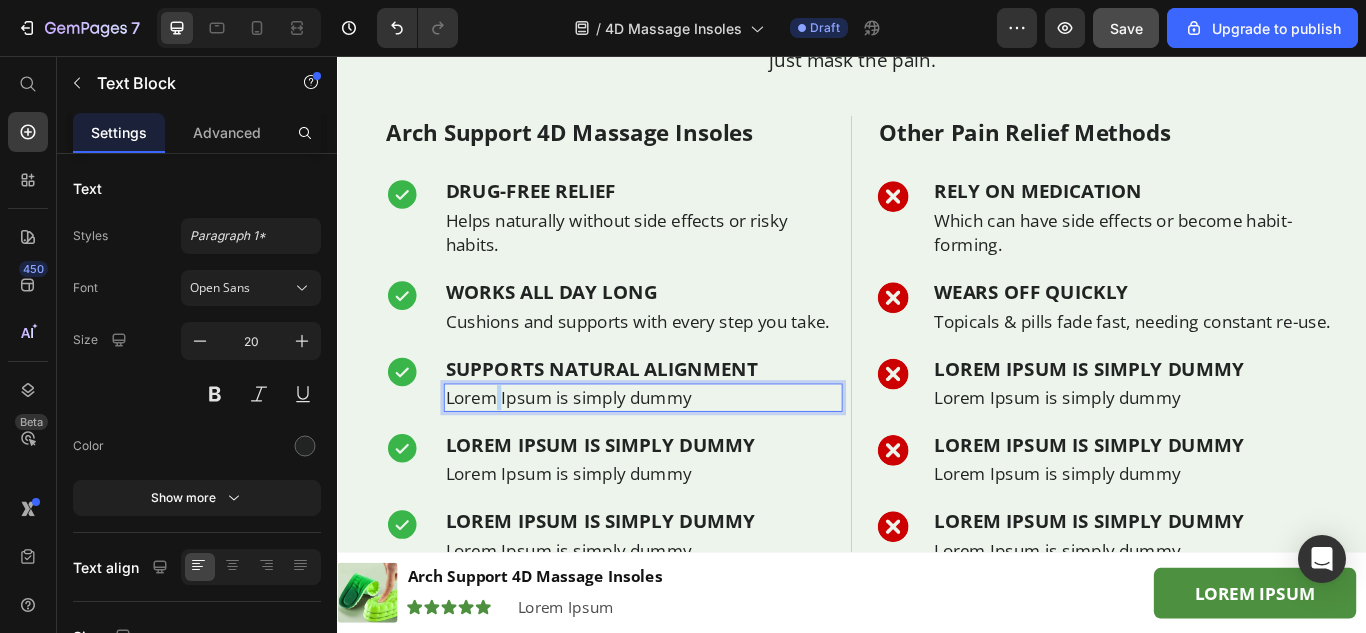 click on "Lorem Ipsum is simply dummy" at bounding box center (693, 454) 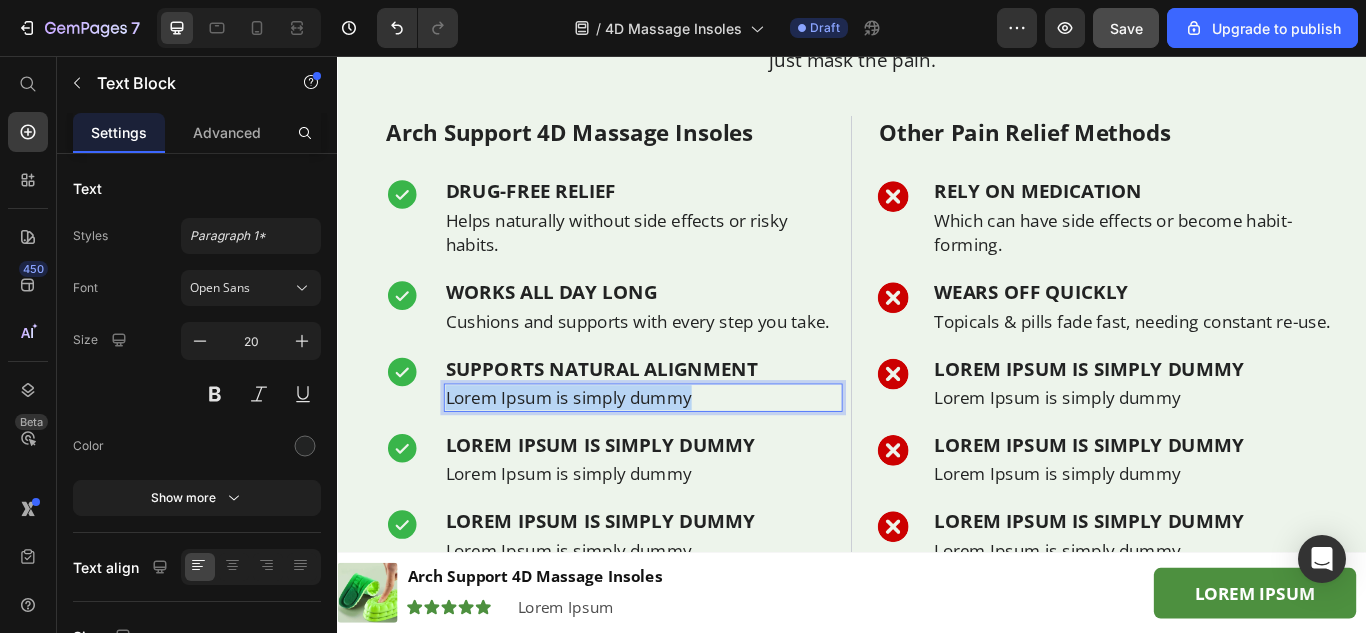 click on "Lorem Ipsum is simply dummy" at bounding box center [693, 454] 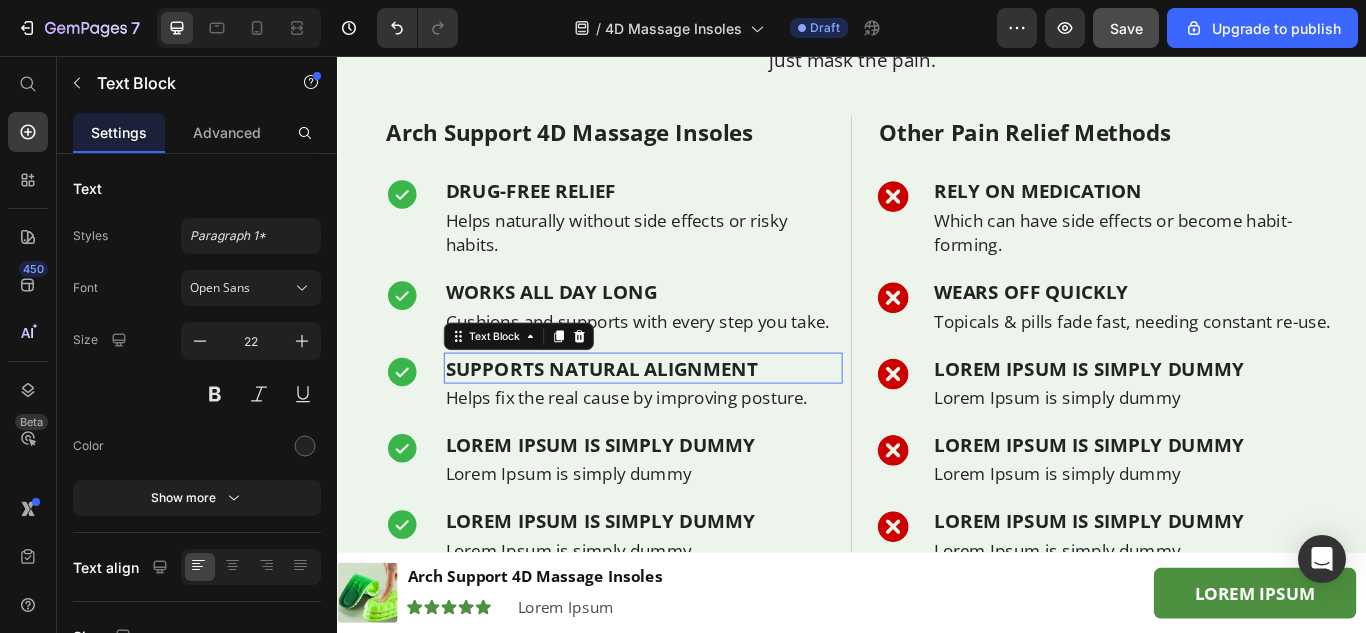 click on "SUPPORTS NATURAL ALIGNMENT" at bounding box center (693, 420) 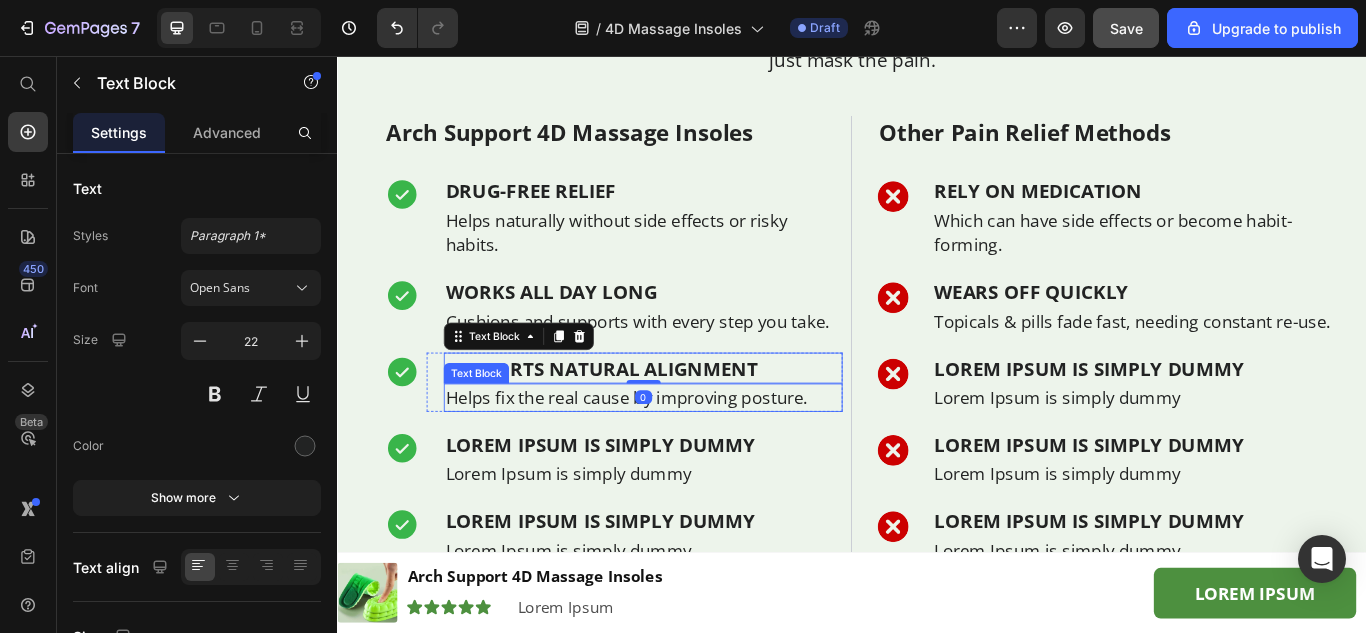 click on "Helps fix the real cause by improving posture." at bounding box center (693, 454) 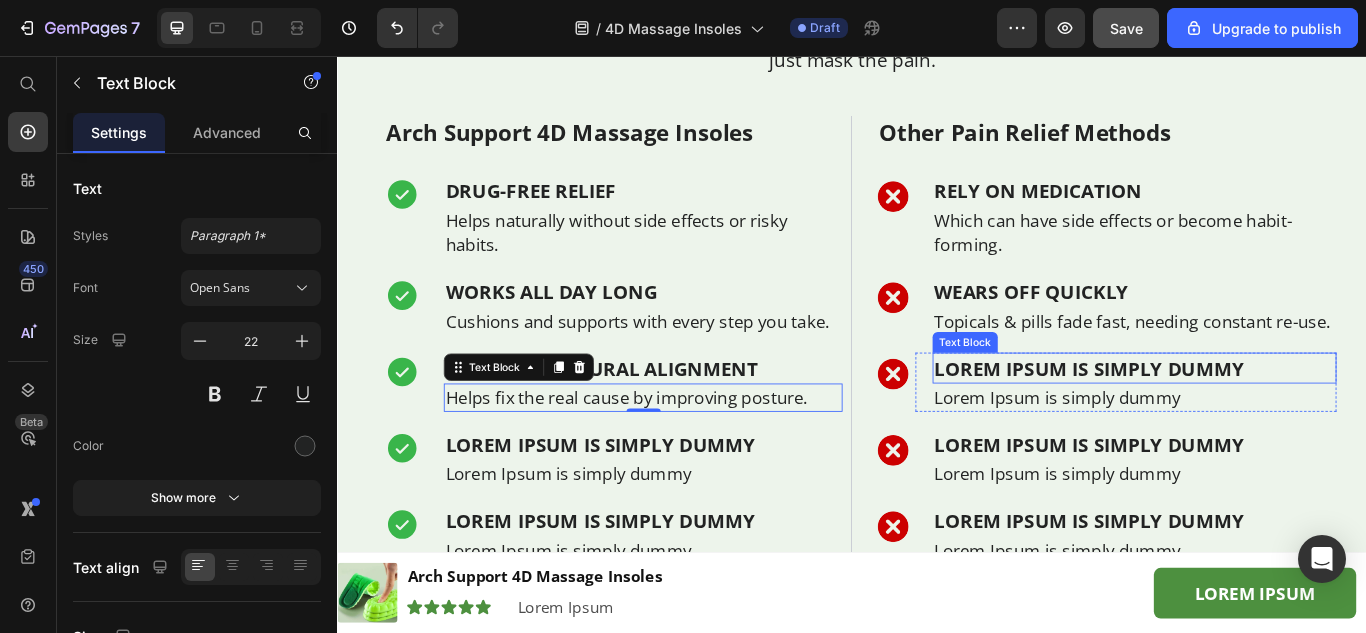 click on "Lorem Ipsum is simply dummy" at bounding box center [1266, 420] 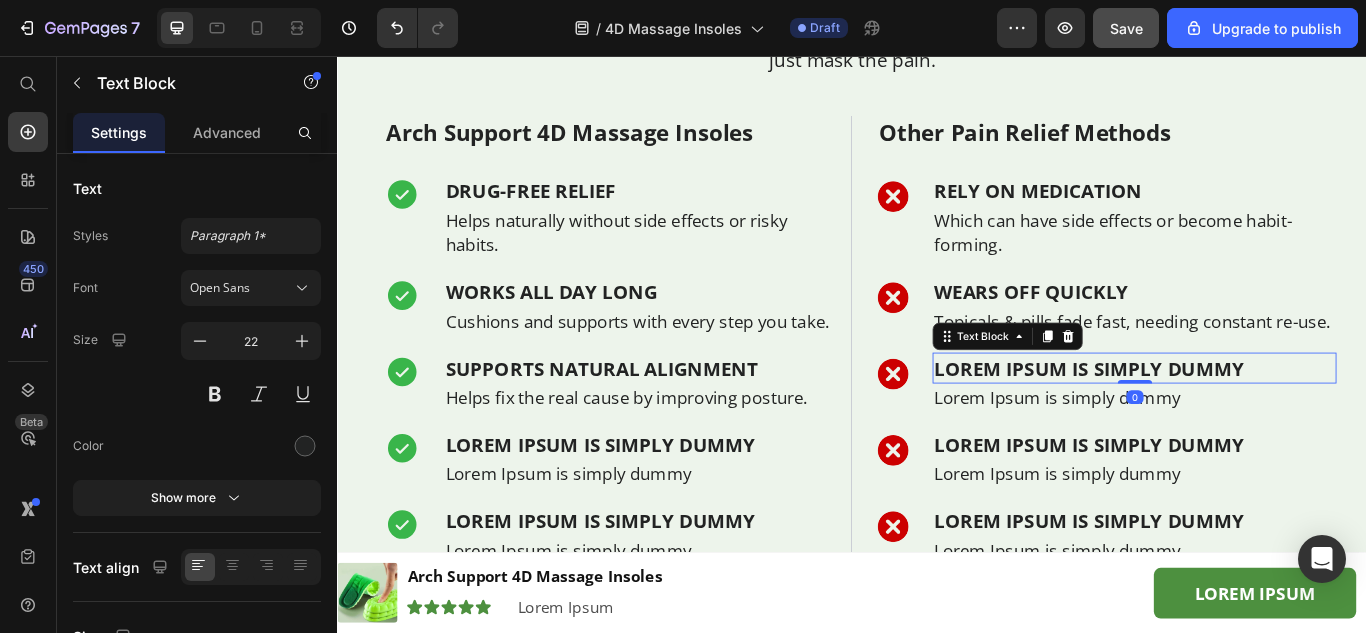 click on "Lorem Ipsum is simply dummy" at bounding box center (1266, 420) 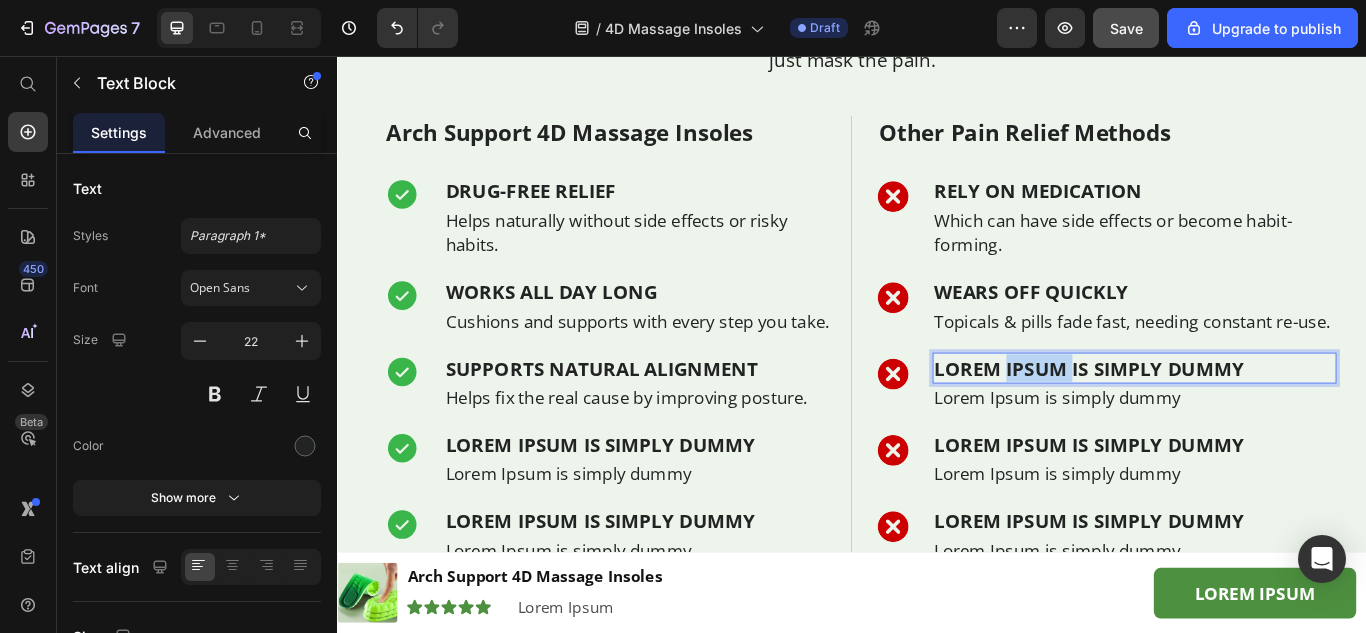 click on "Lorem Ipsum is simply dummy" at bounding box center [1266, 420] 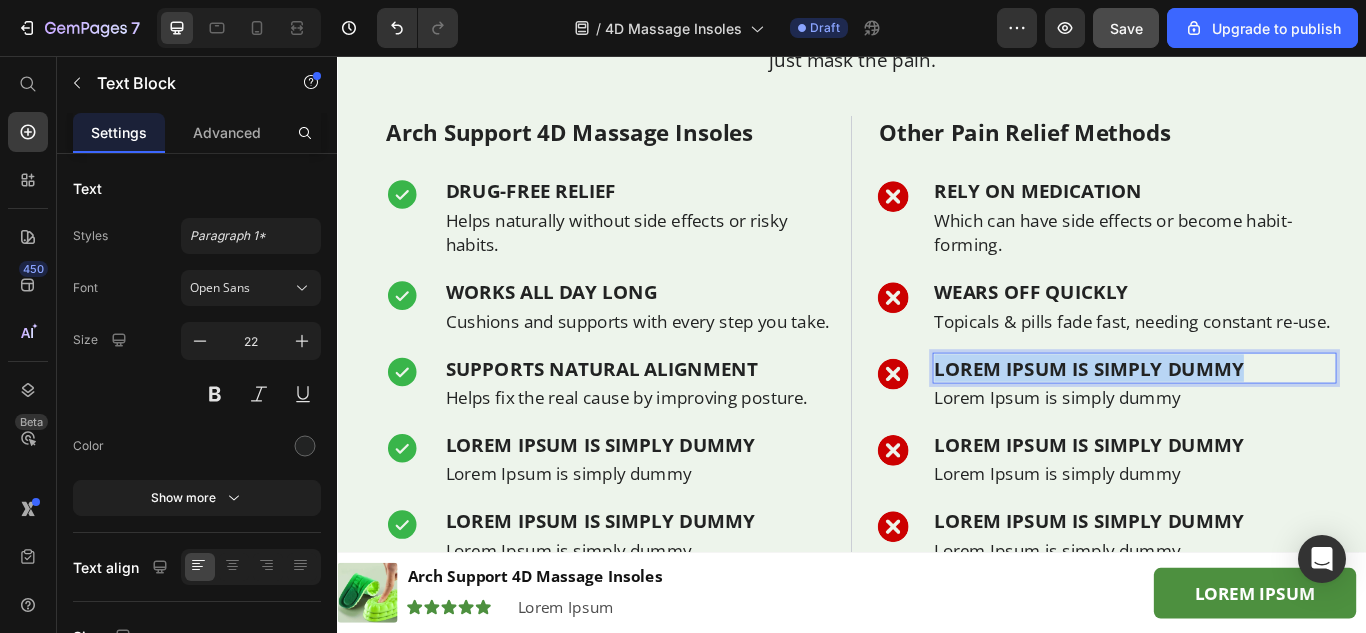 click on "Lorem Ipsum is simply dummy" at bounding box center (1266, 420) 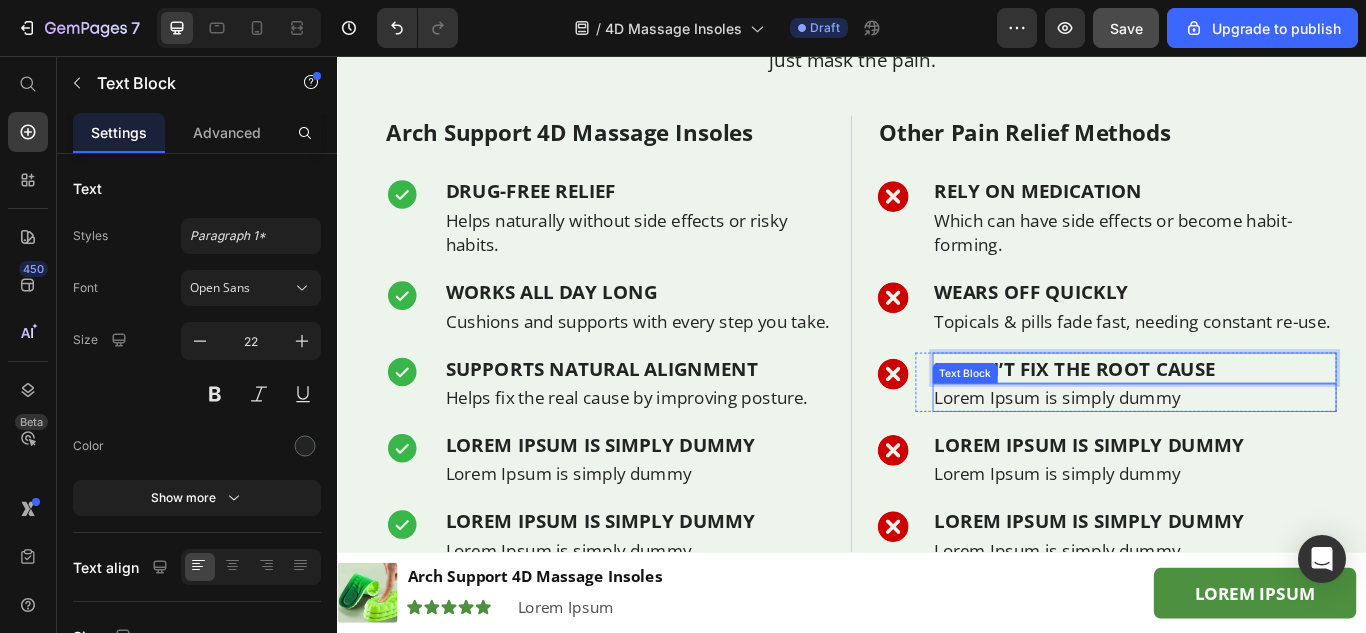 click on "Lorem Ipsum is simply dummy" at bounding box center (1266, 454) 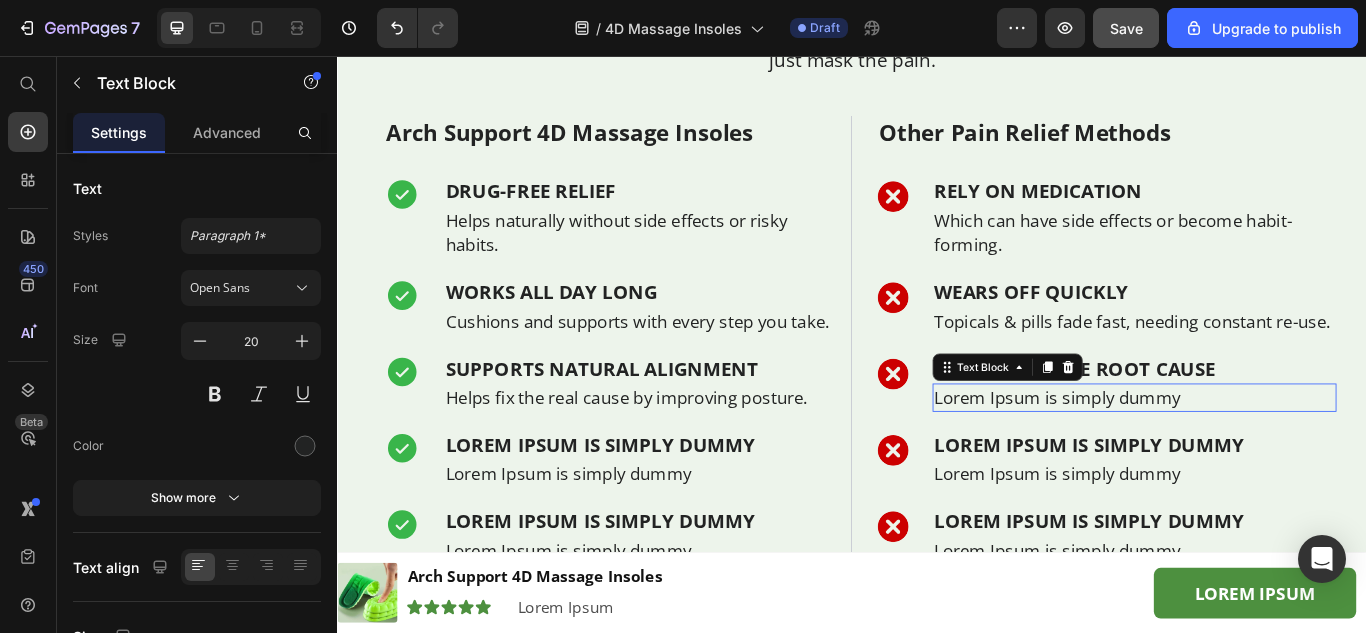 click on "Lorem Ipsum is simply dummy" at bounding box center [1266, 454] 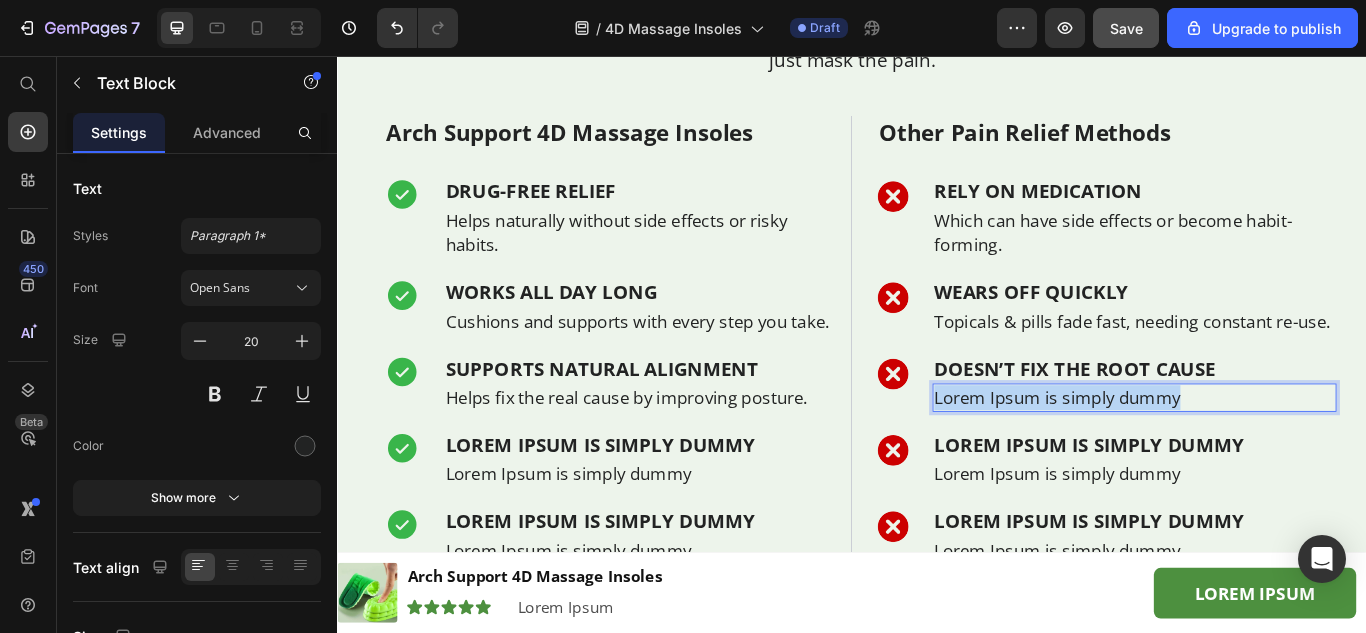 click on "Lorem Ipsum is simply dummy" at bounding box center [1266, 454] 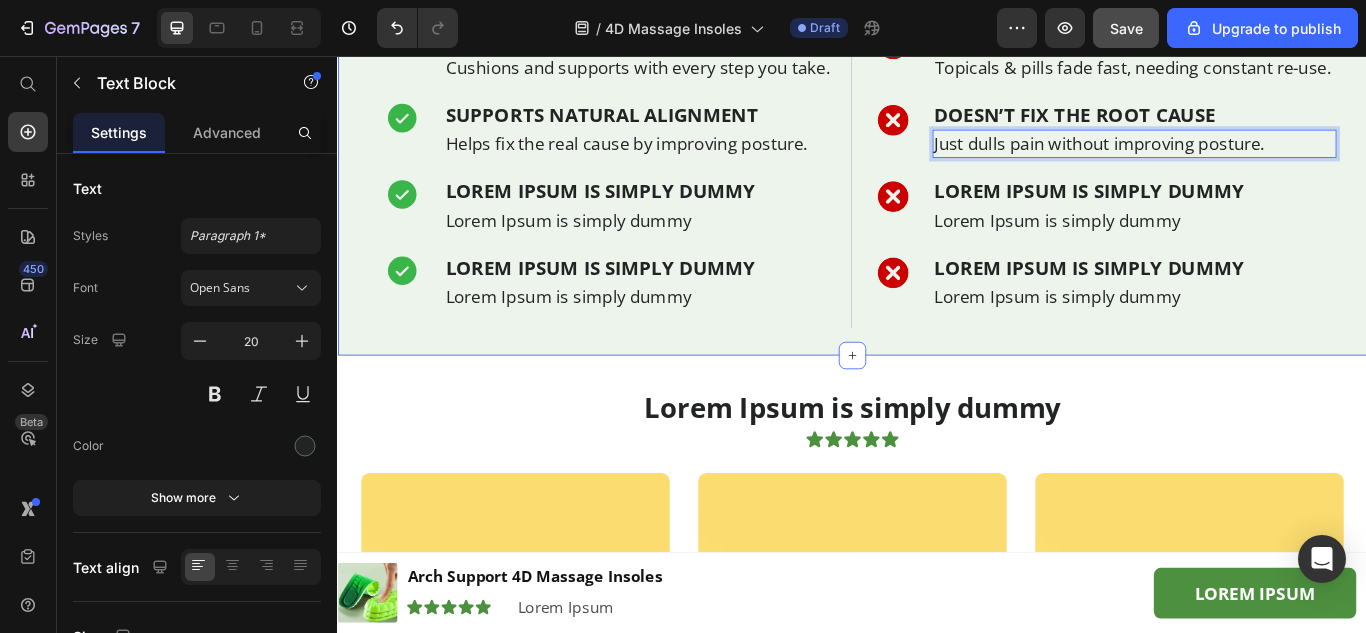 scroll, scrollTop: 4360, scrollLeft: 0, axis: vertical 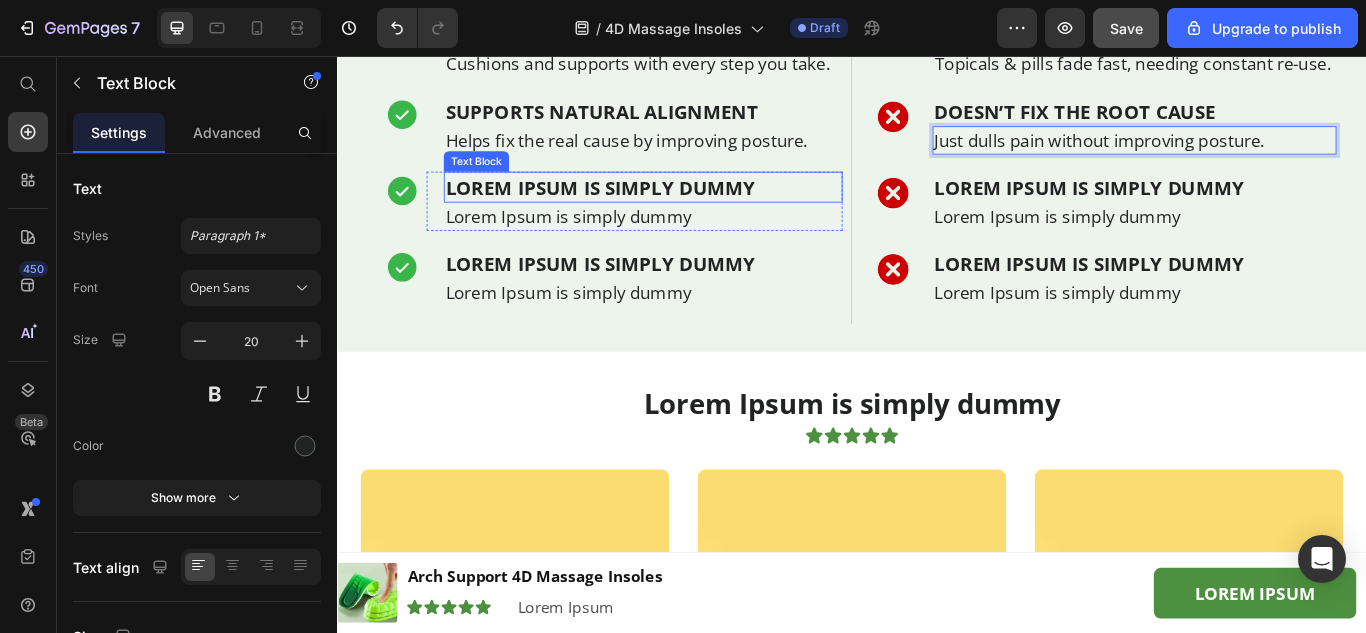 click on "Lorem Ipsum is simply dummy" at bounding box center [693, 209] 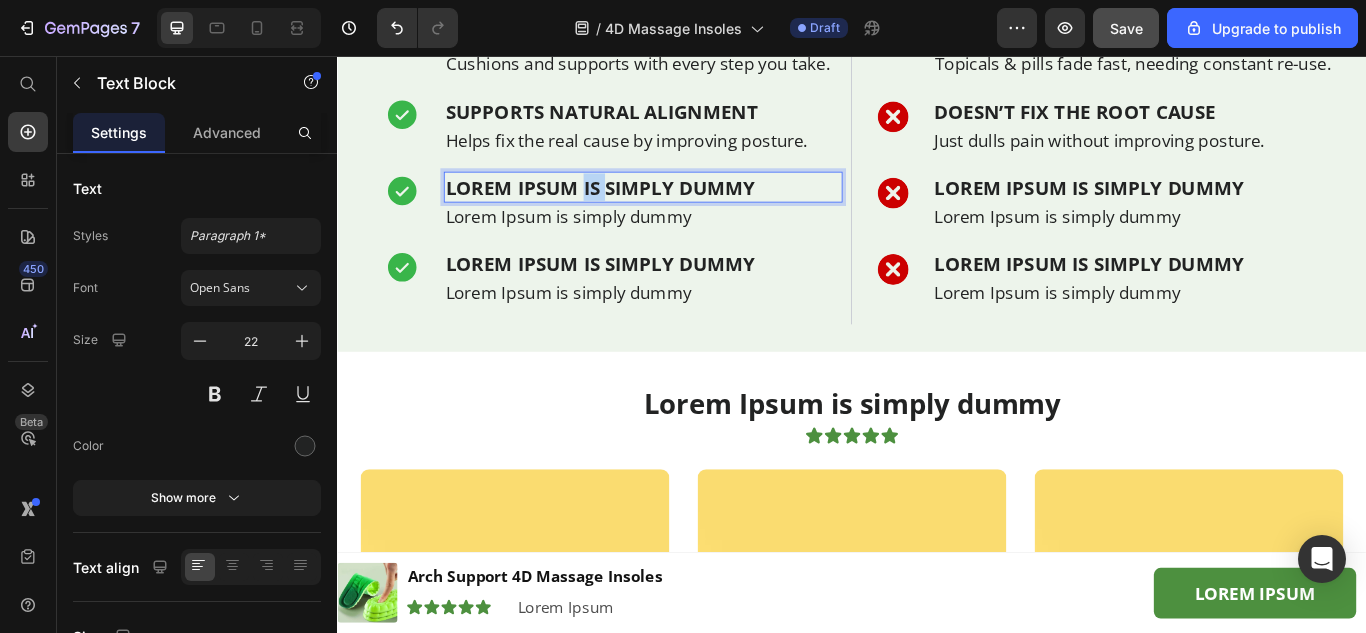 click on "Lorem Ipsum is simply dummy" at bounding box center (693, 209) 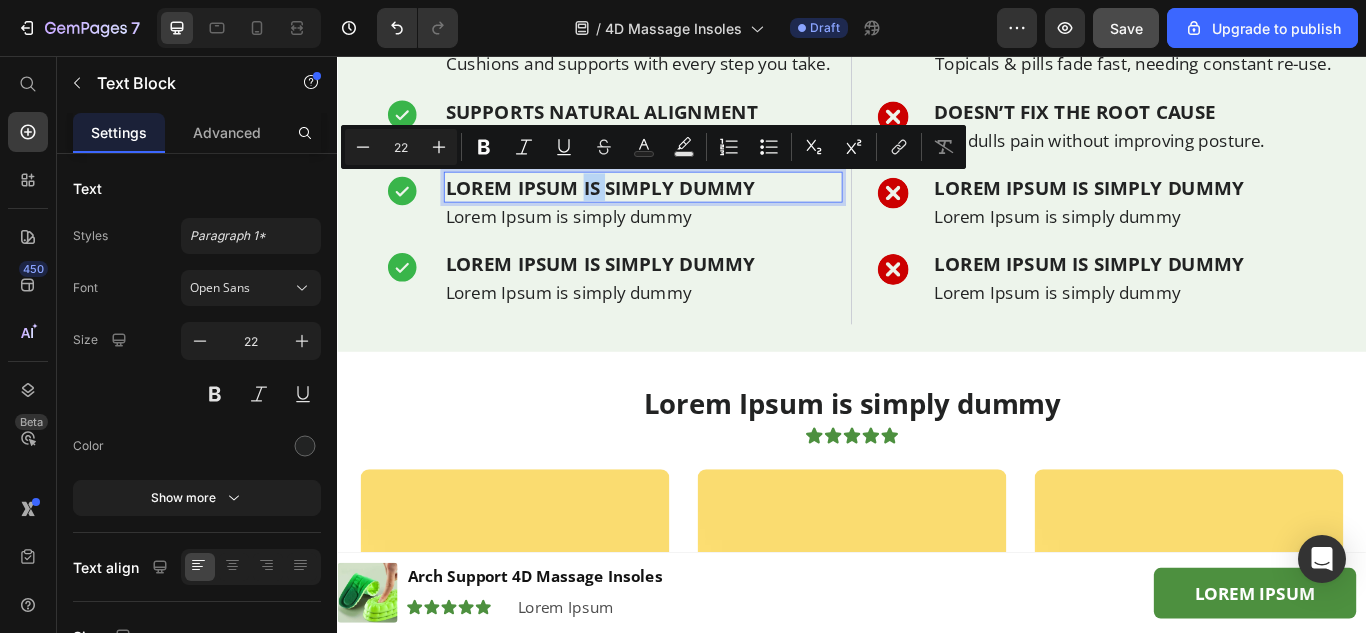 click on "Lorem Ipsum is simply dummy" at bounding box center [693, 209] 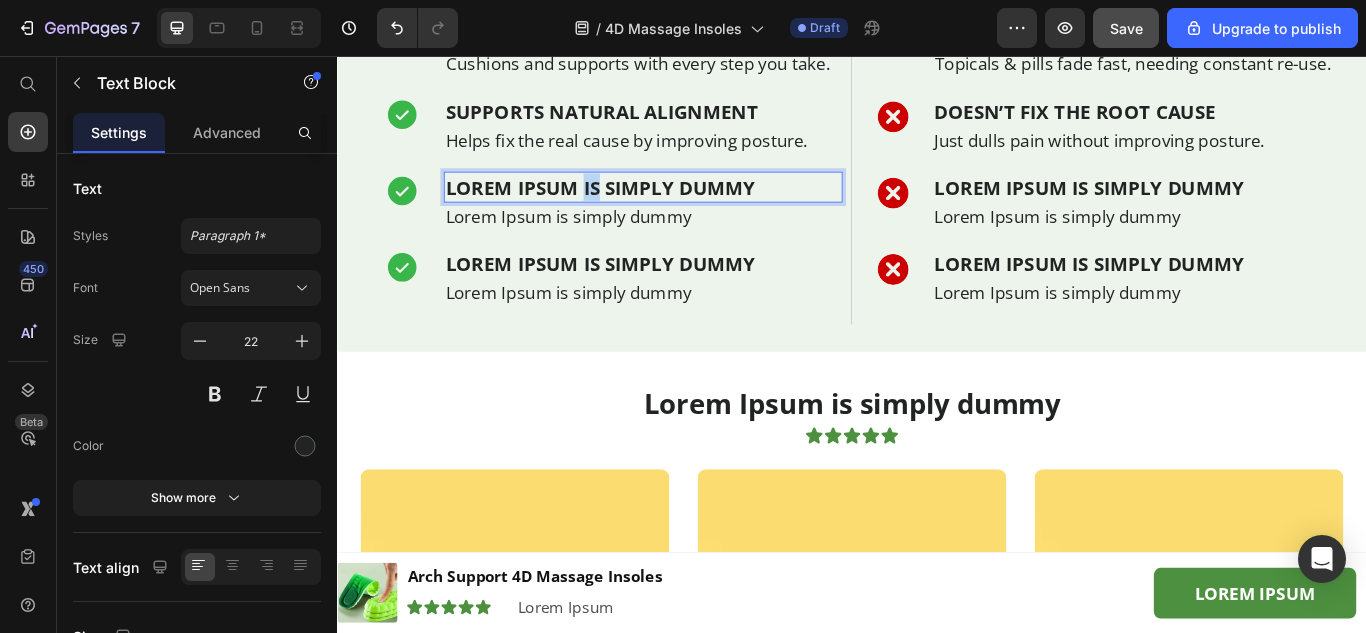 click on "Lorem Ipsum is simply dummy" at bounding box center (693, 209) 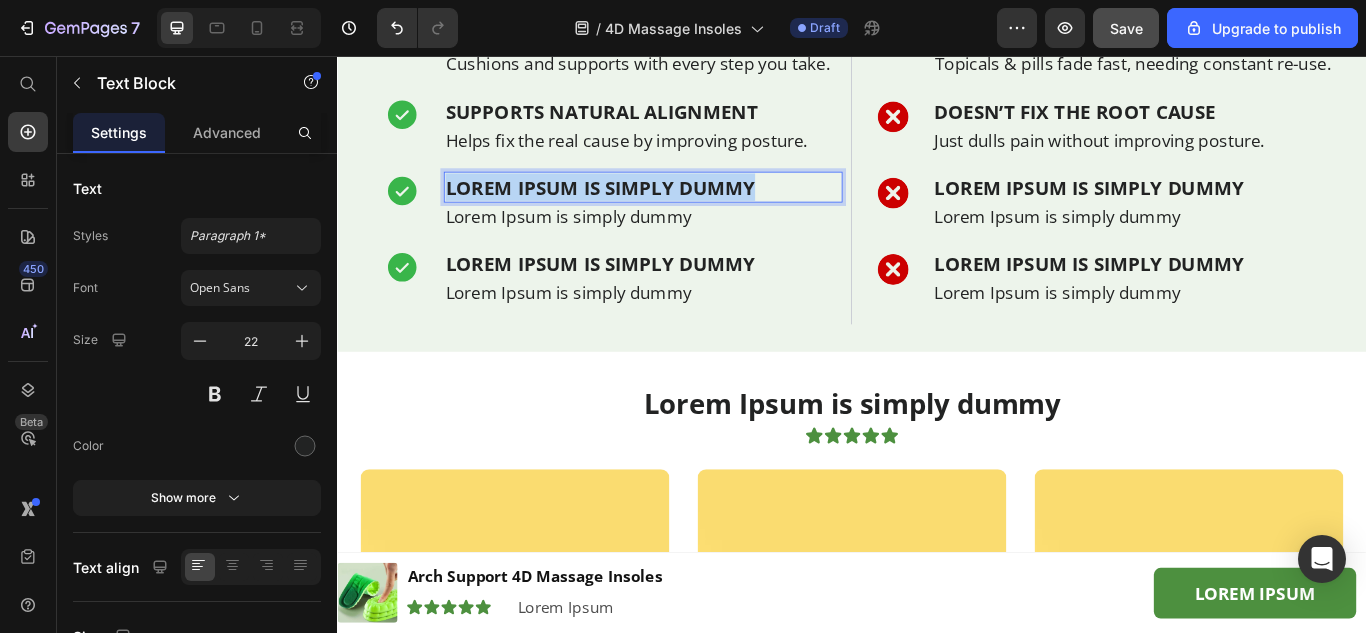 click on "Lorem Ipsum is simply dummy" at bounding box center [693, 209] 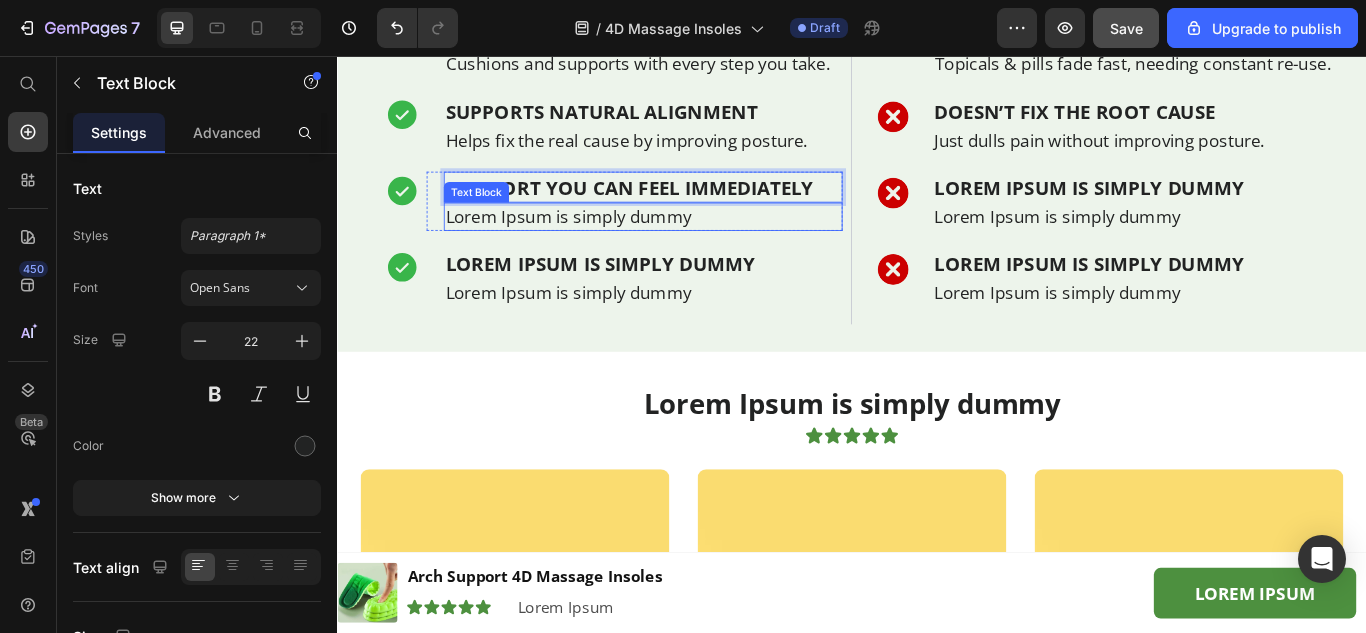 click on "Lorem Ipsum is simply dummy" at bounding box center (693, 243) 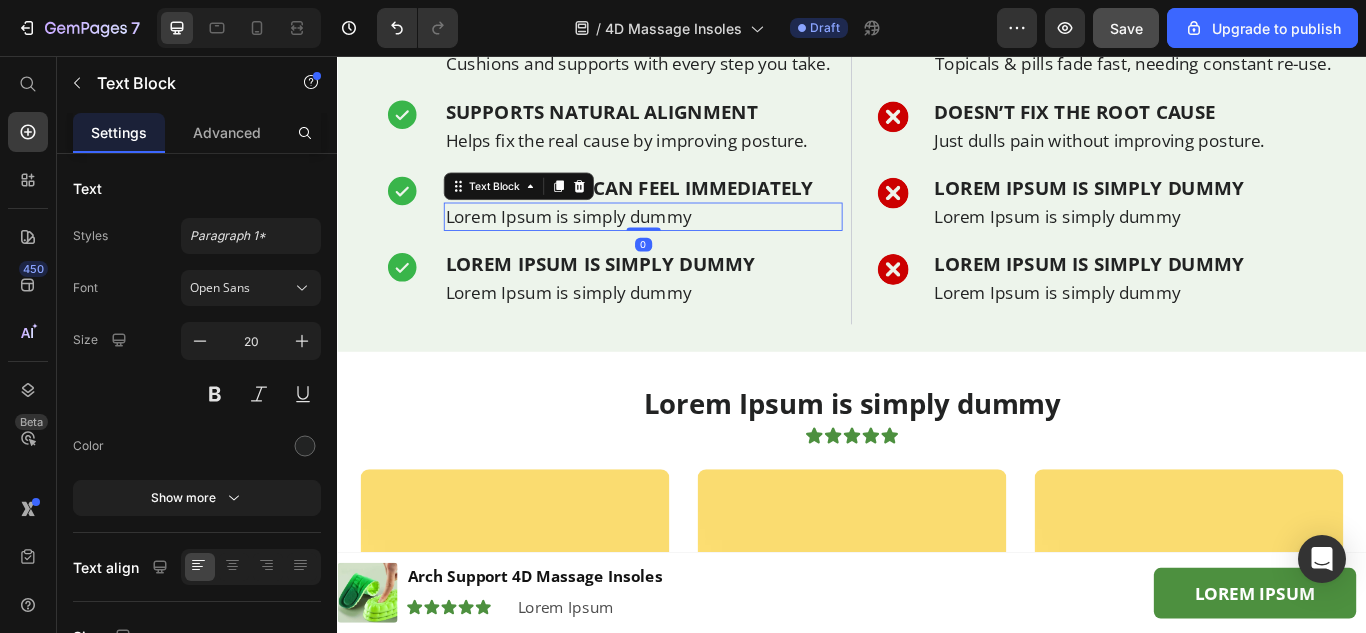 click on "Lorem Ipsum is simply dummy" at bounding box center [693, 243] 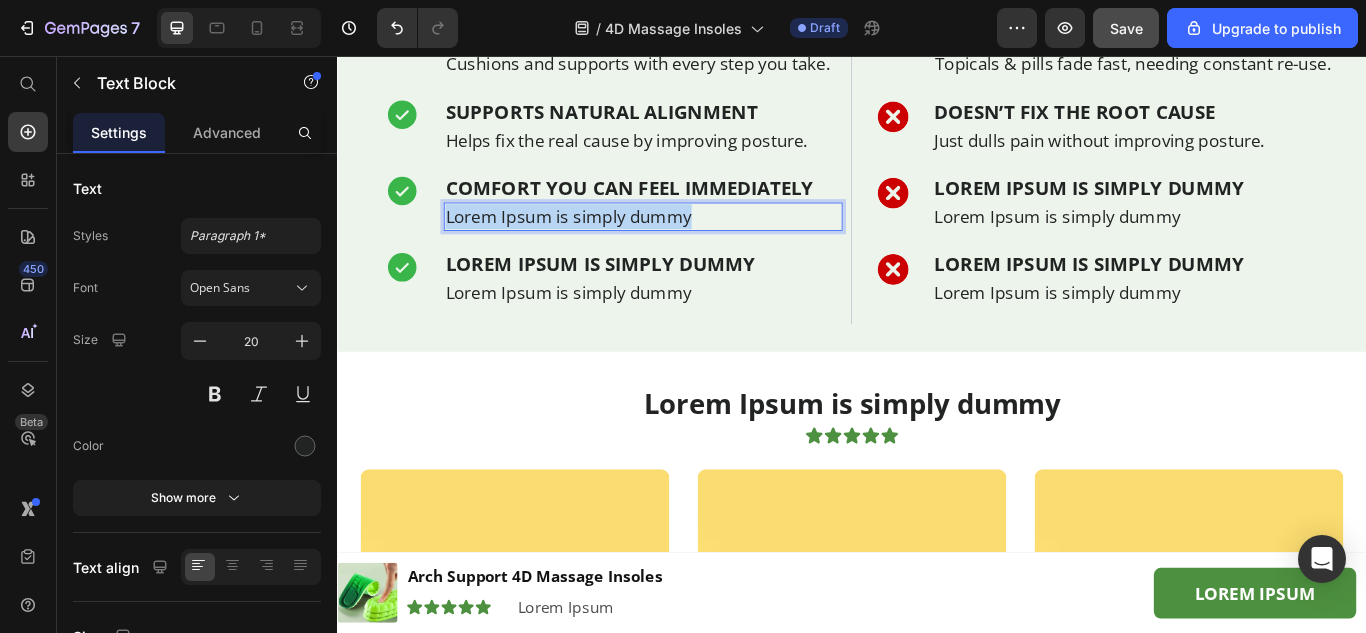 click on "Lorem Ipsum is simply dummy" at bounding box center [693, 243] 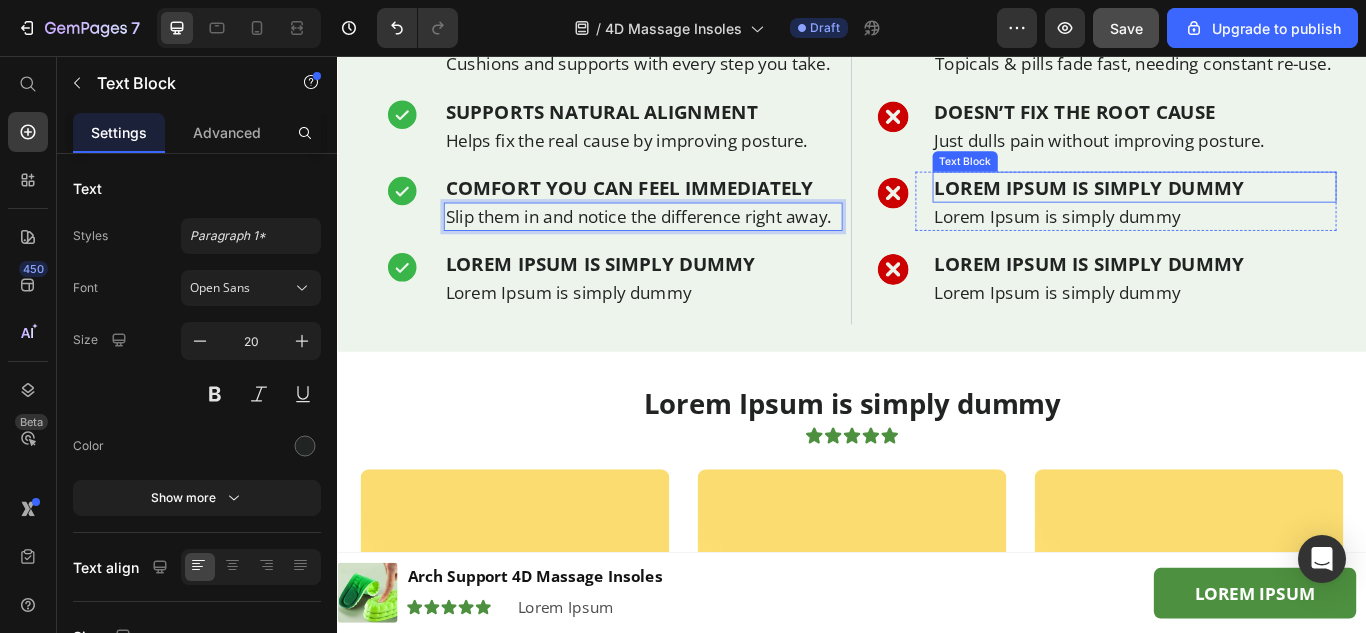 click on "Lorem Ipsum is simply dummy" at bounding box center [1266, 209] 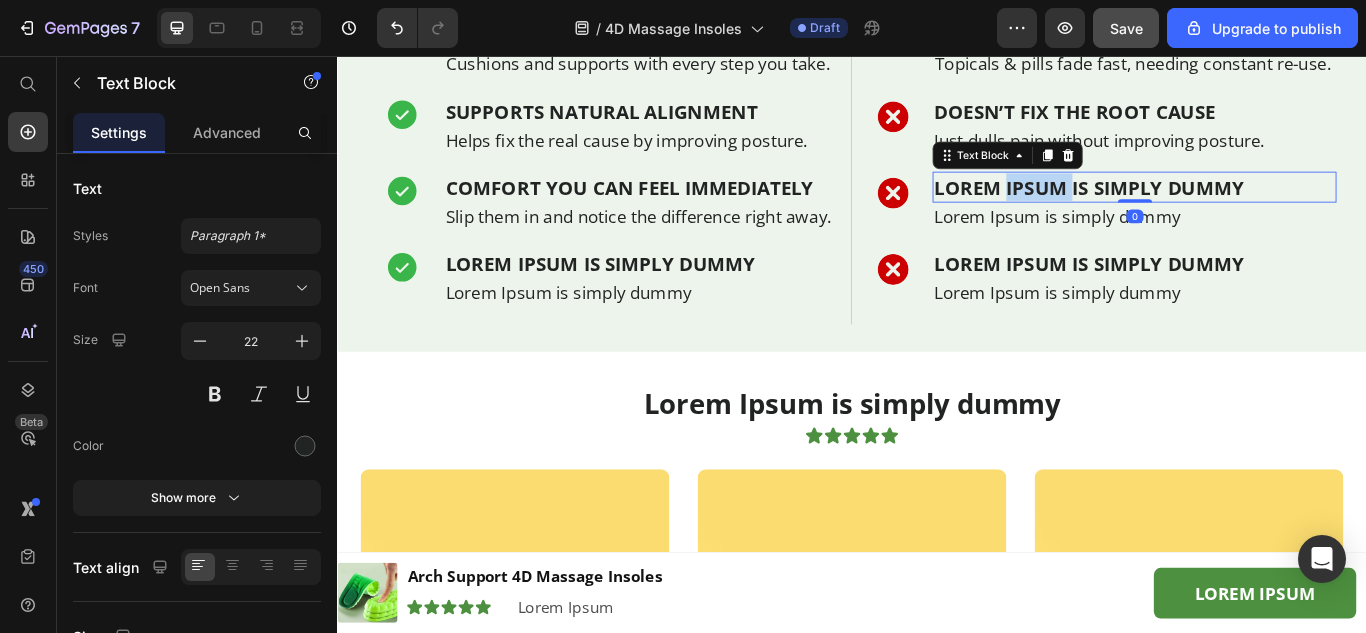 click on "Lorem Ipsum is simply dummy" at bounding box center [1266, 209] 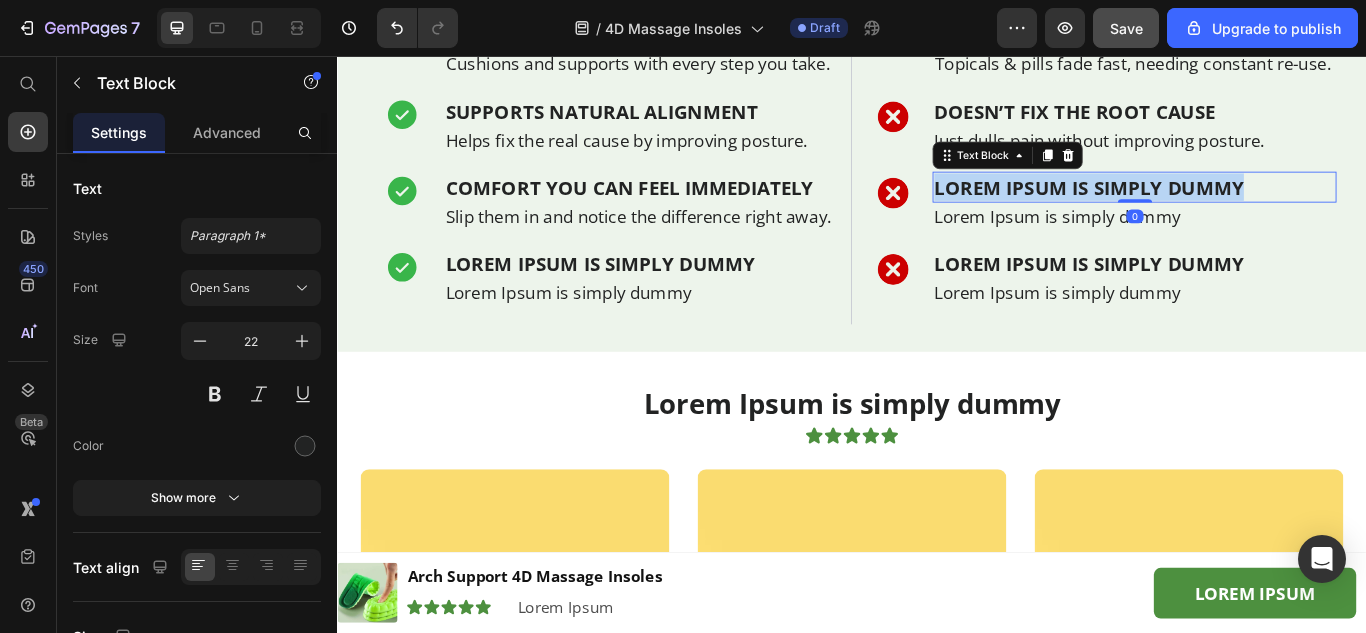 click on "Lorem Ipsum is simply dummy" at bounding box center (1266, 209) 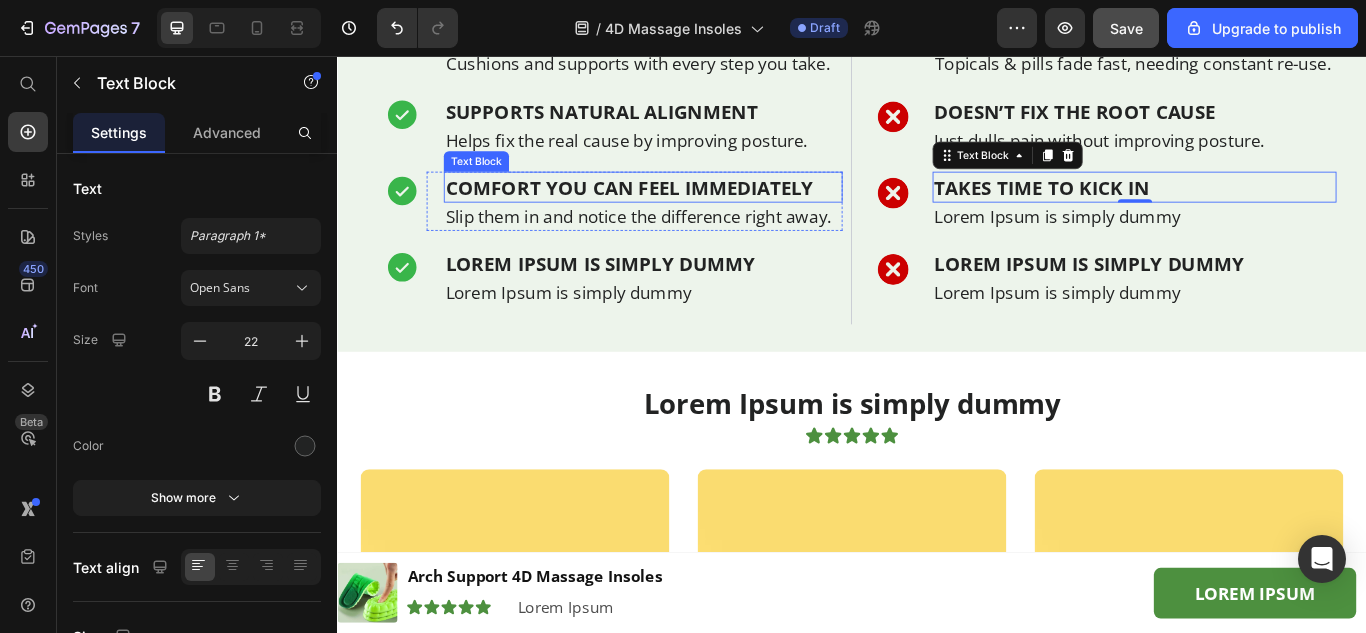 click on "COMFORT YOU CAN FEEL IMMEDIATELY" at bounding box center (693, 209) 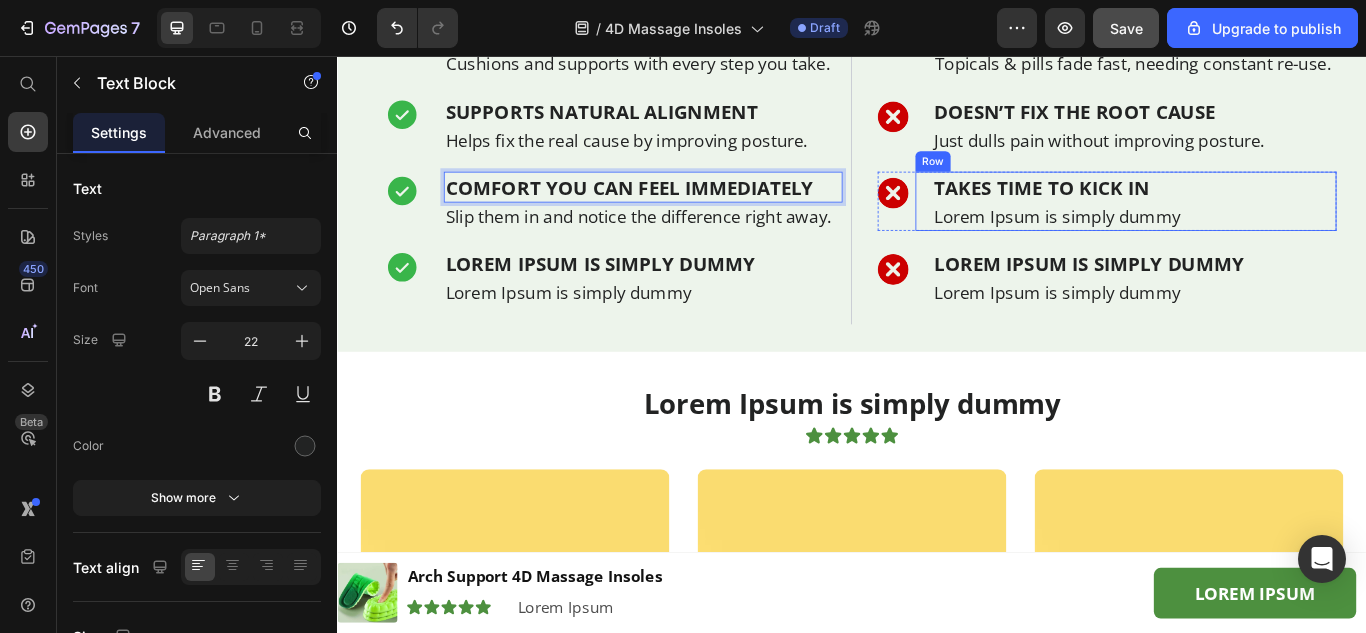 click on "Lorem Ipsum is simply dummy" at bounding box center (1266, 243) 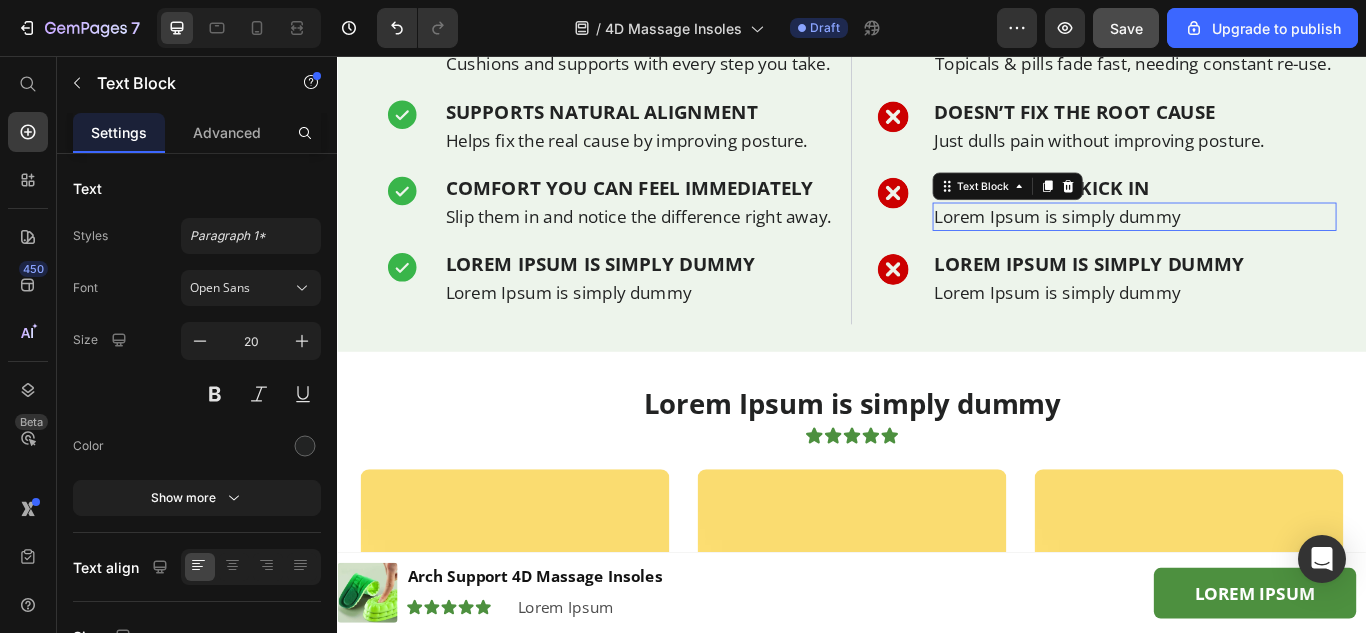 click on "Lorem Ipsum is simply dummy" at bounding box center (1266, 243) 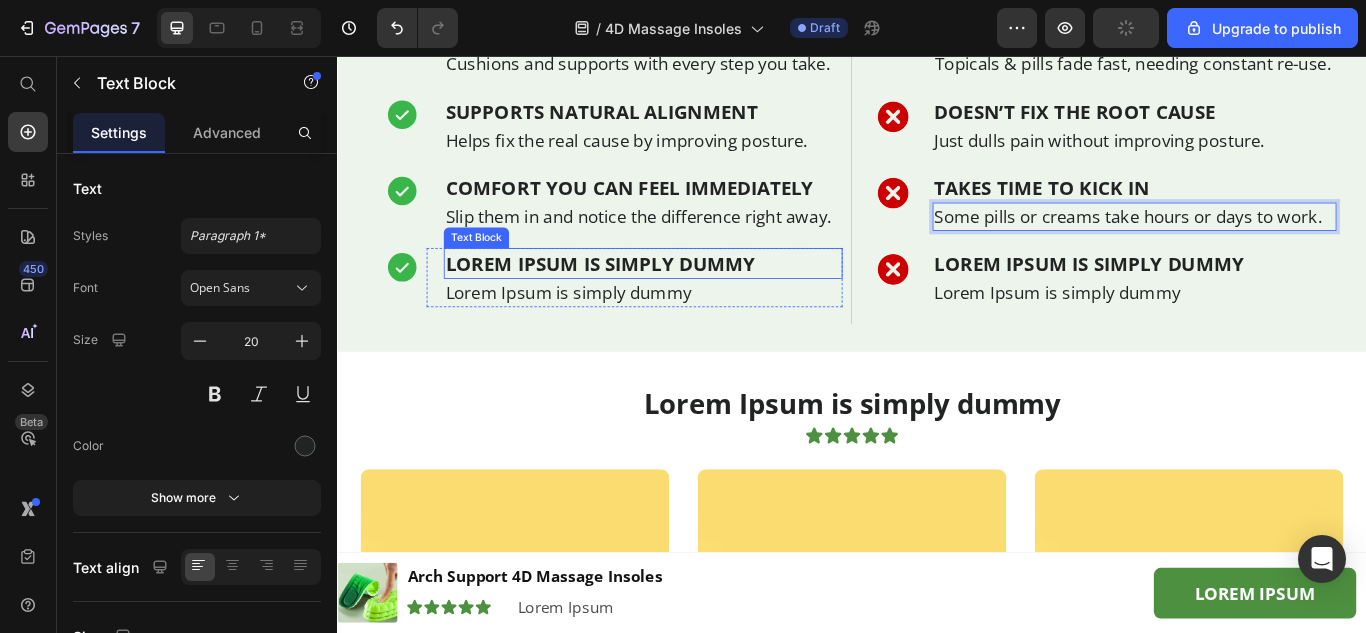 click on "Lorem Ipsum is simply dummy" at bounding box center (693, 298) 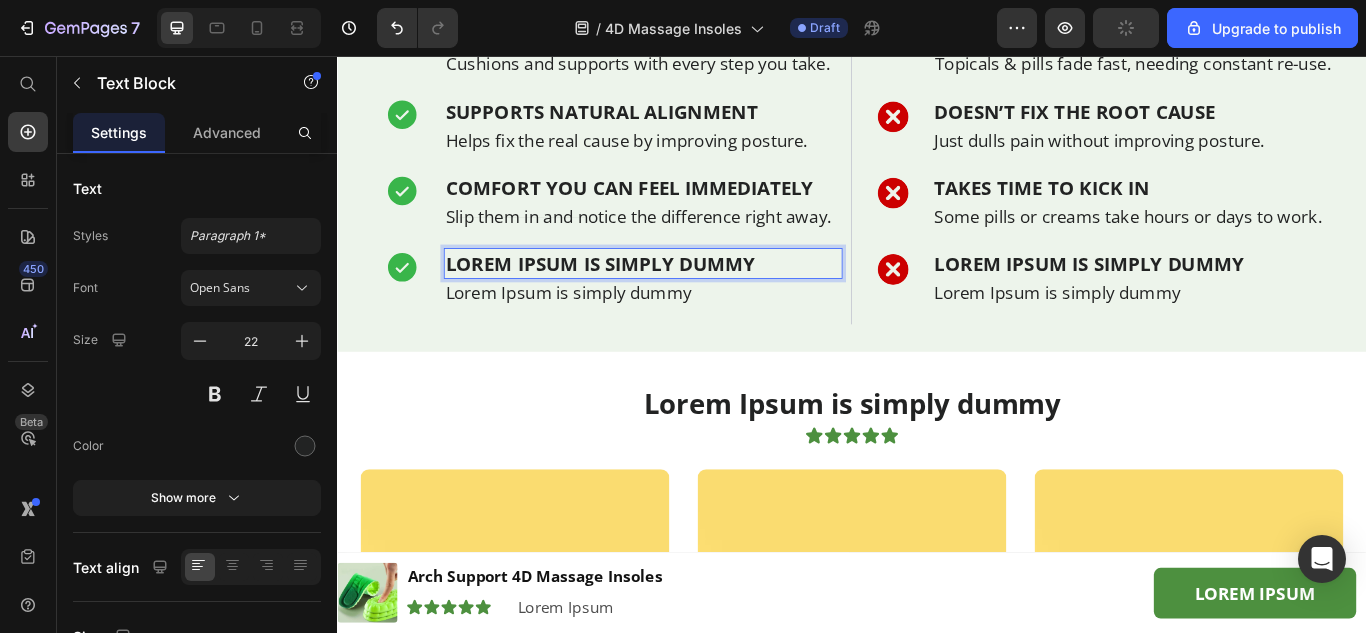 click on "Lorem Ipsum is simply dummy" at bounding box center (693, 298) 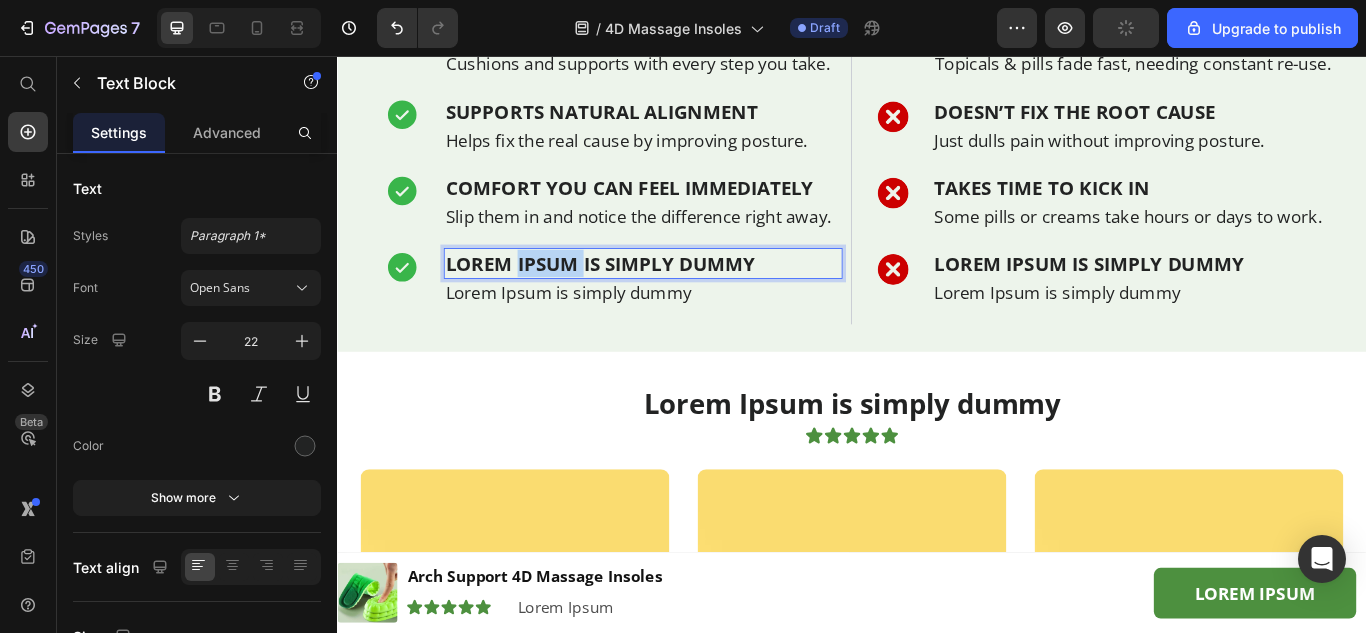 click on "Lorem Ipsum is simply dummy" at bounding box center [693, 298] 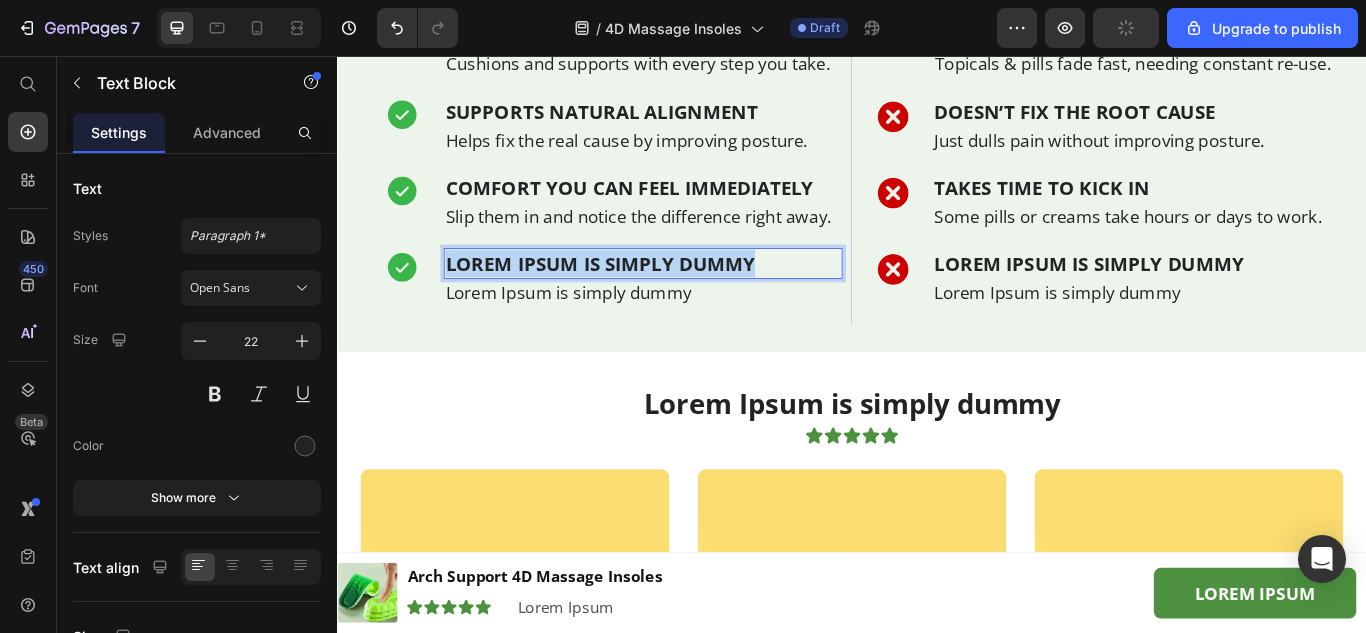 click on "Lorem Ipsum is simply dummy" at bounding box center (693, 298) 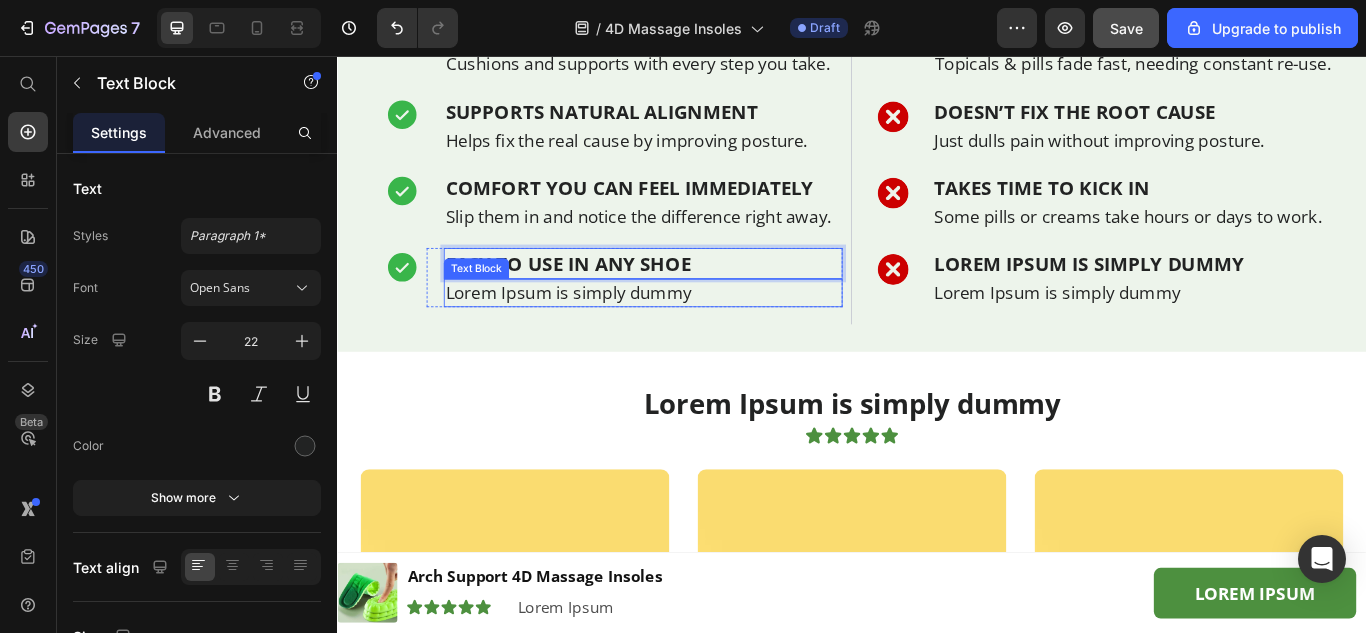 click on "Lorem Ipsum is simply dummy" at bounding box center (693, 332) 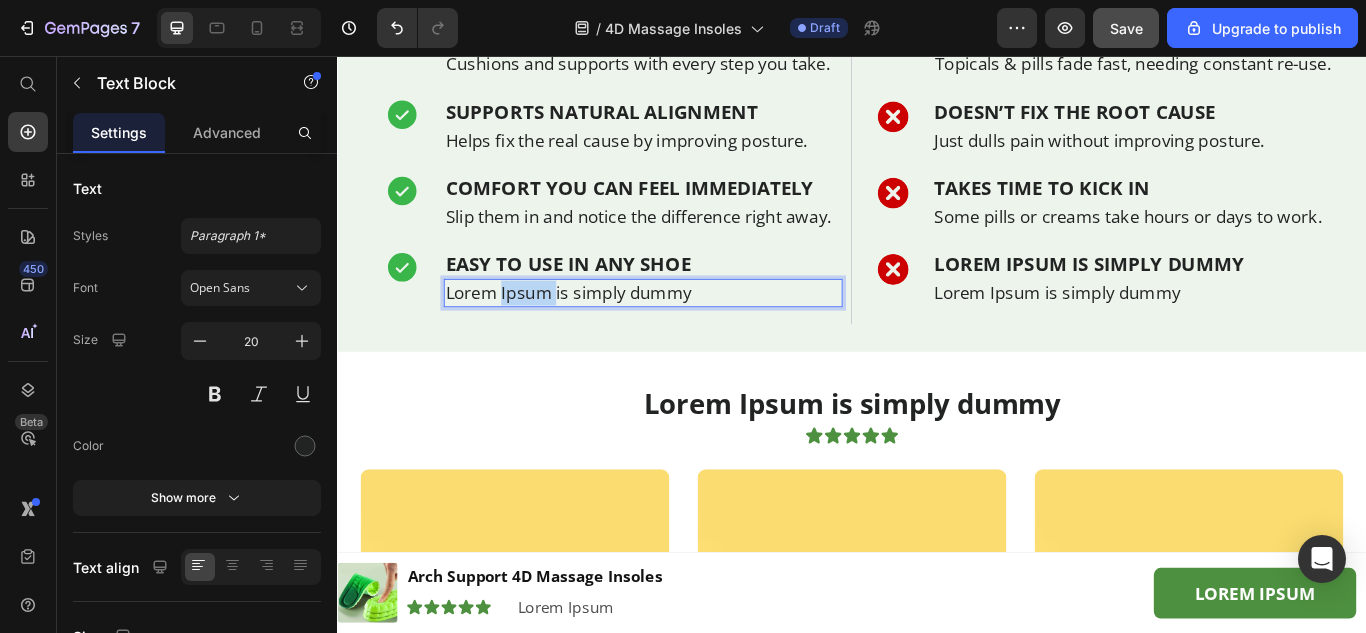 click on "Lorem Ipsum is simply dummy" at bounding box center (693, 332) 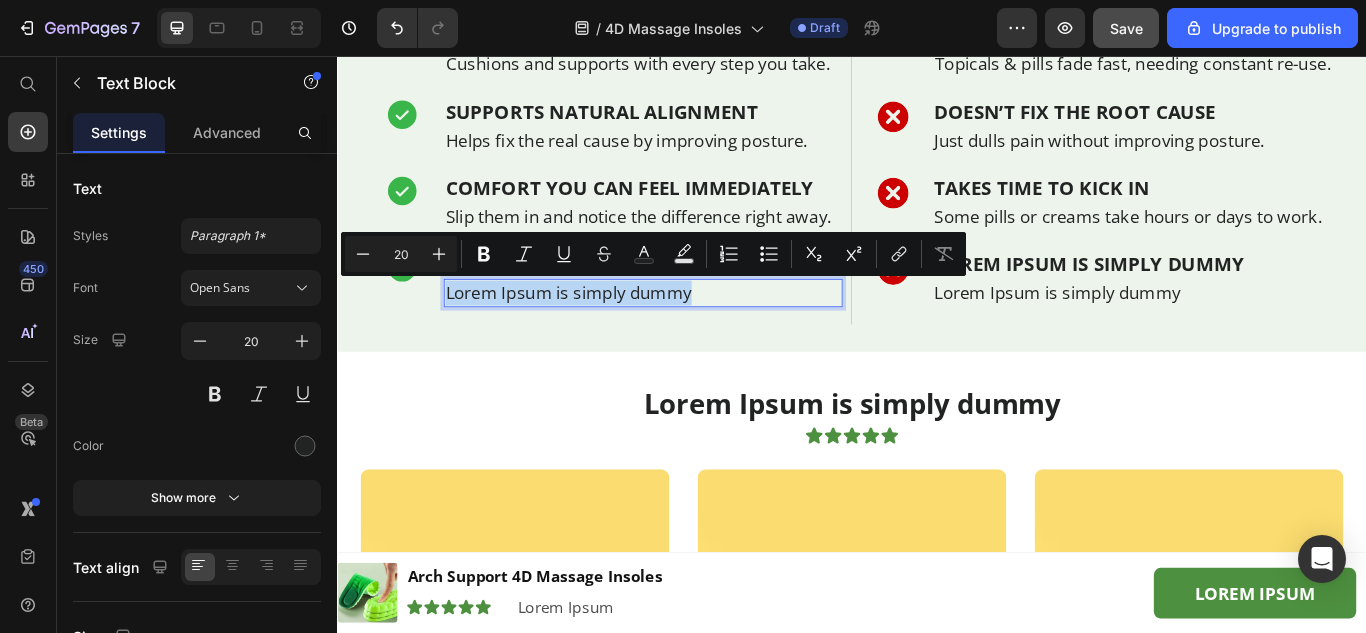 click on "Lorem Ipsum is simply dummy" at bounding box center (693, 332) 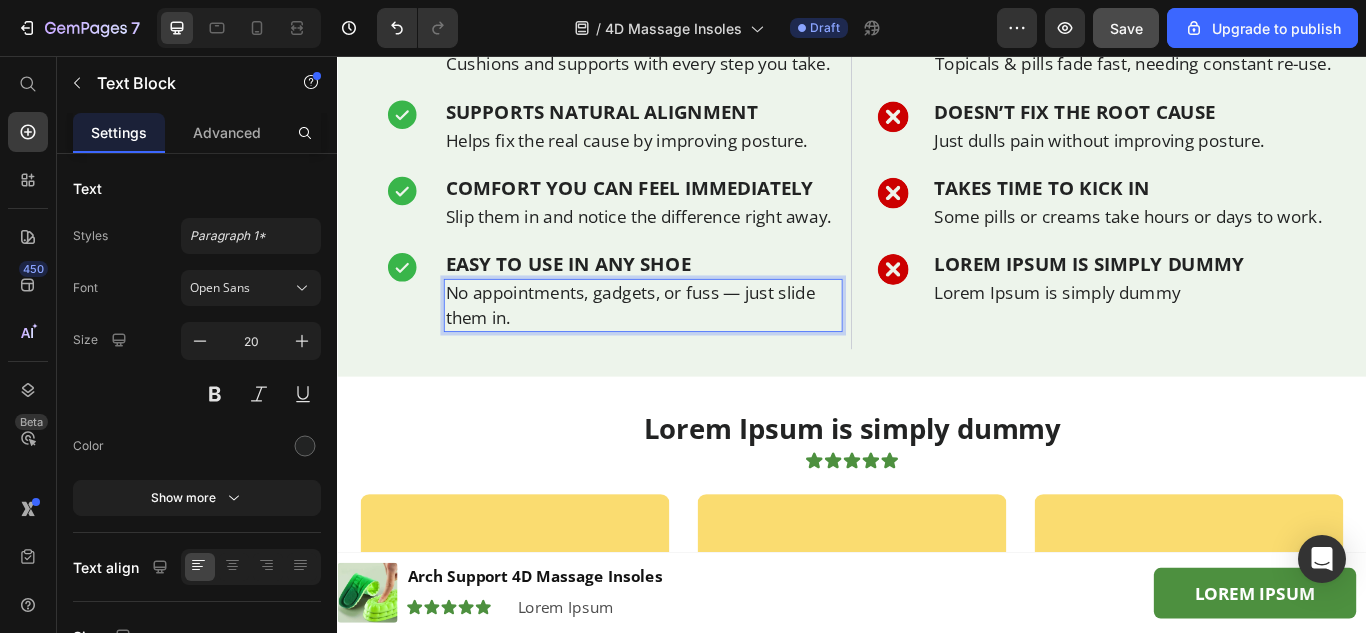 click on "No appointments, gadgets, or fuss — just slide them in." at bounding box center (693, 347) 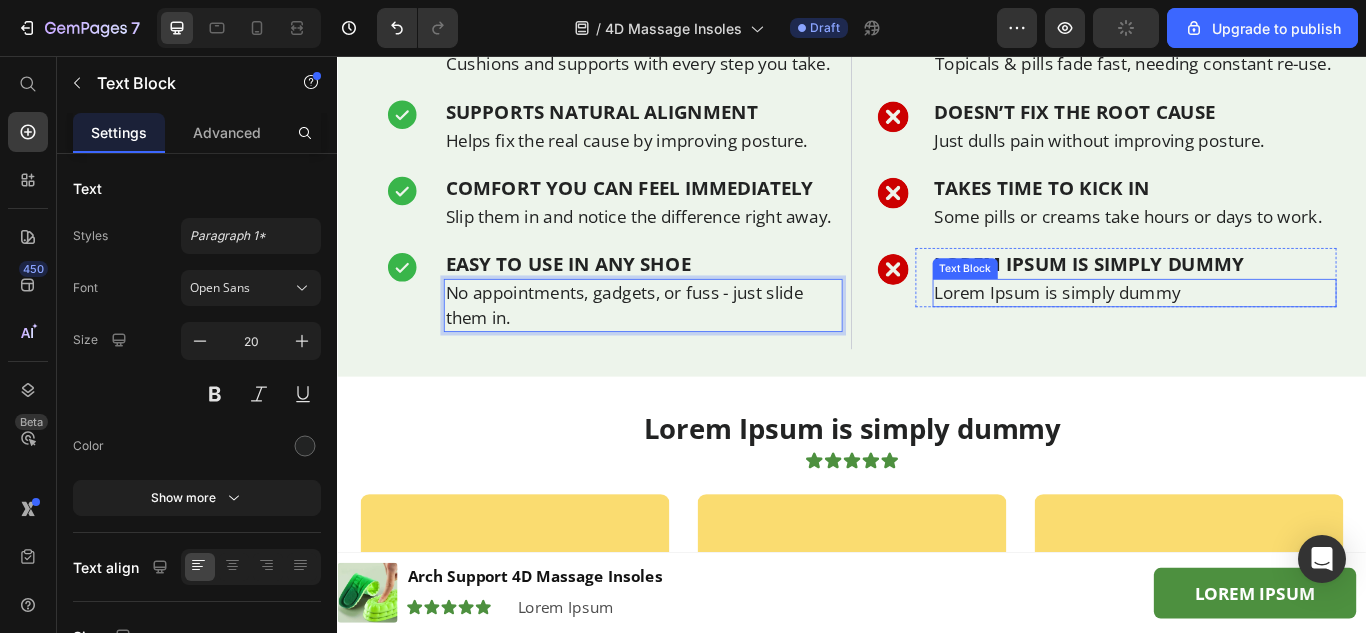 click on "Text Block" at bounding box center [1069, 304] 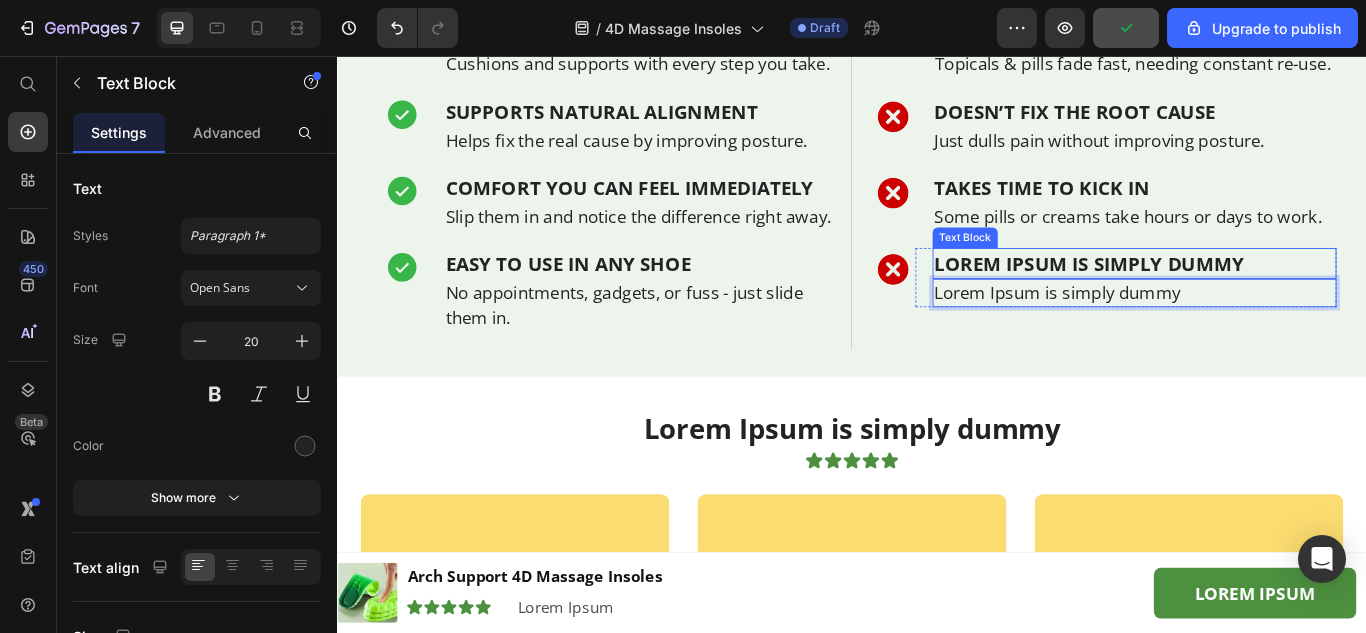 click on "Lorem Ipsum is simply dummy" at bounding box center (1266, 298) 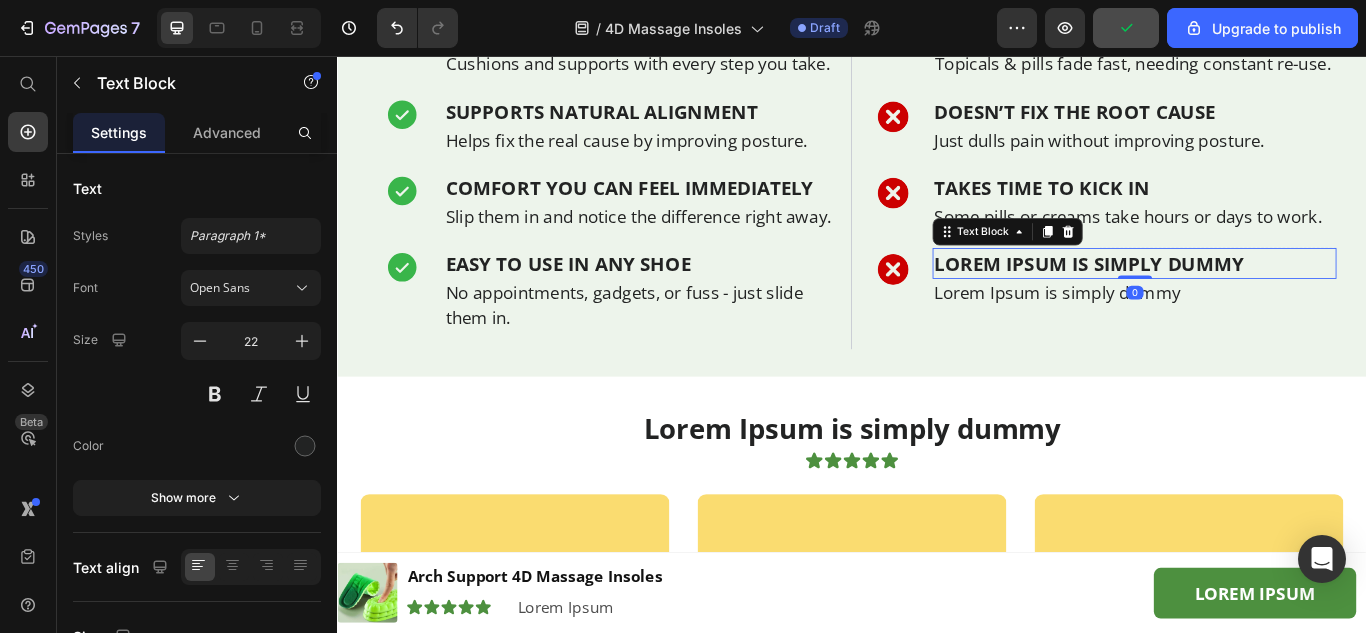 click on "Lorem Ipsum is simply dummy" at bounding box center (1266, 298) 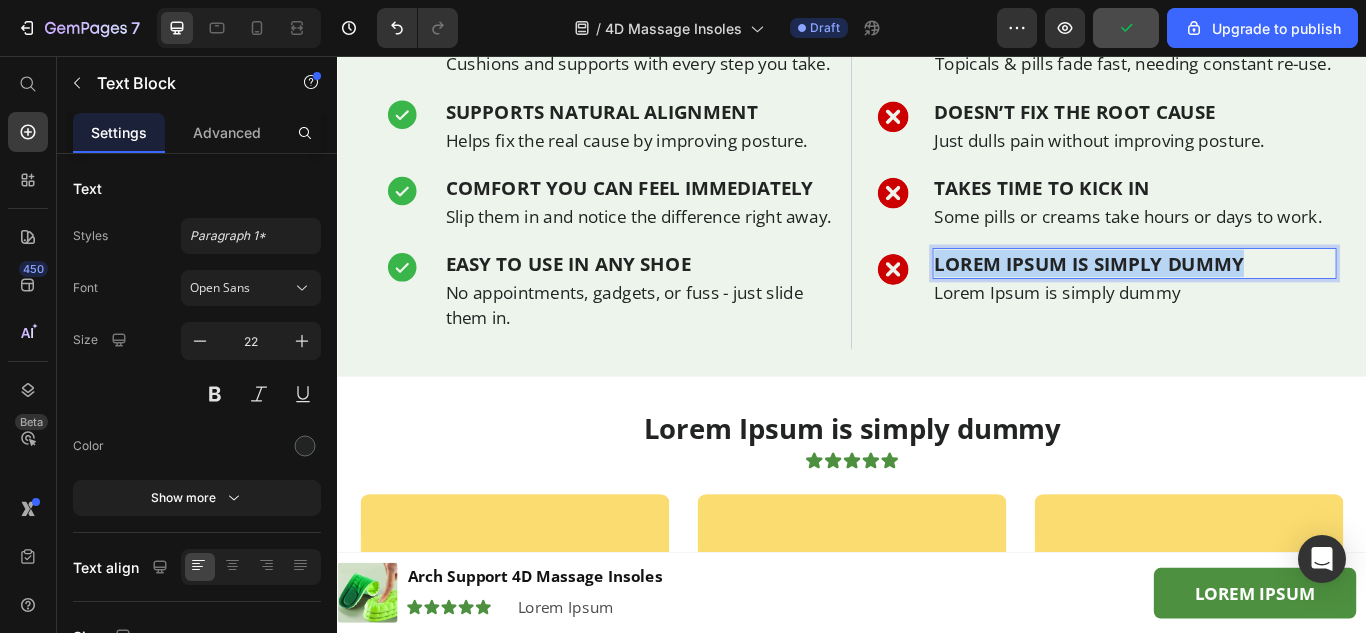 click on "Lorem Ipsum is simply dummy" at bounding box center [1266, 298] 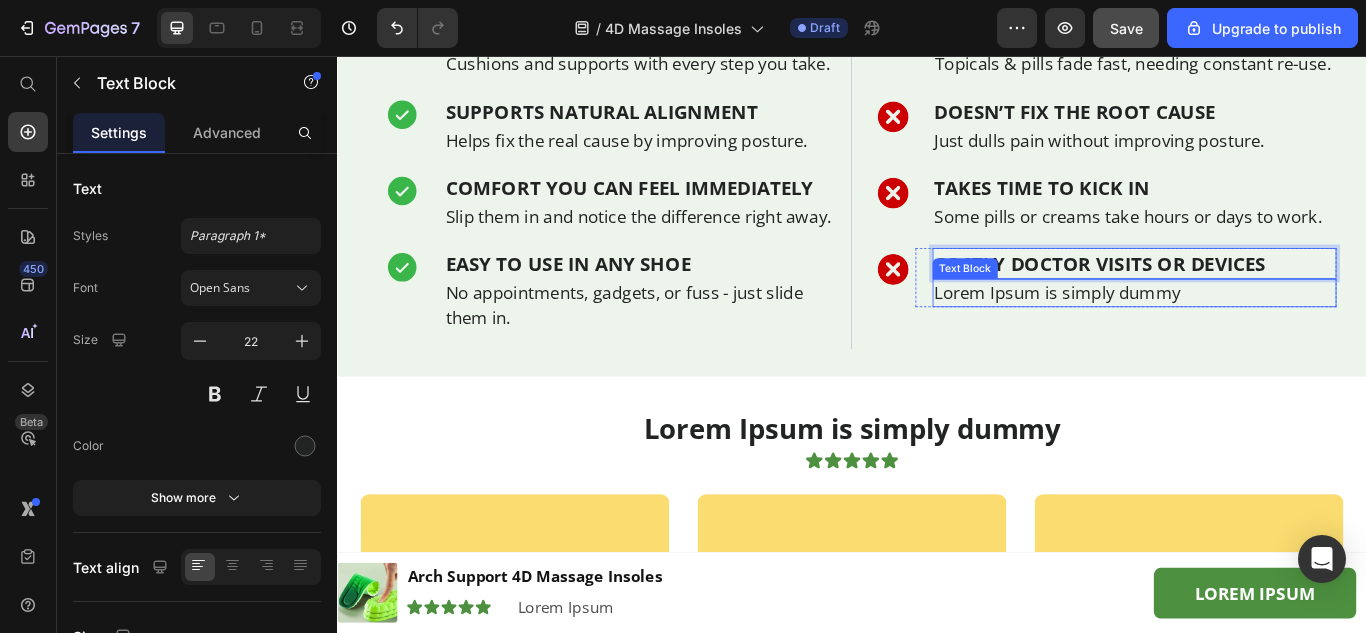click on "Lorem Ipsum is simply dummy" at bounding box center (1266, 332) 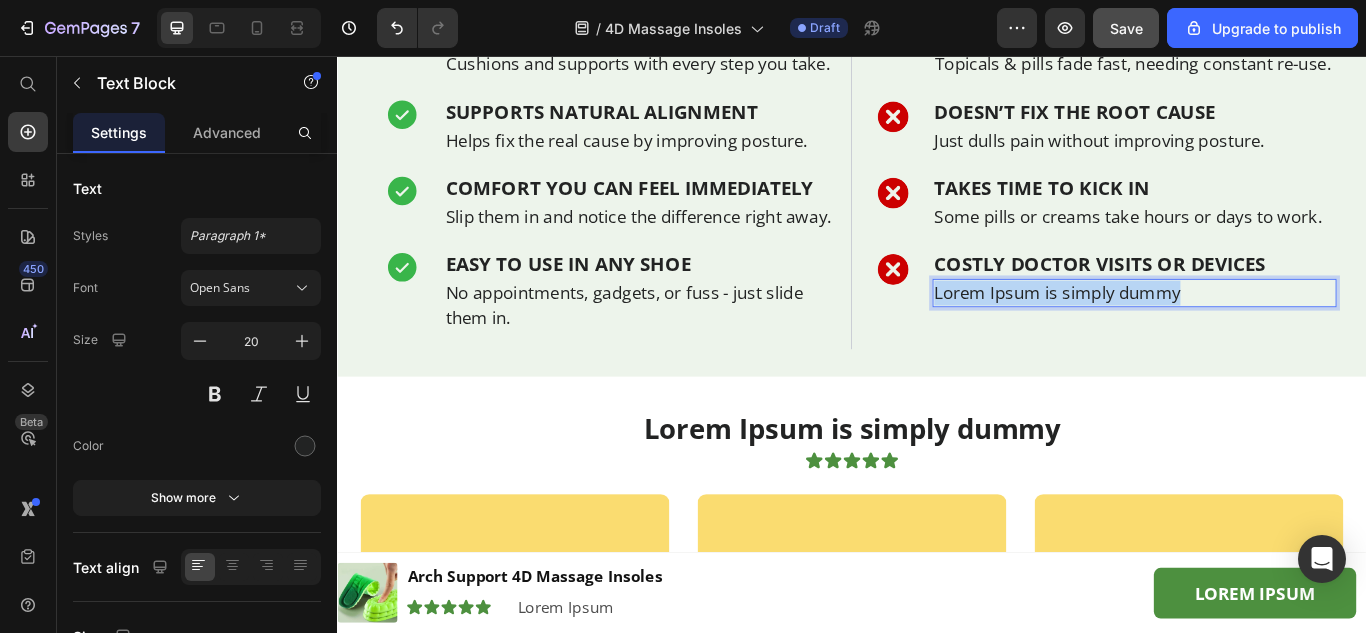 click on "Lorem Ipsum is simply dummy" at bounding box center [1266, 332] 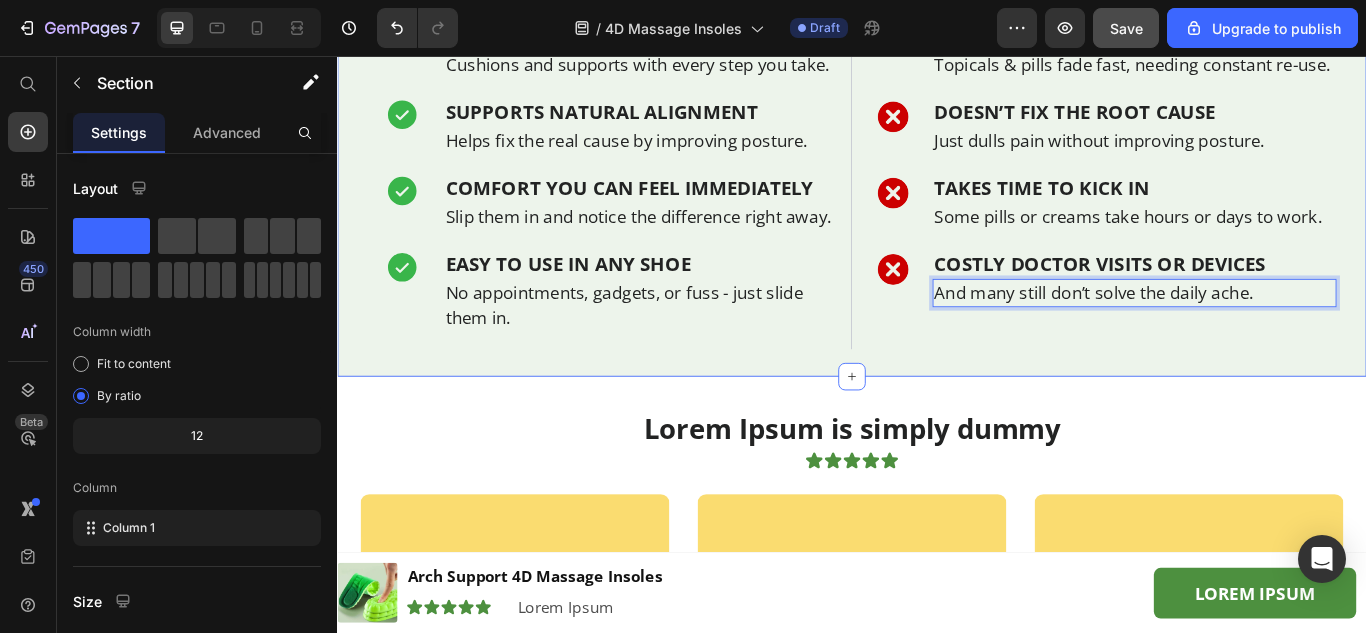 click on "The Arch Support 4D Massage Insoles Are The Smarter, Healthier Choice Heading They’re natural, work all day, and actually support your entire body - not just mask the pain. Text Block Row Arch Support 4D Massage Insoles Heading Row
Icon DRUG-FREE RELIEF Text Block Helps naturally without side effects or risky habits. Text Block Row Row
Icon WORKS ALL DAY LONG Text Block Cushions and supports with every step you take. Text Block Row Row
Icon SUPPORTS NATURAL ALIGNMENT Text Block Helps fix the real cause by improving posture. Text Block Row Row
Icon COMFORT YOU CAN FEEL IMMEDIATELY Text Block Slip them in and notice the difference right away. Text Block Row Row
Icon EASY TO USE IN ANY SHOE Text Block No appointments, gadgets, or fuss - just slide them in. Text Block Row Row Row Other Pain Relief Methods Heading Row Image RELY ON MEDICATION Text Block Which can have side effects or become habit-forming. Text Block Row Row Image Row" at bounding box center (937, 16) 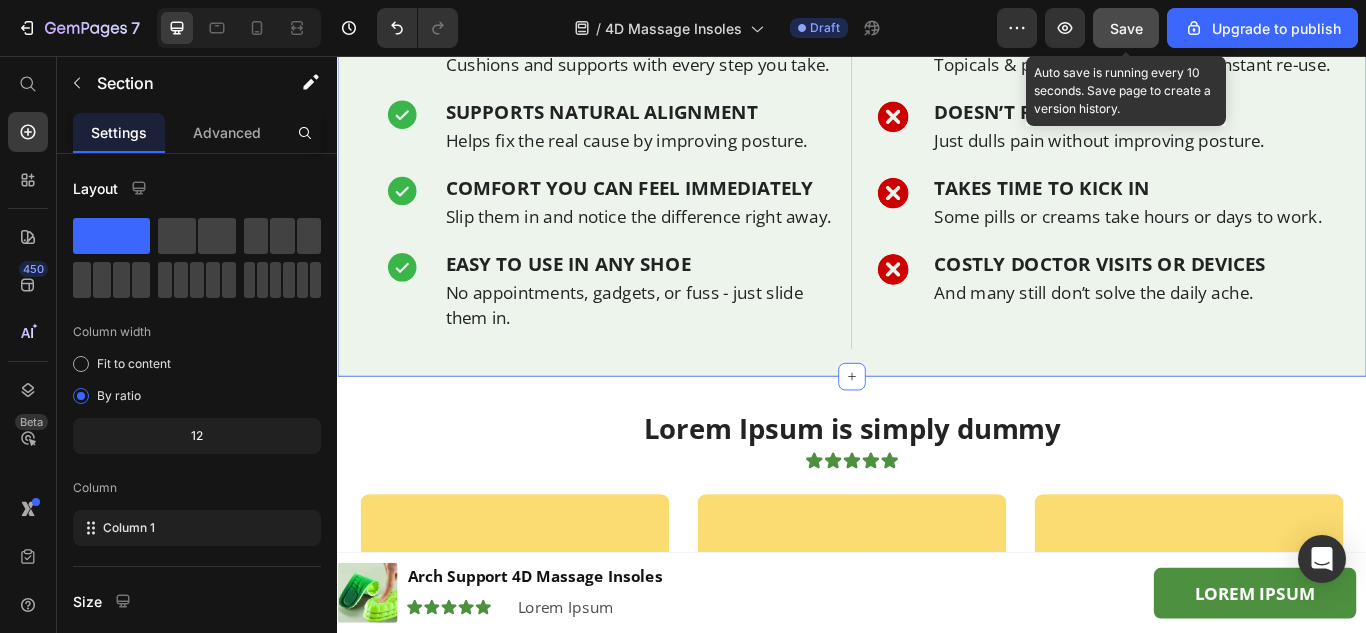 click on "Save" at bounding box center [1126, 28] 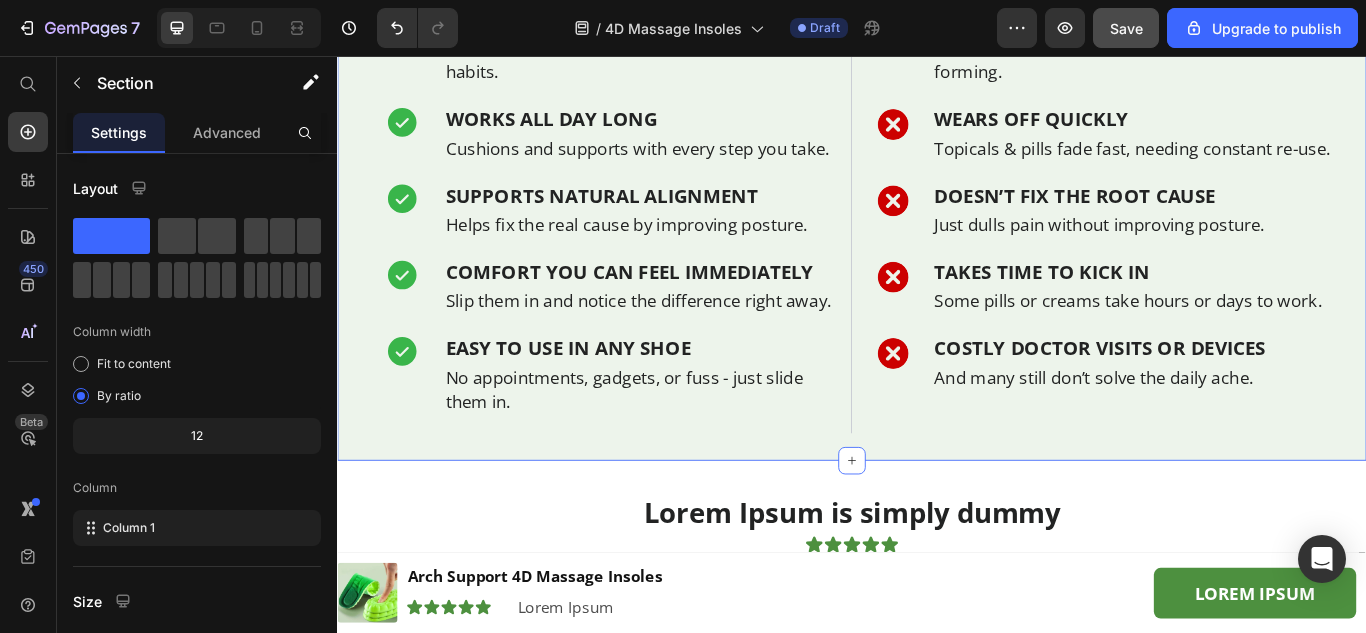 scroll, scrollTop: 4260, scrollLeft: 0, axis: vertical 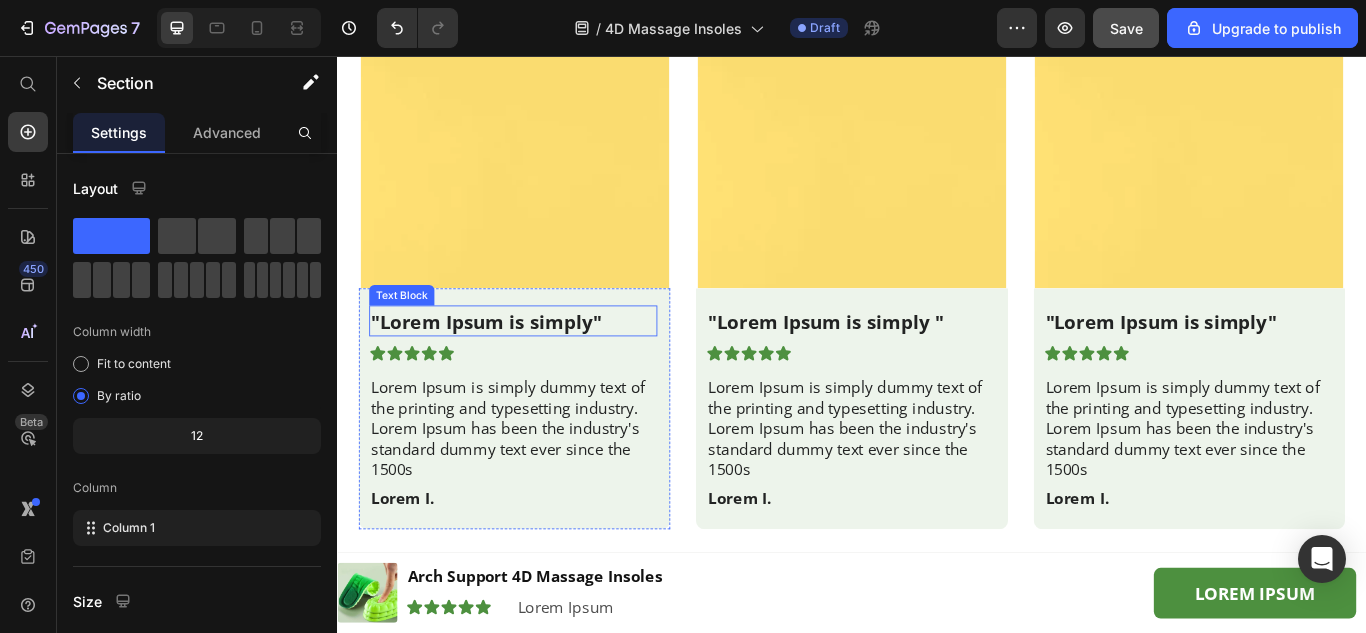 click on ""Lorem Ipsum is simply"" at bounding box center (542, 365) 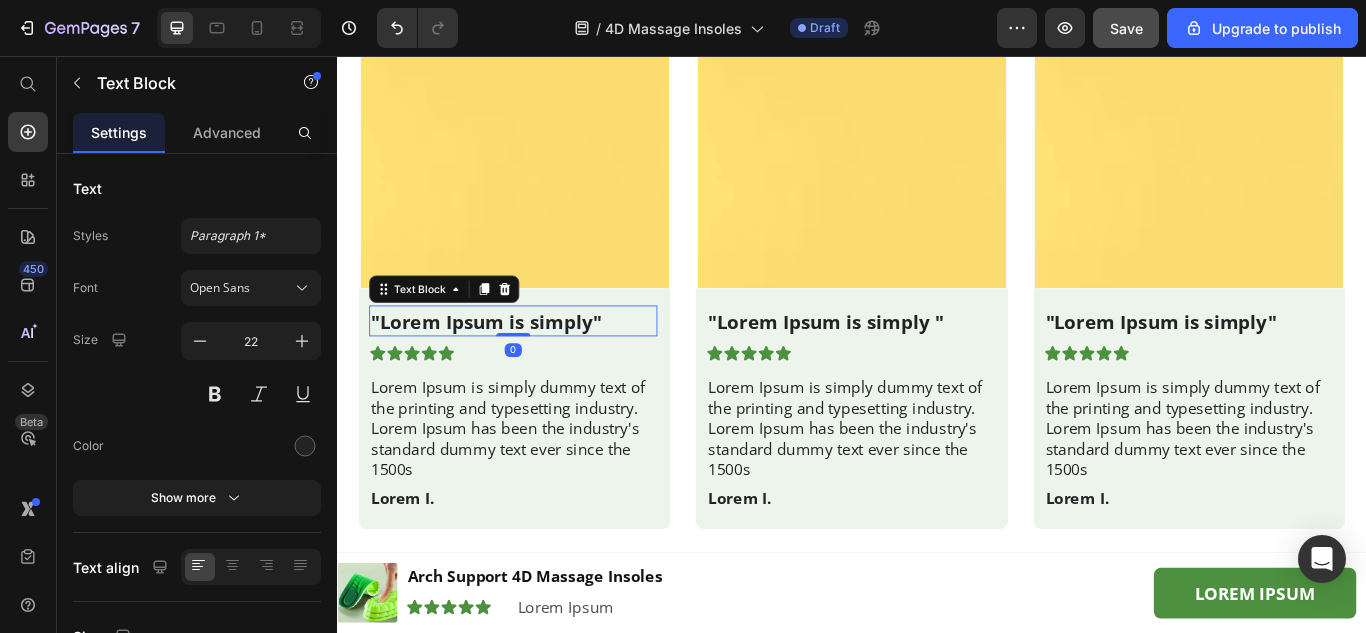 click on ""Lorem Ipsum is simply"" at bounding box center [542, 365] 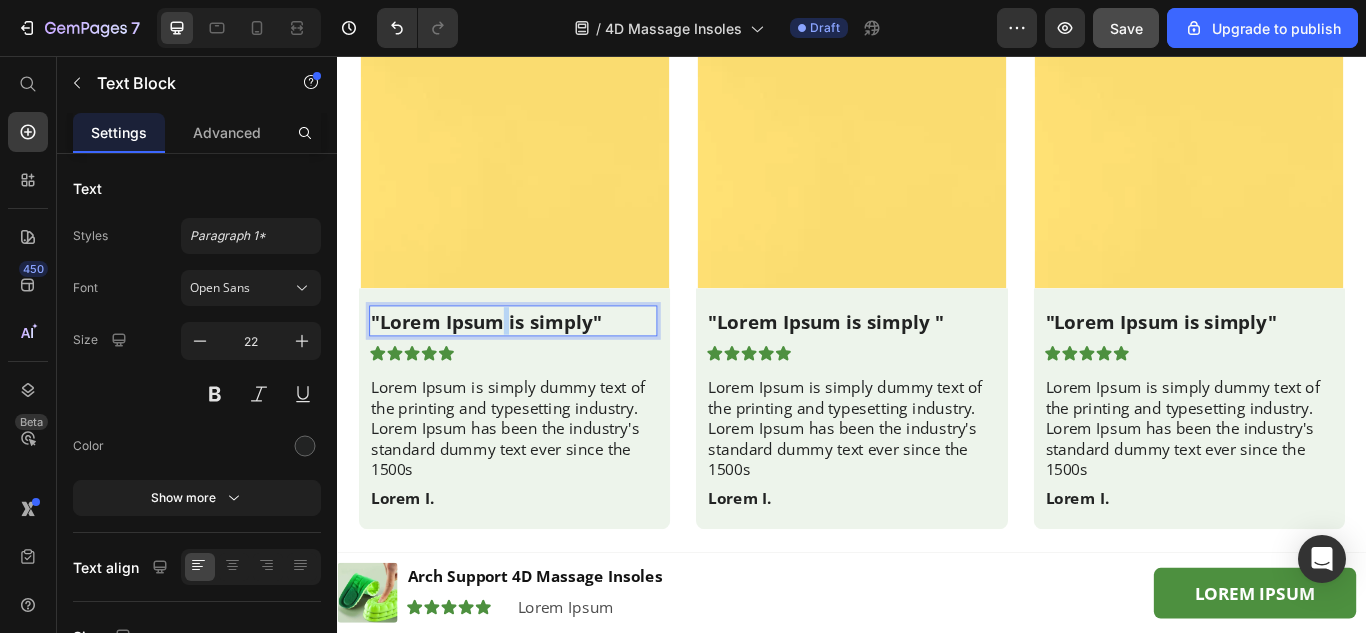 click on ""Lorem Ipsum is simply"" at bounding box center [542, 365] 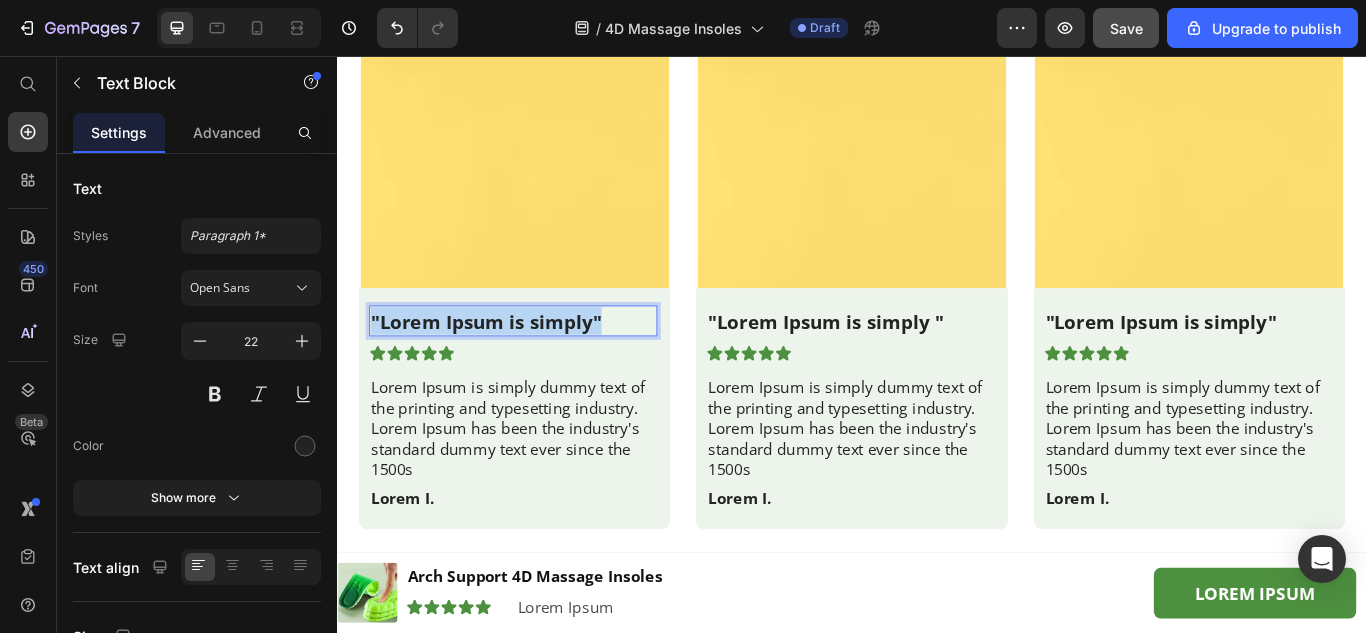 click on ""Lorem Ipsum is simply"" at bounding box center [542, 365] 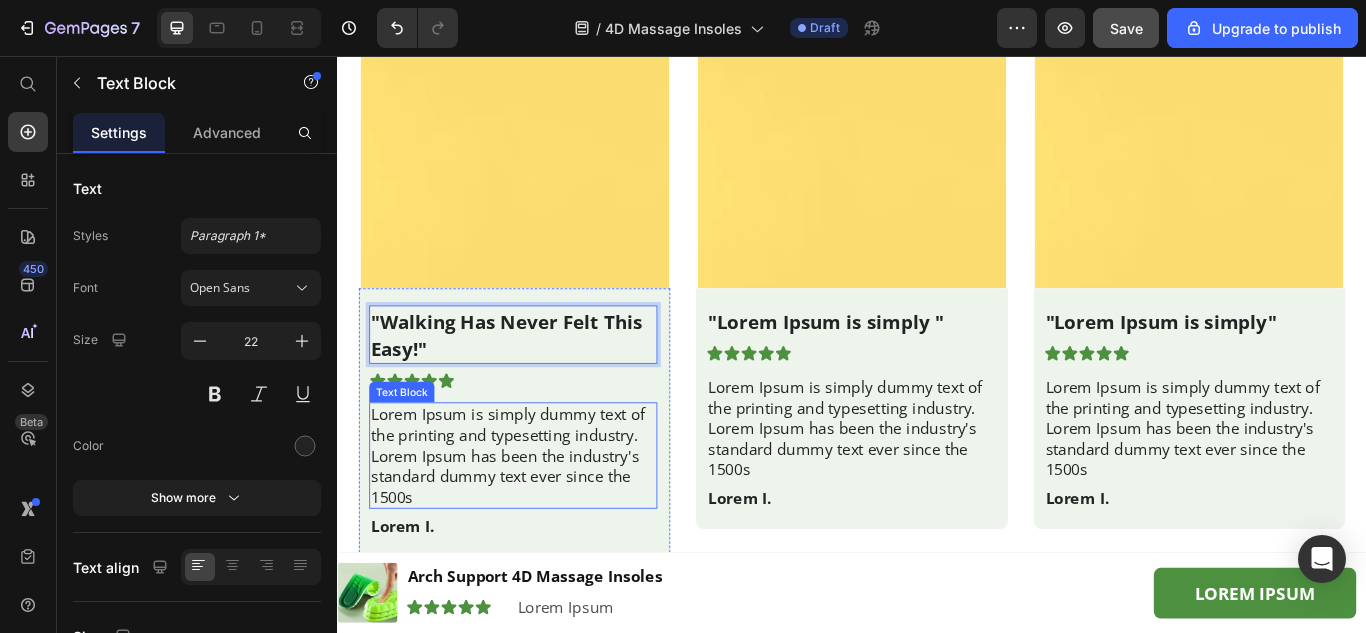 click on "Lorem Ipsum is simply dummy text of the printing and typesetting industry. Lorem Ipsum has been the industry's standard dummy text ever since the 1500s" at bounding box center [542, 522] 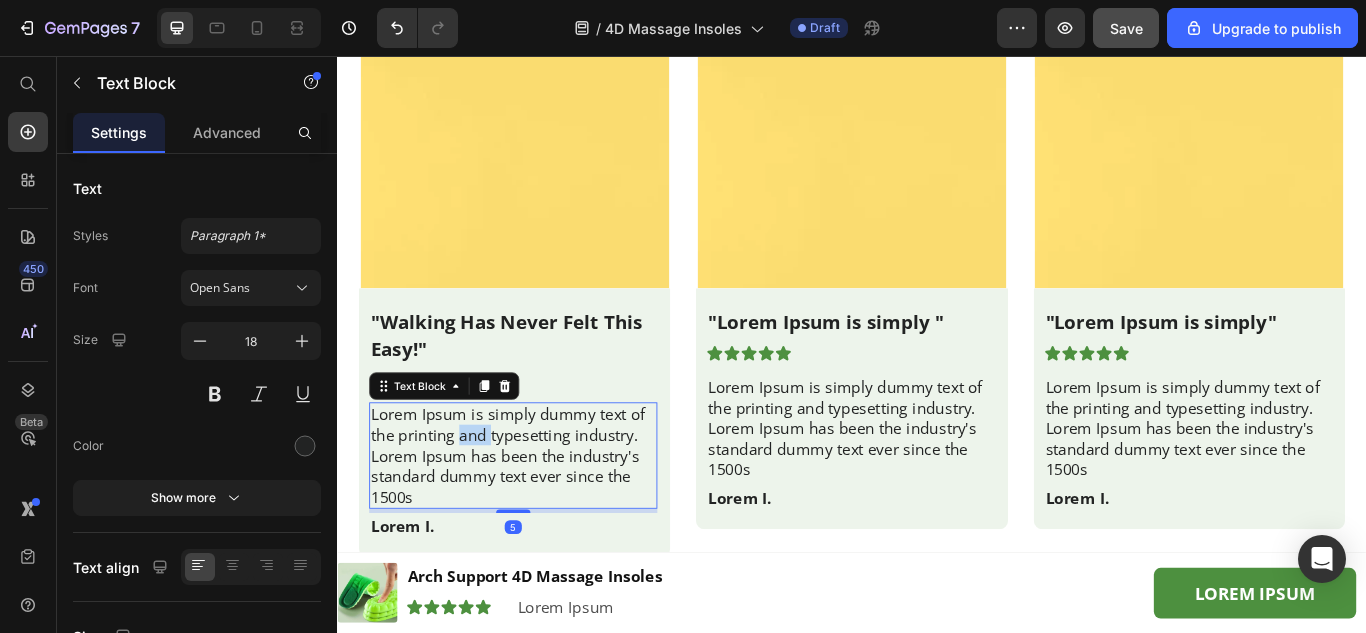 click on "Lorem Ipsum is simply dummy text of the printing and typesetting industry. Lorem Ipsum has been the industry's standard dummy text ever since the 1500s" at bounding box center [542, 522] 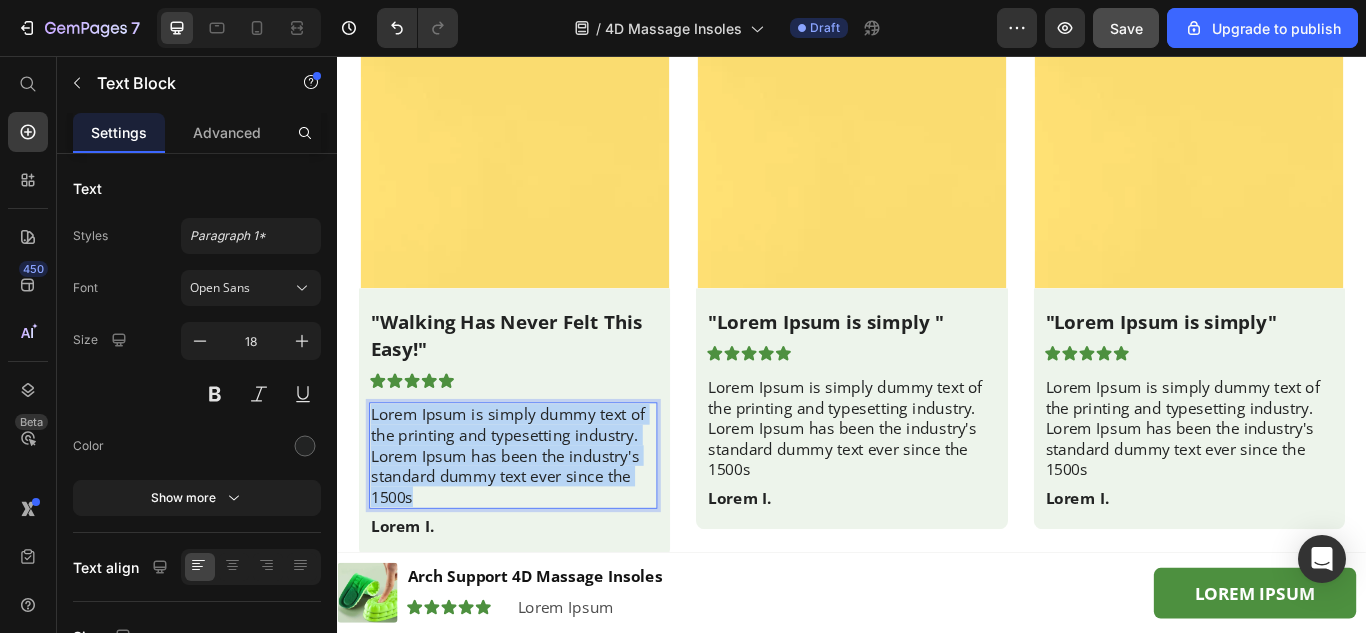 click on "Lorem Ipsum is simply dummy text of the printing and typesetting industry. Lorem Ipsum has been the industry's standard dummy text ever since the 1500s" at bounding box center [542, 522] 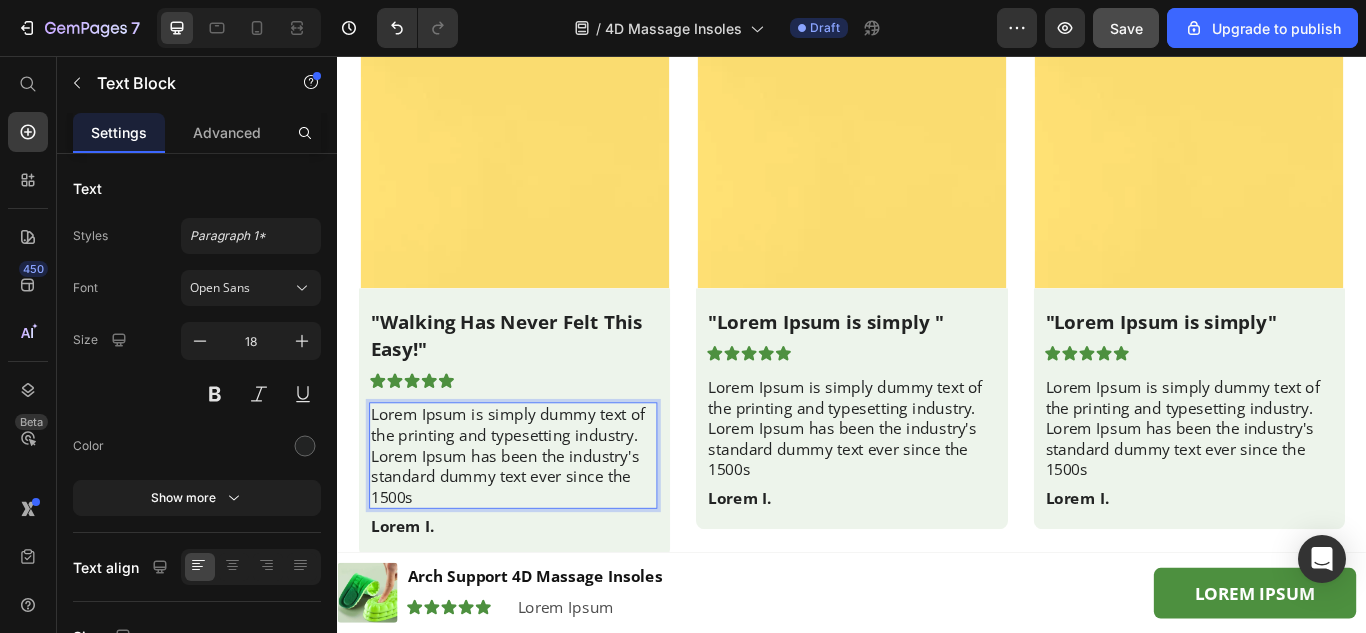 scroll, scrollTop: 17, scrollLeft: 0, axis: vertical 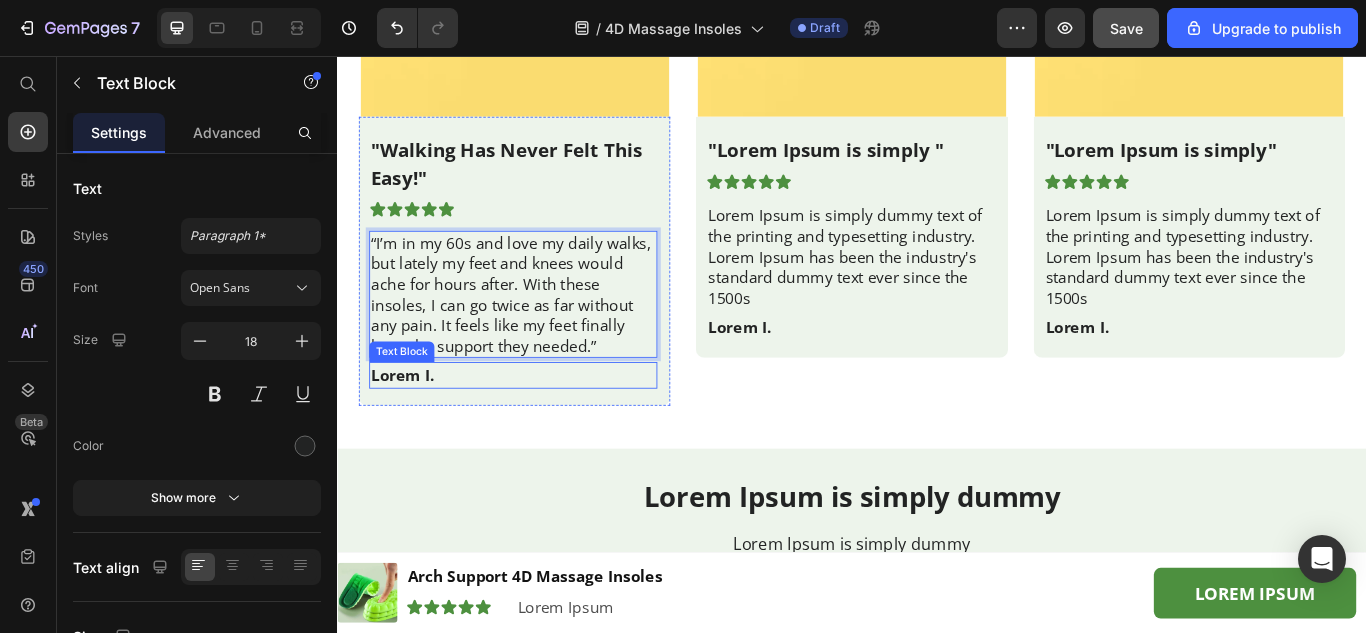 click on "Lorem I." at bounding box center [542, 428] 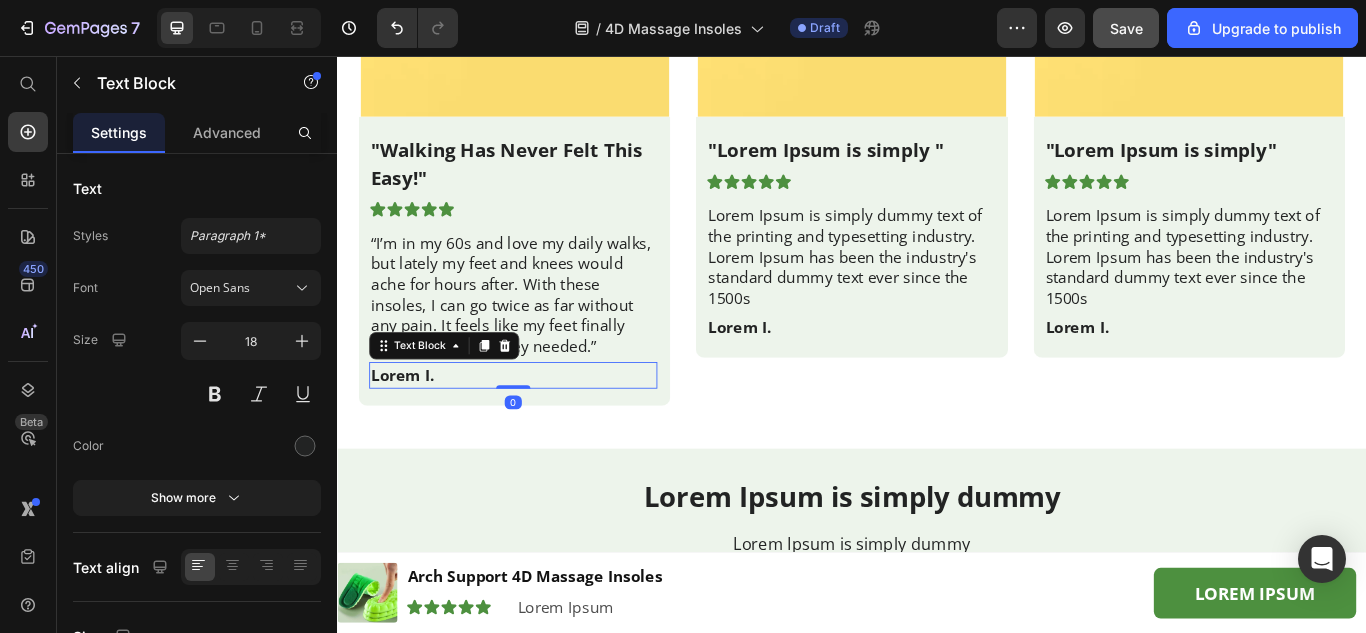 scroll, scrollTop: 0, scrollLeft: 0, axis: both 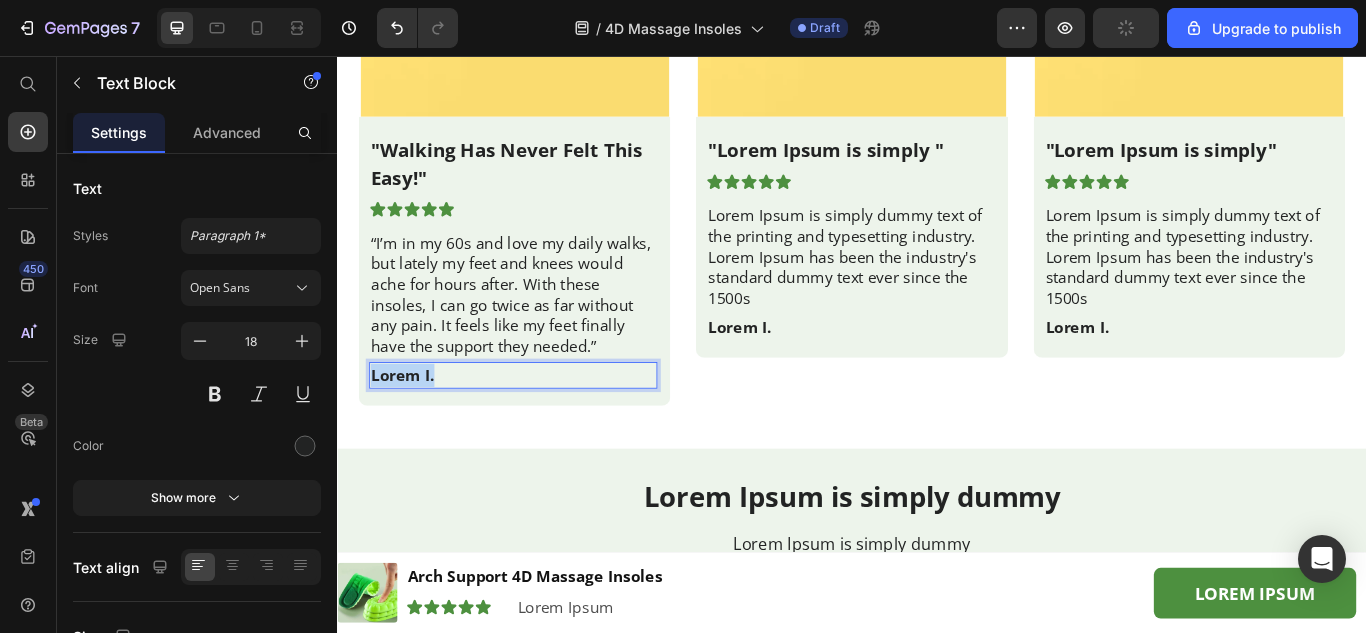 click on "Lorem I." at bounding box center [542, 428] 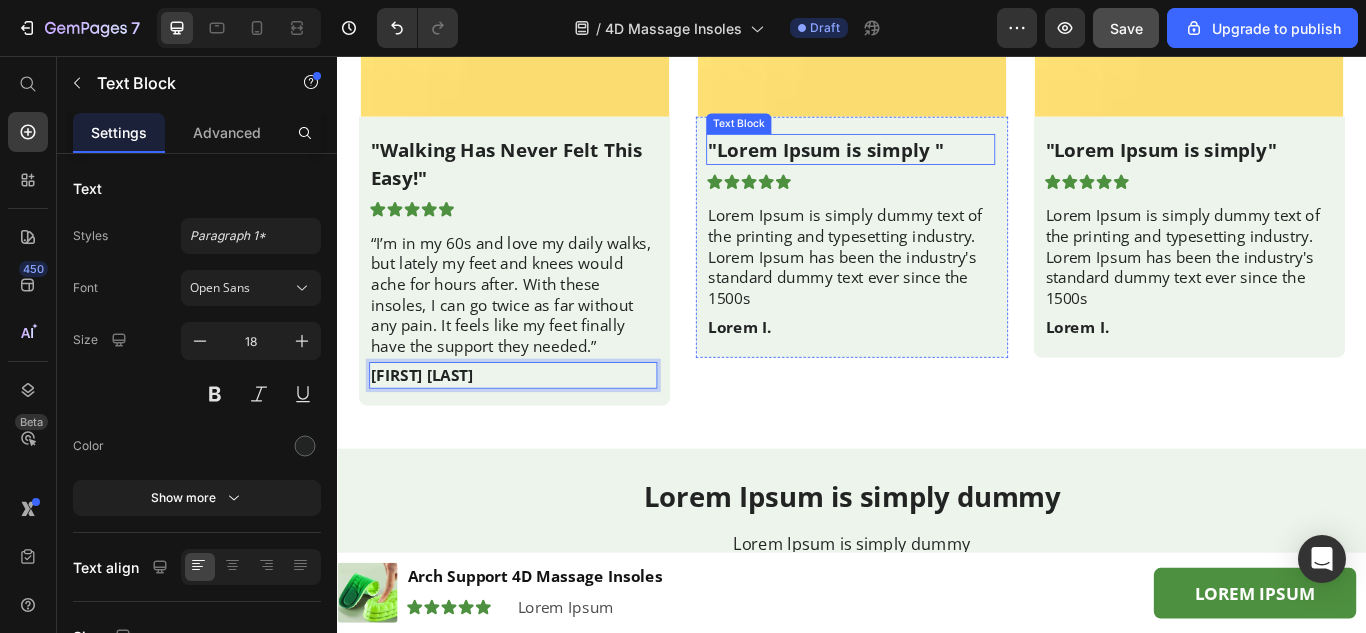 click on ""Lorem Ipsum is simply "" at bounding box center (935, 165) 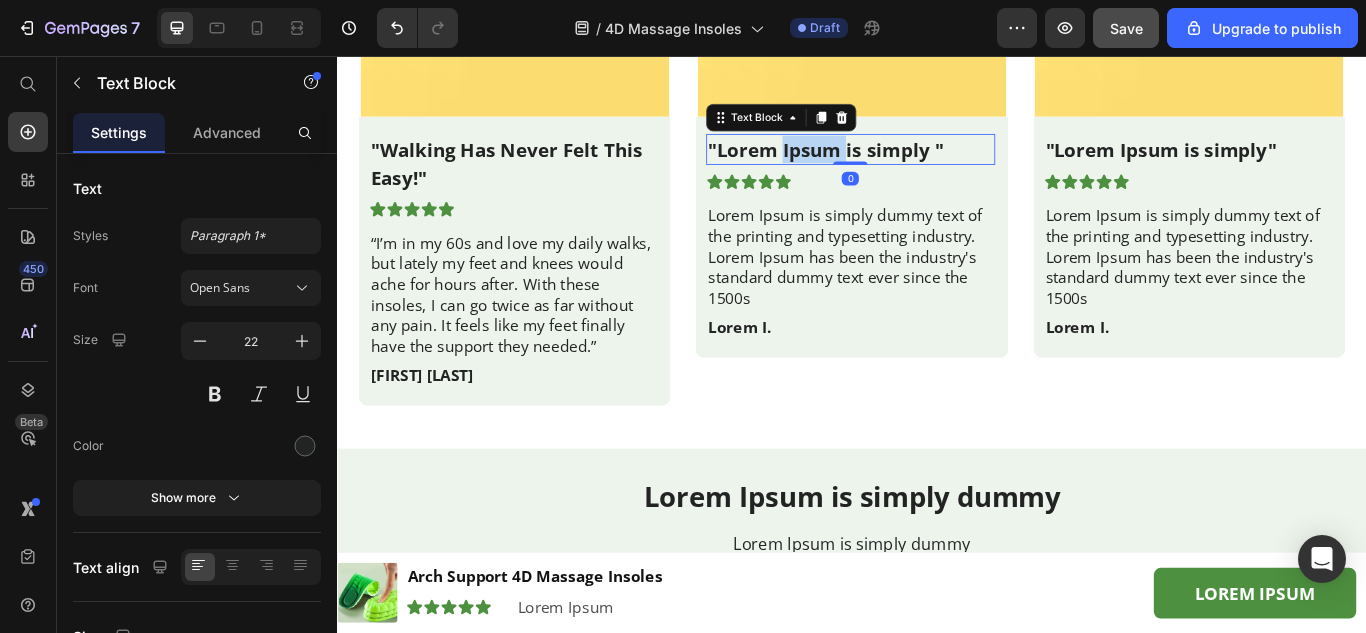 click on ""Lorem Ipsum is simply "" at bounding box center [935, 165] 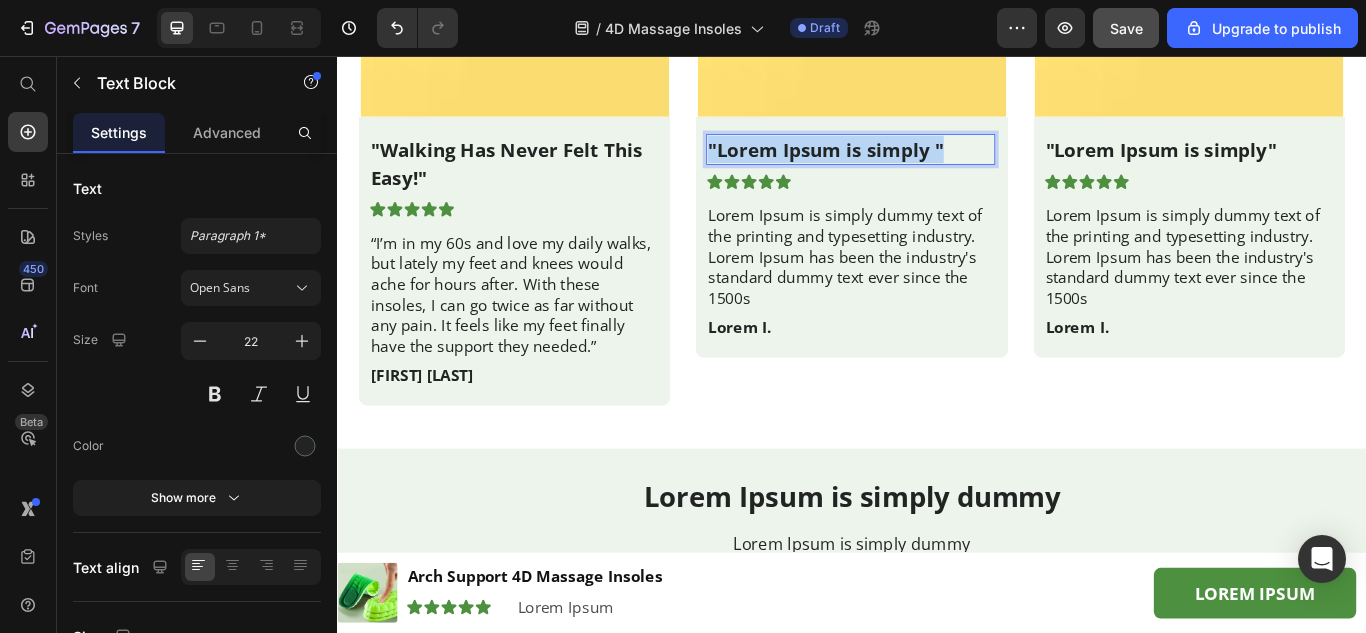 click on ""Lorem Ipsum is simply "" at bounding box center [935, 165] 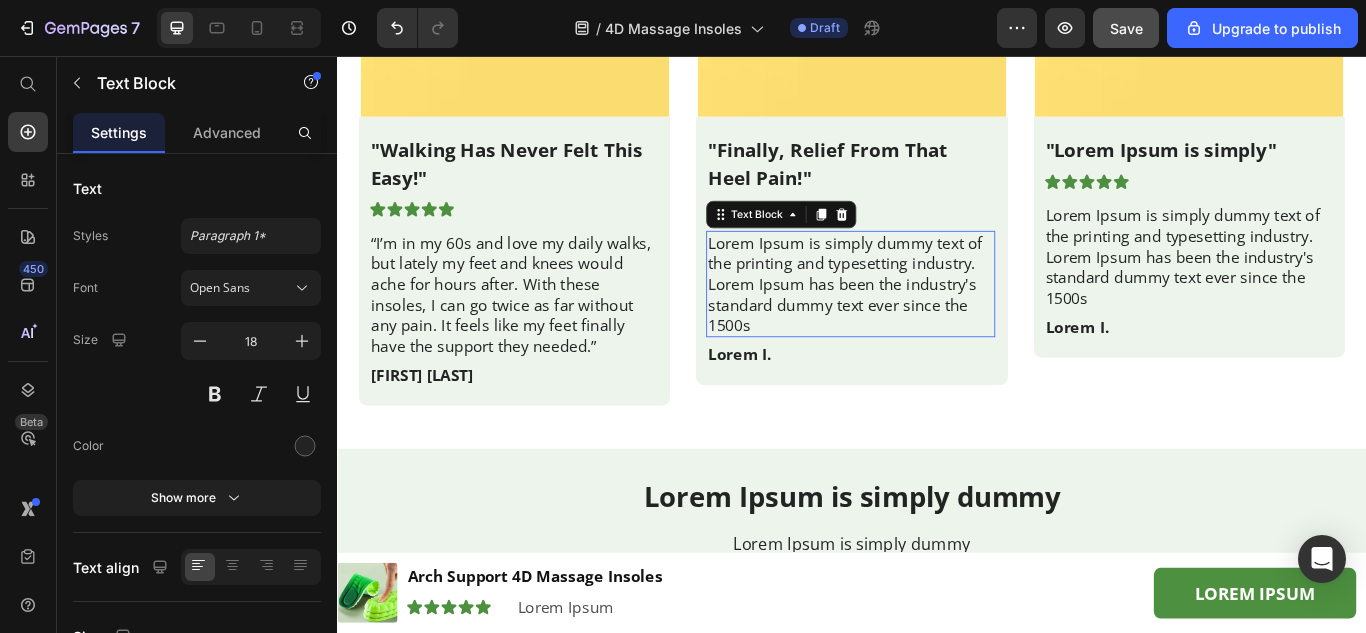 click on "Lorem Ipsum is simply dummy text of the printing and typesetting industry. Lorem Ipsum has been the industry's standard dummy text ever since the 1500s" at bounding box center (935, 322) 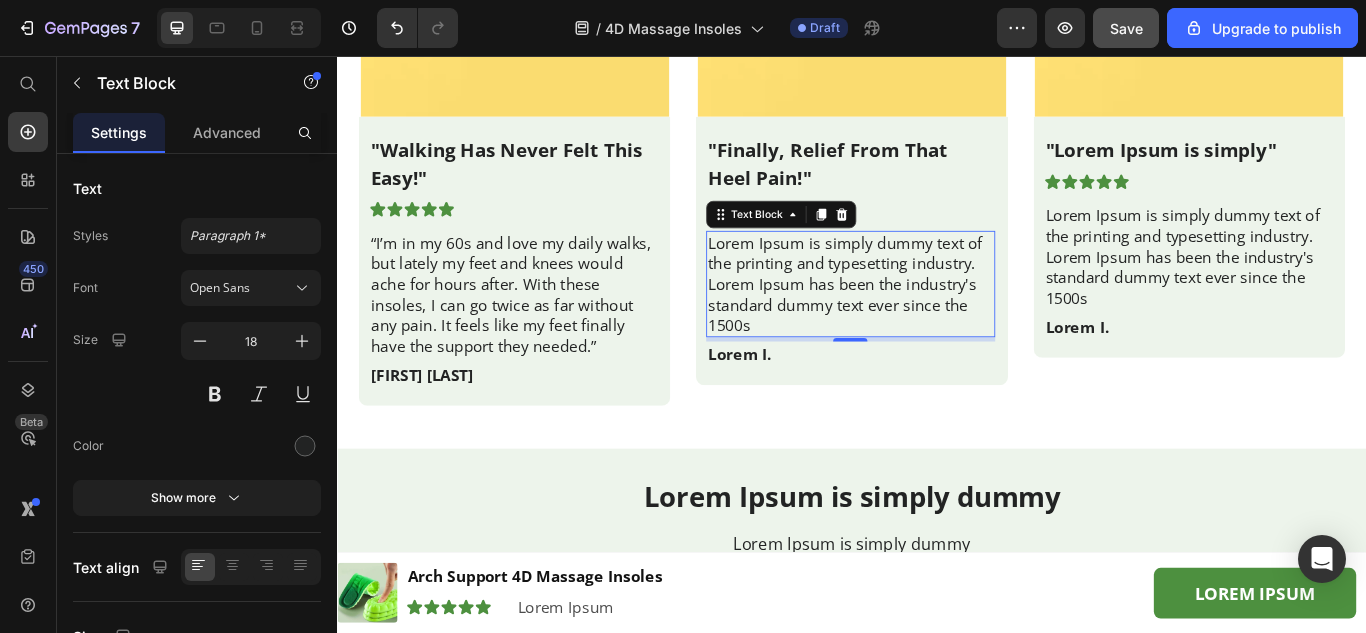 click on "Lorem Ipsum is simply dummy text of the printing and typesetting industry. Lorem Ipsum has been the industry's standard dummy text ever since the 1500s" at bounding box center (935, 322) 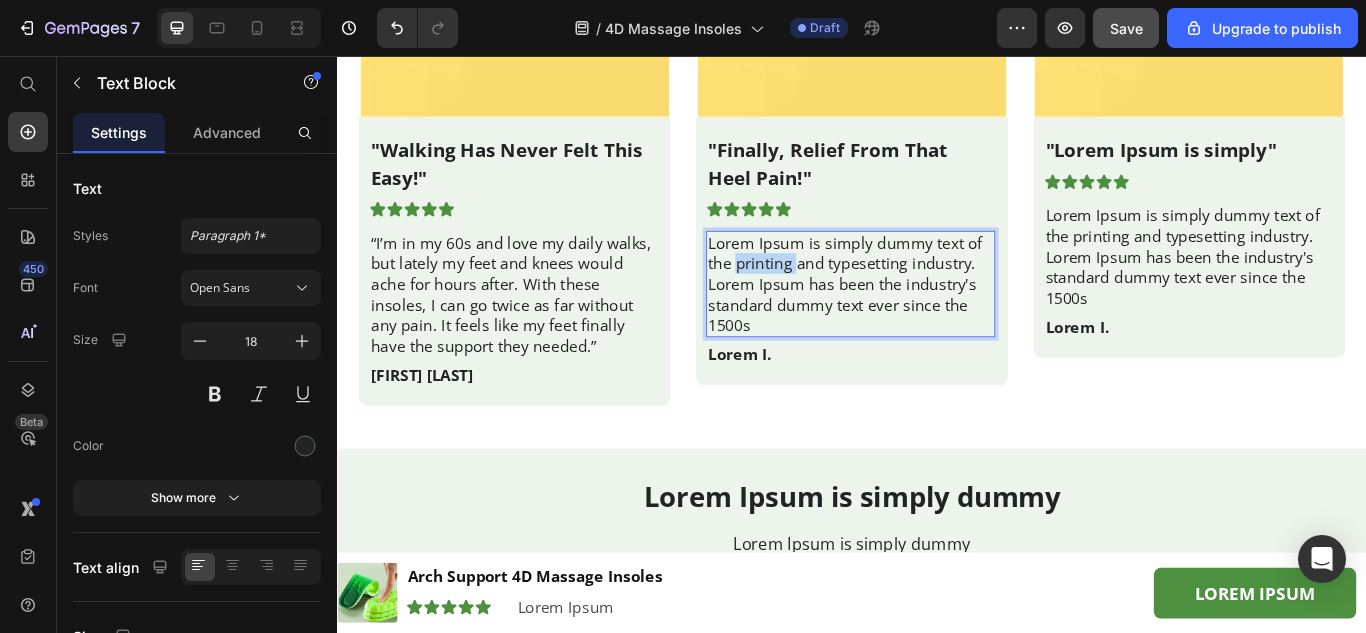 click on "Lorem Ipsum is simply dummy text of the printing and typesetting industry. Lorem Ipsum has been the industry's standard dummy text ever since the 1500s" at bounding box center (935, 322) 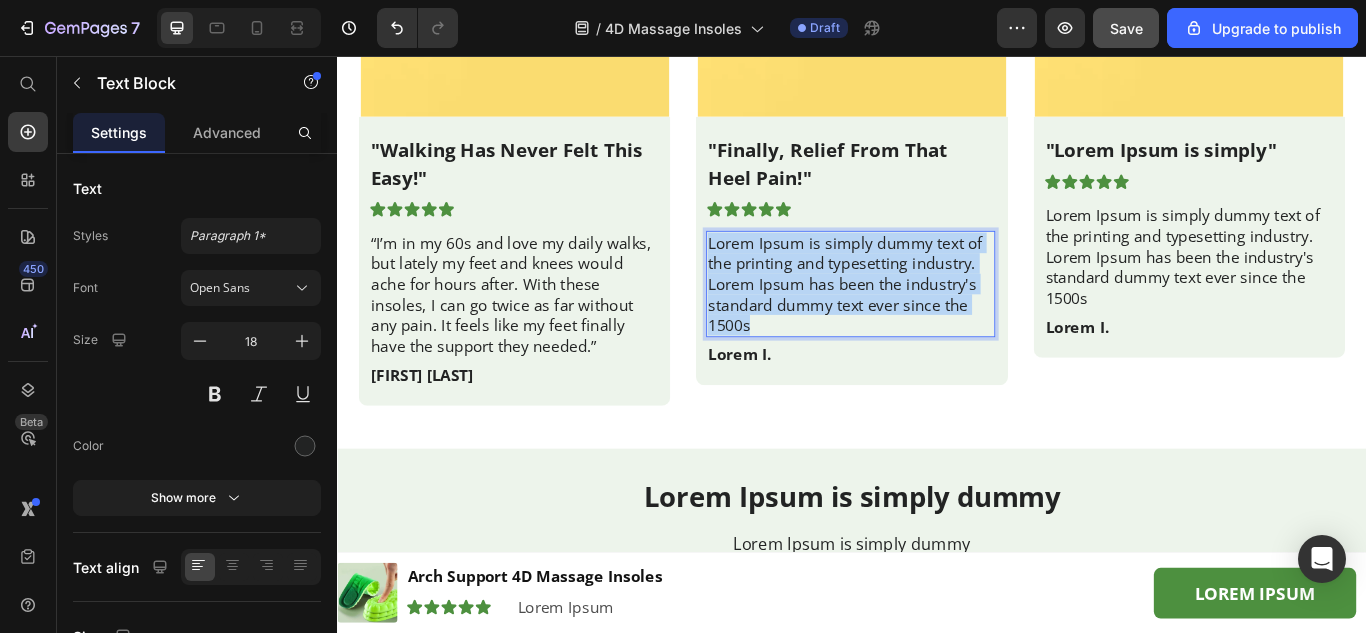 click on "Lorem Ipsum is simply dummy text of the printing and typesetting industry. Lorem Ipsum has been the industry's standard dummy text ever since the 1500s" at bounding box center [935, 322] 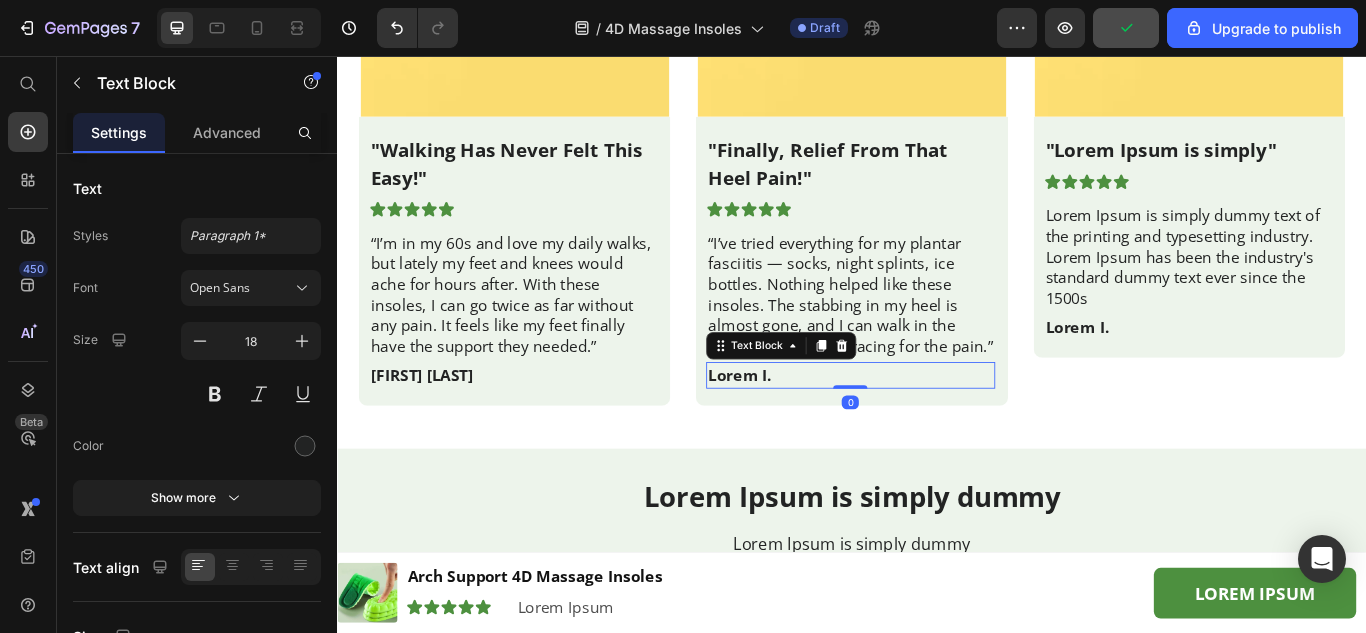 click on "Lorem I." at bounding box center (935, 428) 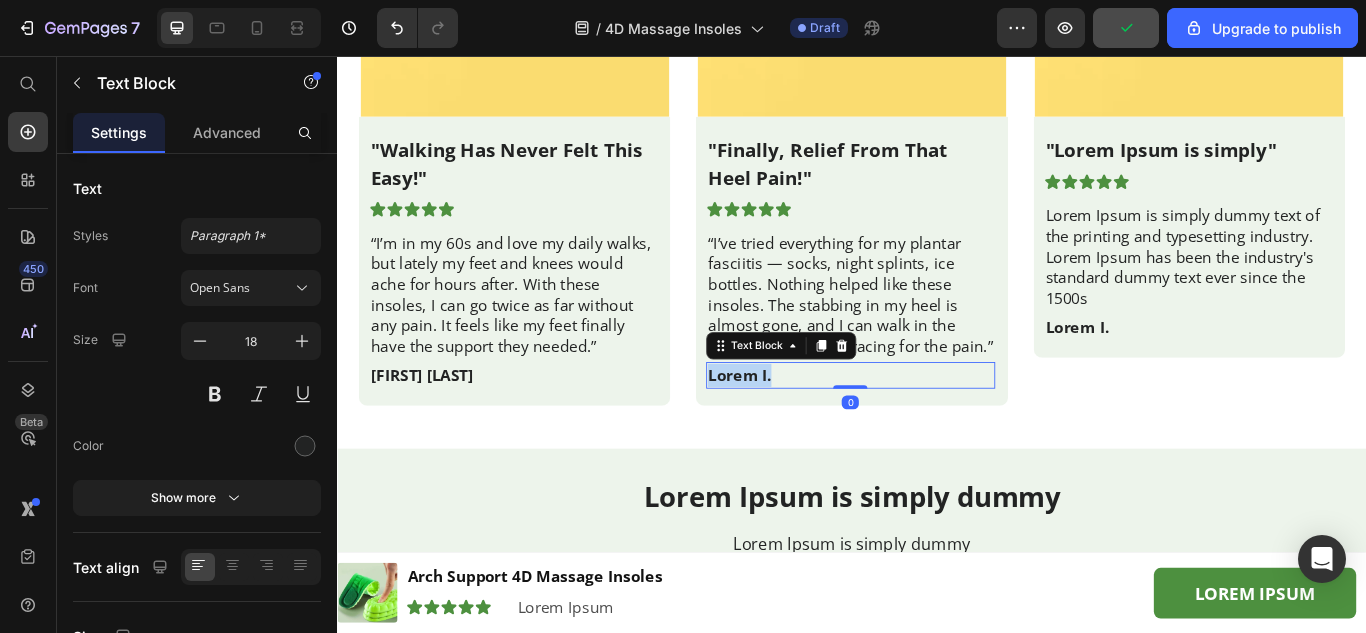 click on "Lorem I." at bounding box center [935, 428] 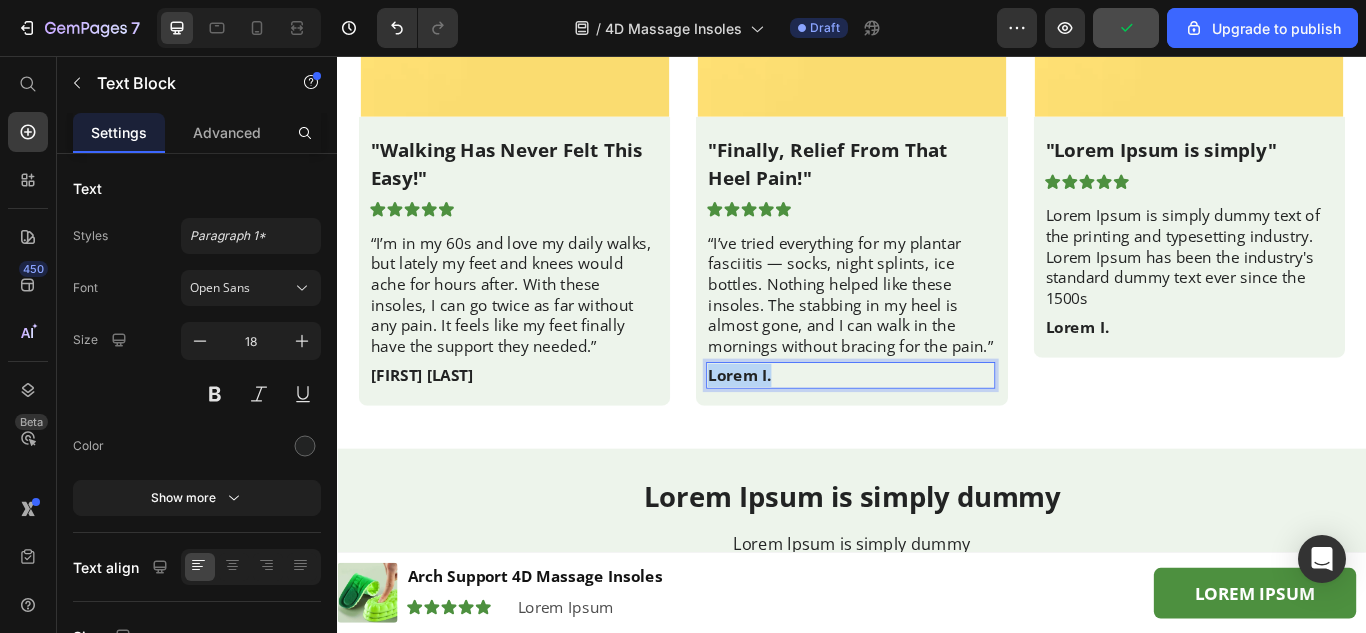 click on "Lorem I." at bounding box center [935, 428] 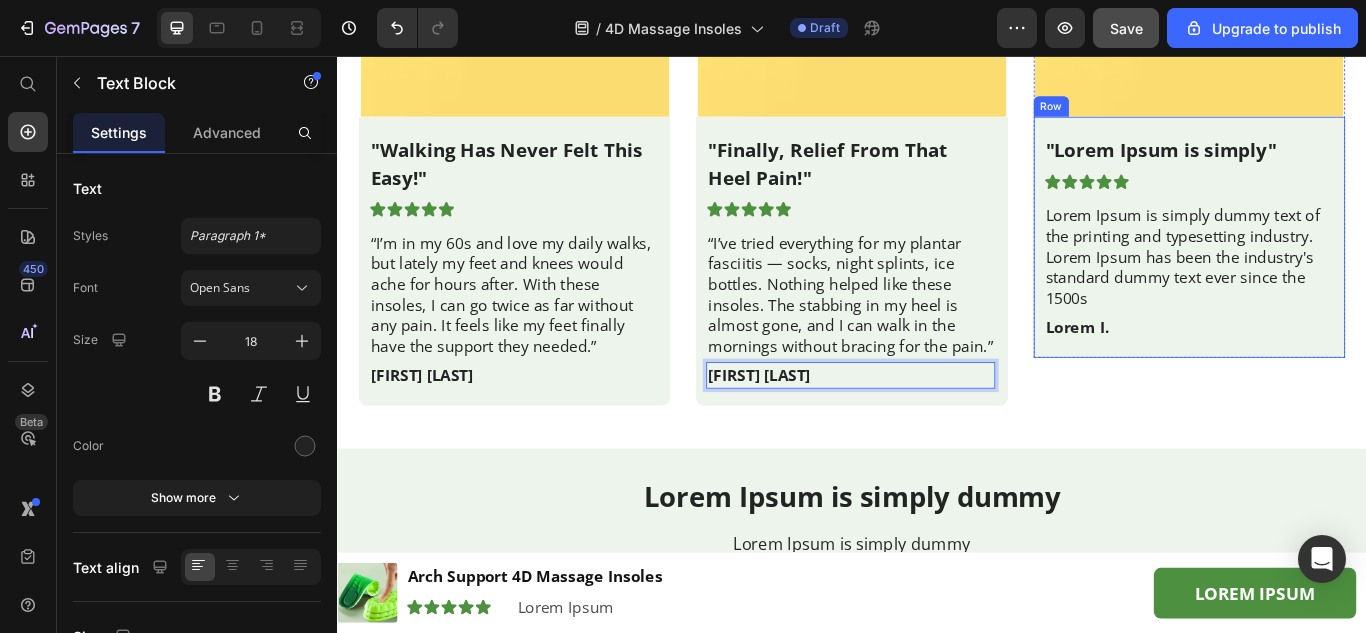 click on ""Lorem Ipsum is simply"" at bounding box center [1329, 165] 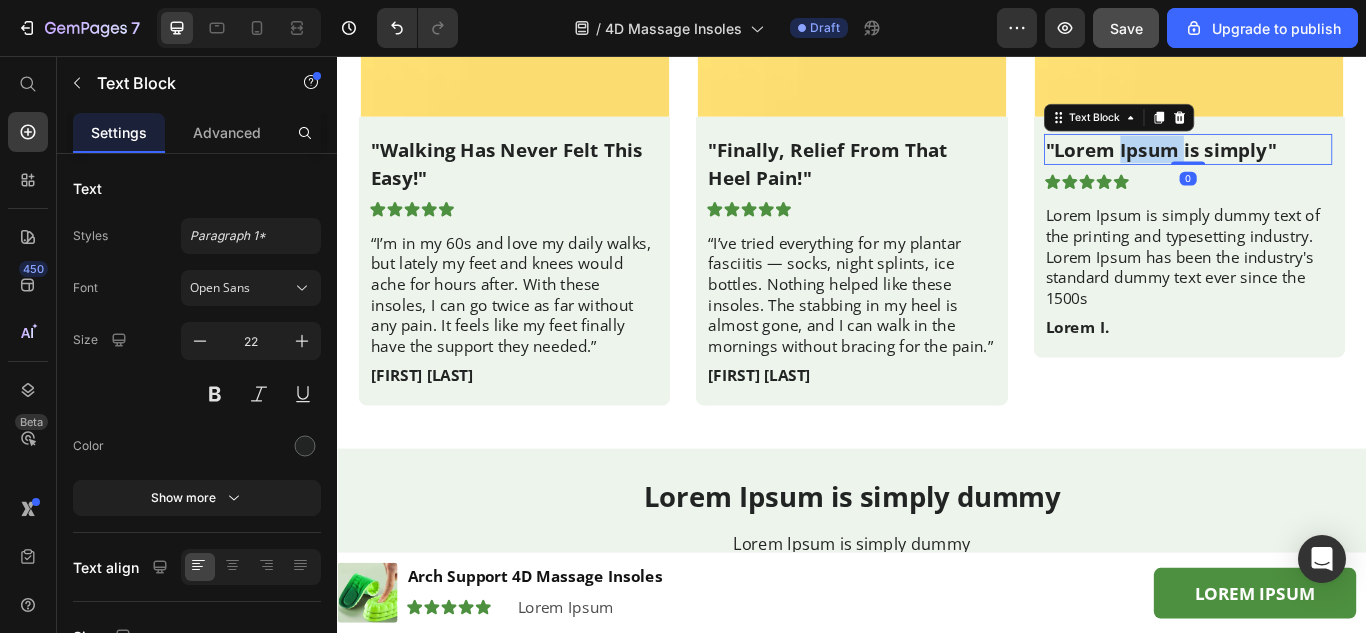 click on ""Lorem Ipsum is simply"" at bounding box center (1329, 165) 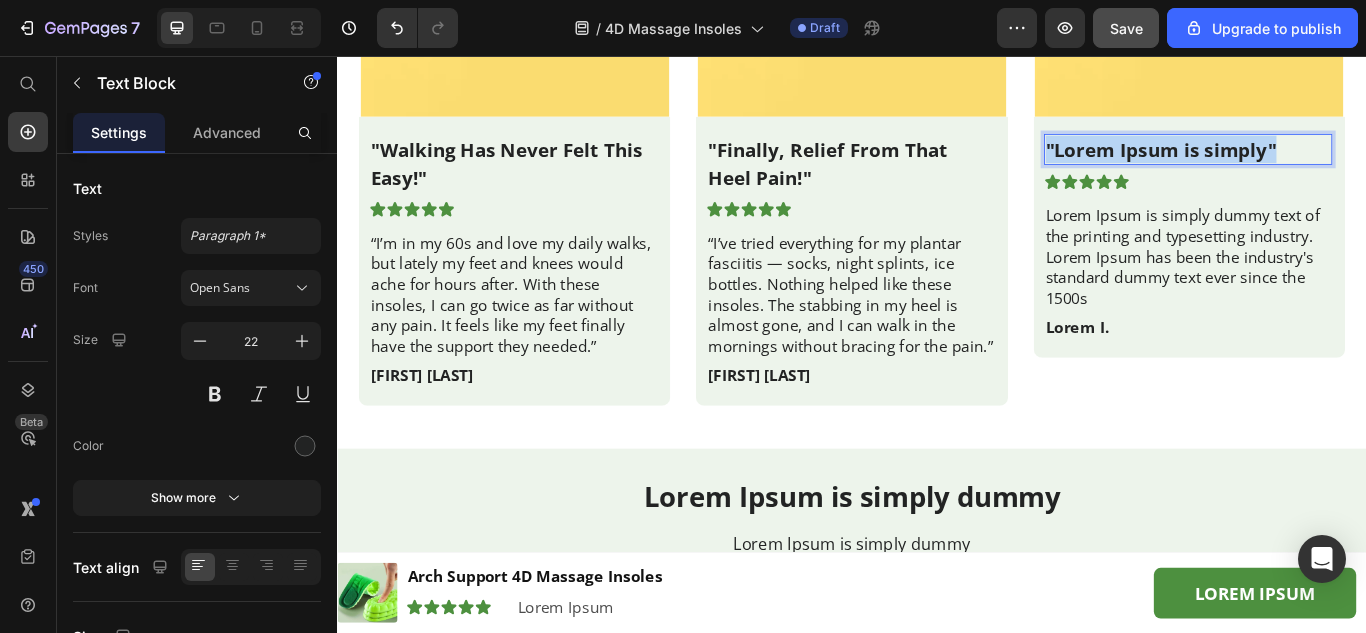 click on ""Lorem Ipsum is simply"" at bounding box center [1329, 165] 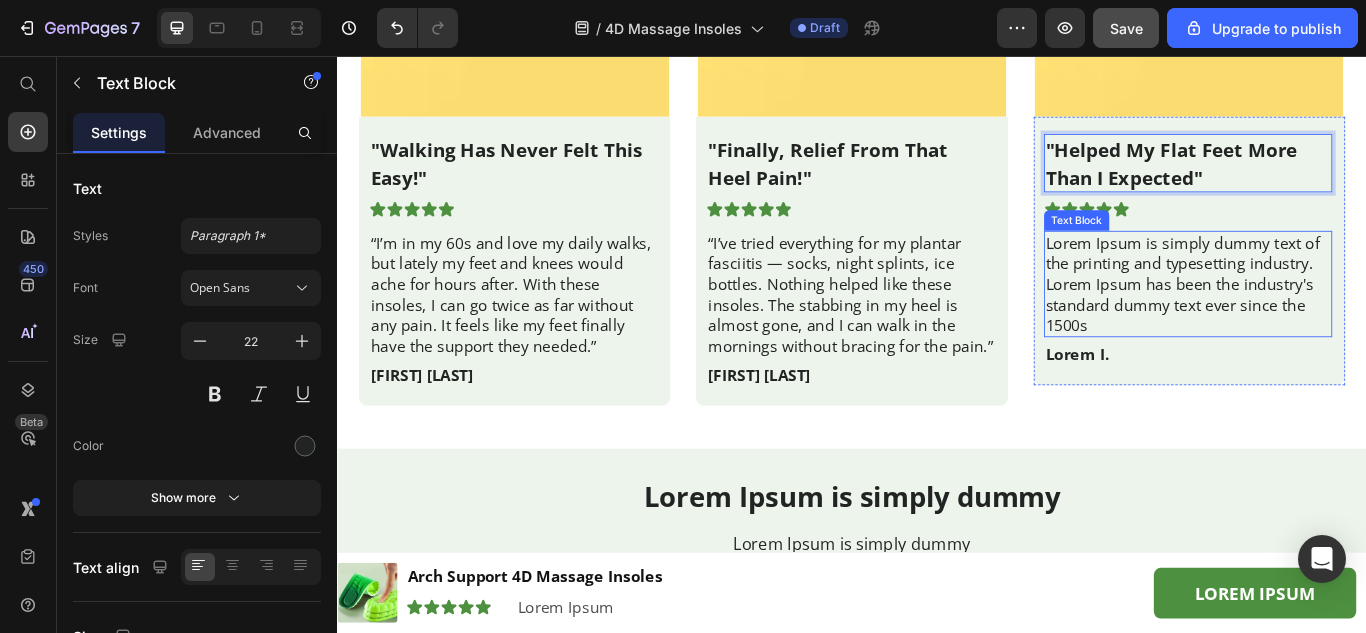 click on "Lorem Ipsum is simply dummy text of the printing and typesetting industry. Lorem Ipsum has been the industry's standard dummy text ever since the 1500s" at bounding box center [1329, 322] 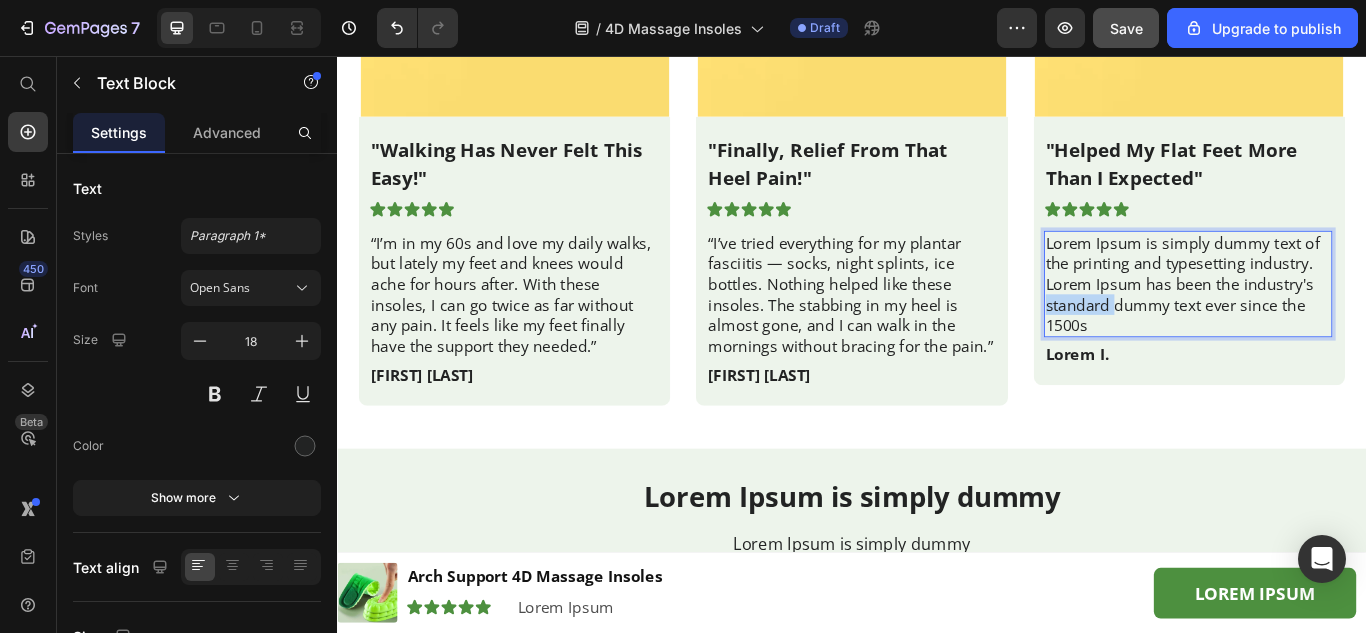 click on "Lorem Ipsum is simply dummy text of the printing and typesetting industry. Lorem Ipsum has been the industry's standard dummy text ever since the 1500s" at bounding box center [1329, 322] 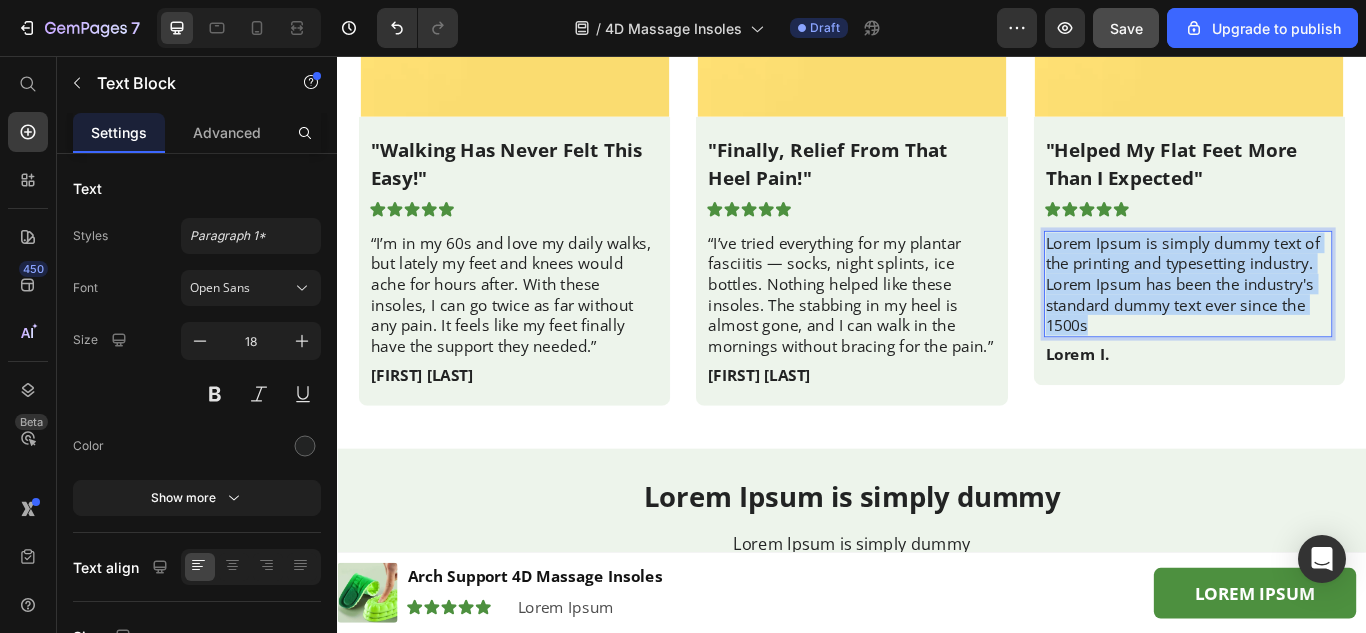 click on "Lorem Ipsum is simply dummy text of the printing and typesetting industry. Lorem Ipsum has been the industry's standard dummy text ever since the 1500s" at bounding box center [1329, 322] 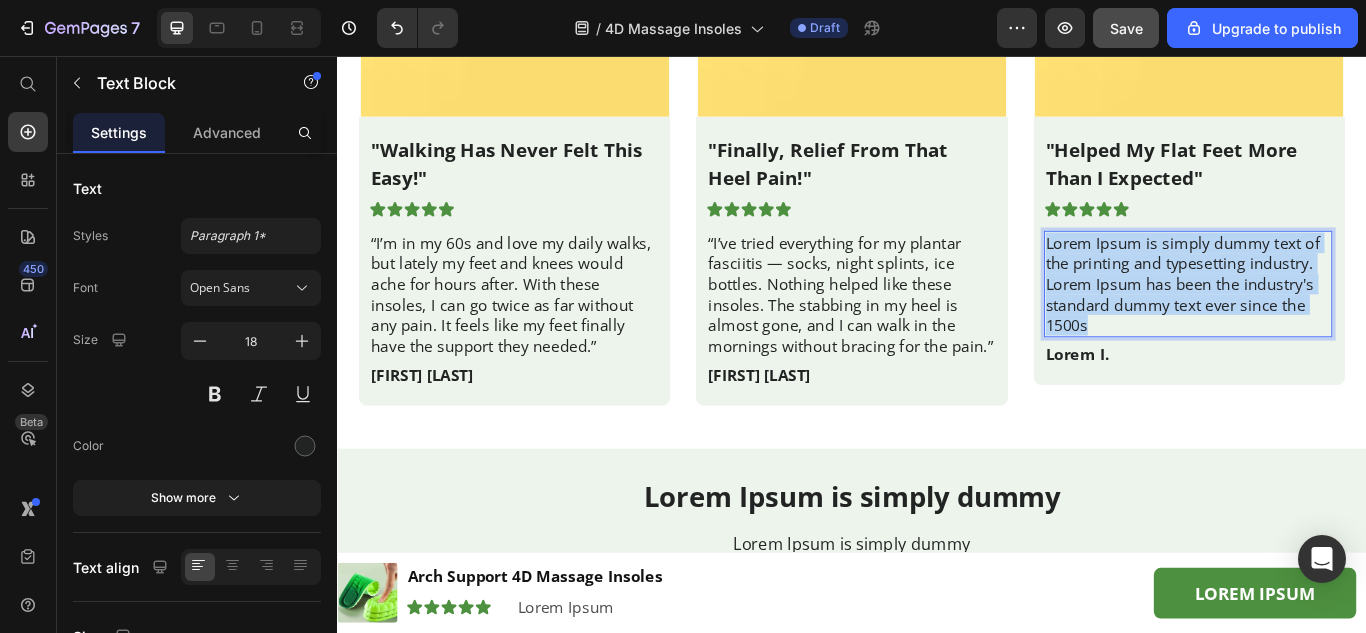 click on "Lorem Ipsum is simply dummy text of the printing and typesetting industry. Lorem Ipsum has been the industry's standard dummy text ever since the 1500s" at bounding box center (1329, 322) 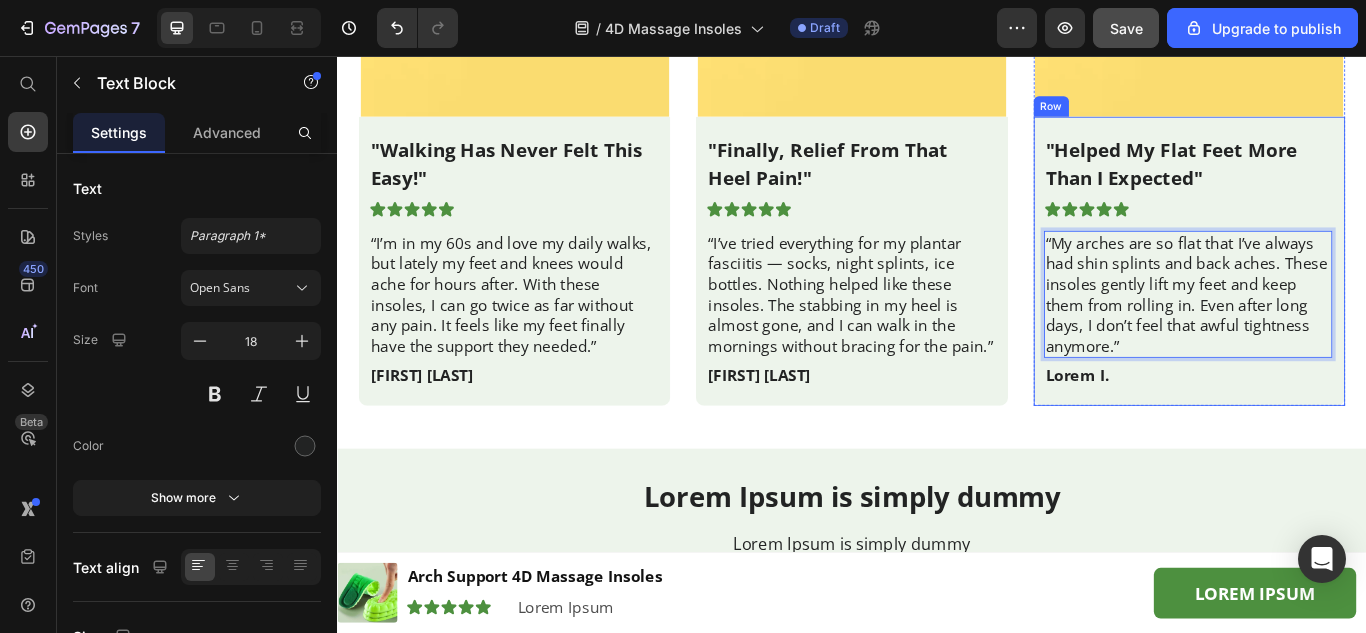 click on "Lorem I." at bounding box center (1329, 428) 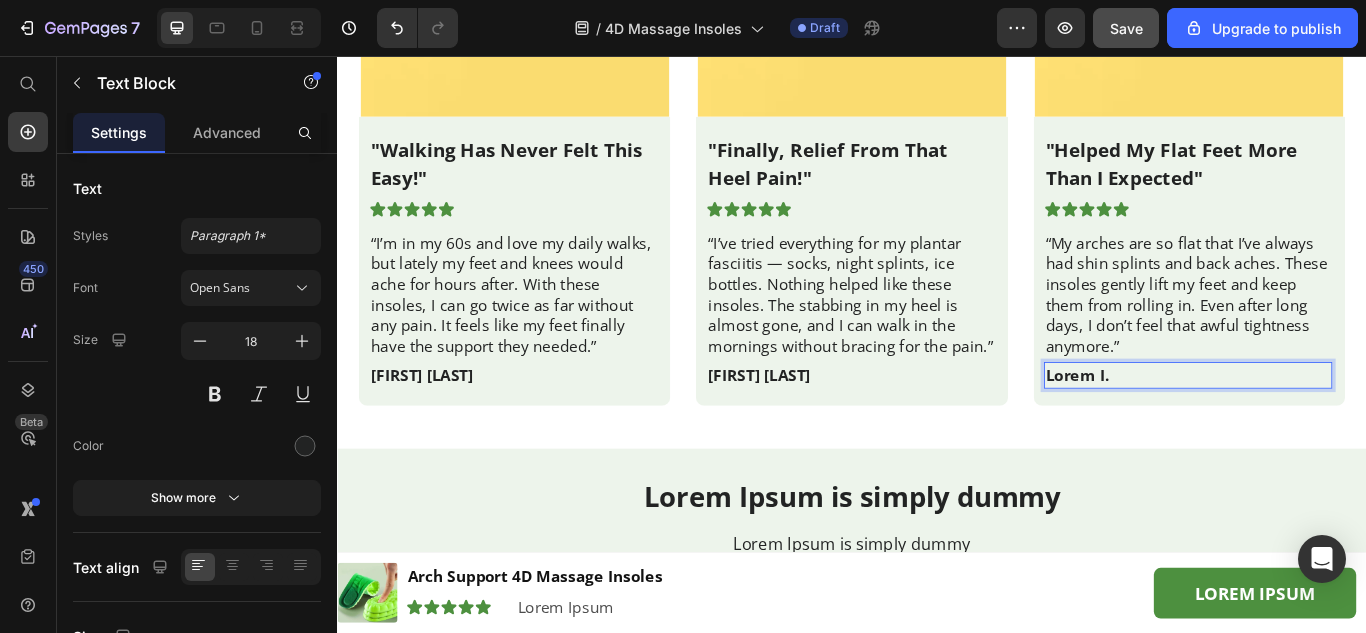 click on "Lorem I." at bounding box center (1329, 428) 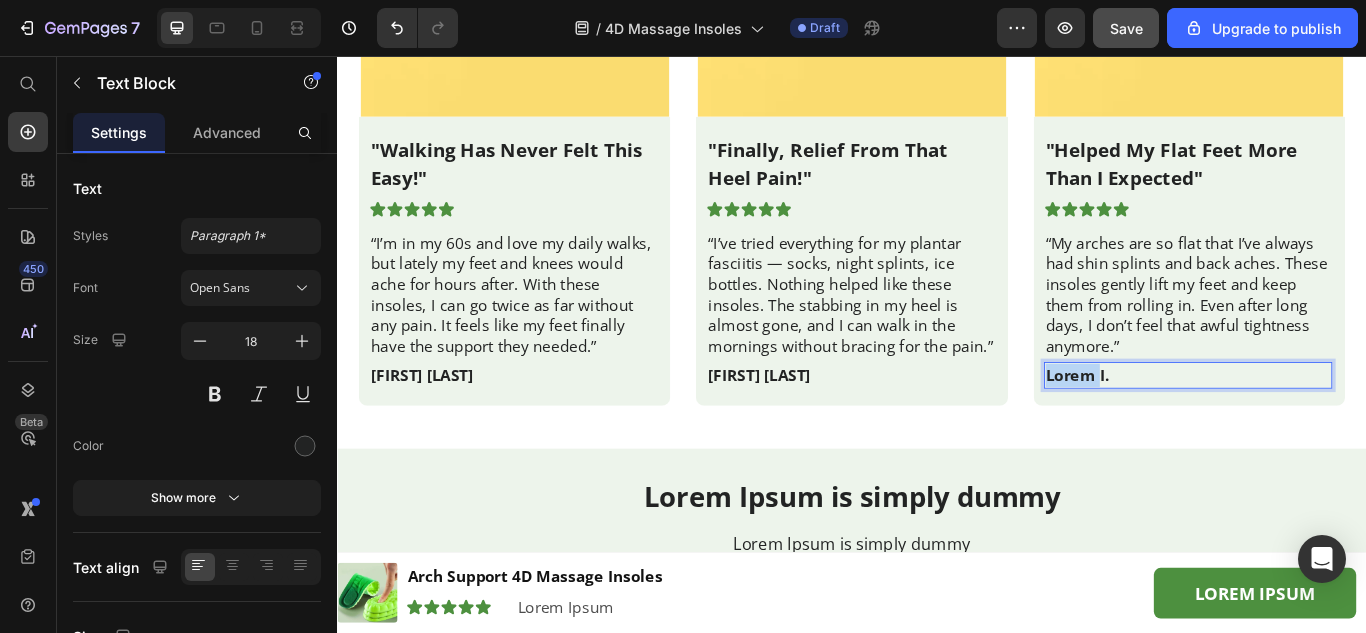 click on "Lorem I." at bounding box center (1329, 428) 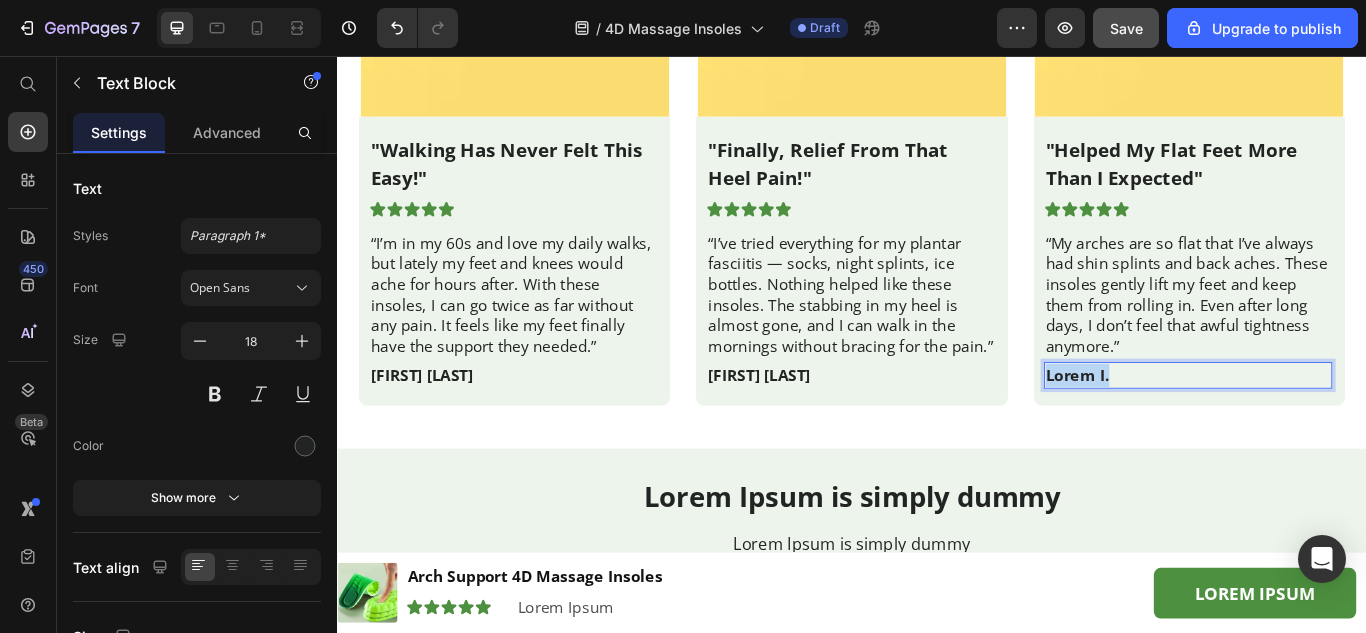 click on "Lorem I." at bounding box center [1329, 428] 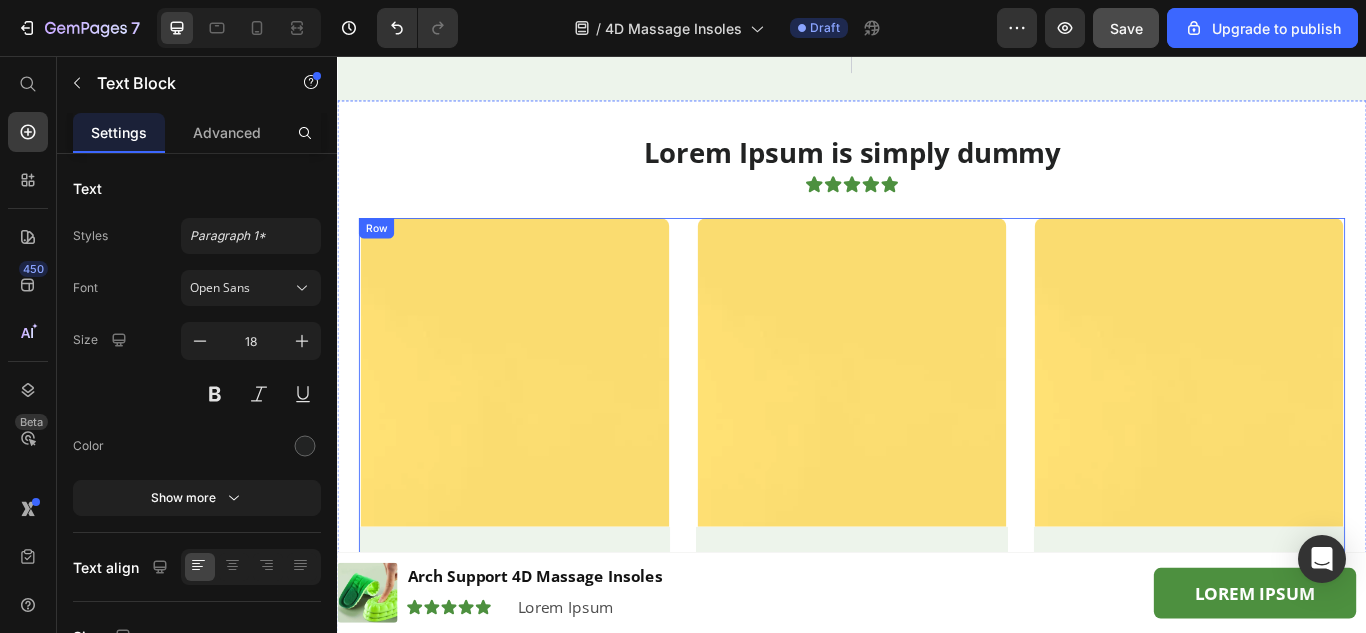 scroll, scrollTop: 4560, scrollLeft: 0, axis: vertical 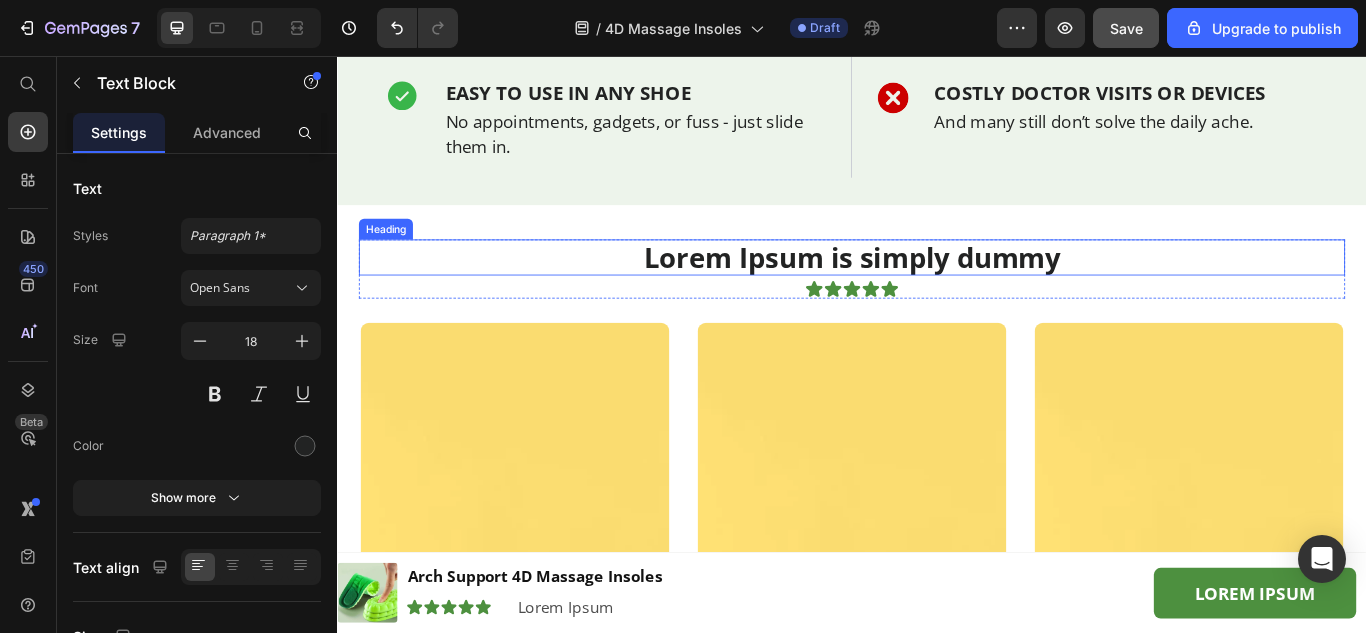 click on "Lorem Ipsum is simply dummy" at bounding box center (937, 291) 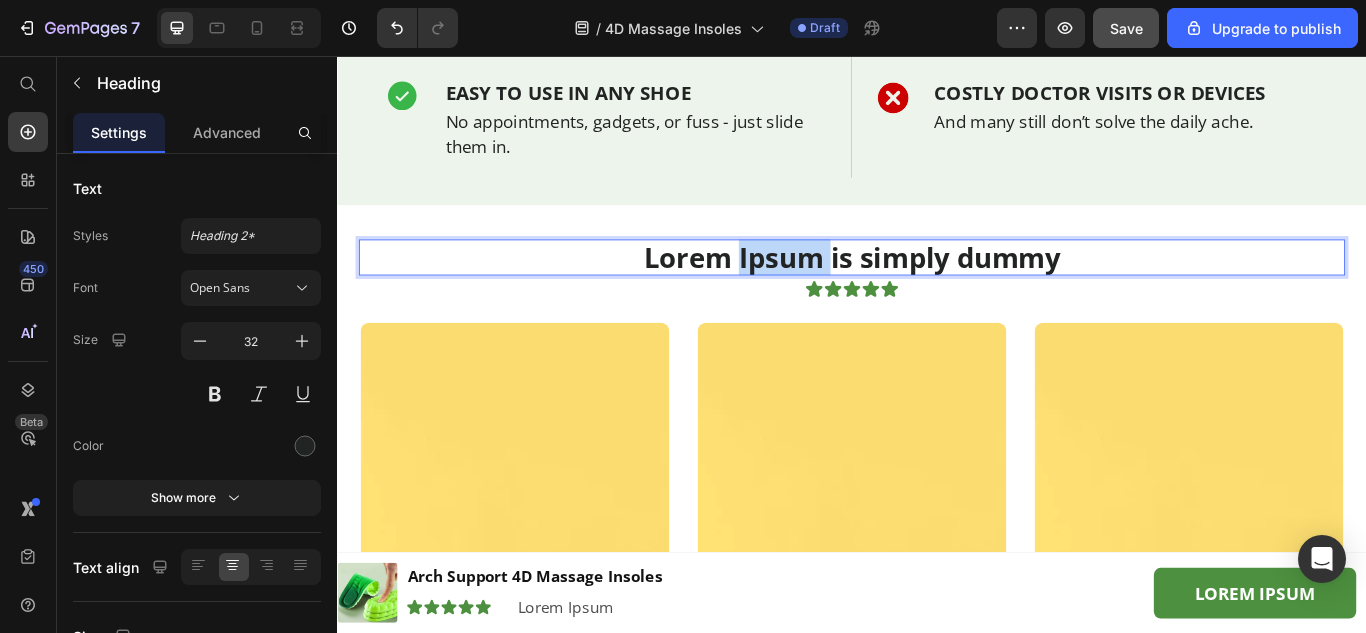 click on "Lorem Ipsum is simply dummy" at bounding box center [937, 291] 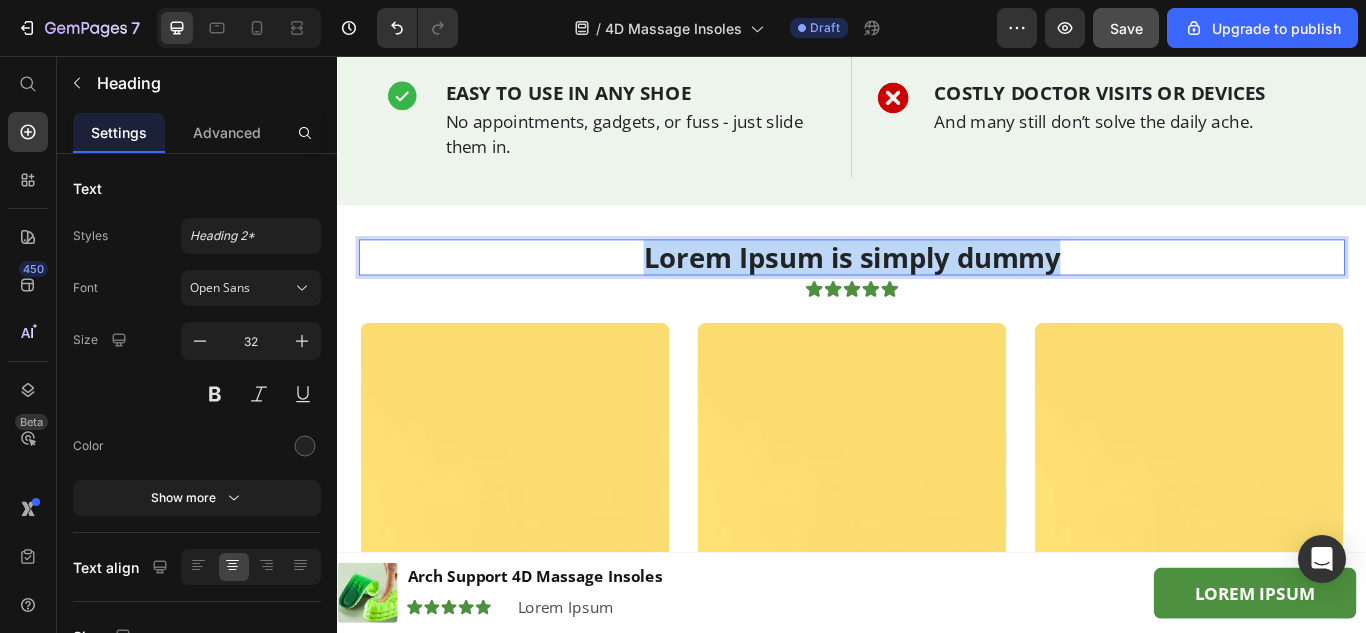 click on "Lorem Ipsum is simply dummy" at bounding box center [937, 291] 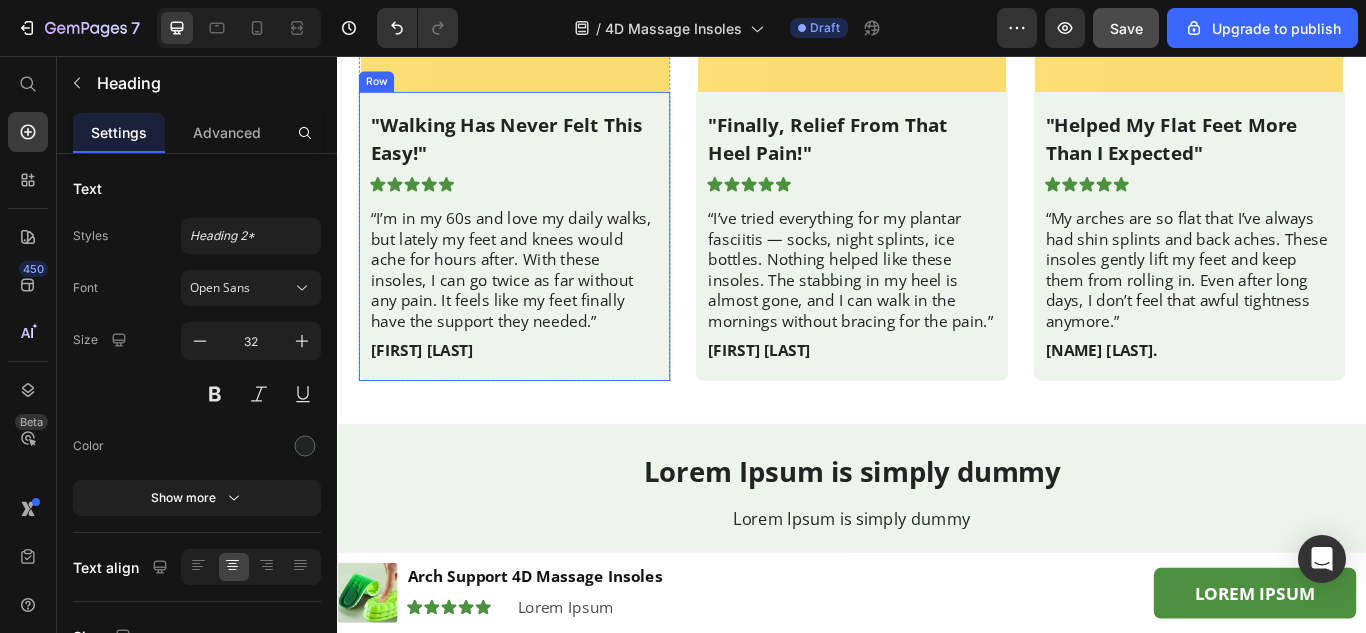 scroll, scrollTop: 5460, scrollLeft: 0, axis: vertical 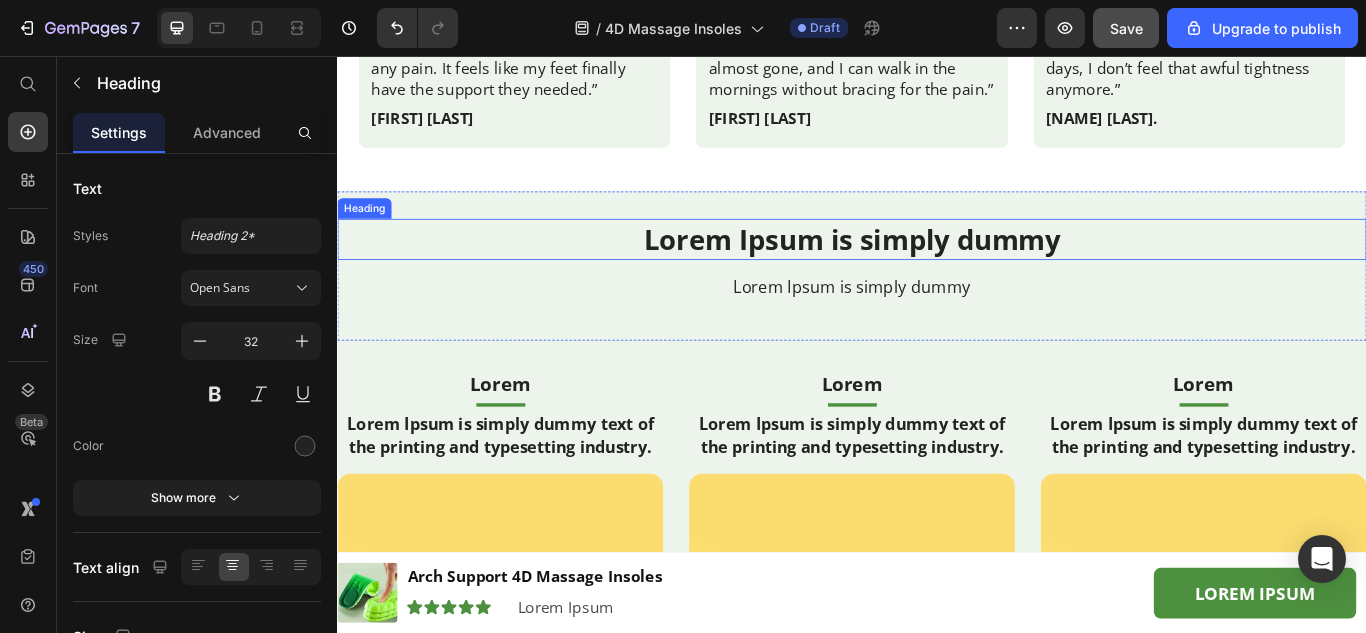 click on "Lorem Ipsum is simply dummy" at bounding box center (937, 270) 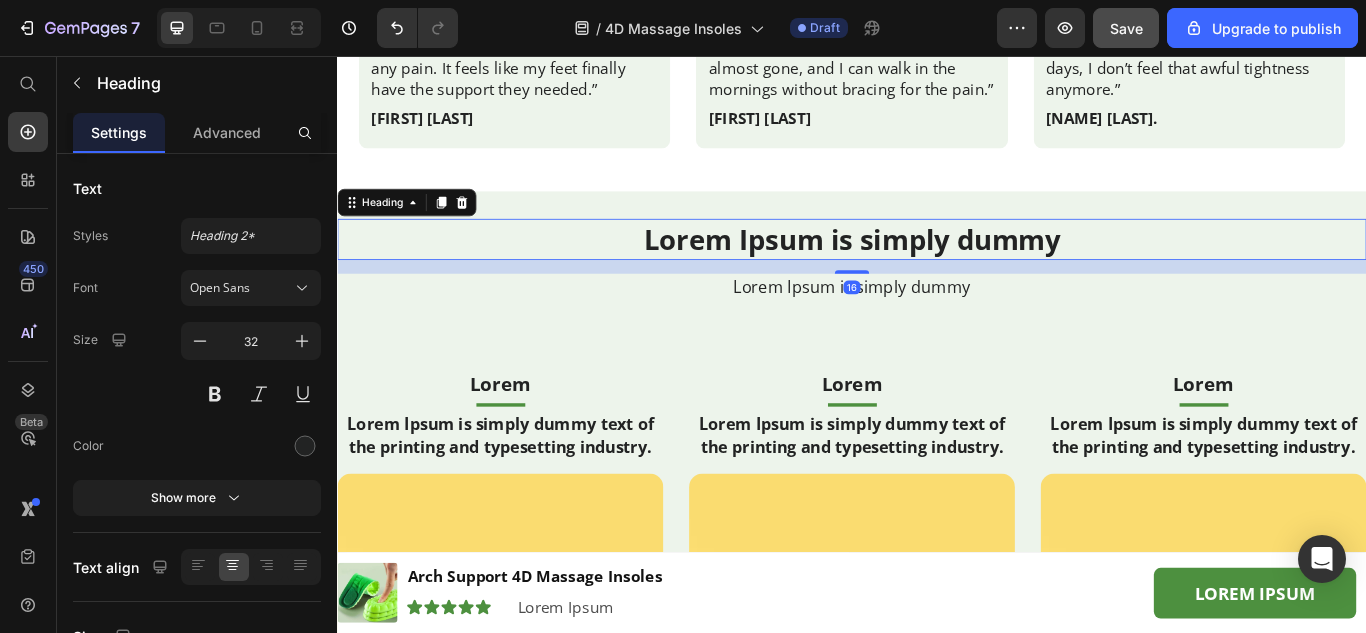 click on "Lorem Ipsum is simply dummy" at bounding box center [937, 270] 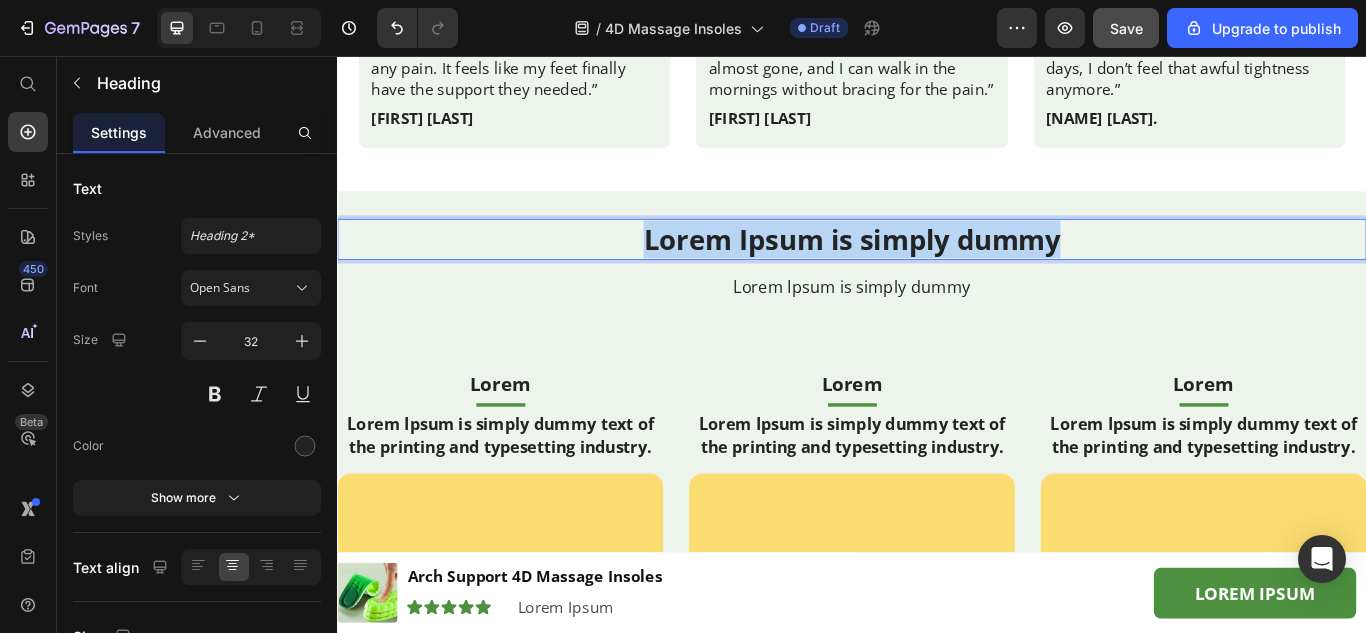 click on "Lorem Ipsum is simply dummy" at bounding box center (937, 270) 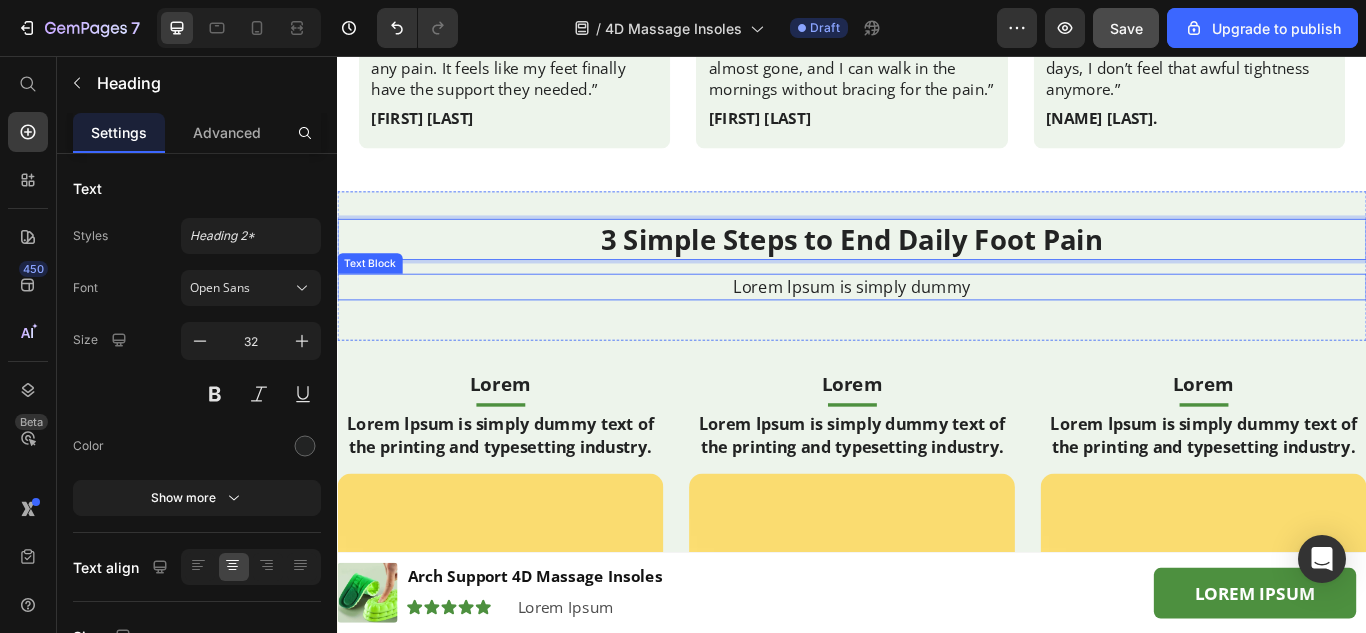 click on "Lorem Ipsum is simply dummy" at bounding box center [937, 325] 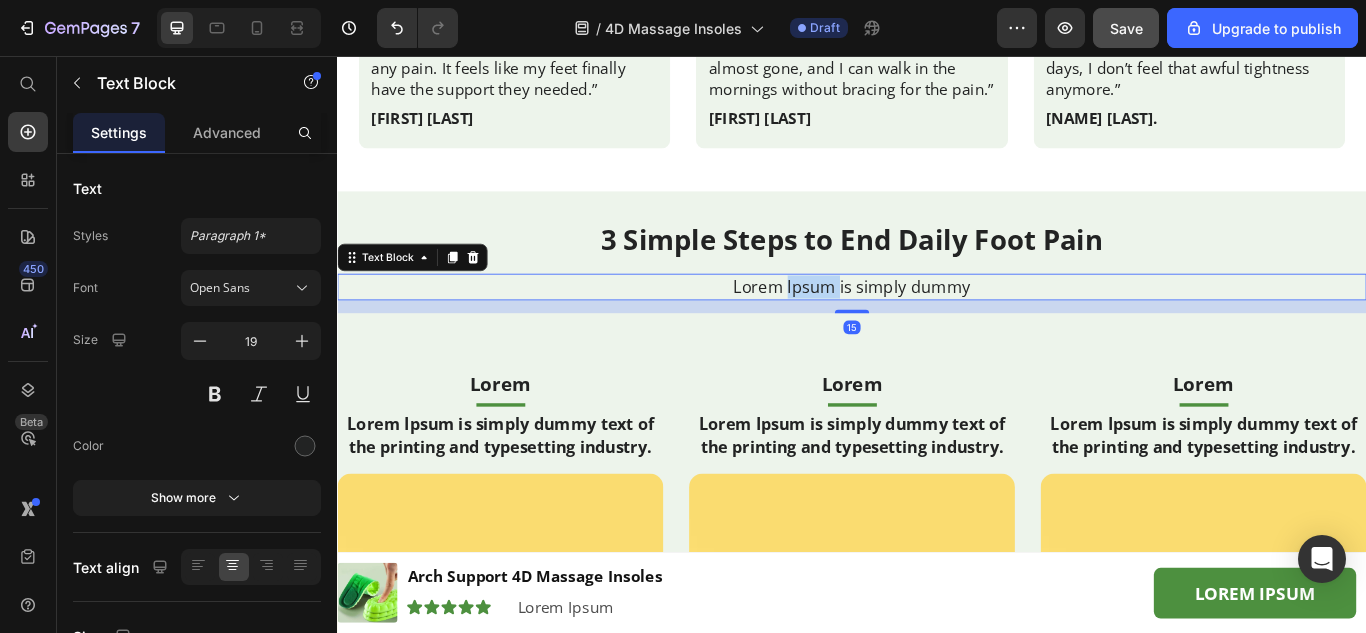 click on "Lorem Ipsum is simply dummy" at bounding box center [937, 325] 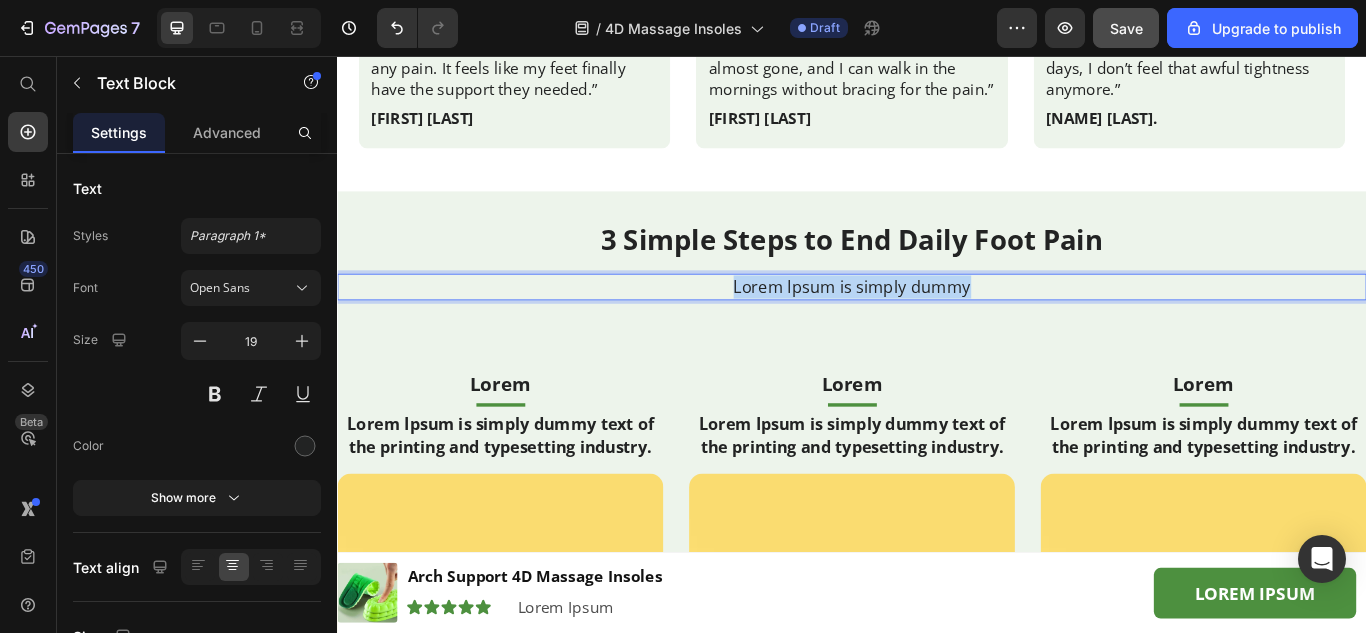 click on "Lorem Ipsum is simply dummy" at bounding box center (937, 325) 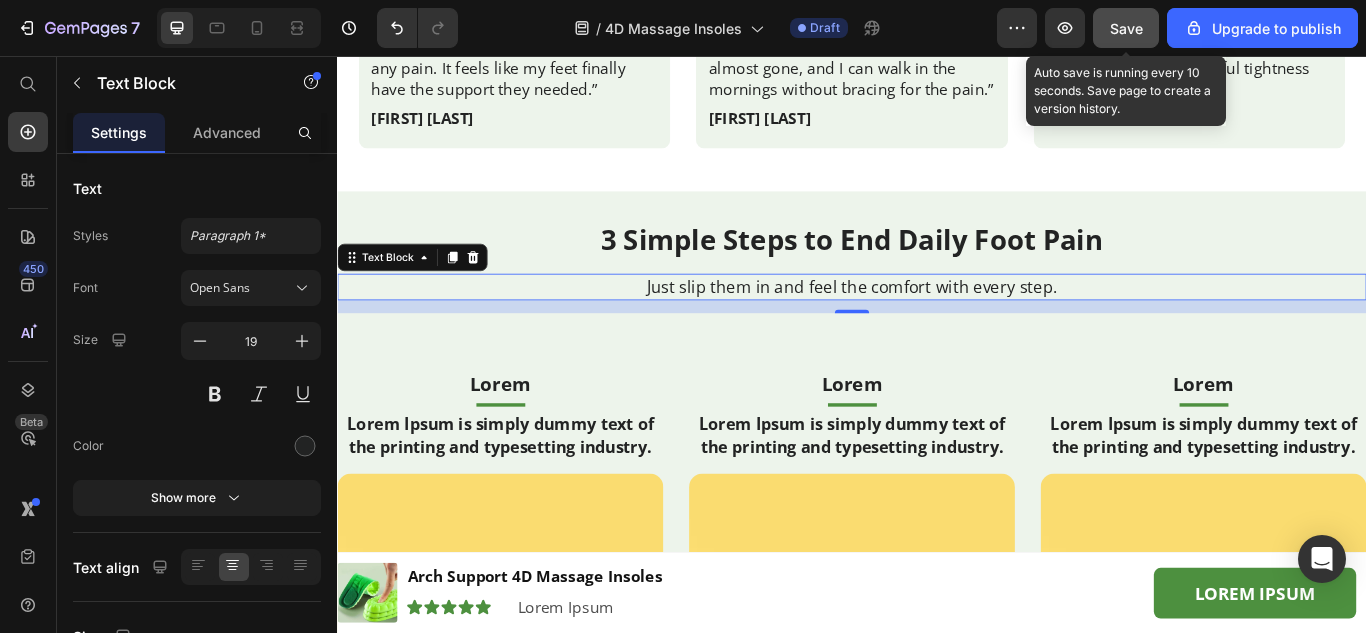 click on "Save" at bounding box center (1126, 28) 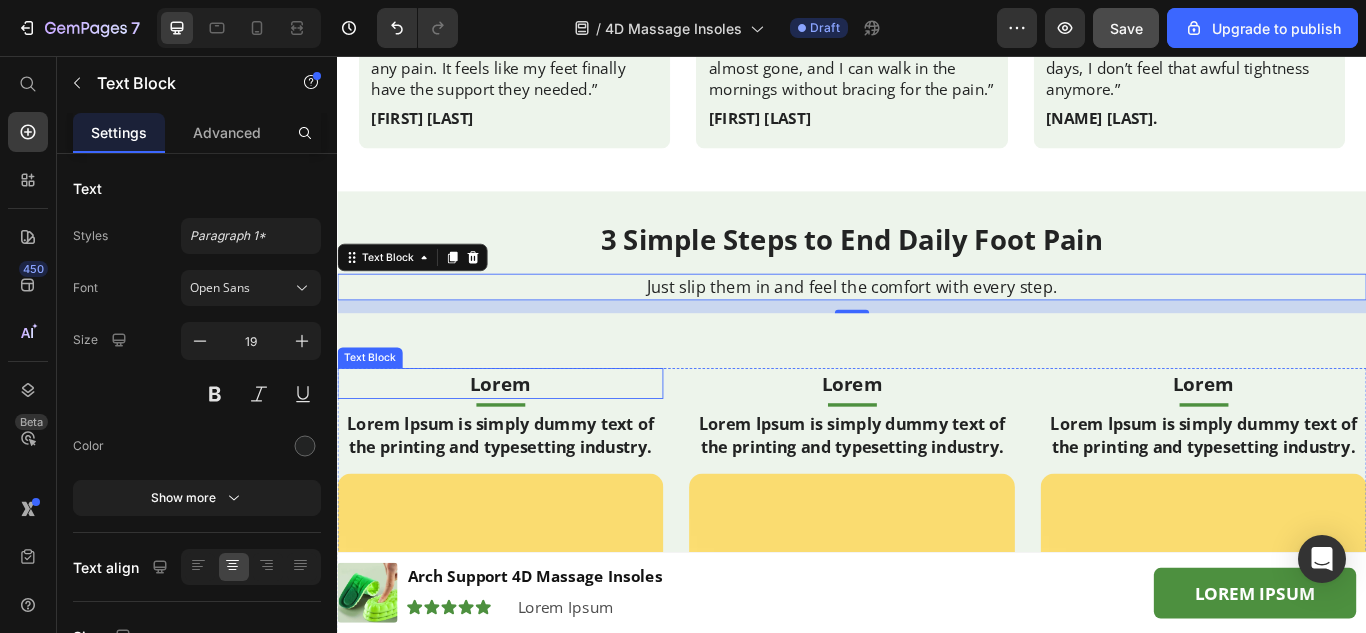 click on "Lorem" at bounding box center [527, 438] 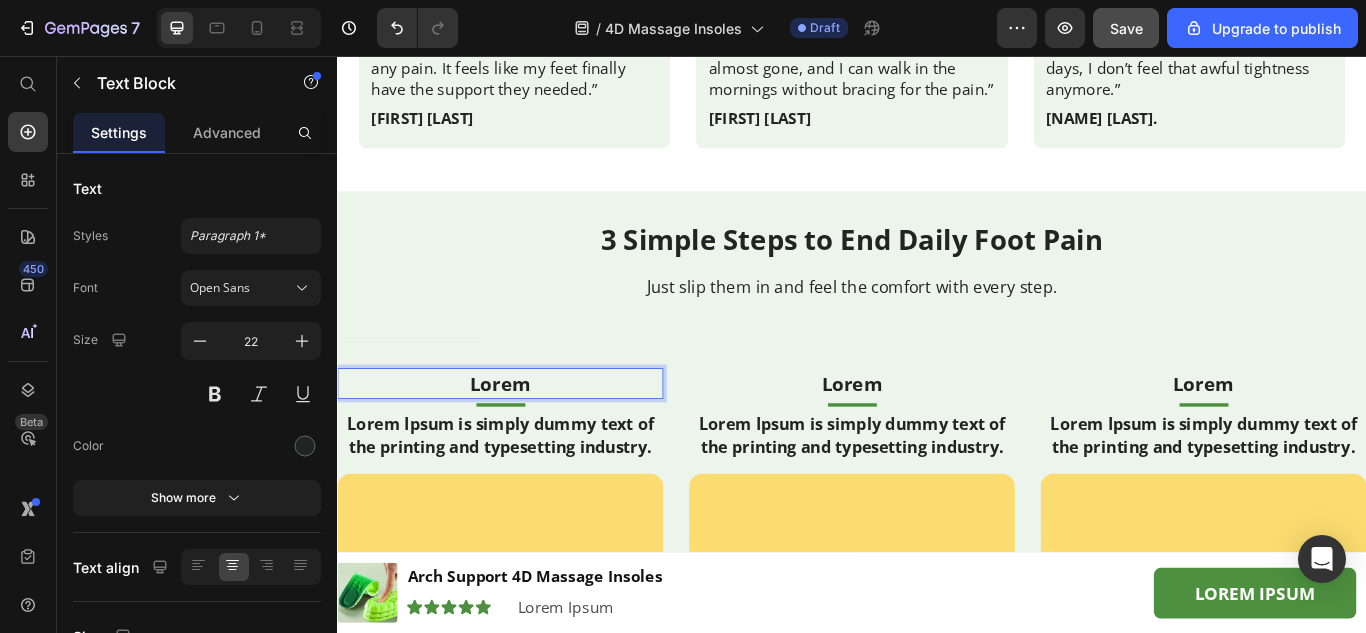click on "Lorem" at bounding box center (527, 438) 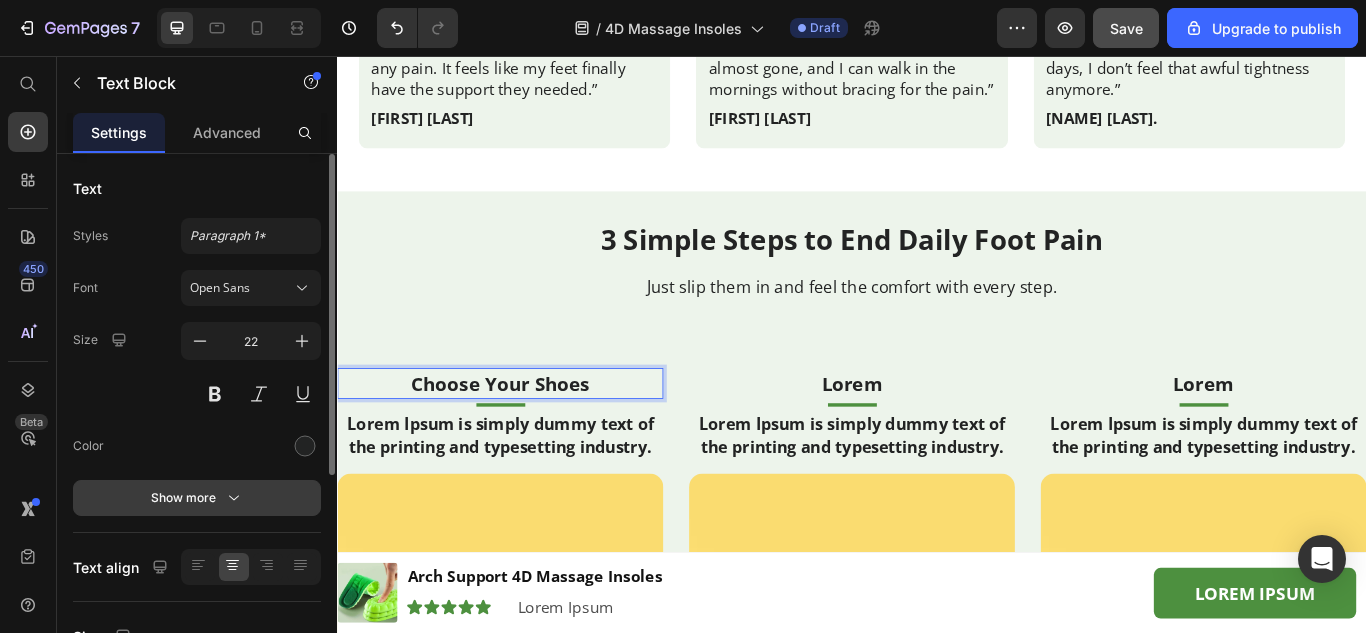 click on "Show more" at bounding box center (197, 498) 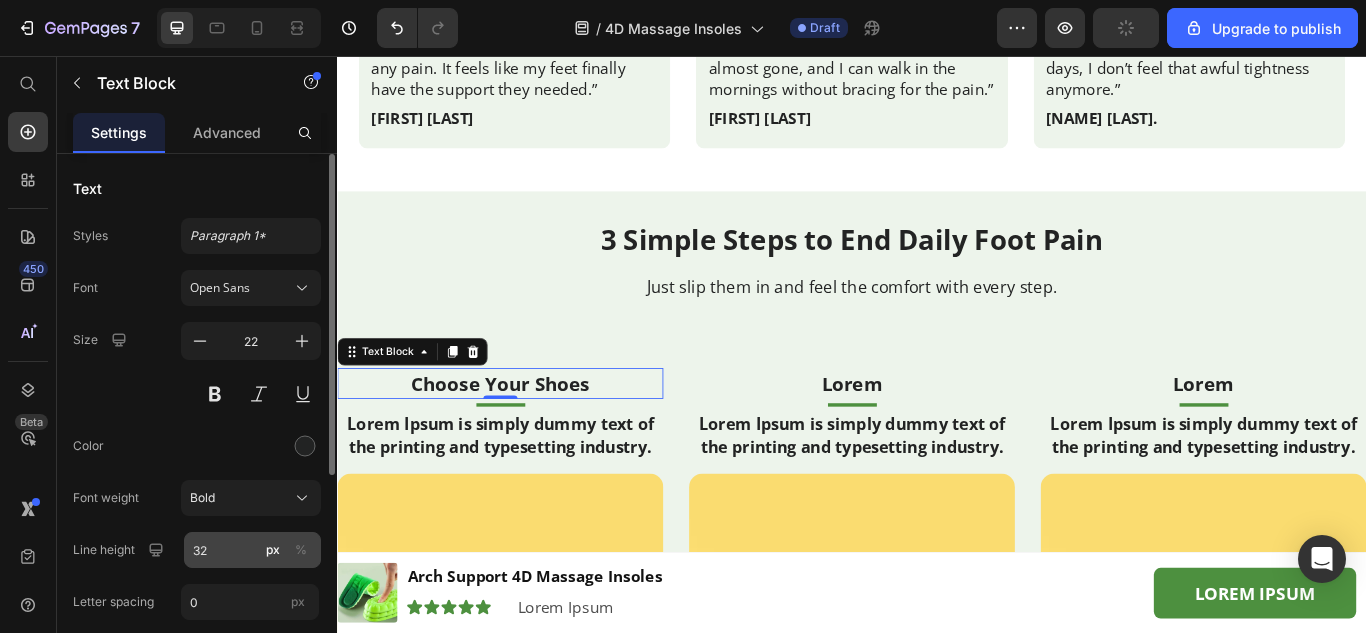 scroll, scrollTop: 100, scrollLeft: 0, axis: vertical 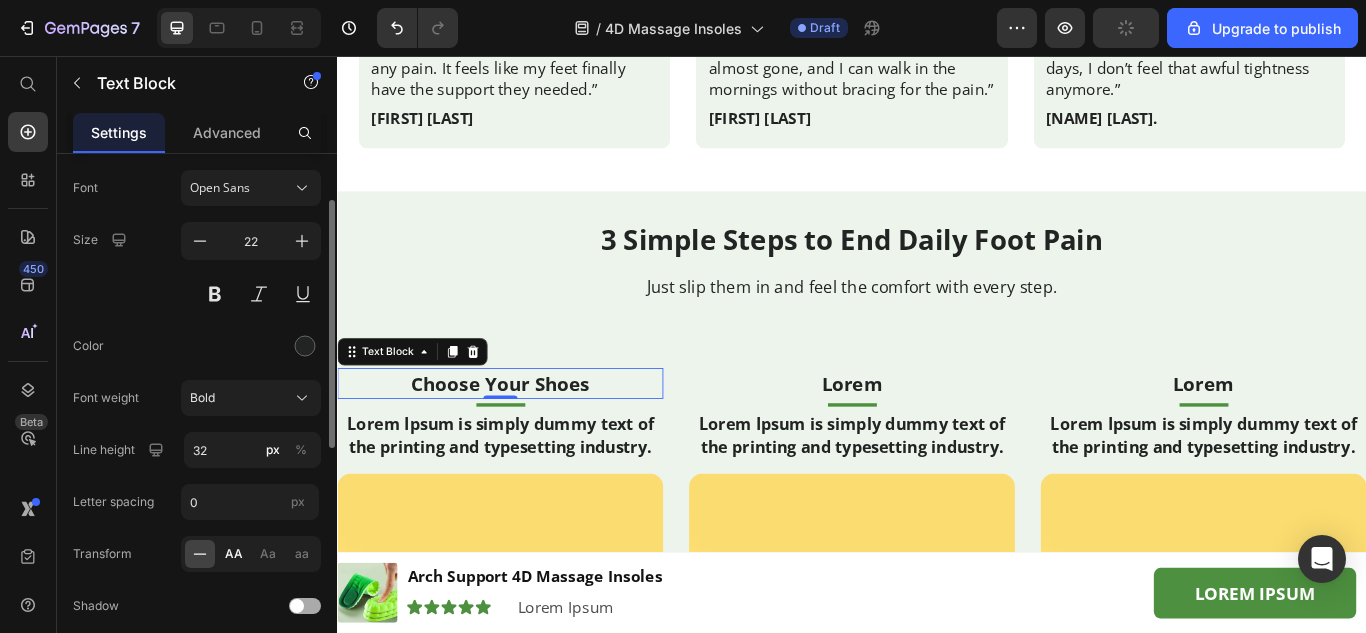 click on "AA" 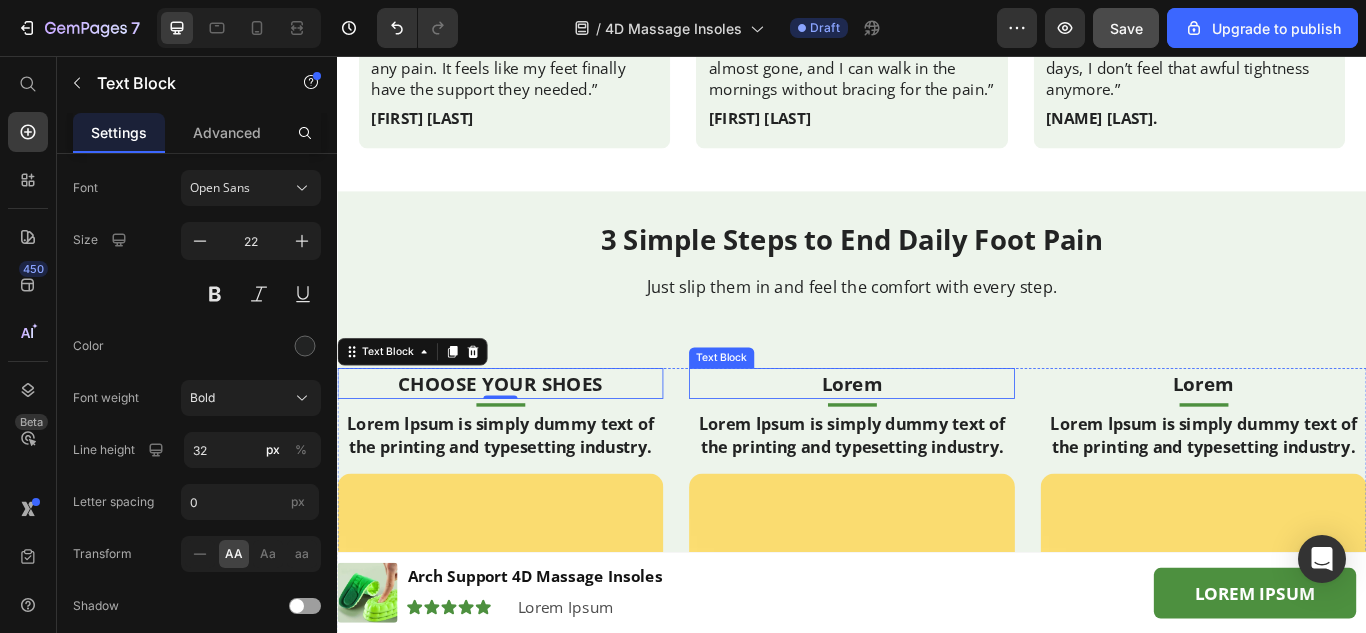 click on "Lorem" at bounding box center (937, 438) 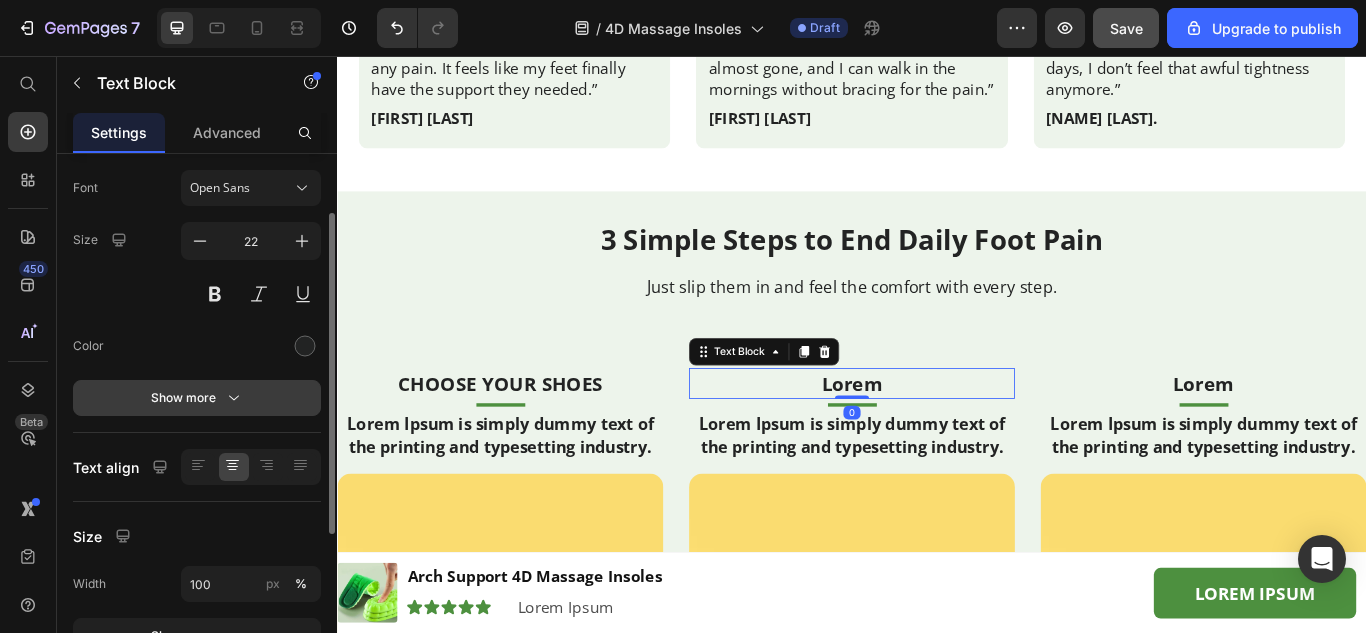 click on "Show more" at bounding box center [197, 398] 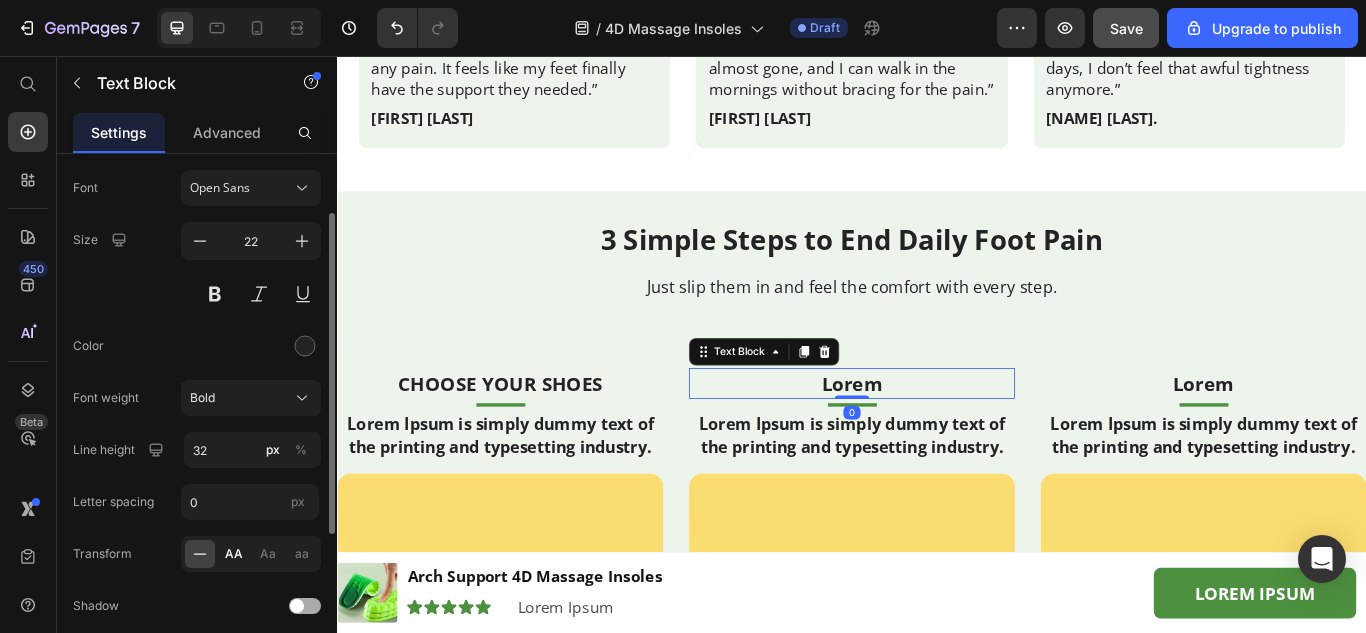 click on "AA" 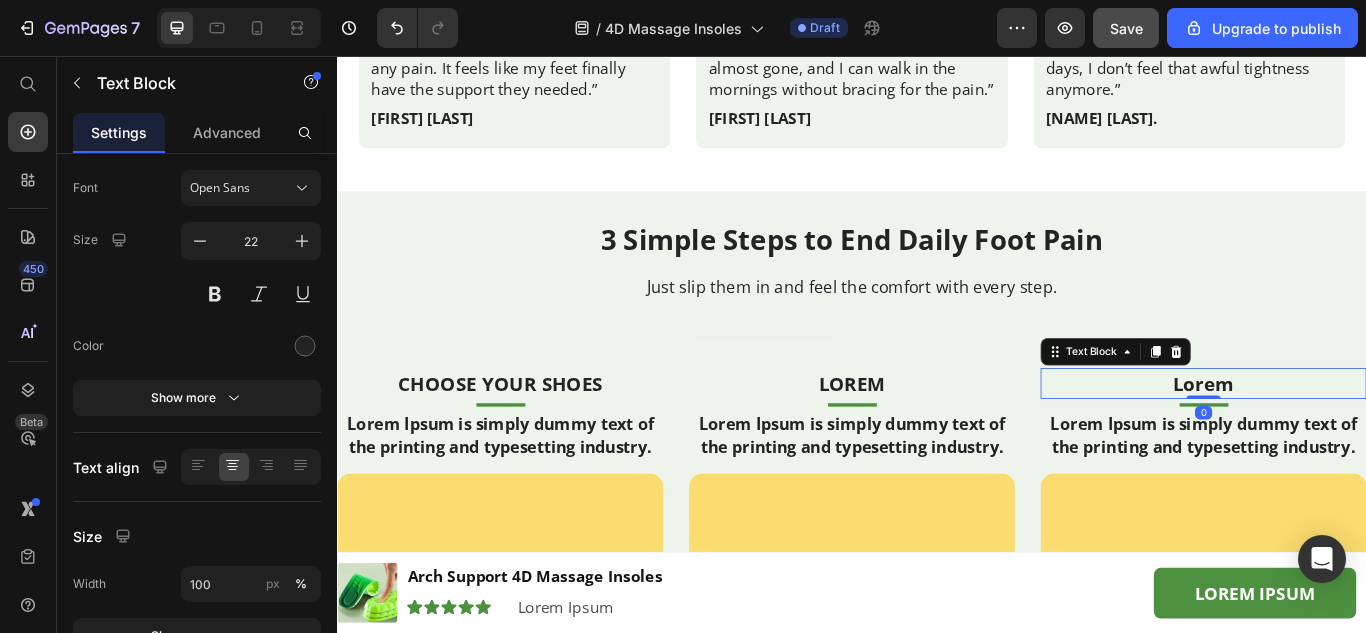 drag, startPoint x: 1285, startPoint y: 443, endPoint x: 615, endPoint y: 551, distance: 678.6487 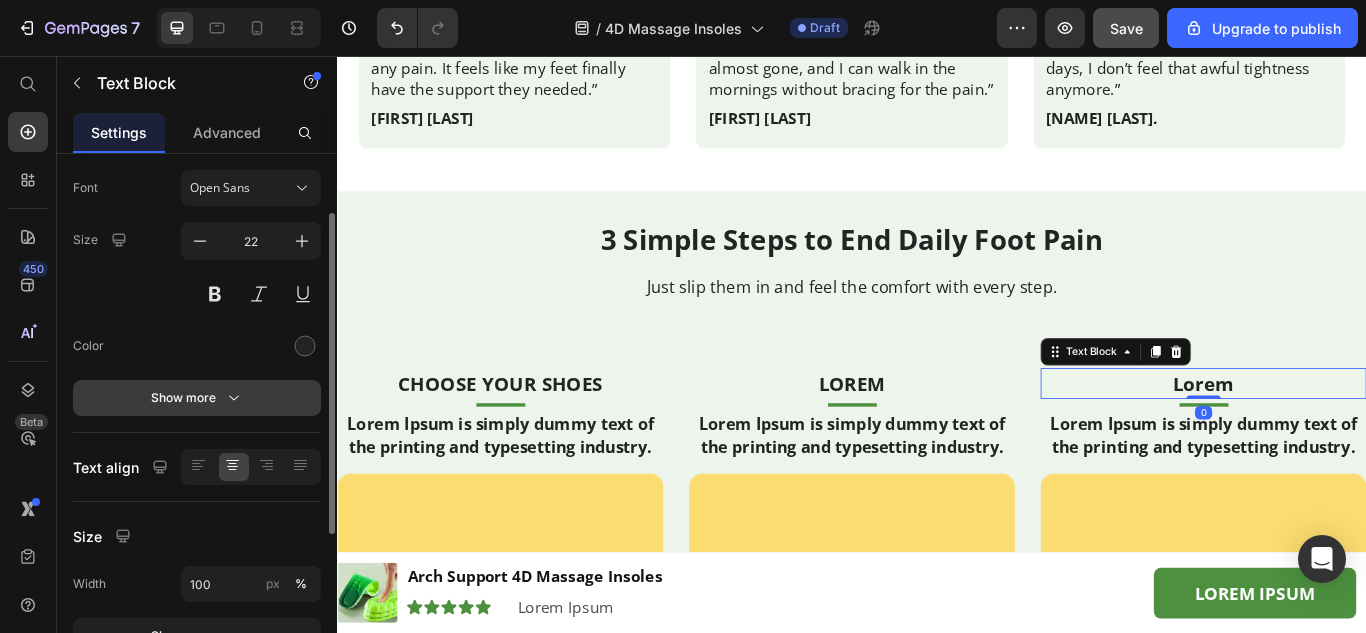click on "Show more" at bounding box center [197, 398] 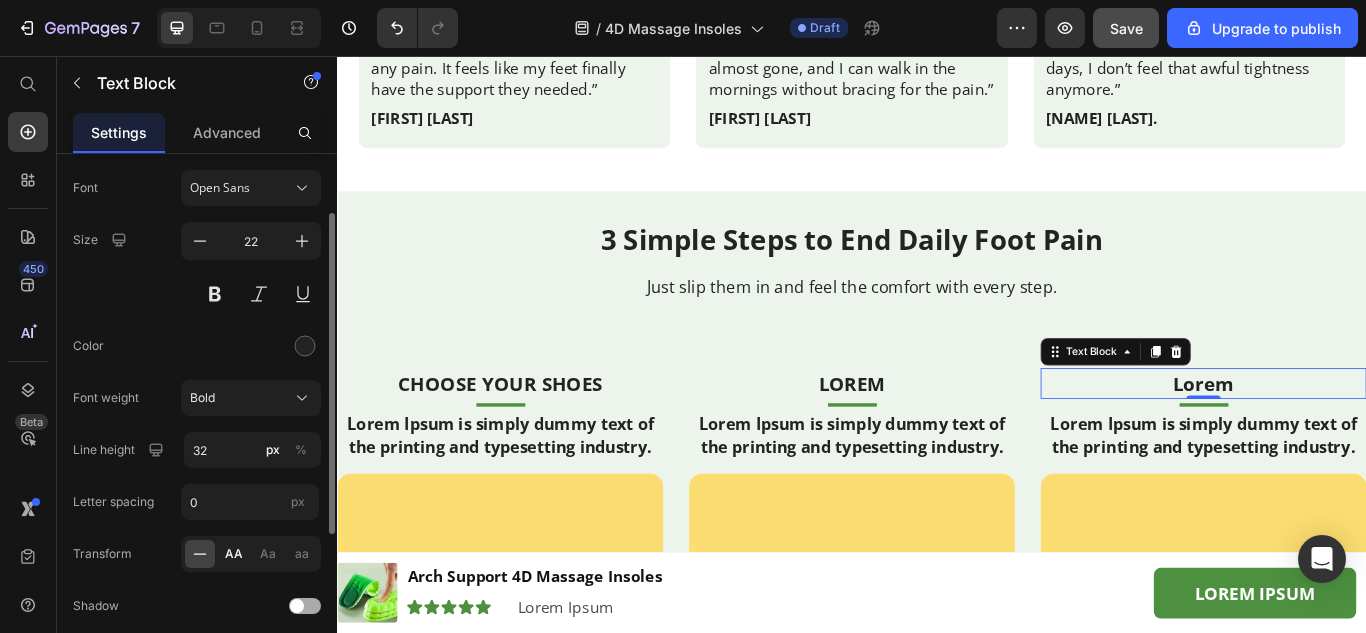 click on "AA" 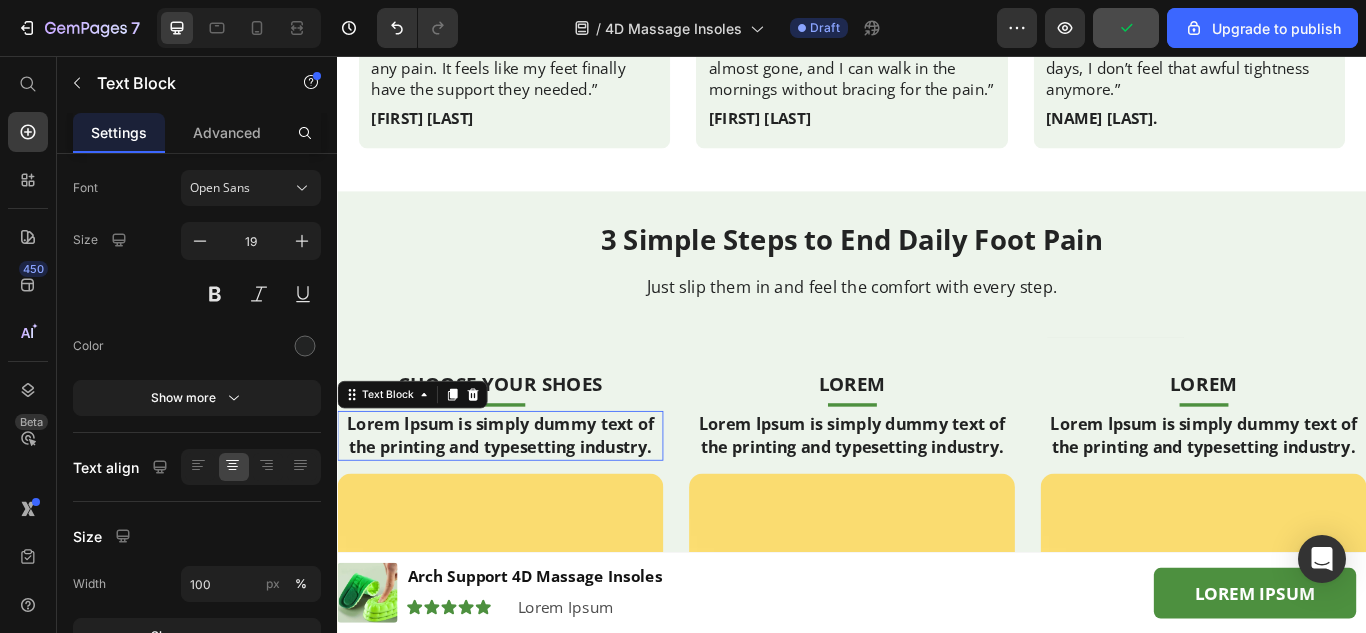 click on "Lorem Ipsum is simply dummy text of the printing and typesetting industry." at bounding box center [527, 498] 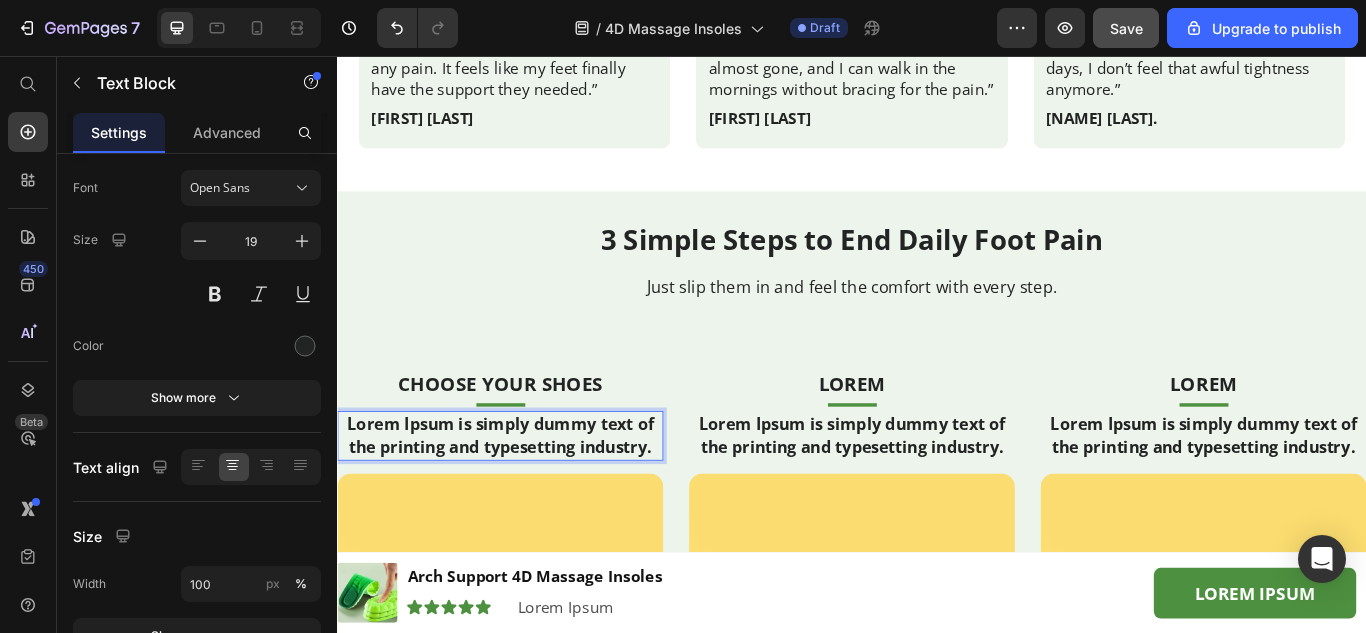 click on "Lorem Ipsum is simply dummy text of the printing and typesetting industry." at bounding box center (527, 498) 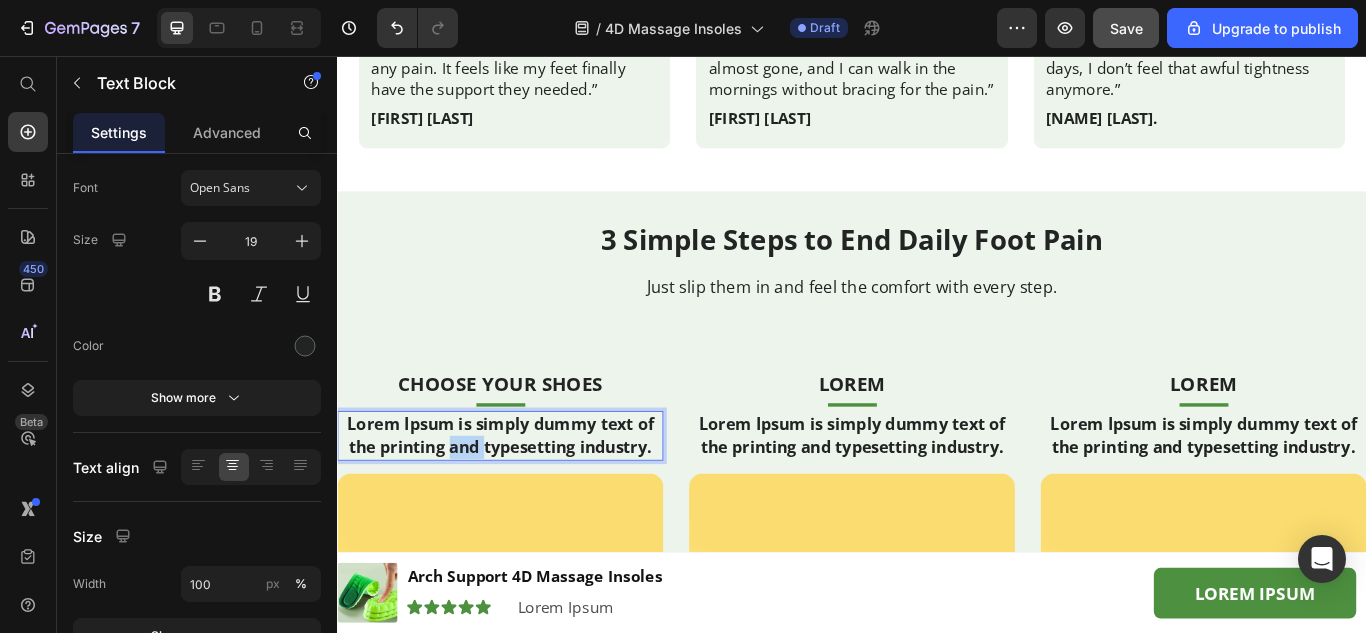 click on "Lorem Ipsum is simply dummy text of the printing and typesetting industry." at bounding box center [527, 498] 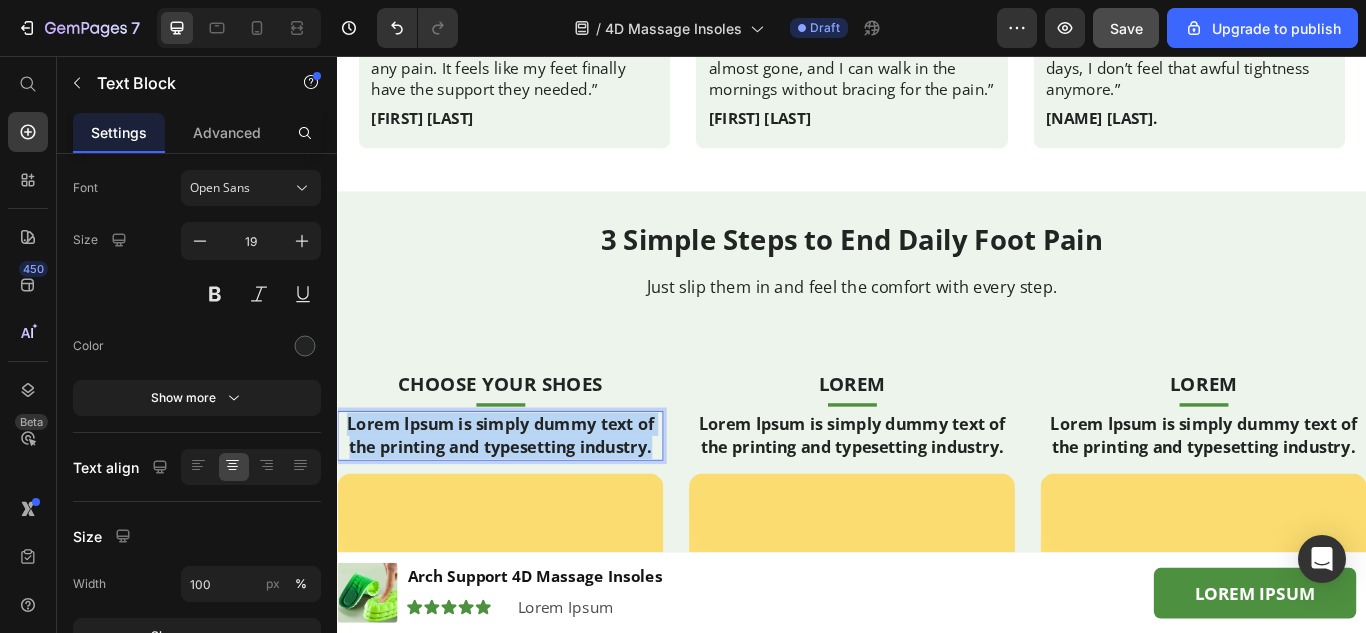 click on "Lorem Ipsum is simply dummy text of the printing and typesetting industry." at bounding box center [527, 498] 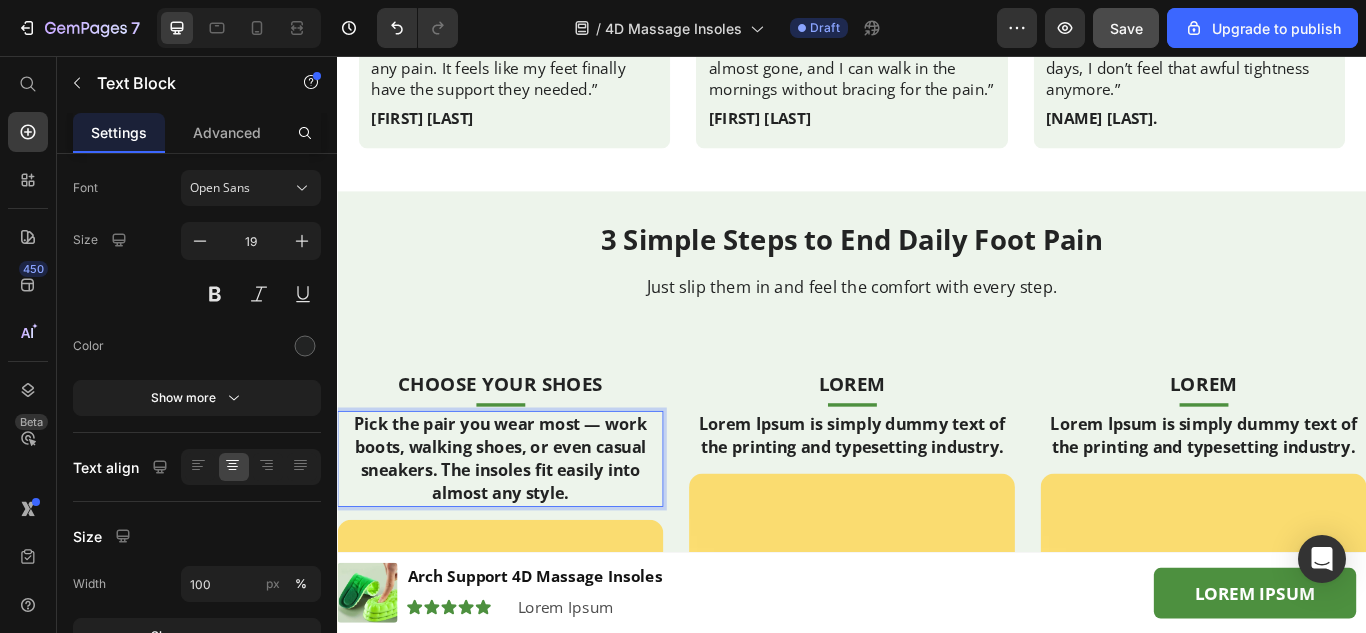 click on "Pick the pair you wear most — work boots, walking shoes, or even casual sneakers. The insoles fit easily into almost any style." at bounding box center [527, 525] 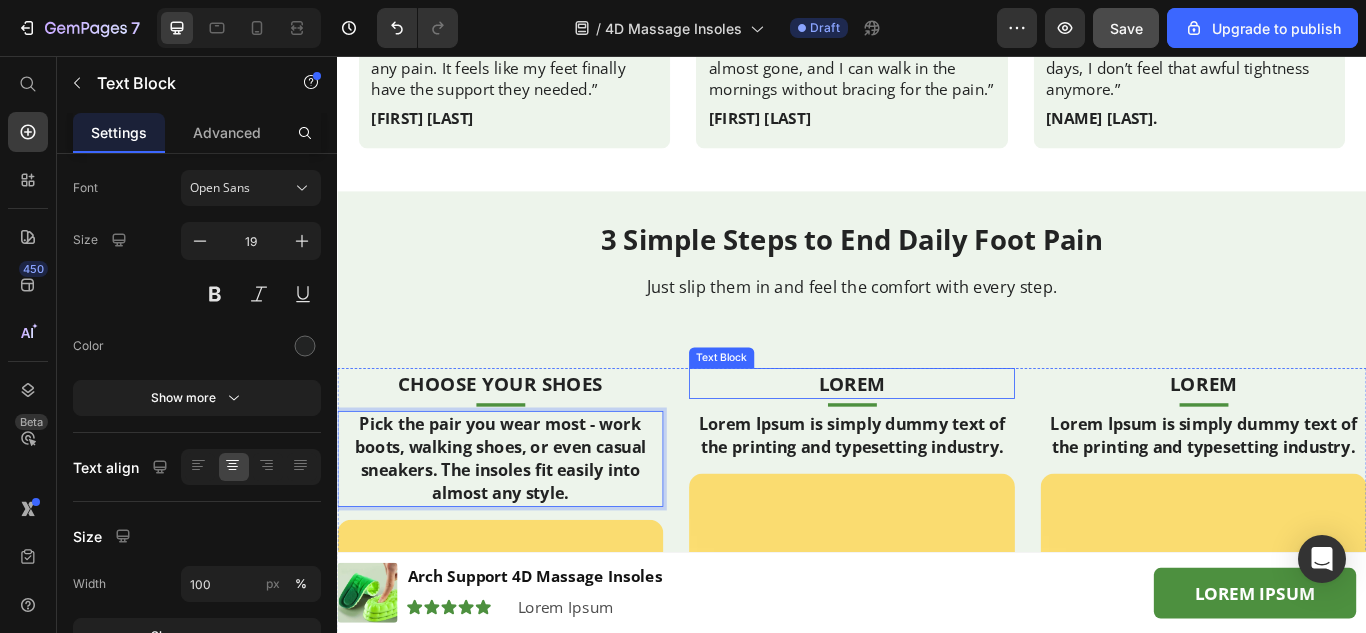 click on "Lorem" at bounding box center (937, 438) 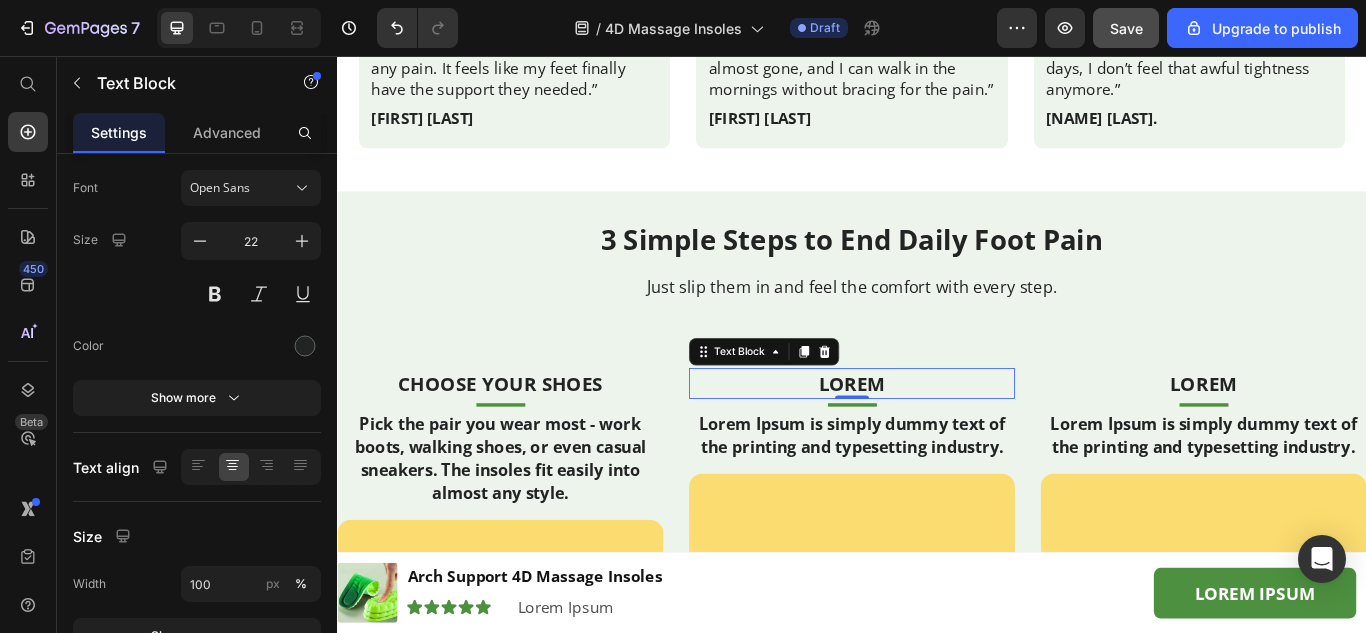 click on "Lorem" at bounding box center (937, 438) 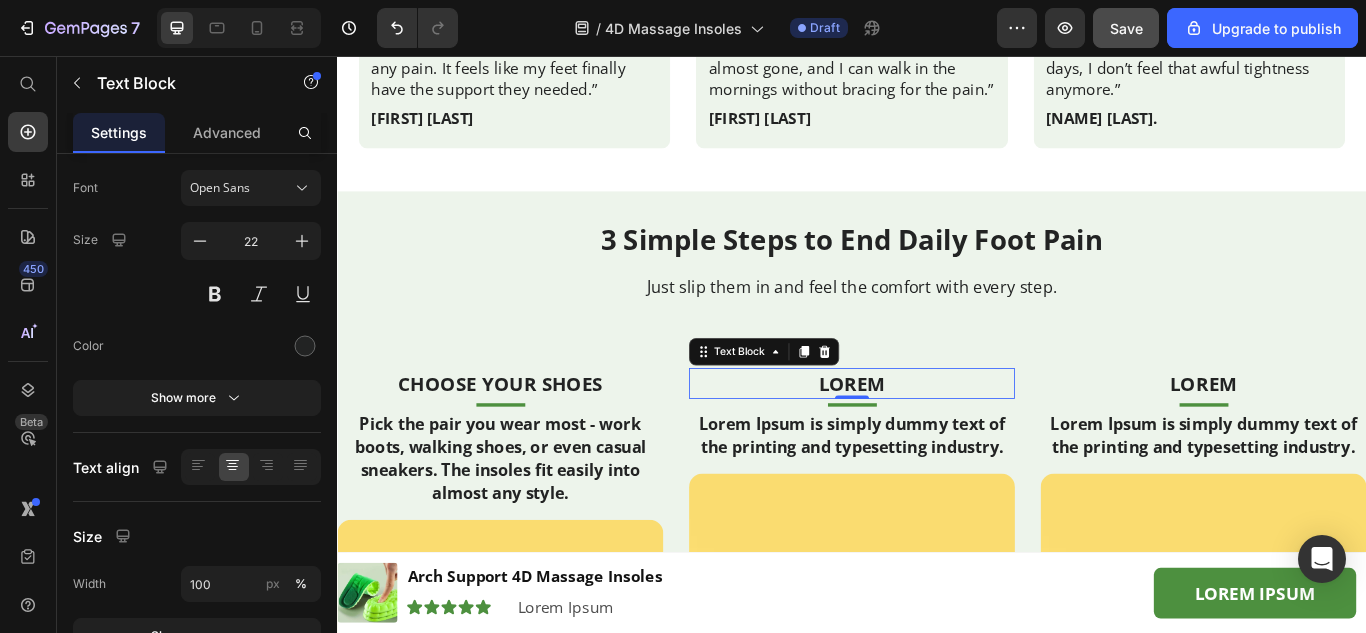 click on "Lorem" at bounding box center (937, 438) 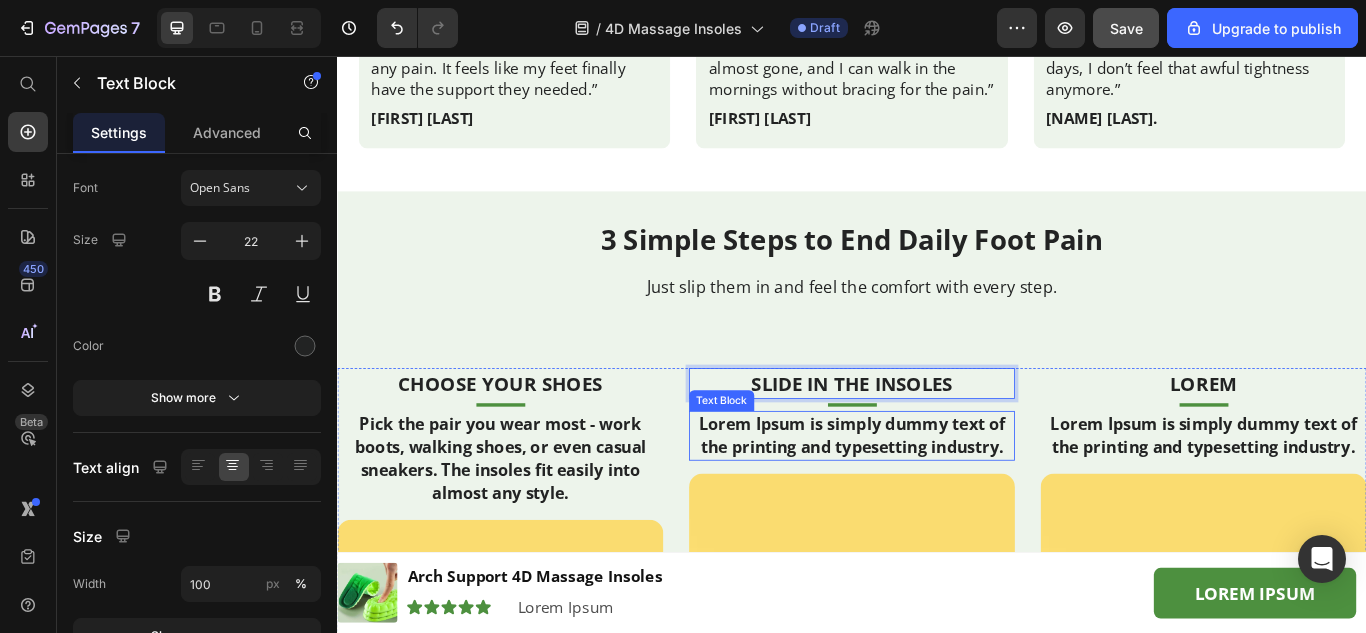 click on "Lorem Ipsum is simply dummy text of the printing and typesetting industry." at bounding box center (937, 498) 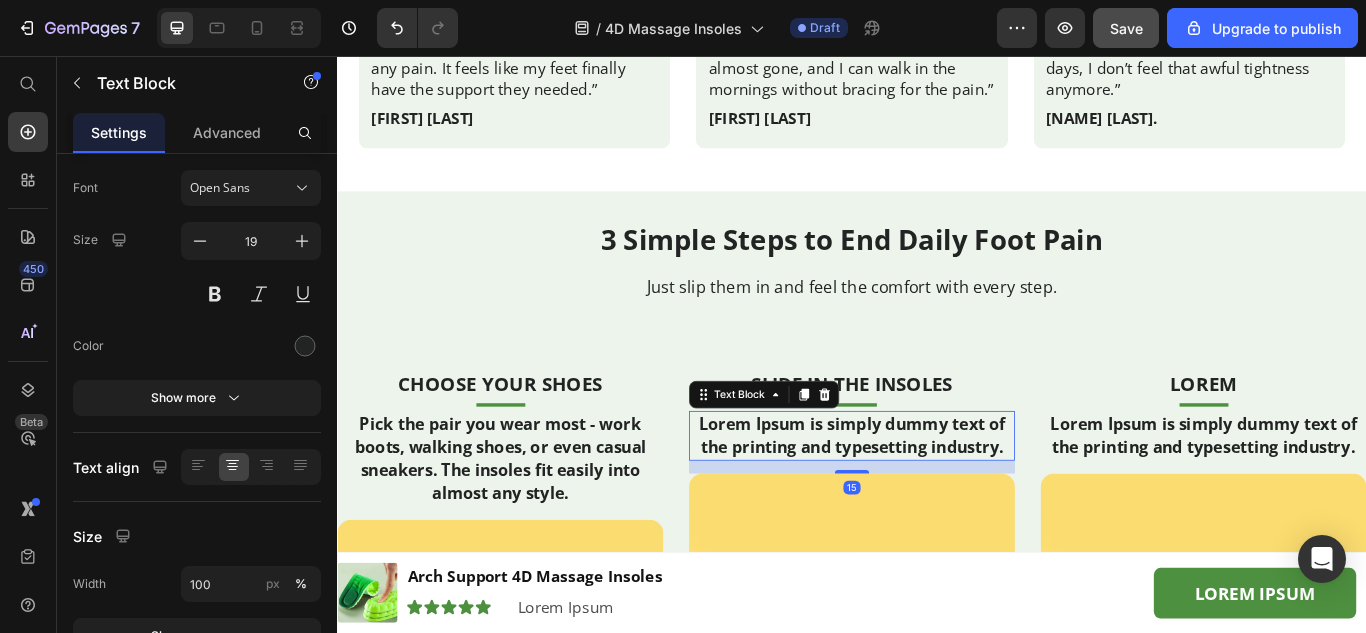 click on "Lorem Ipsum is simply dummy text of the printing and typesetting industry." at bounding box center (937, 498) 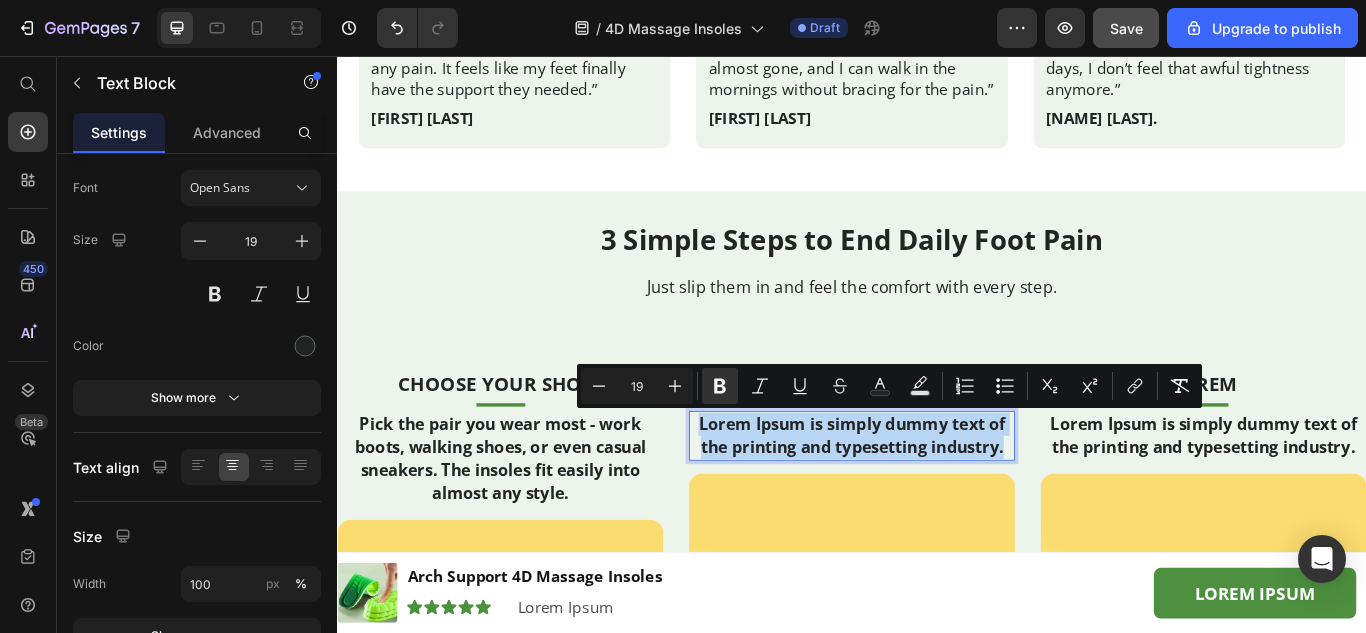 click on "Lorem Ipsum is simply dummy text of the printing and typesetting industry." at bounding box center (937, 498) 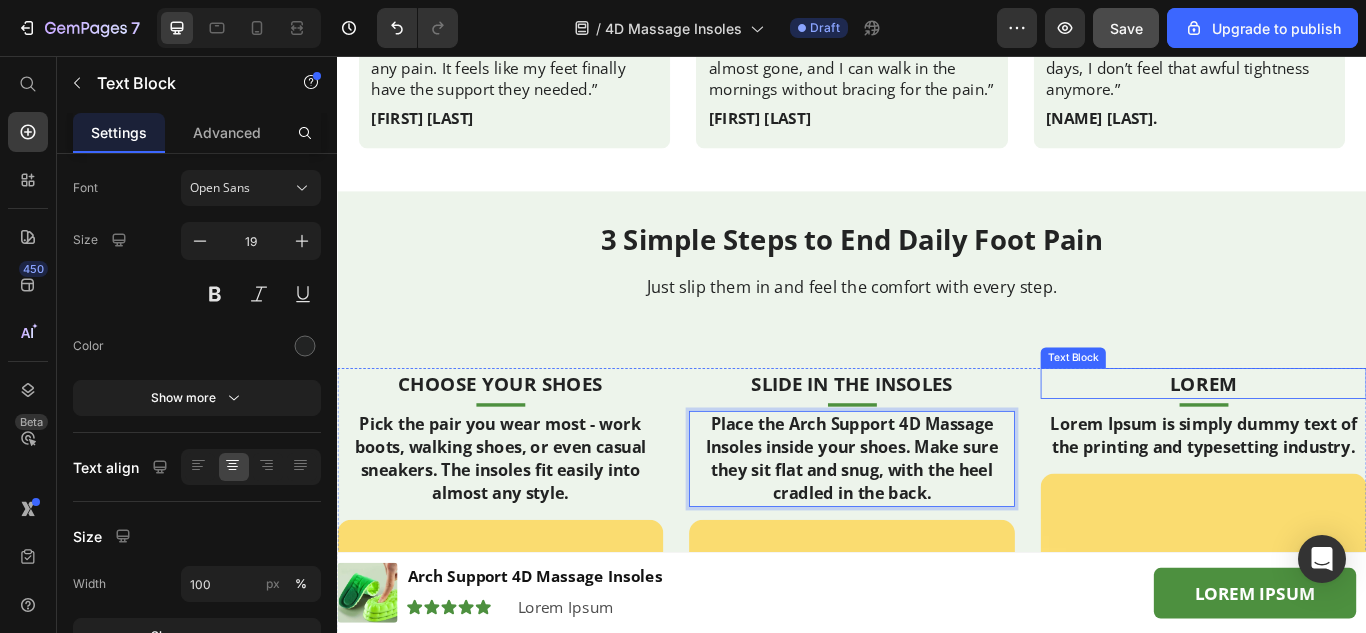 click on "Lorem" at bounding box center (1347, 438) 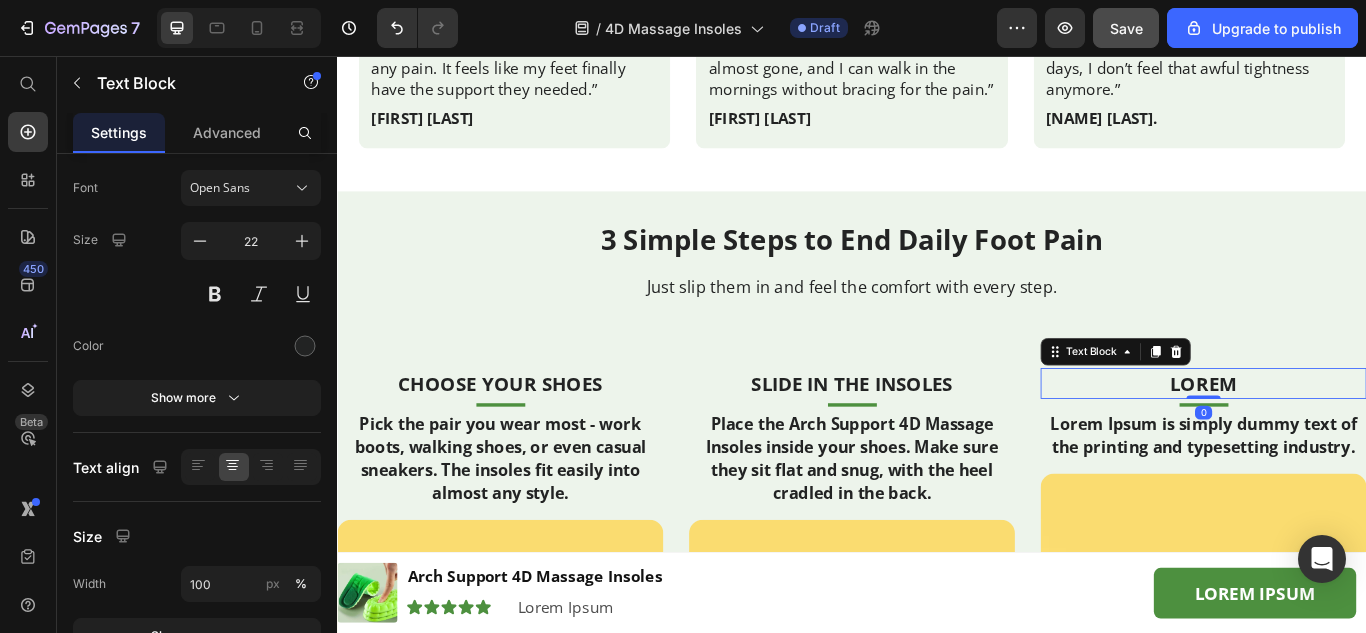 click on "Lorem" at bounding box center [1347, 438] 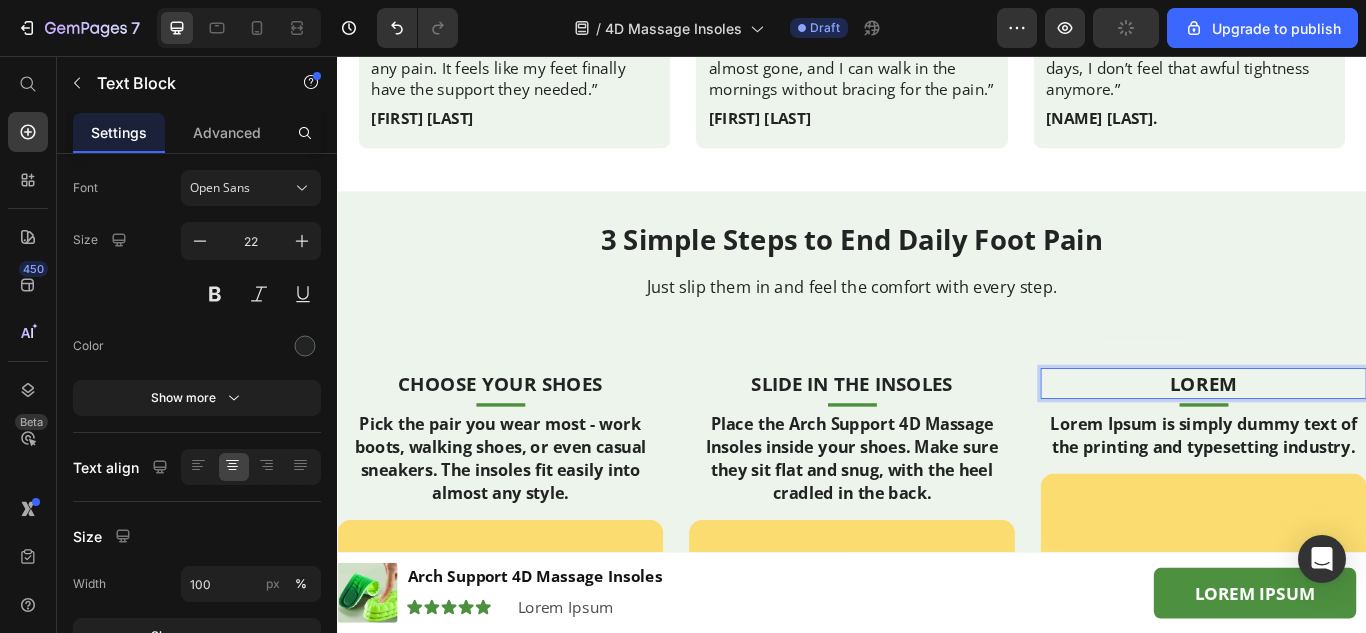 click on "Lorem" at bounding box center (1347, 438) 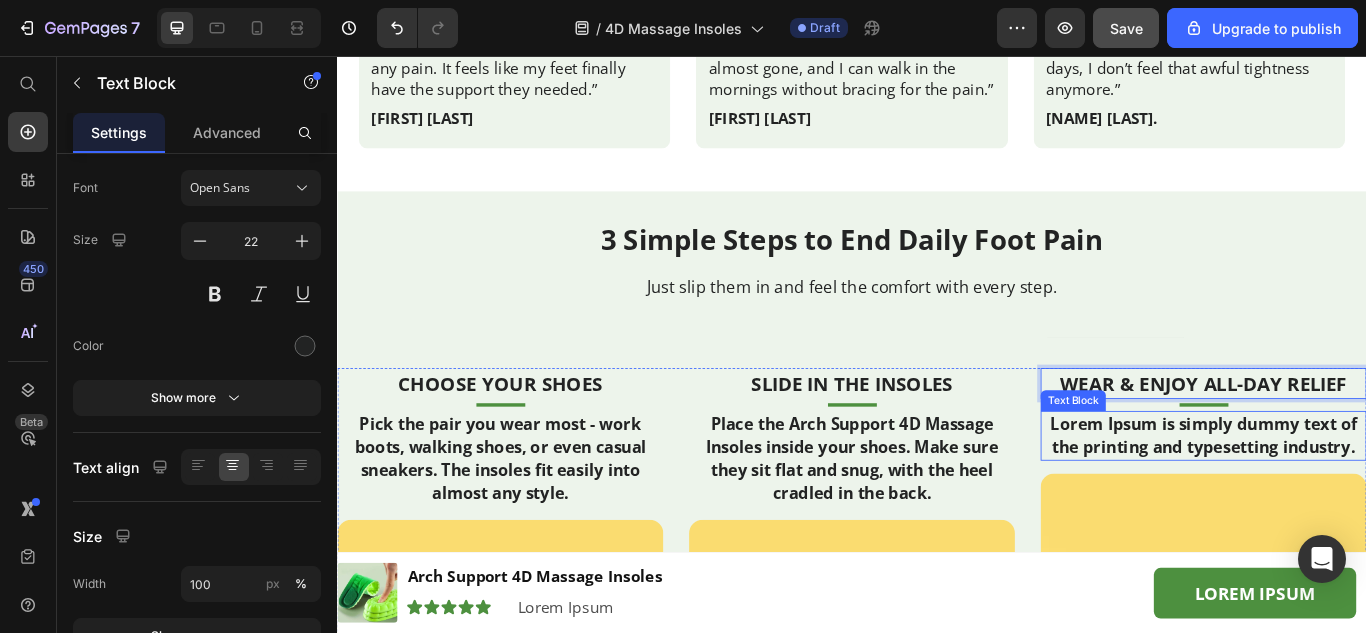 click on "Lorem Ipsum is simply dummy text of the printing and typesetting industry." at bounding box center (1347, 498) 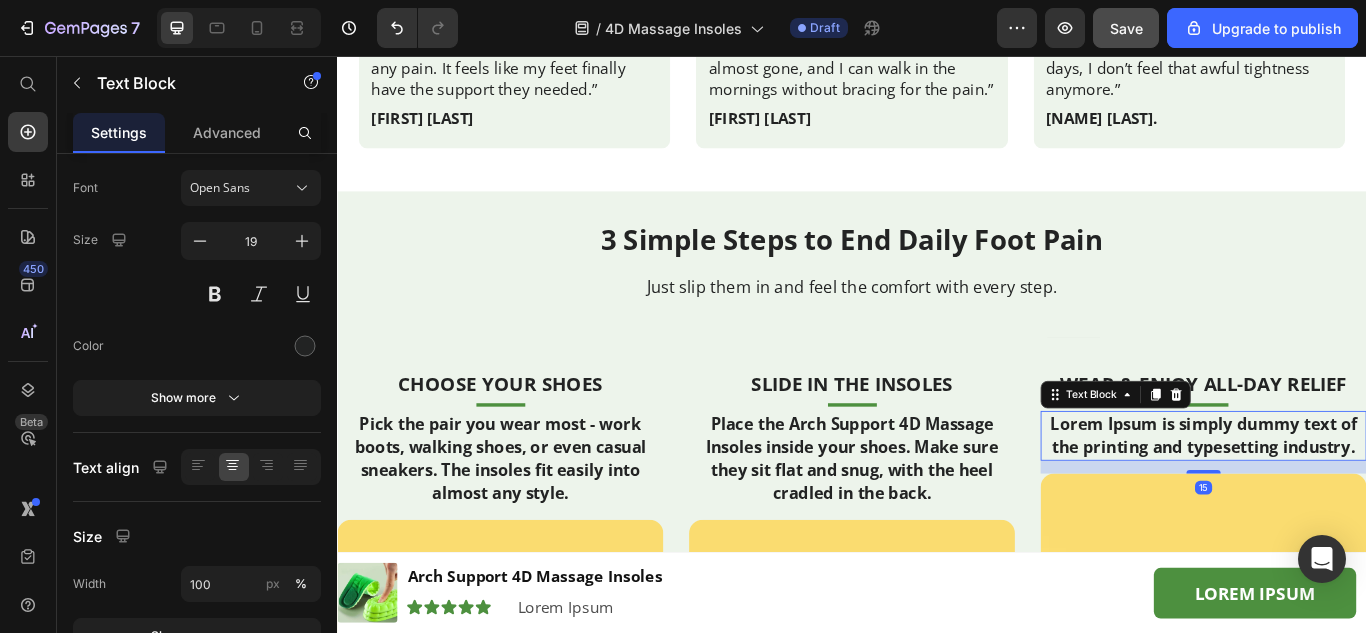 click on "Lorem Ipsum is simply dummy text of the printing and typesetting industry." at bounding box center [1347, 498] 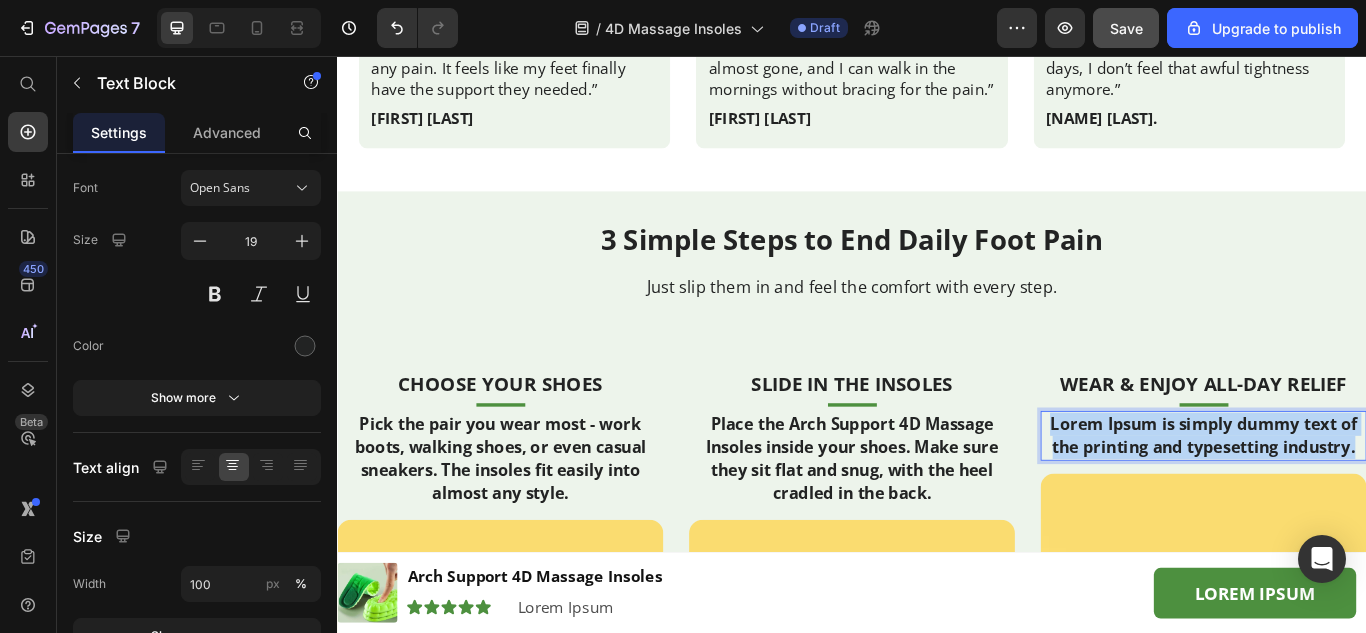 click on "Lorem Ipsum is simply dummy text of the printing and typesetting industry." at bounding box center (1347, 498) 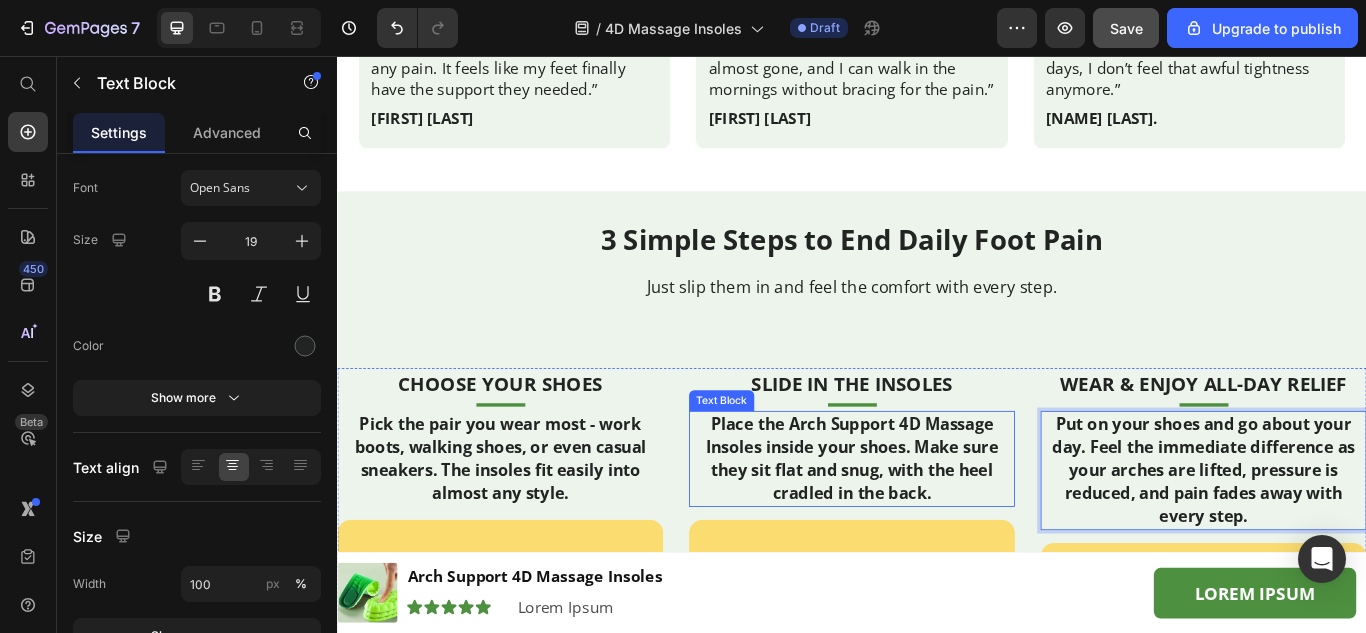 scroll, scrollTop: 5560, scrollLeft: 0, axis: vertical 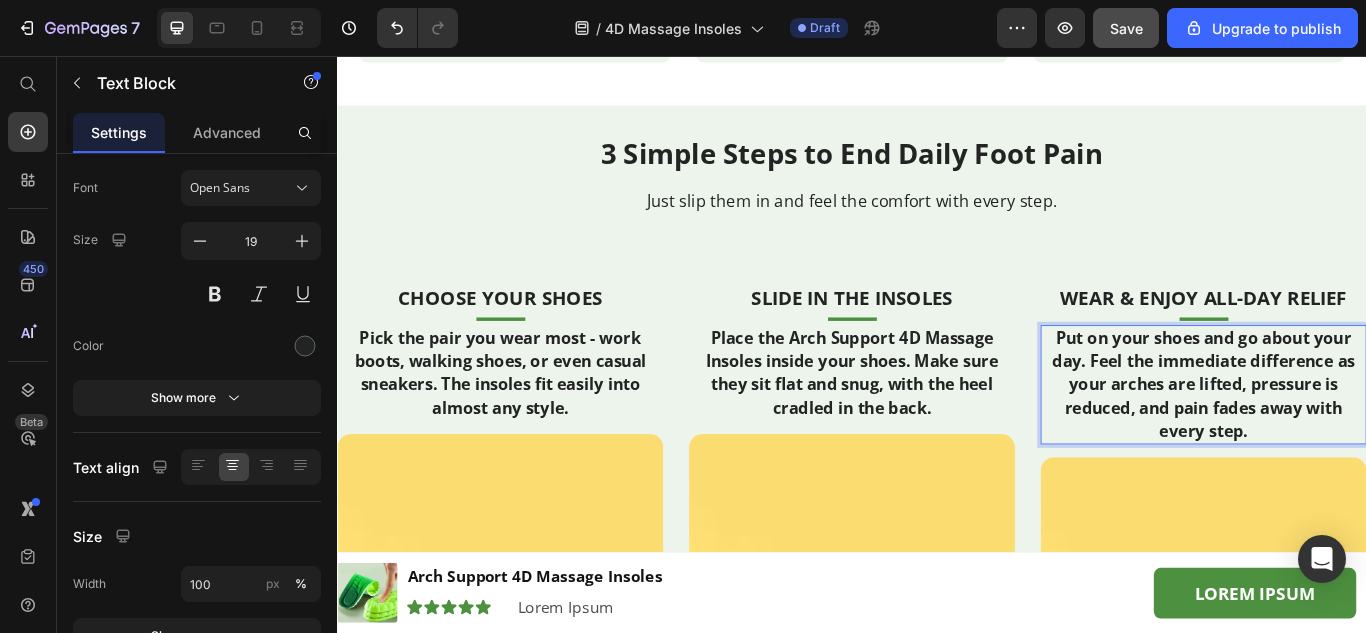 click on "Put on your shoes and go about your day. Feel the immediate difference as your arches are lifted, pressure is reduced, and pain fades away with every step." at bounding box center [1347, 439] 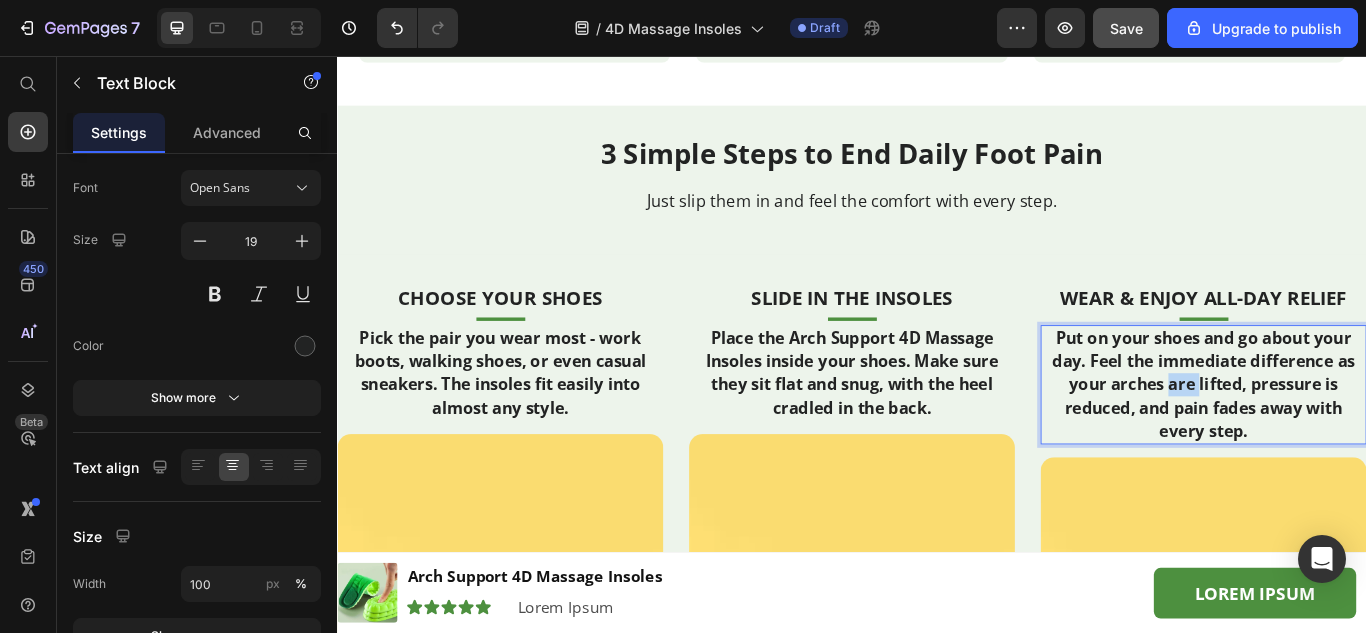 click on "Put on your shoes and go about your day. Feel the immediate difference as your arches are lifted, pressure is reduced, and pain fades away with every step." at bounding box center (1347, 439) 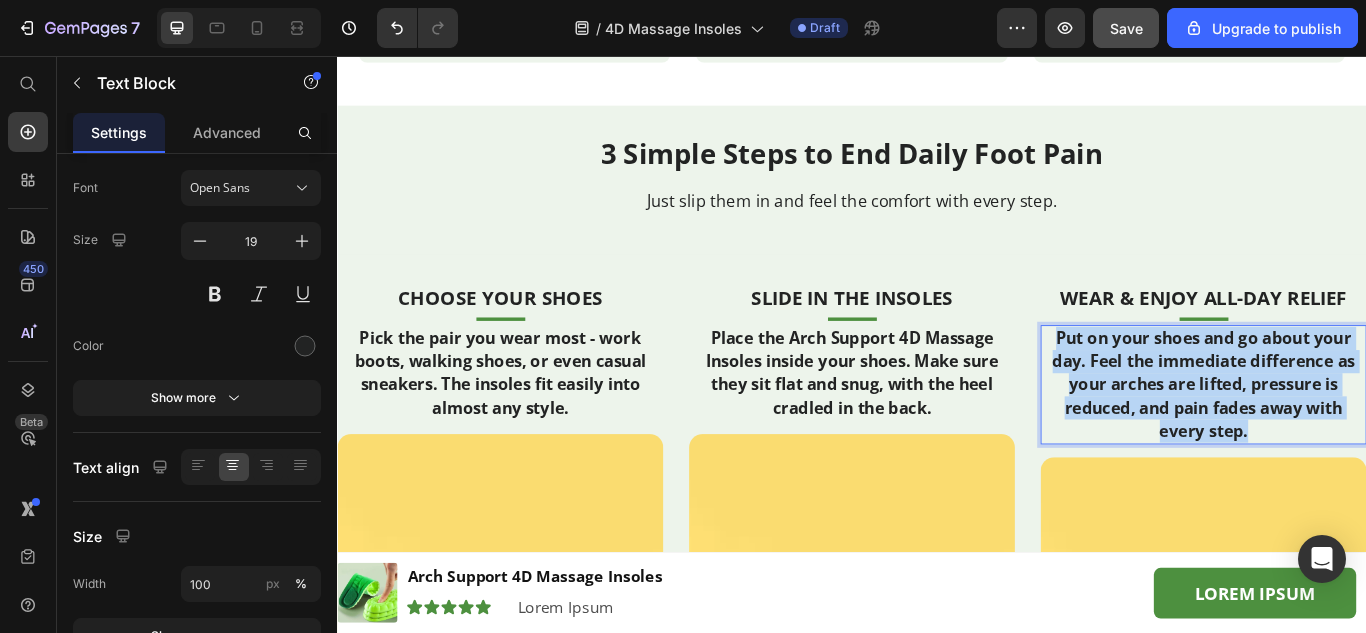 click on "Put on your shoes and go about your day. Feel the immediate difference as your arches are lifted, pressure is reduced, and pain fades away with every step." at bounding box center [1347, 439] 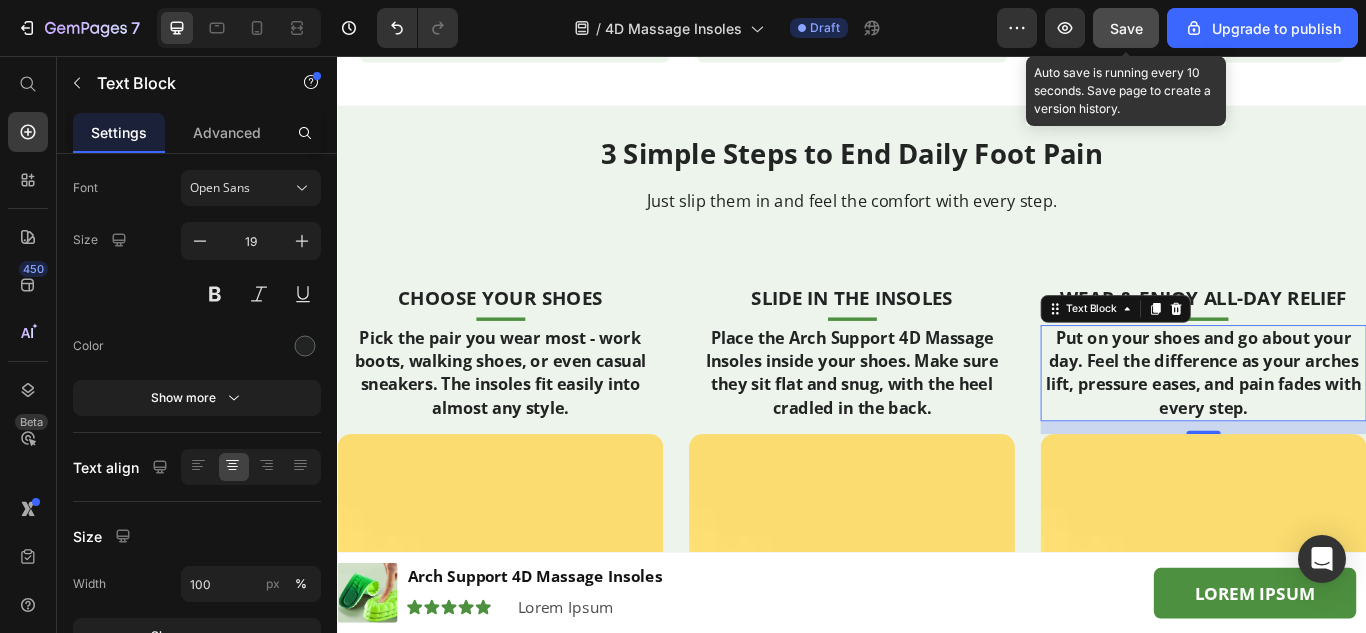 drag, startPoint x: 1132, startPoint y: 35, endPoint x: 805, endPoint y: 50, distance: 327.34384 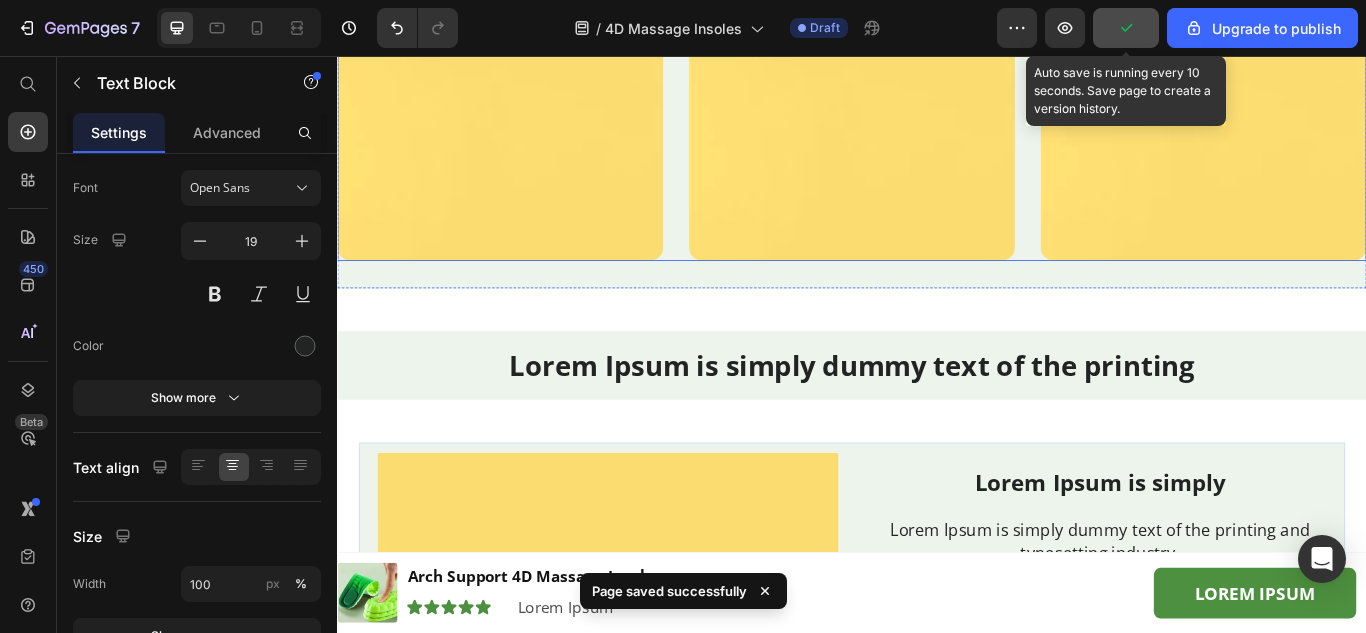 scroll, scrollTop: 6260, scrollLeft: 0, axis: vertical 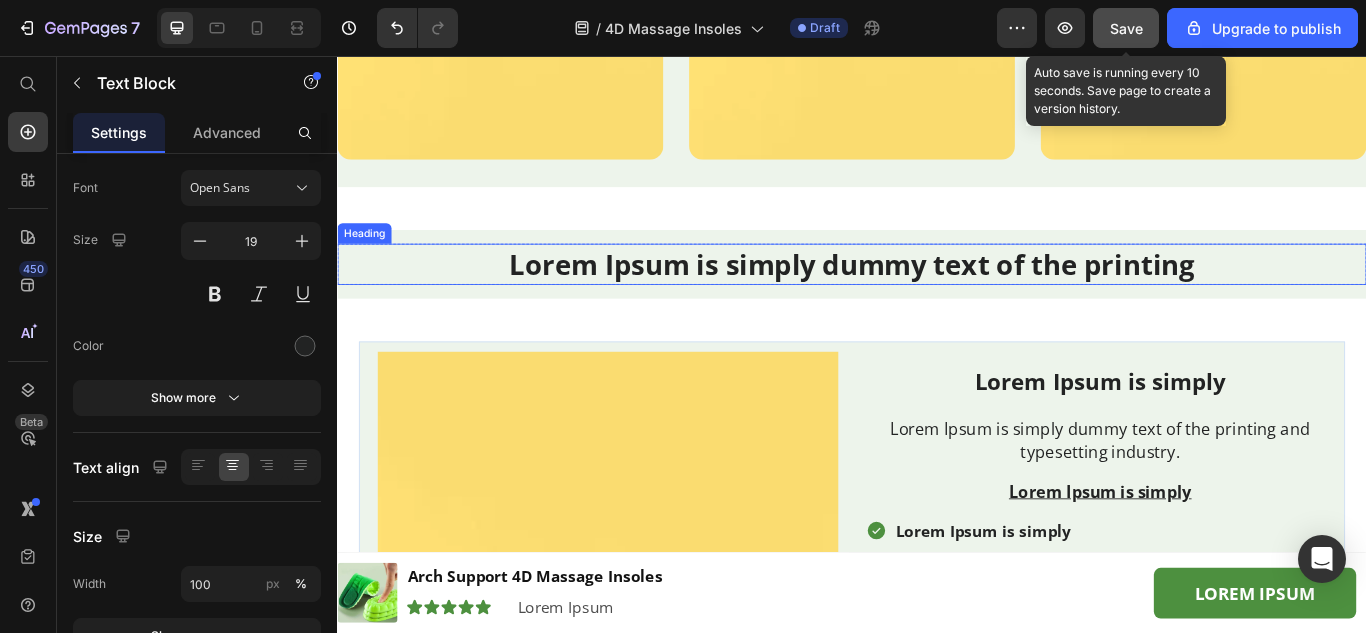 click on "Lorem Ipsum is simply dummy text of the printing" at bounding box center (937, 299) 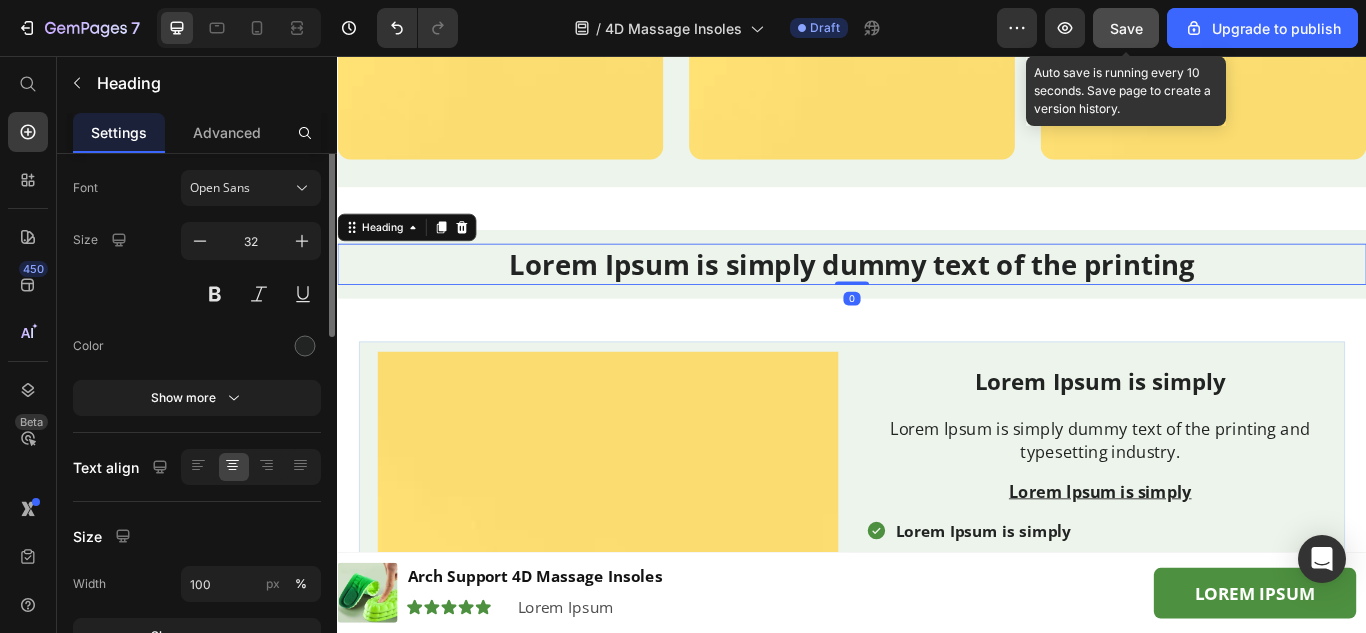 scroll, scrollTop: 0, scrollLeft: 0, axis: both 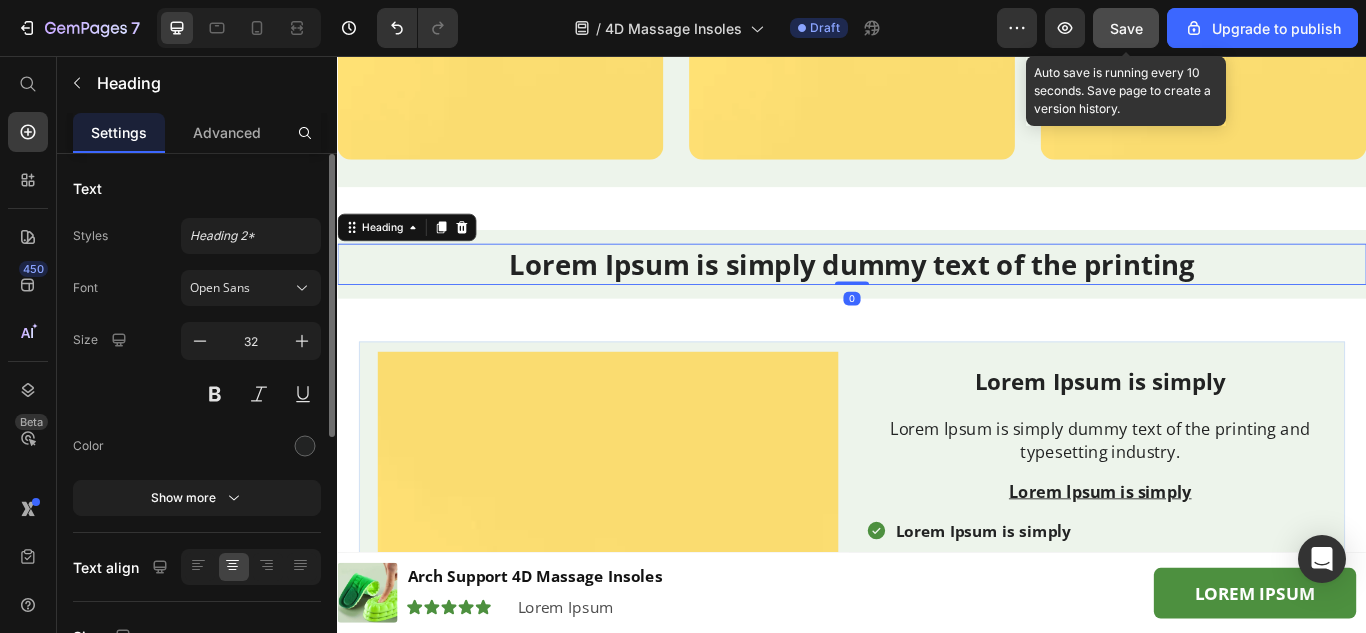 click on "Lorem Ipsum is simply dummy text of the printing" at bounding box center [937, 299] 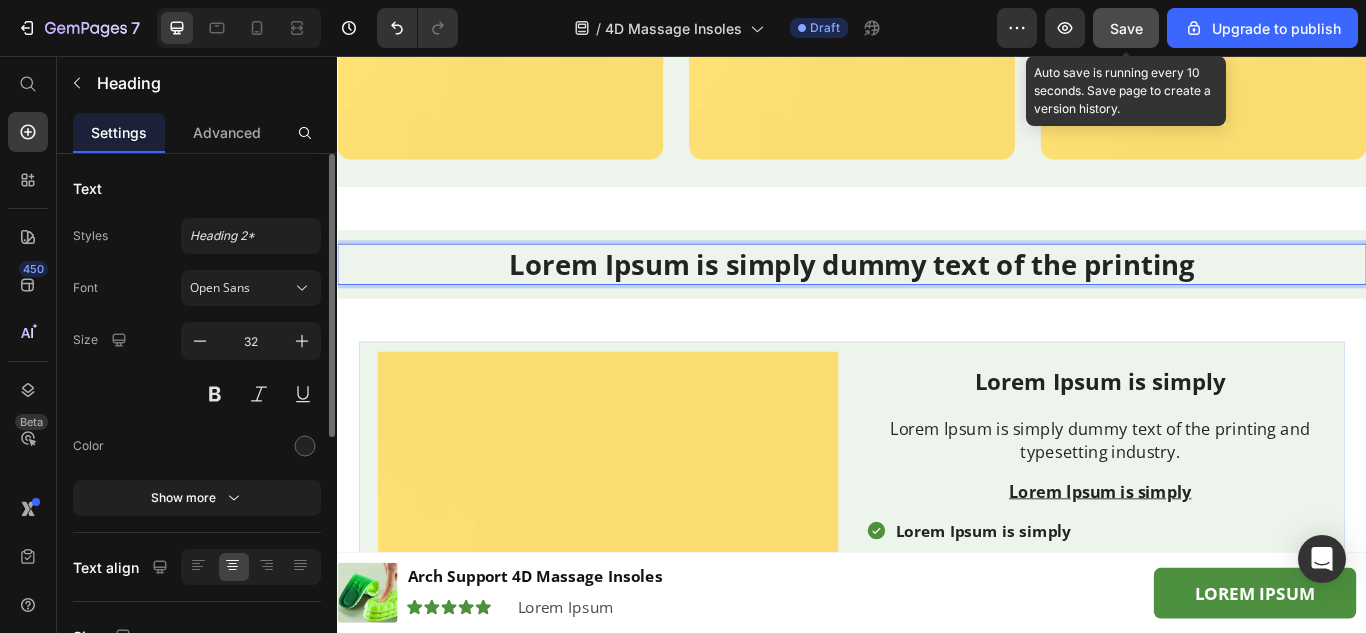 click on "Lorem Ipsum is simply dummy text of the printing" at bounding box center (937, 299) 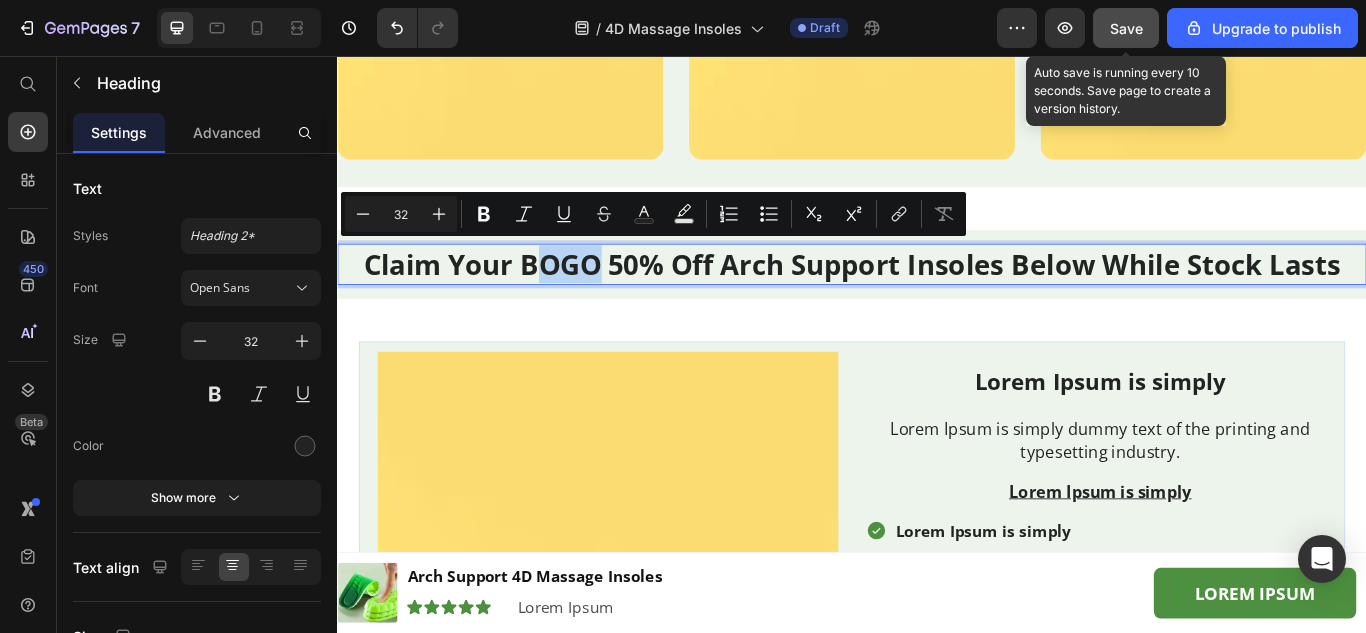 drag, startPoint x: 565, startPoint y: 298, endPoint x: 627, endPoint y: 306, distance: 62.514 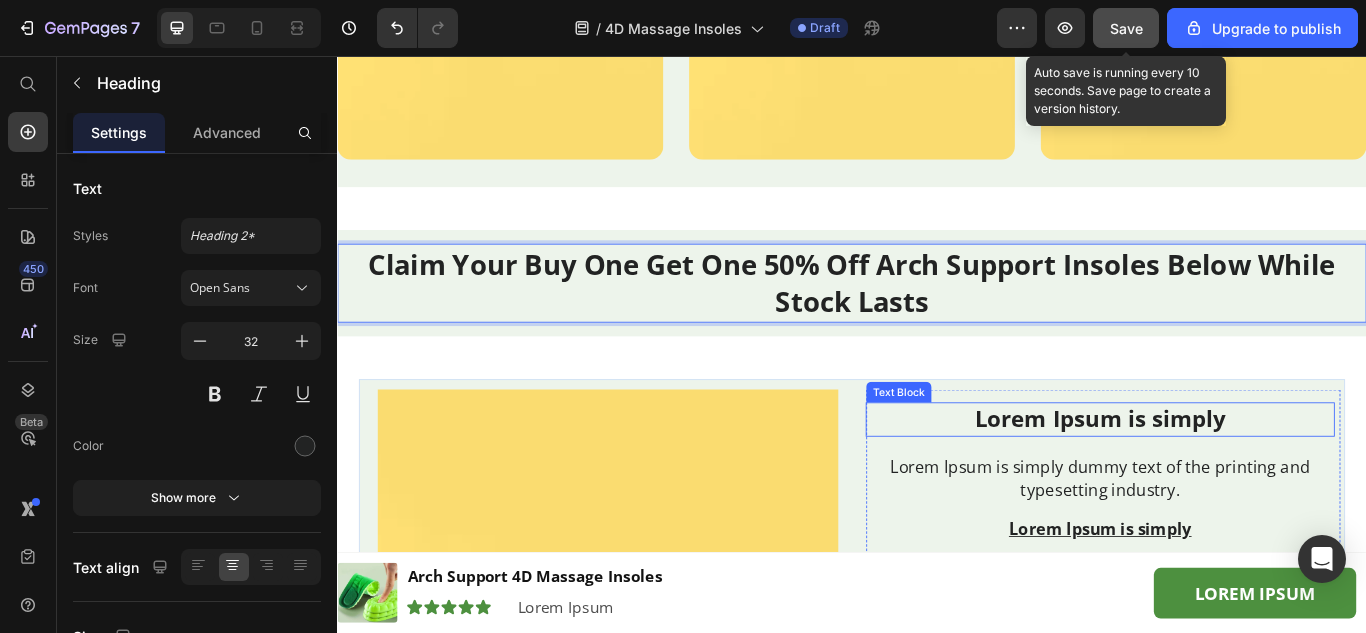 click on "Lorem Ipsum is simply" at bounding box center (1226, 480) 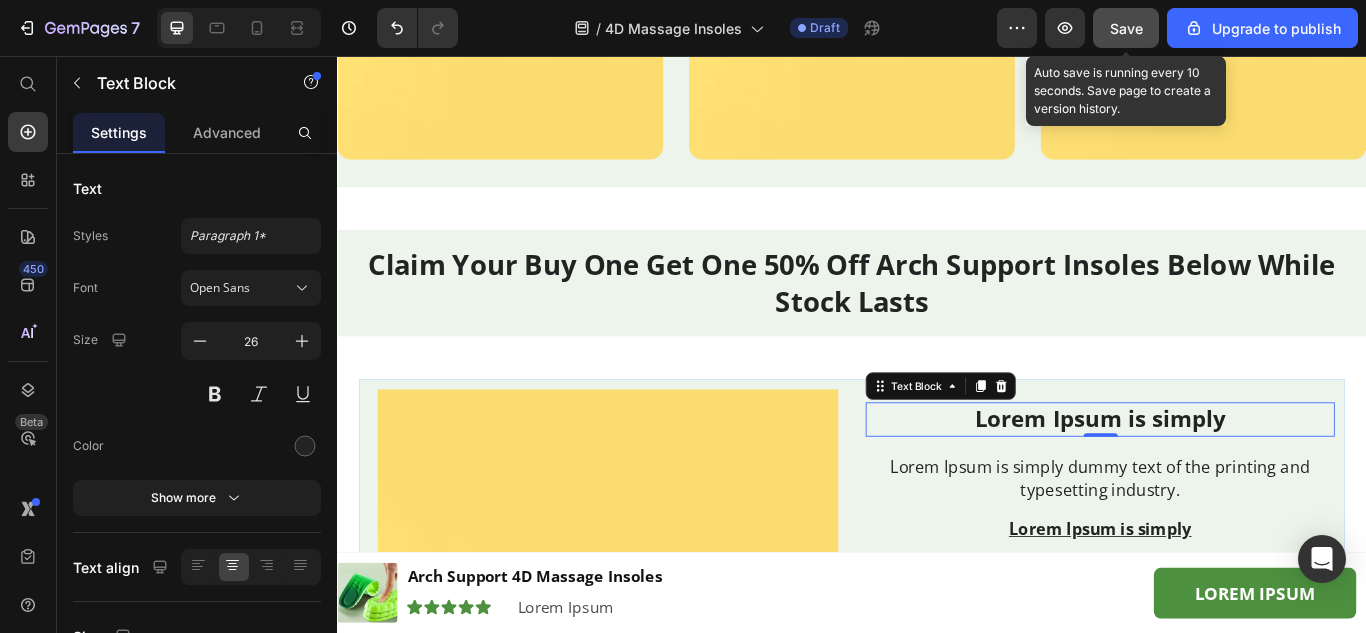 click on "Lorem Ipsum is simply" at bounding box center [1226, 480] 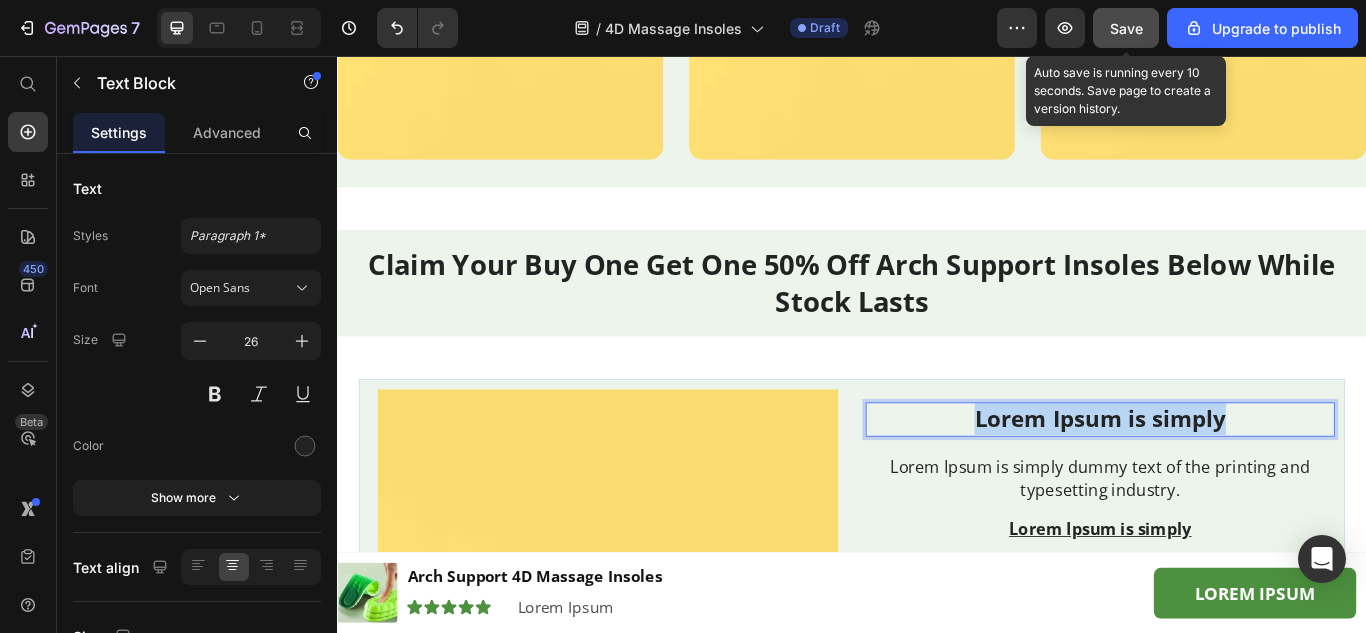 click on "Lorem Ipsum is simply" at bounding box center [1226, 480] 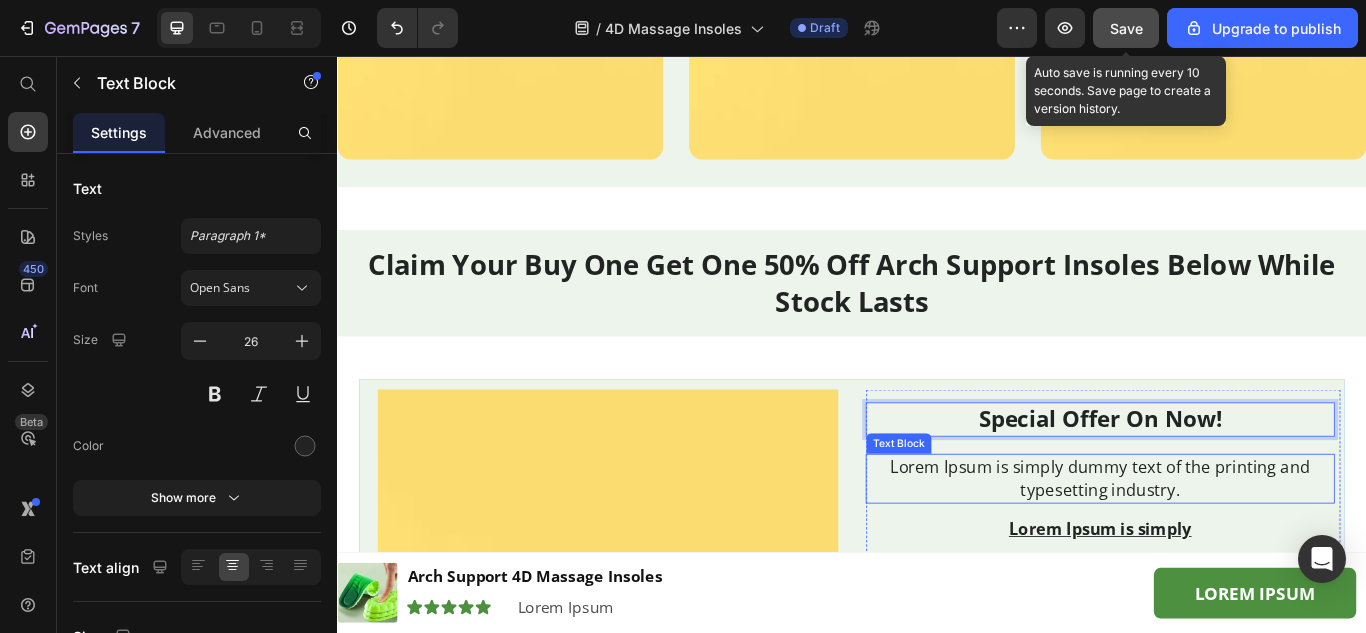 click on "Lorem Ipsum is simply dummy text of the printing and typesetting industry." at bounding box center [1226, 549] 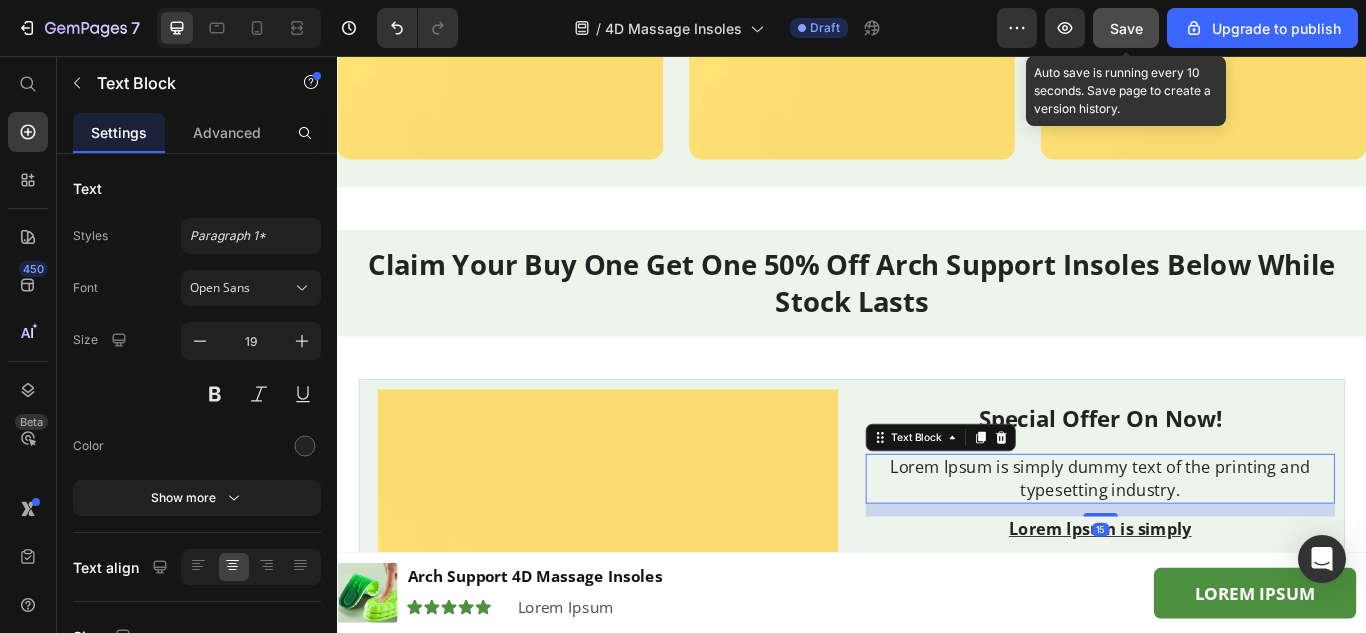 click on "Lorem Ipsum is simply dummy text of the printing and typesetting industry." at bounding box center [1226, 549] 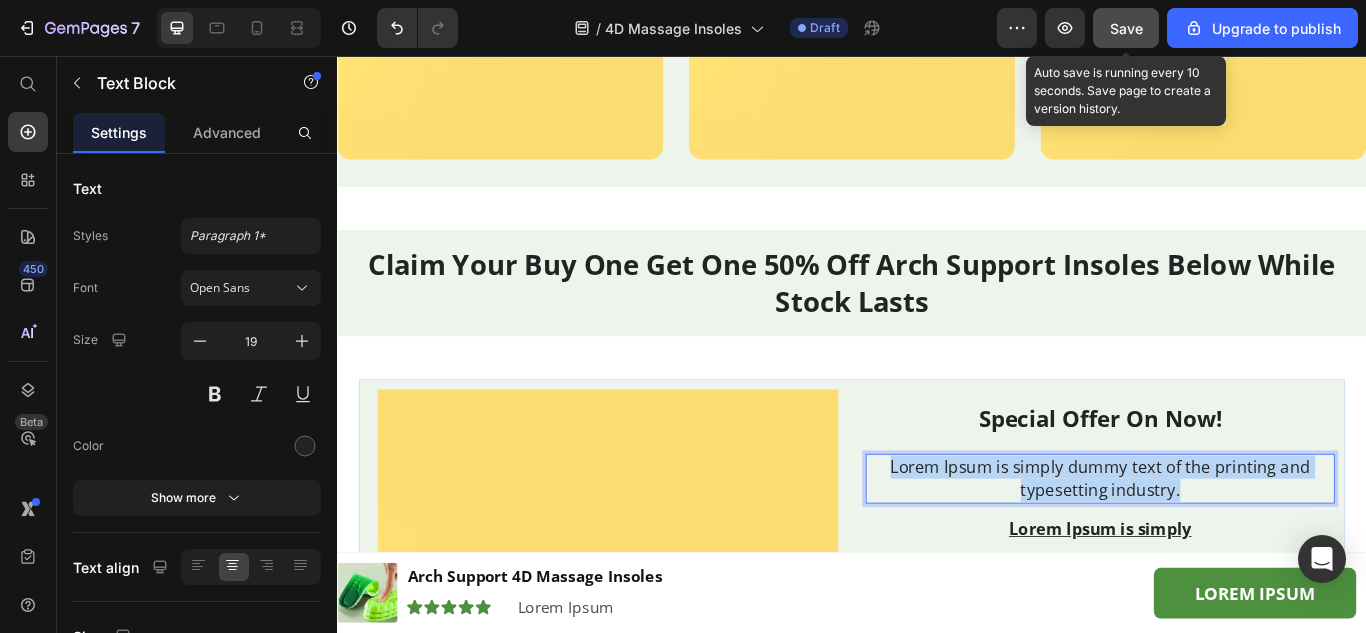 click on "Lorem Ipsum is simply dummy text of the printing and typesetting industry." at bounding box center (1226, 549) 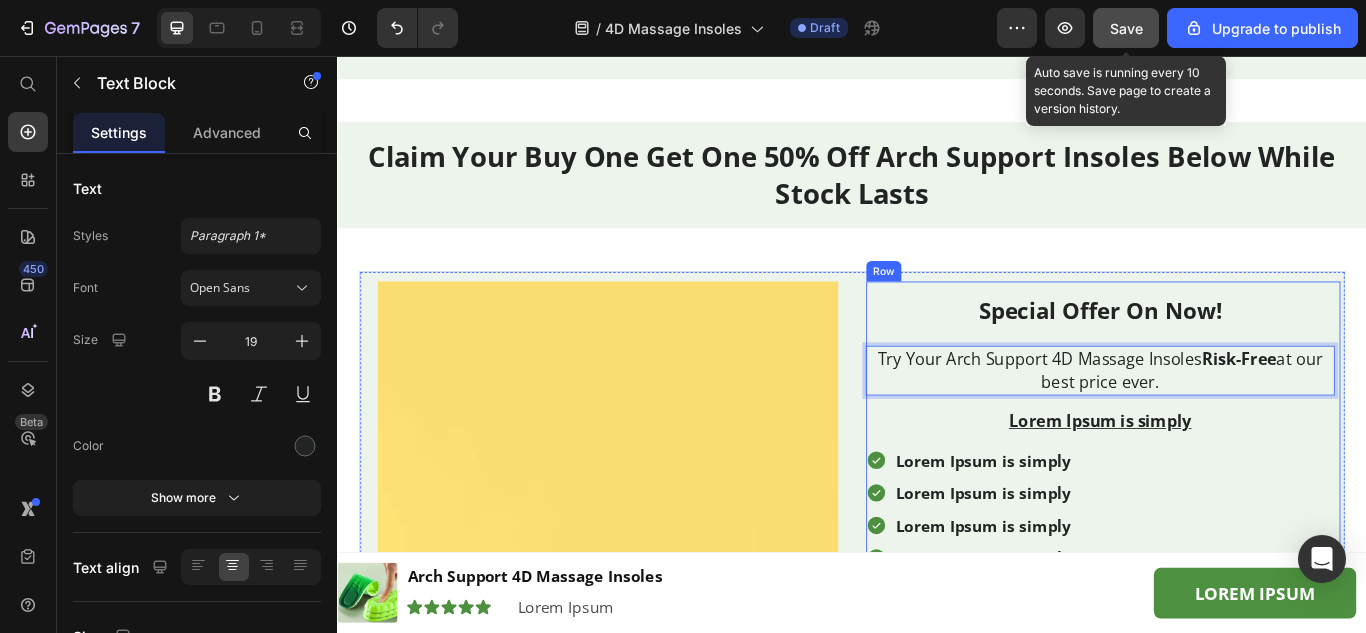 scroll, scrollTop: 6460, scrollLeft: 0, axis: vertical 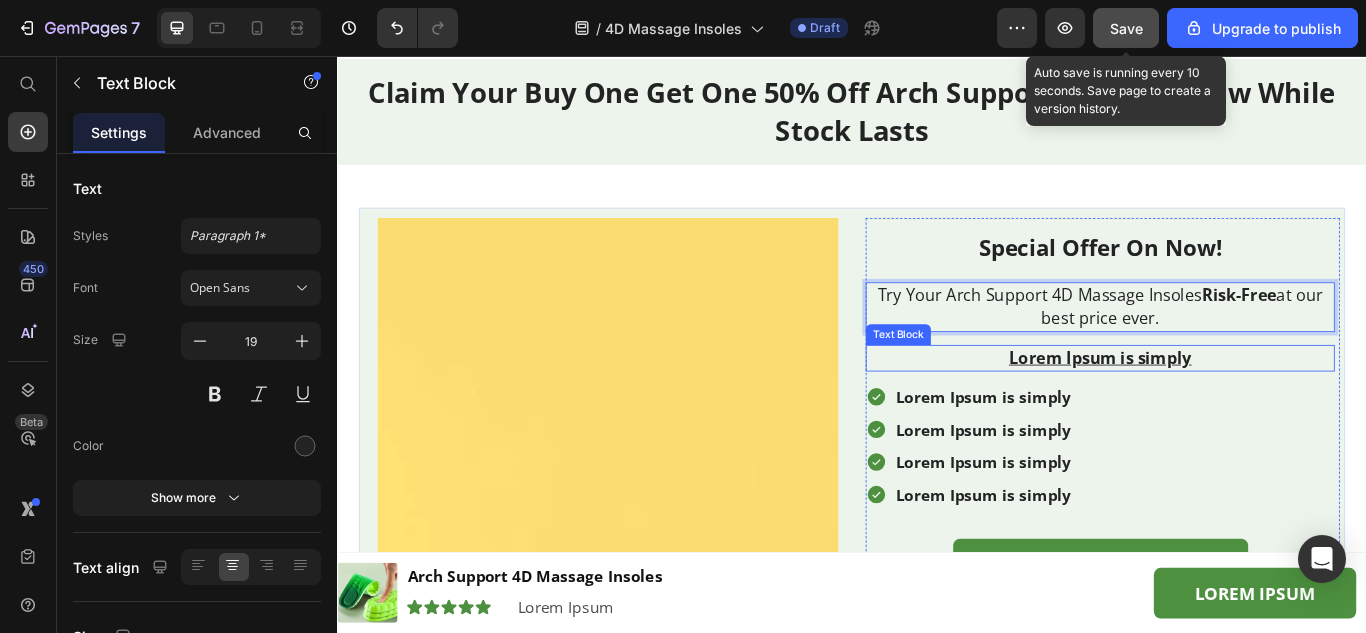 click on "Lorem Ipsum is simply" at bounding box center [1226, 408] 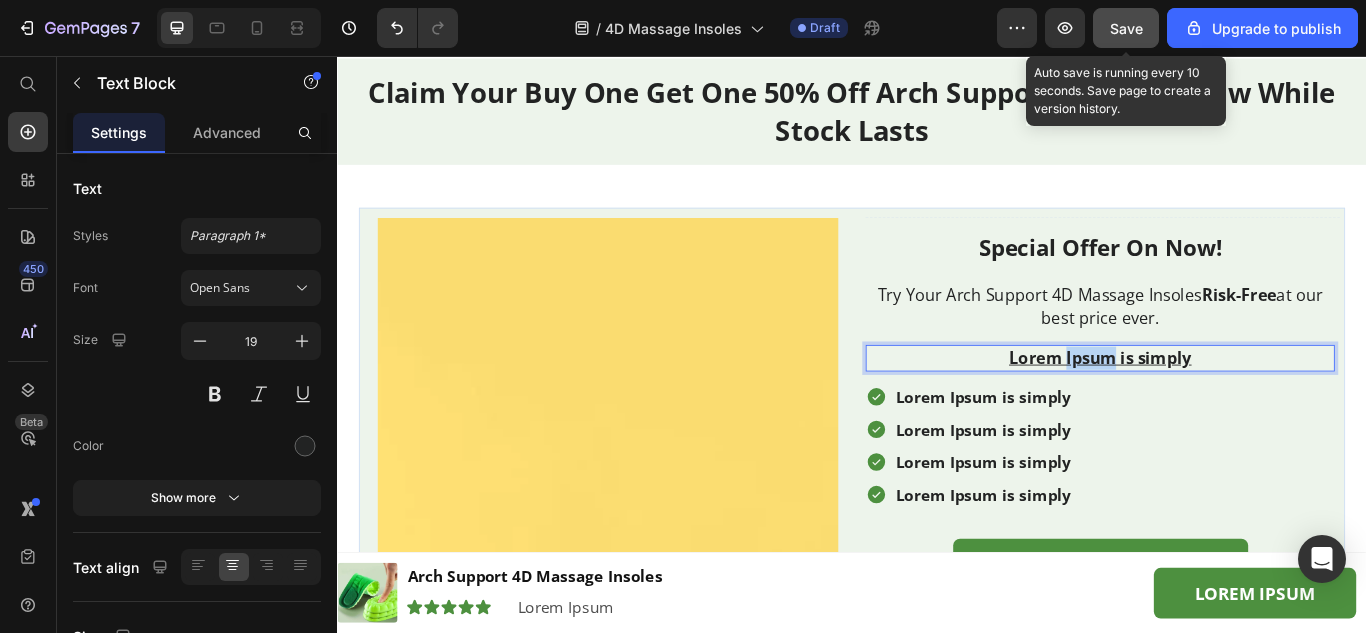 click on "Lorem Ipsum is simply" at bounding box center (1226, 408) 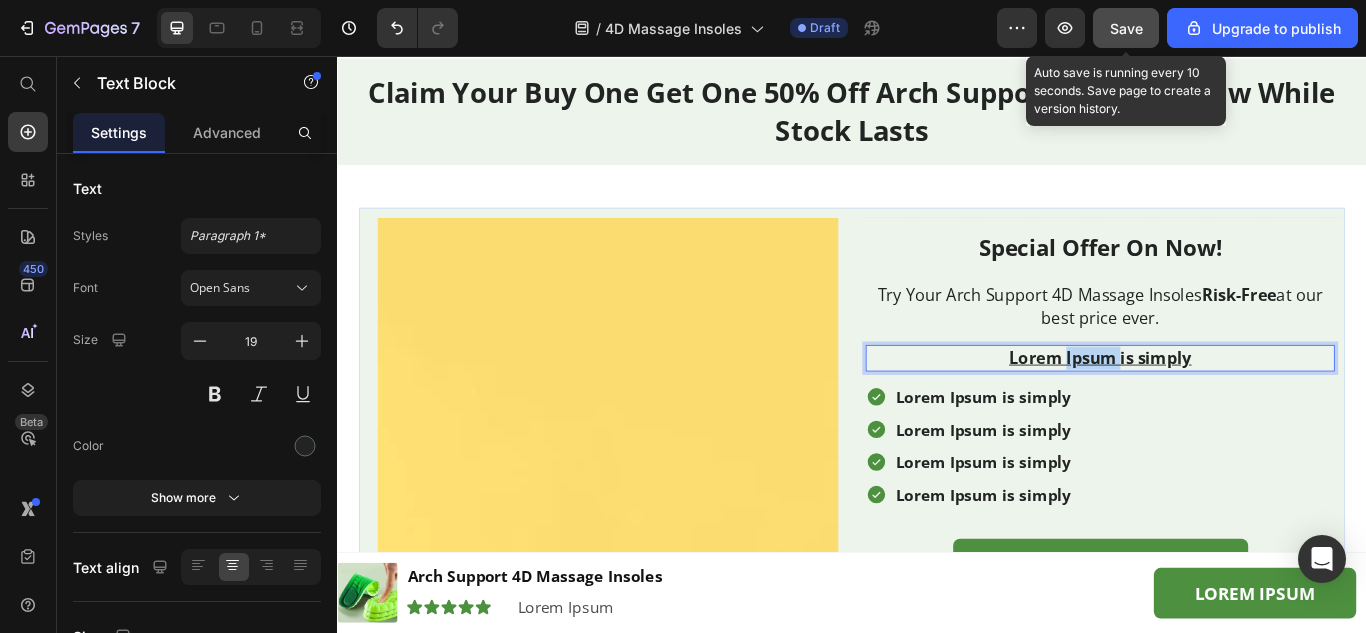 click on "Lorem Ipsum is simply" at bounding box center (1226, 408) 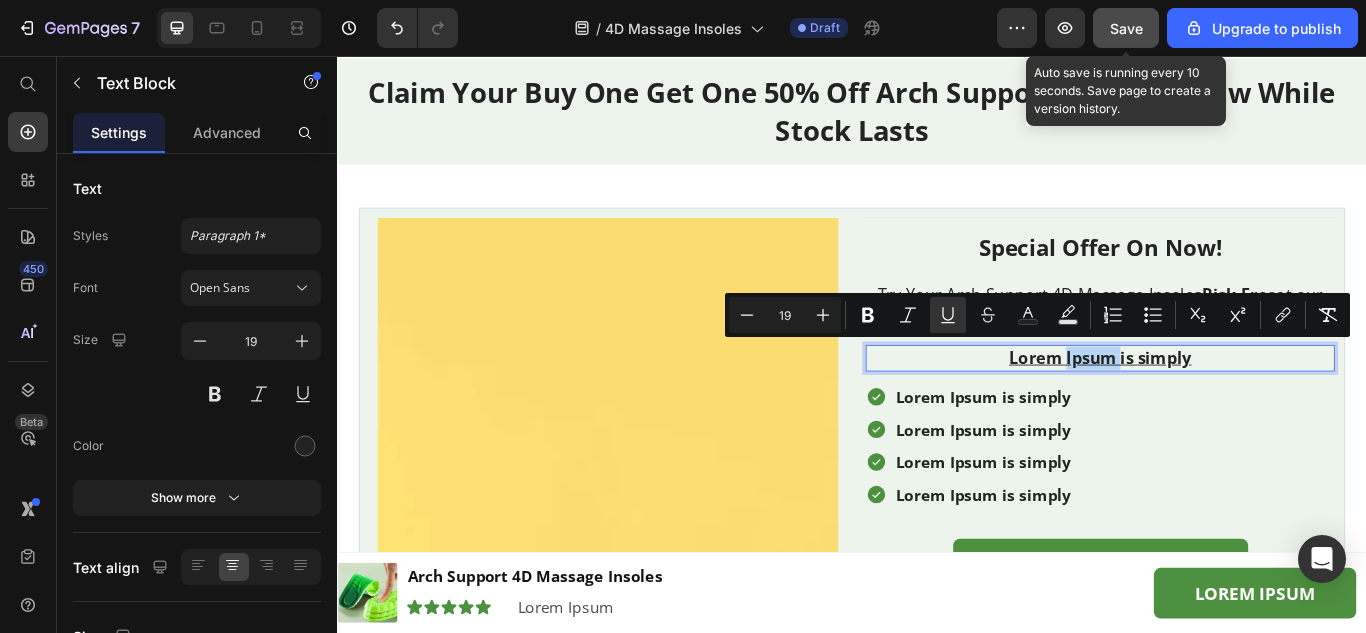 click on "Lorem Ipsum is simply" at bounding box center [1226, 408] 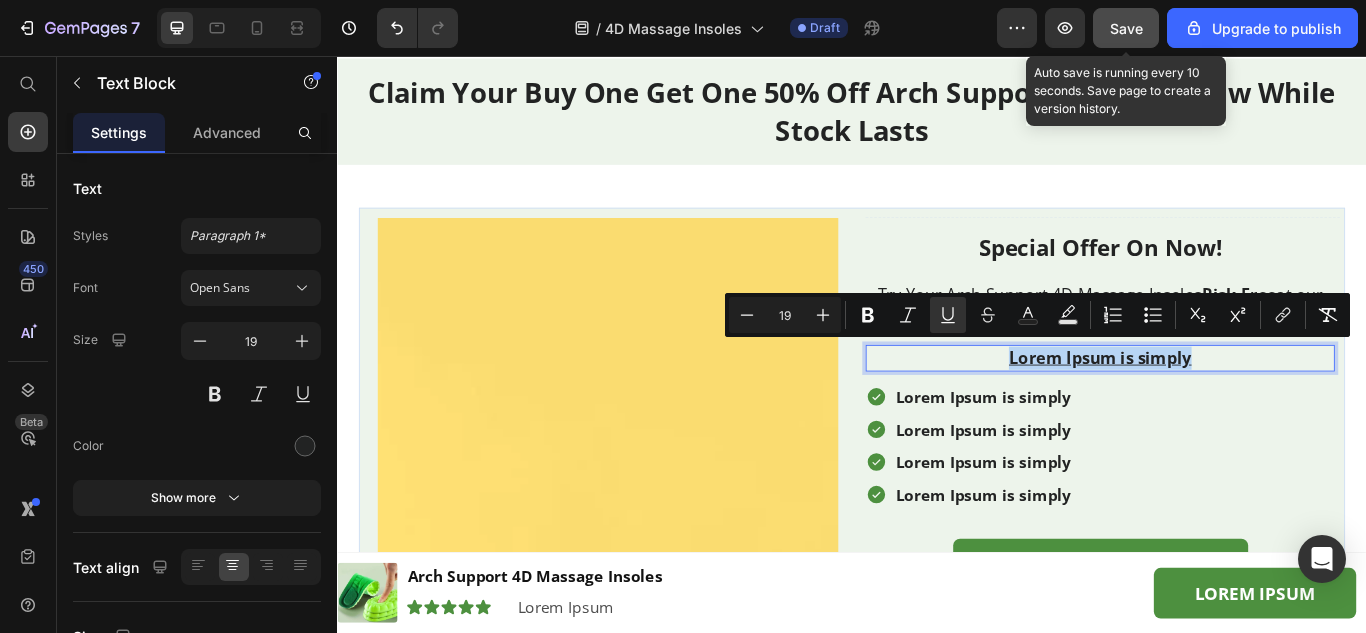 click on "Lorem Ipsum is simply" at bounding box center [1226, 408] 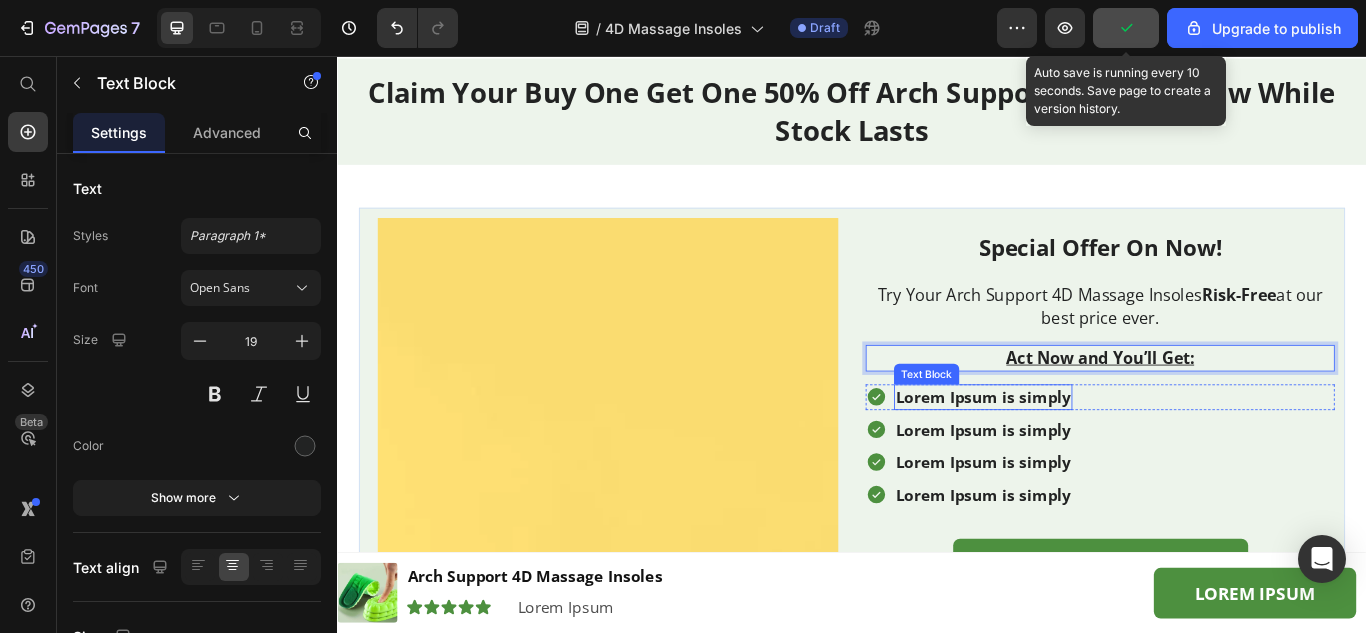 click on "Lorem Ipsum is simply" at bounding box center [1090, 454] 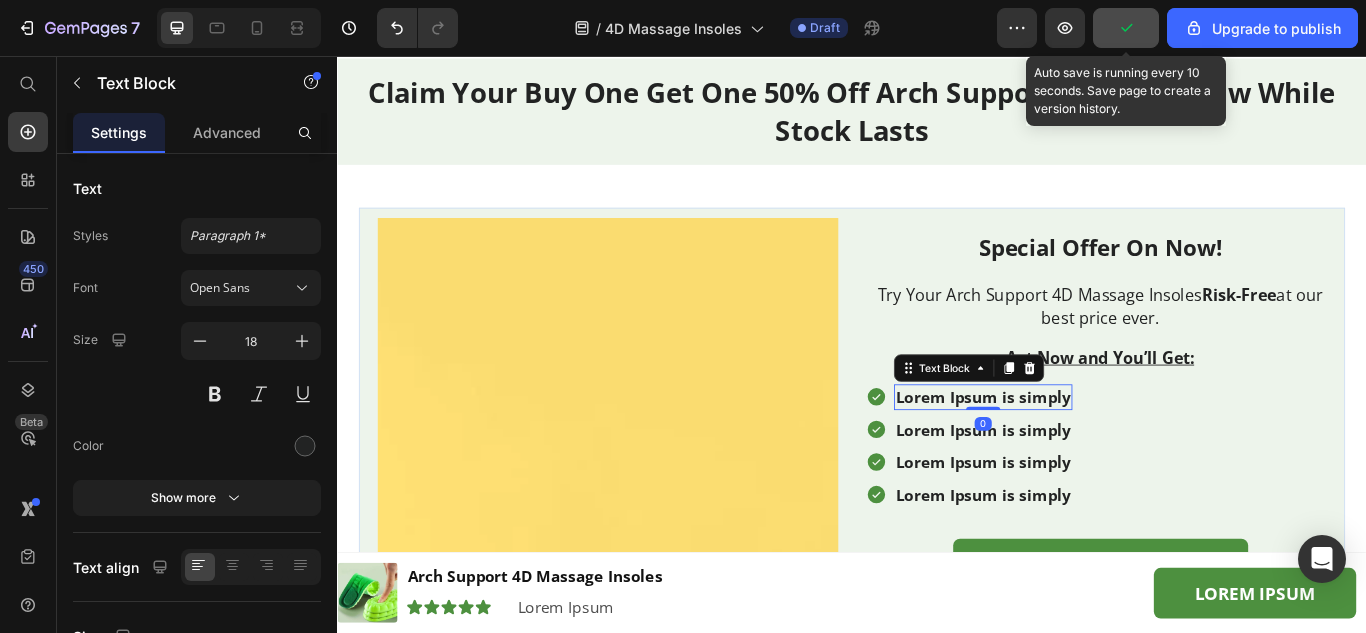 click on "Lorem Ipsum is simply" at bounding box center [1090, 454] 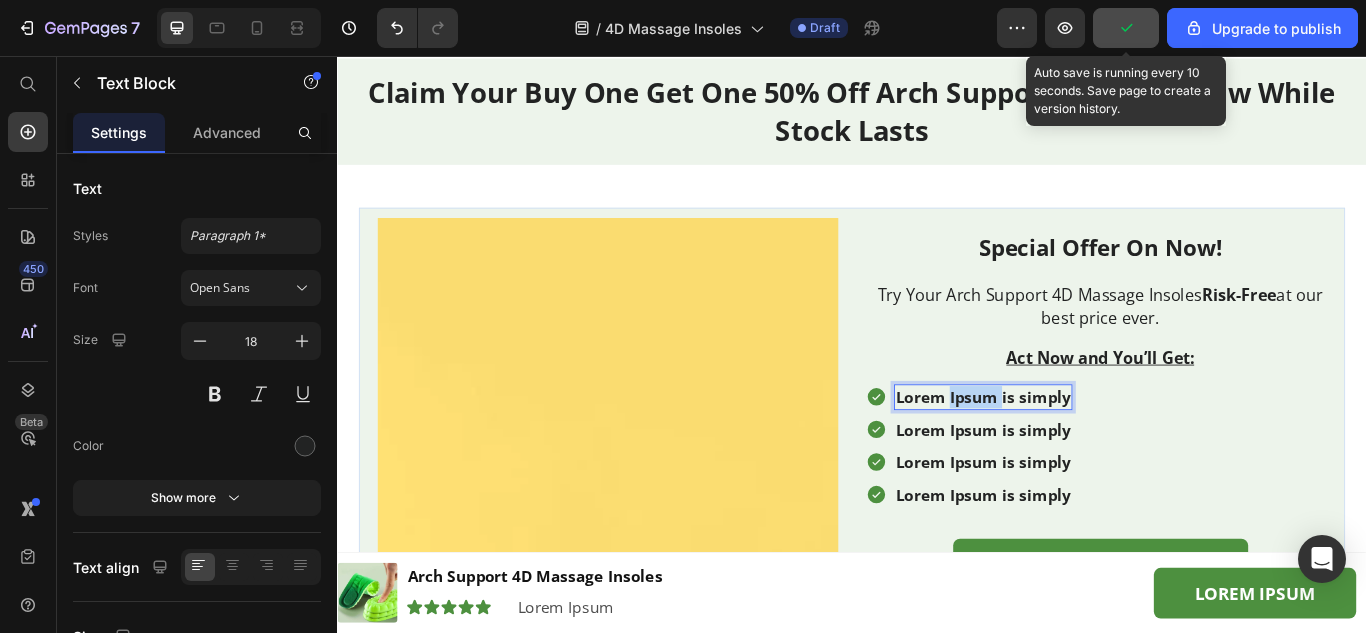 click on "Lorem Ipsum is simply" at bounding box center (1090, 454) 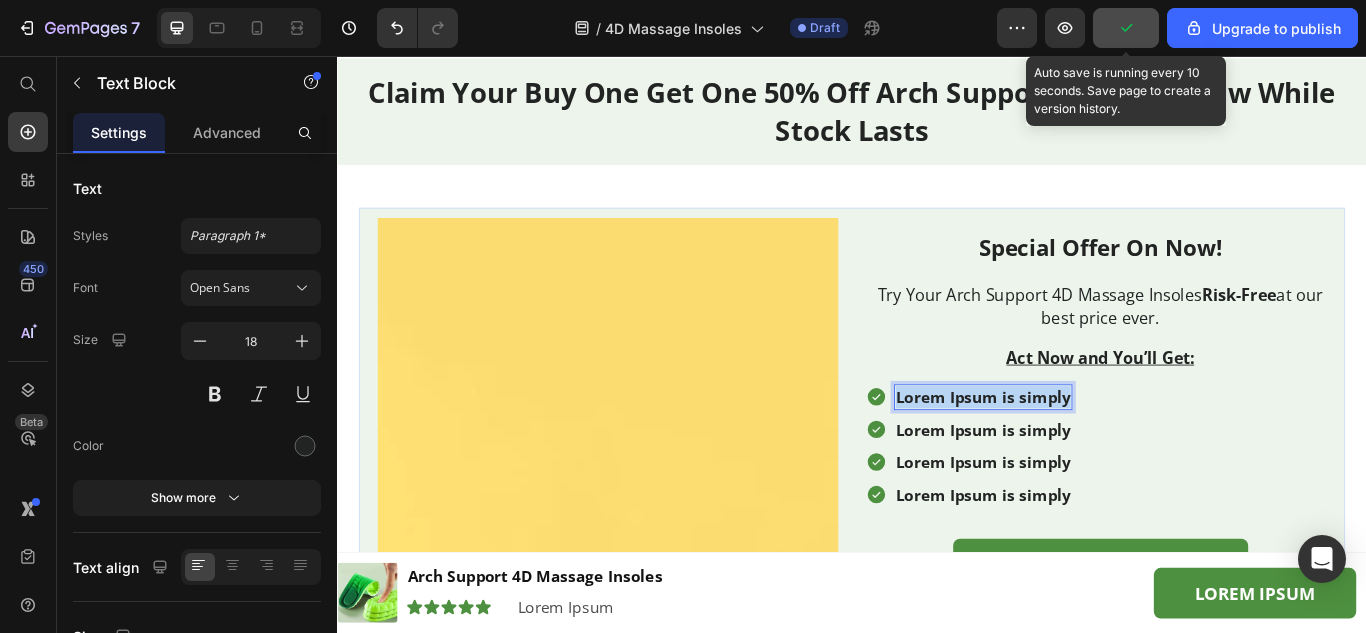 click on "Lorem Ipsum is simply" at bounding box center (1090, 454) 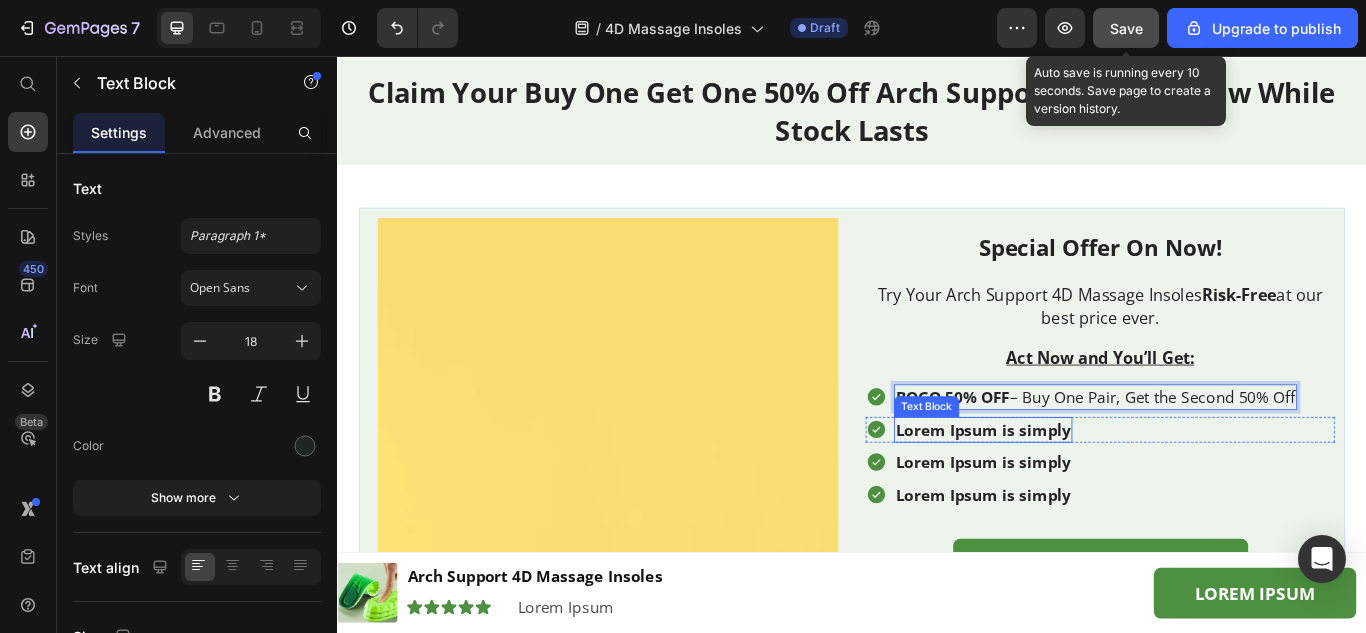 click on "Lorem Ipsum is simply" at bounding box center [1090, 492] 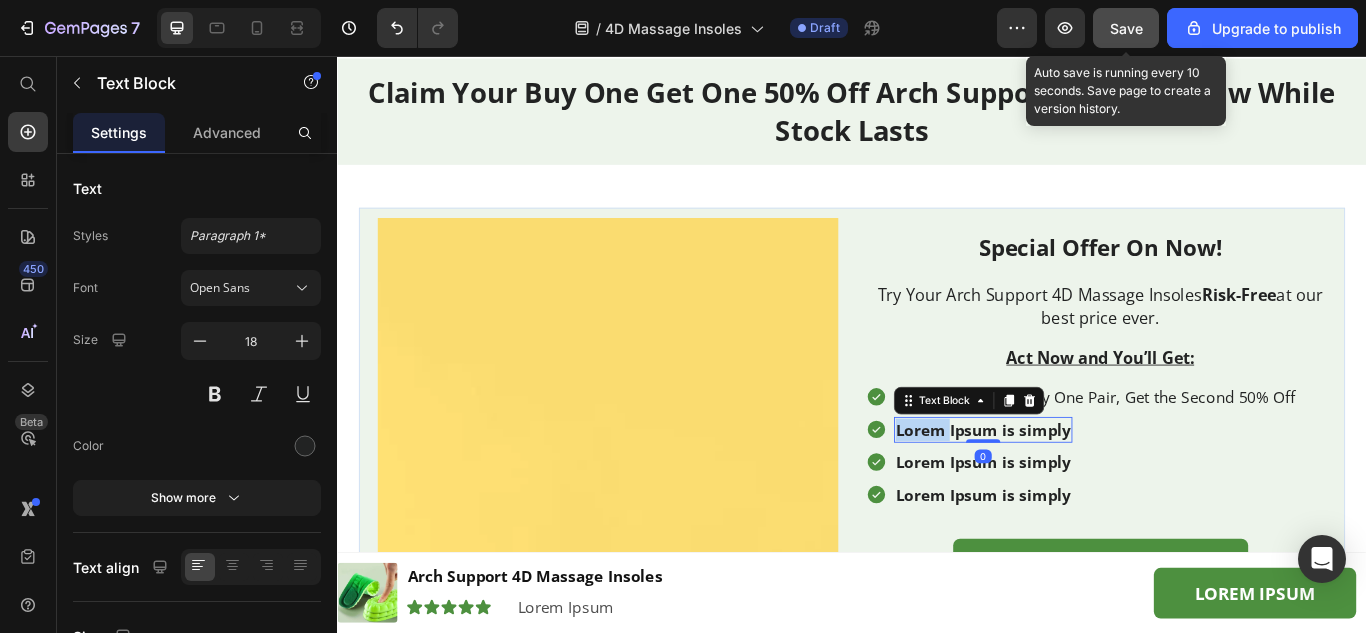 click on "Lorem Ipsum is simply" at bounding box center (1090, 492) 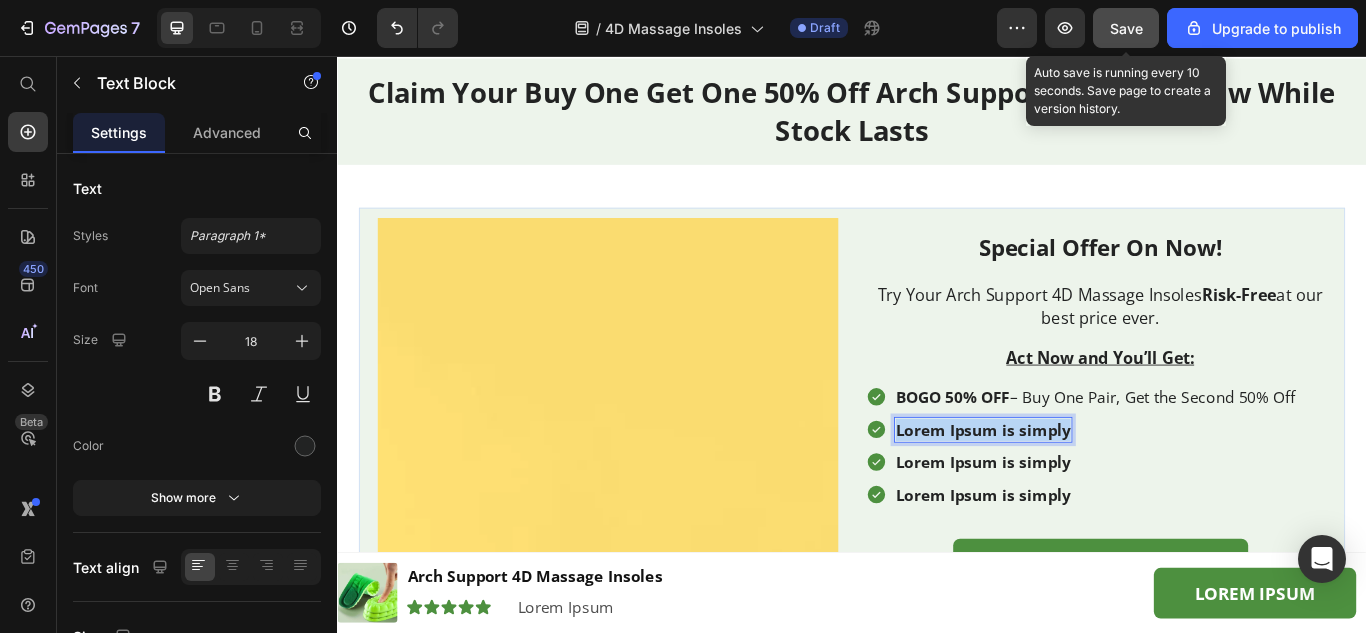 click on "Lorem Ipsum is simply" at bounding box center (1090, 492) 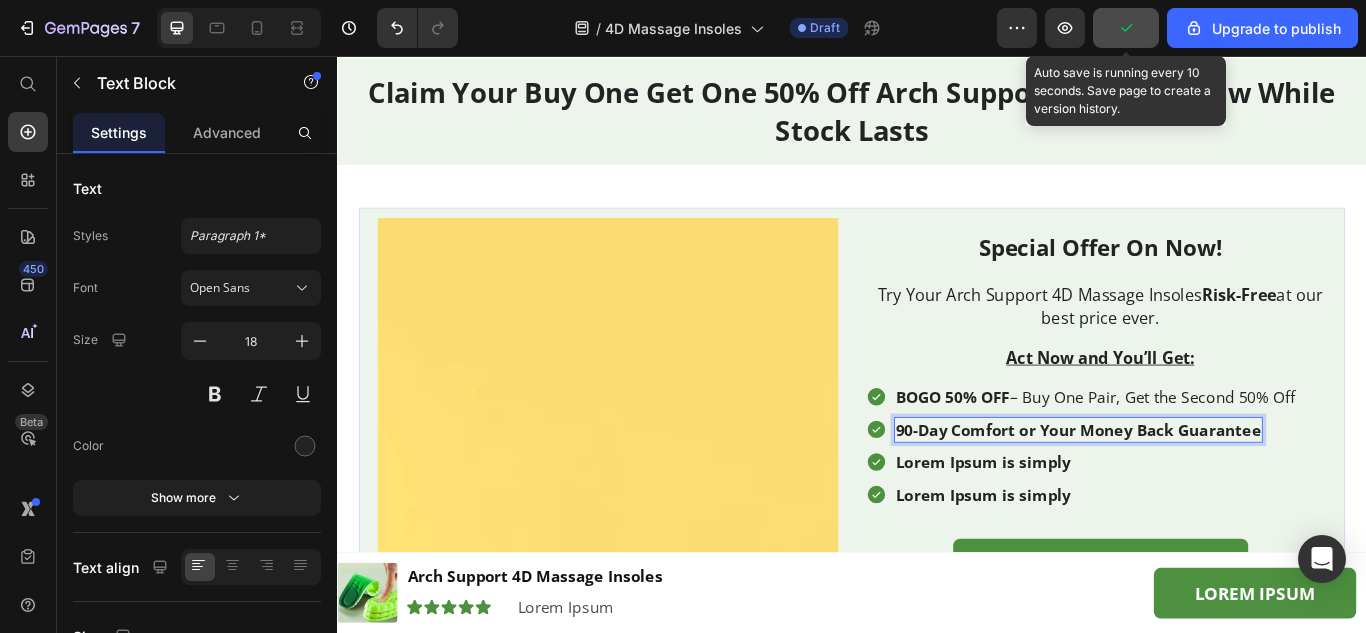 click on "90-Day Comfort or Your Money Back Guarantee" at bounding box center [1201, 492] 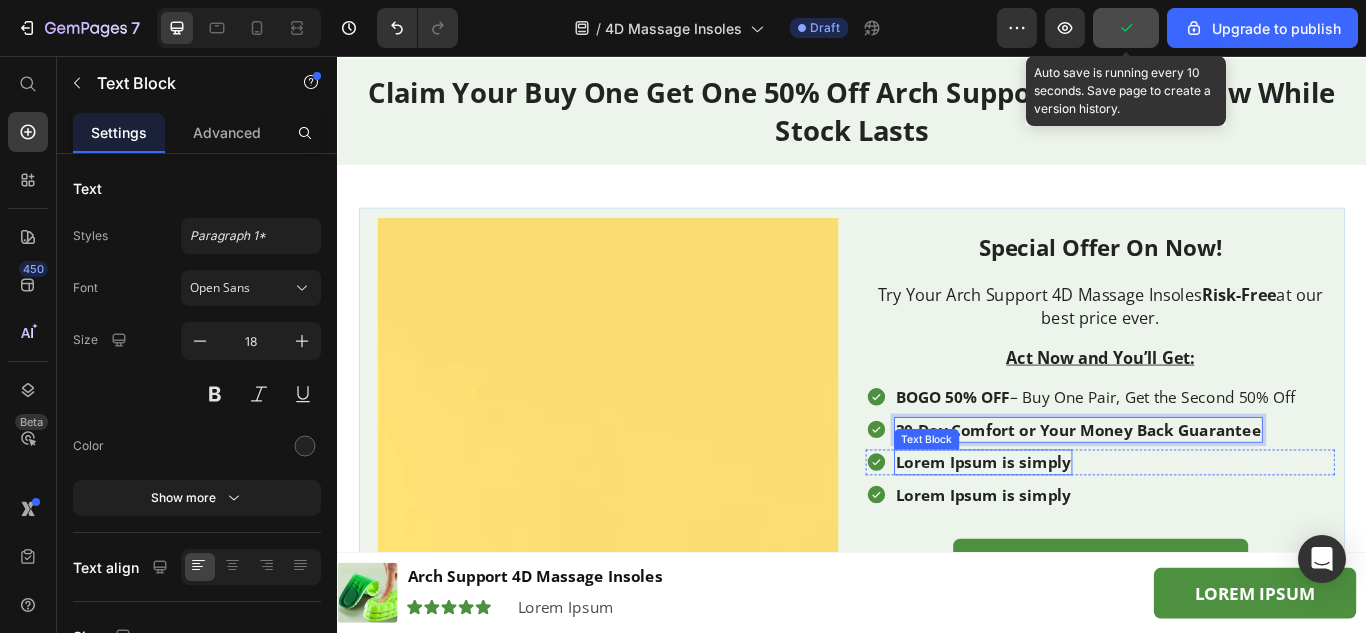 click on "Lorem Ipsum is simply" at bounding box center [1090, 530] 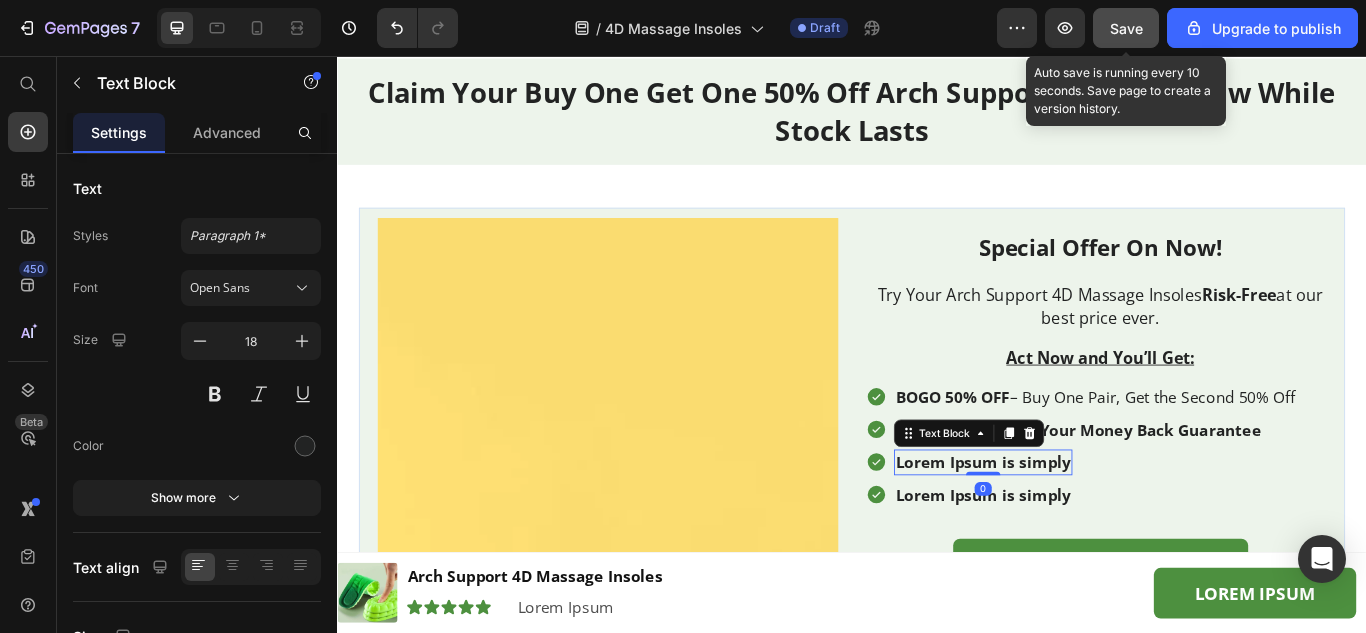 click on "Lorem Ipsum is simply" at bounding box center (1090, 530) 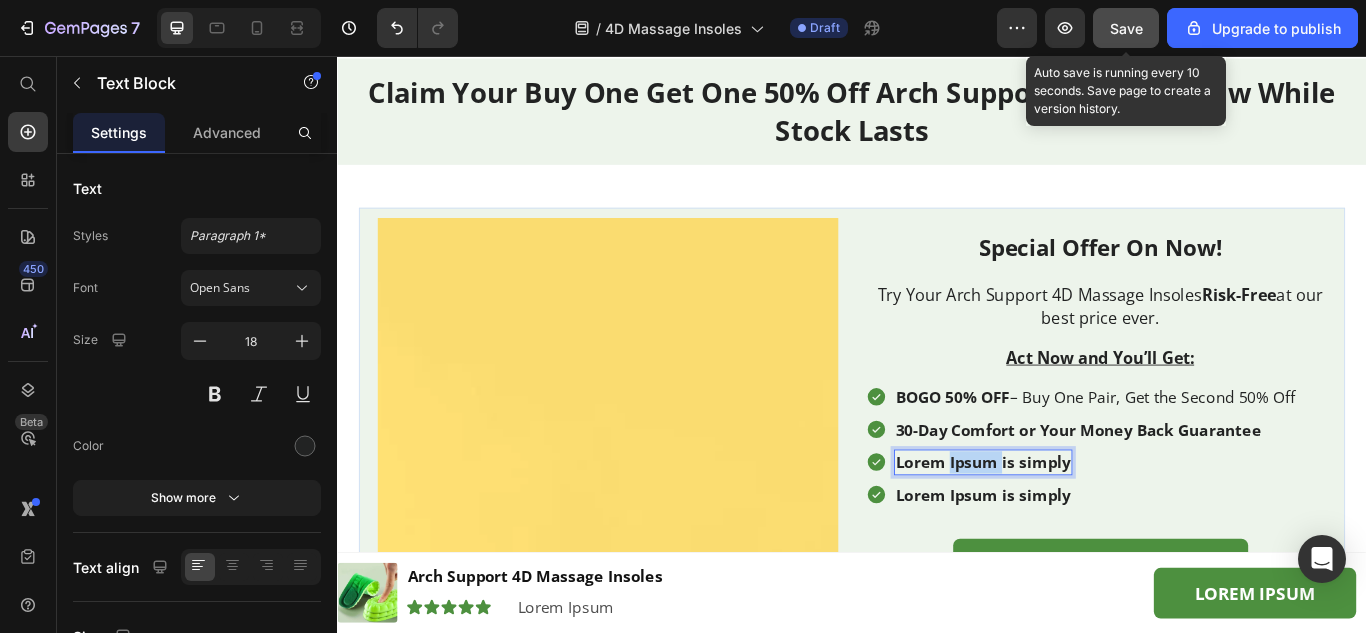 click on "Lorem Ipsum is simply" at bounding box center (1090, 530) 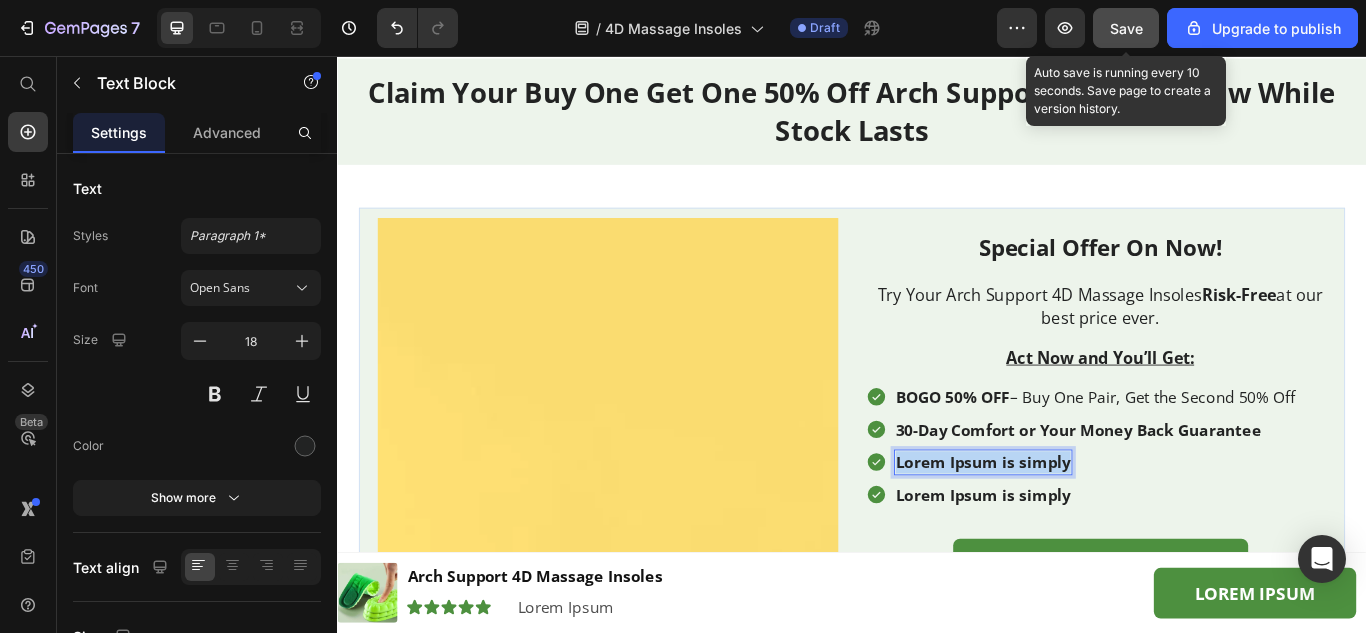 click on "Lorem Ipsum is simply" at bounding box center [1090, 530] 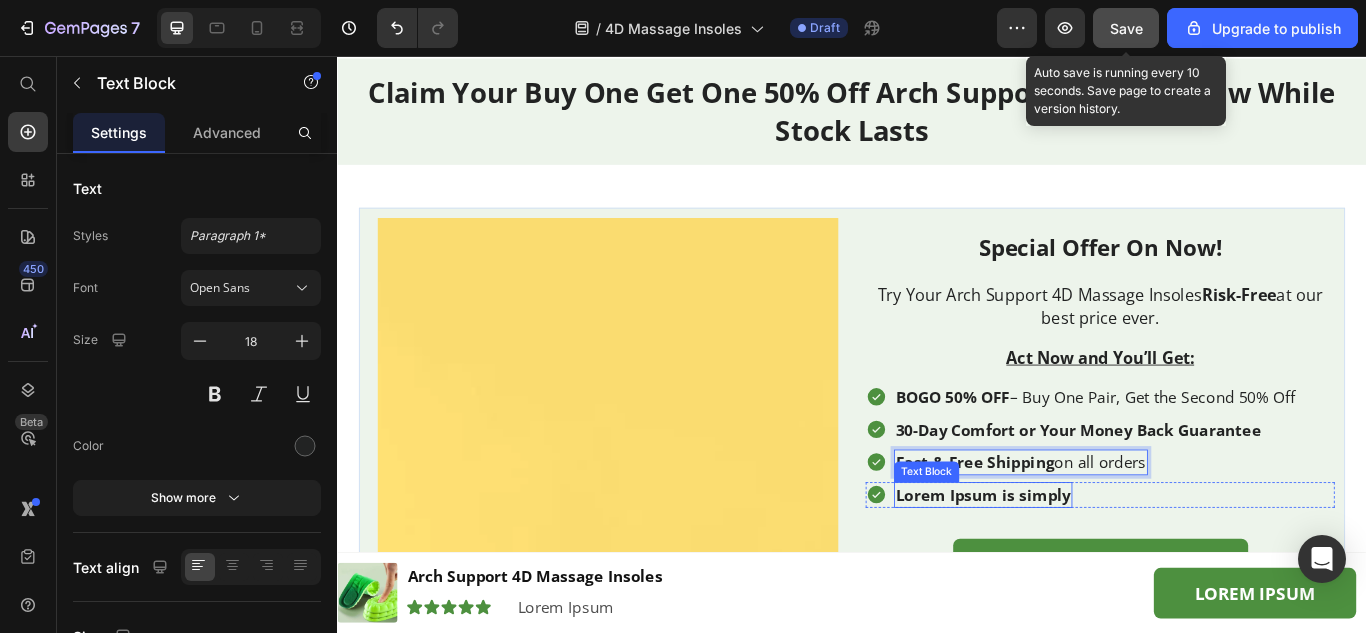 click on "Lorem Ipsum is simply" at bounding box center [1090, 568] 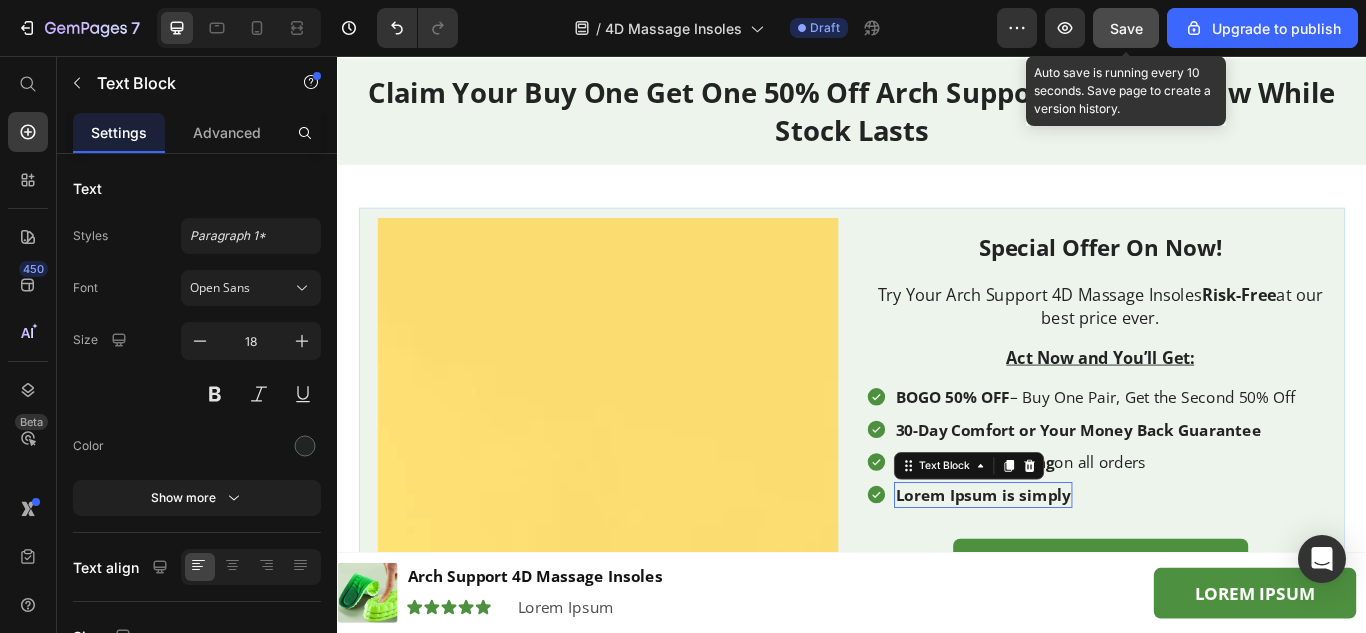 click on "Lorem Ipsum is simply" at bounding box center (1090, 568) 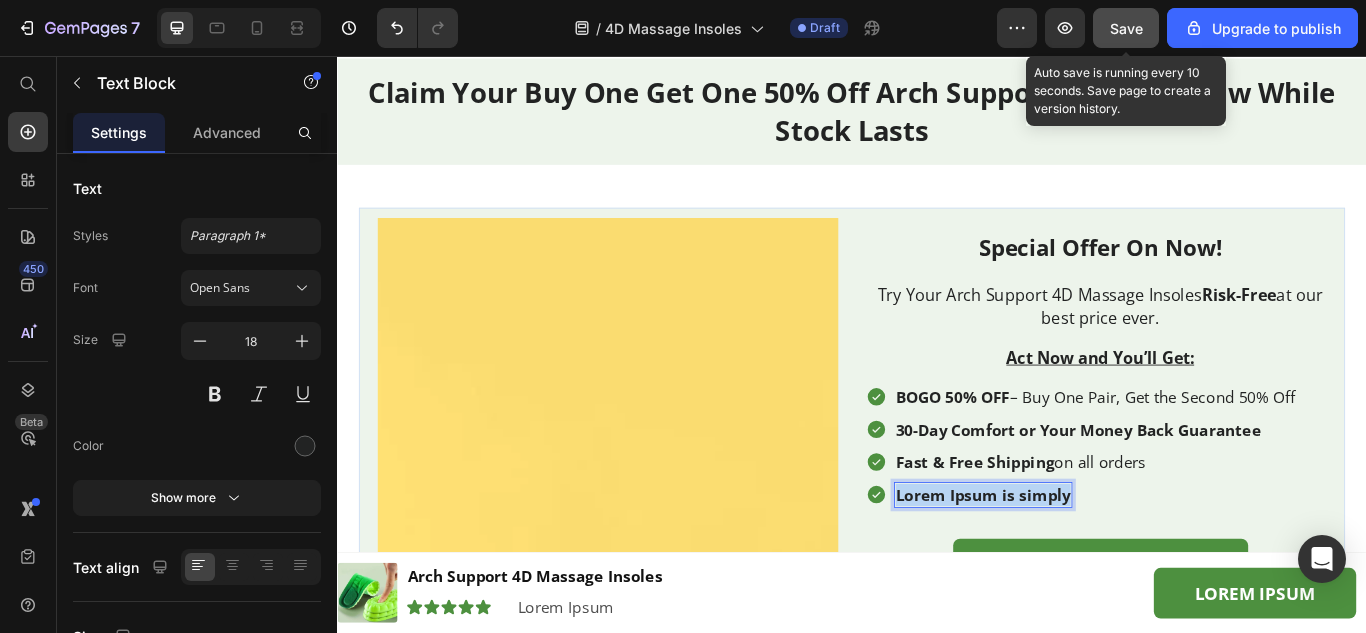 click on "Lorem Ipsum is simply" at bounding box center (1090, 568) 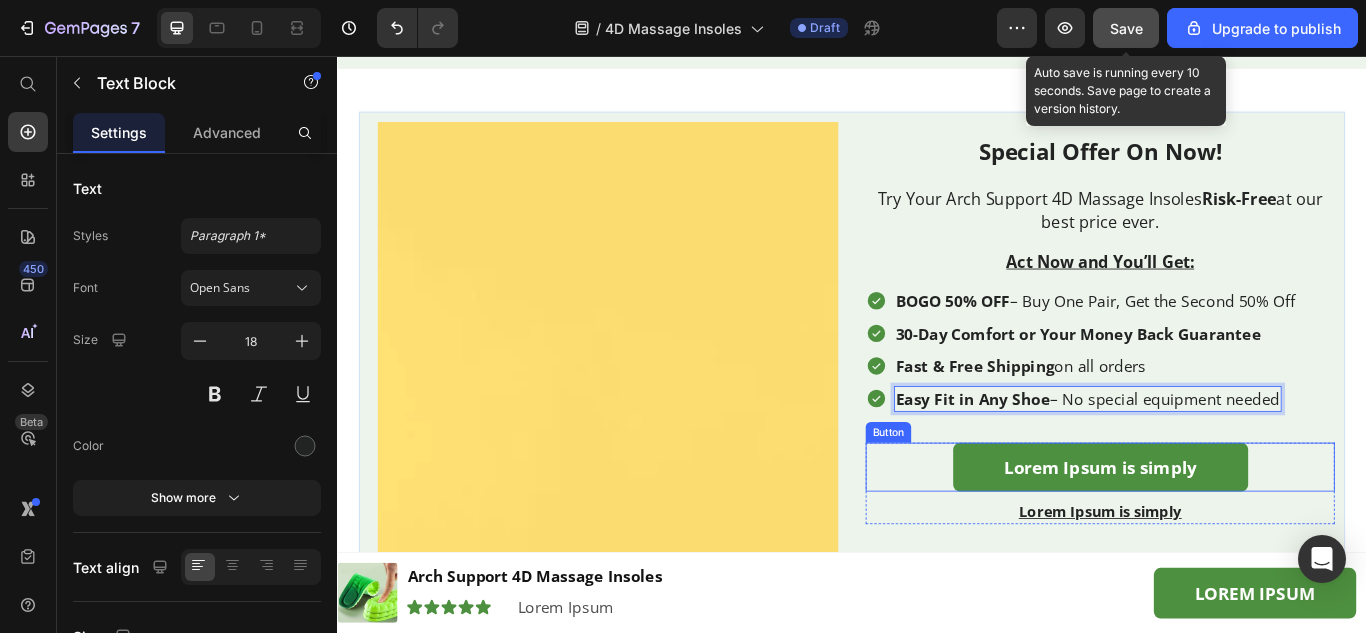 scroll, scrollTop: 6660, scrollLeft: 0, axis: vertical 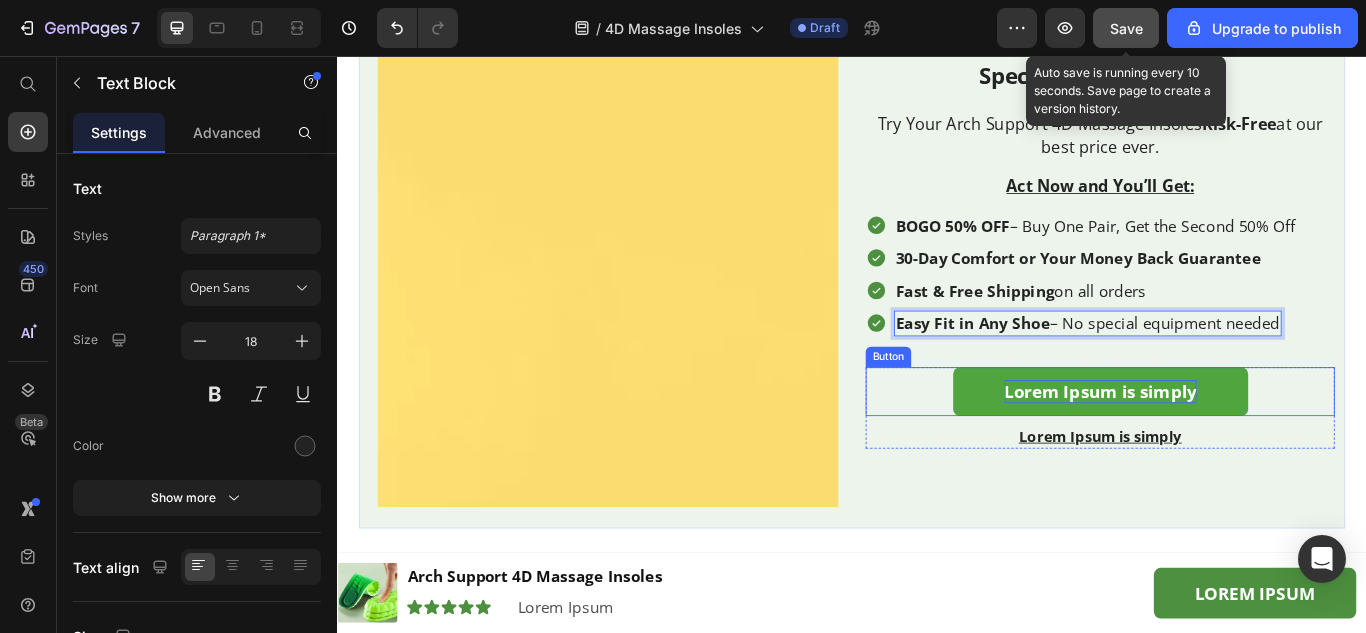 click on "Lorem Ipsum is simply" at bounding box center [1227, 447] 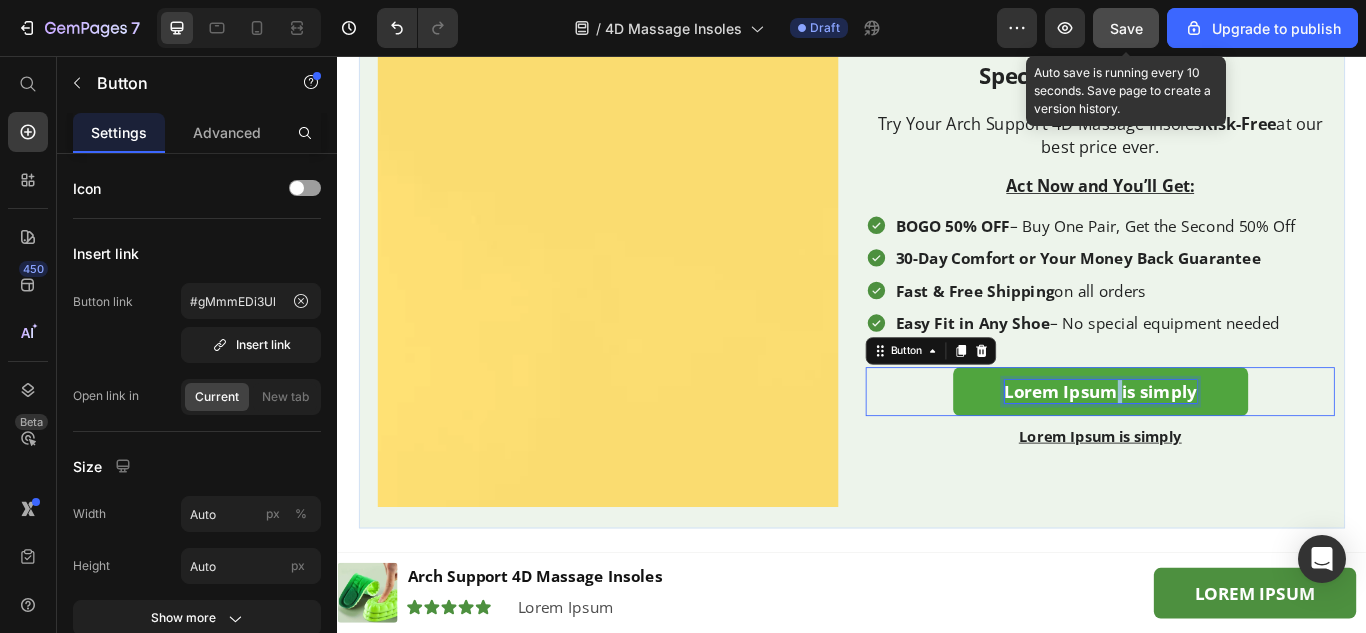 click on "Lorem Ipsum is simply" at bounding box center (1227, 447) 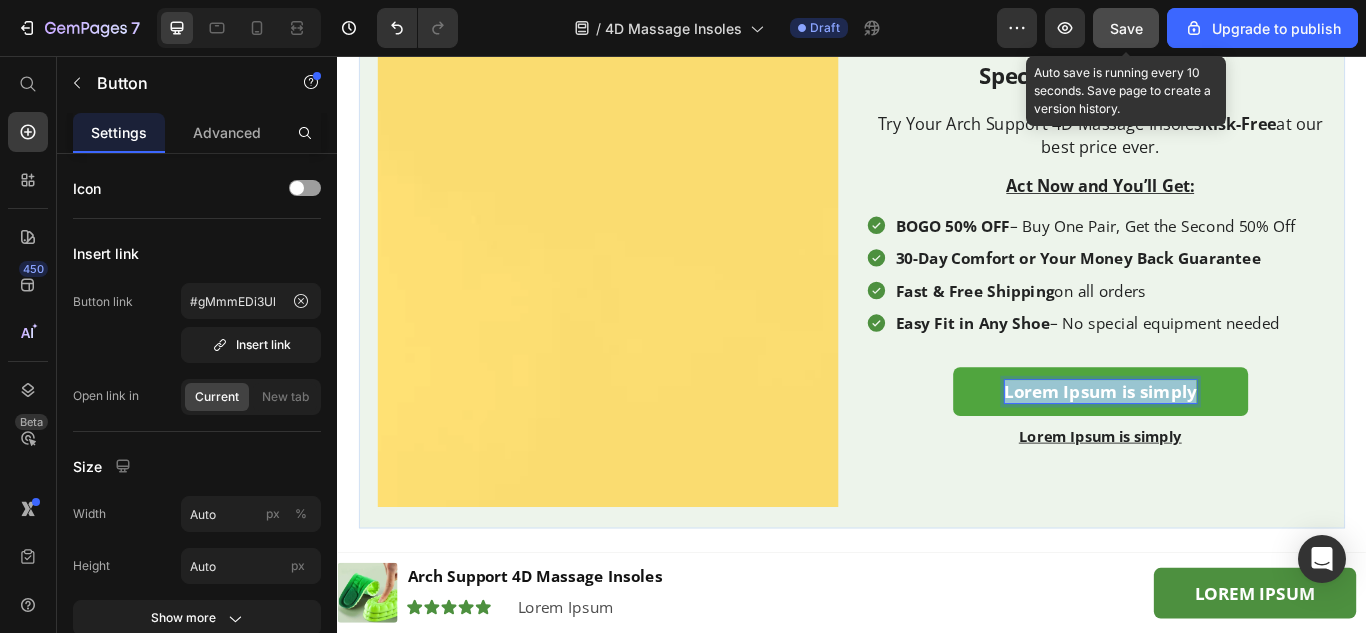 click on "Lorem Ipsum is simply" at bounding box center [1227, 447] 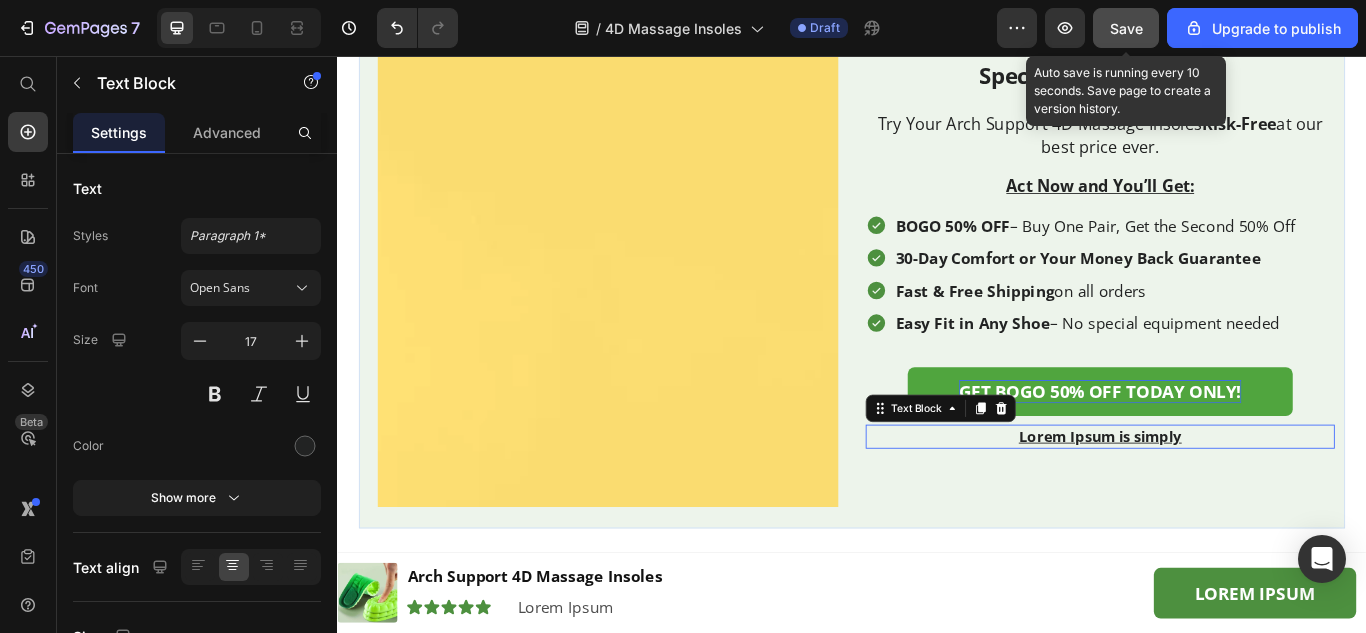 click on "Lorem Ipsum is simply" at bounding box center [1226, 500] 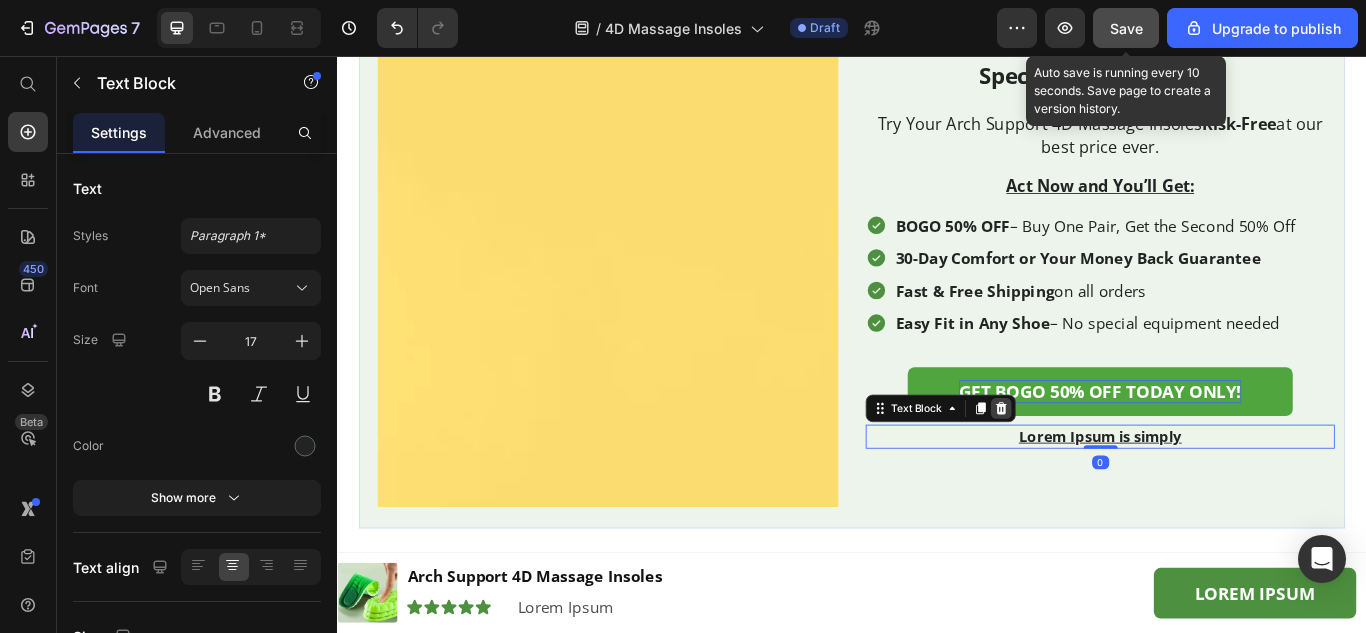 click 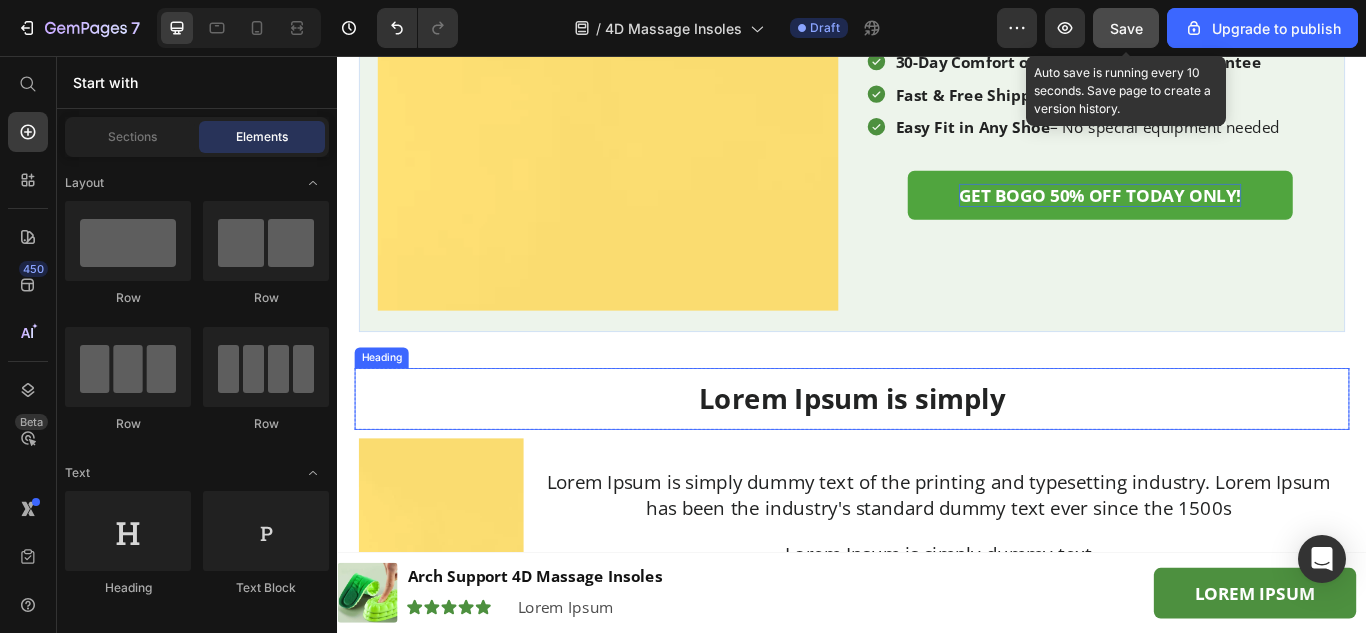 scroll, scrollTop: 6960, scrollLeft: 0, axis: vertical 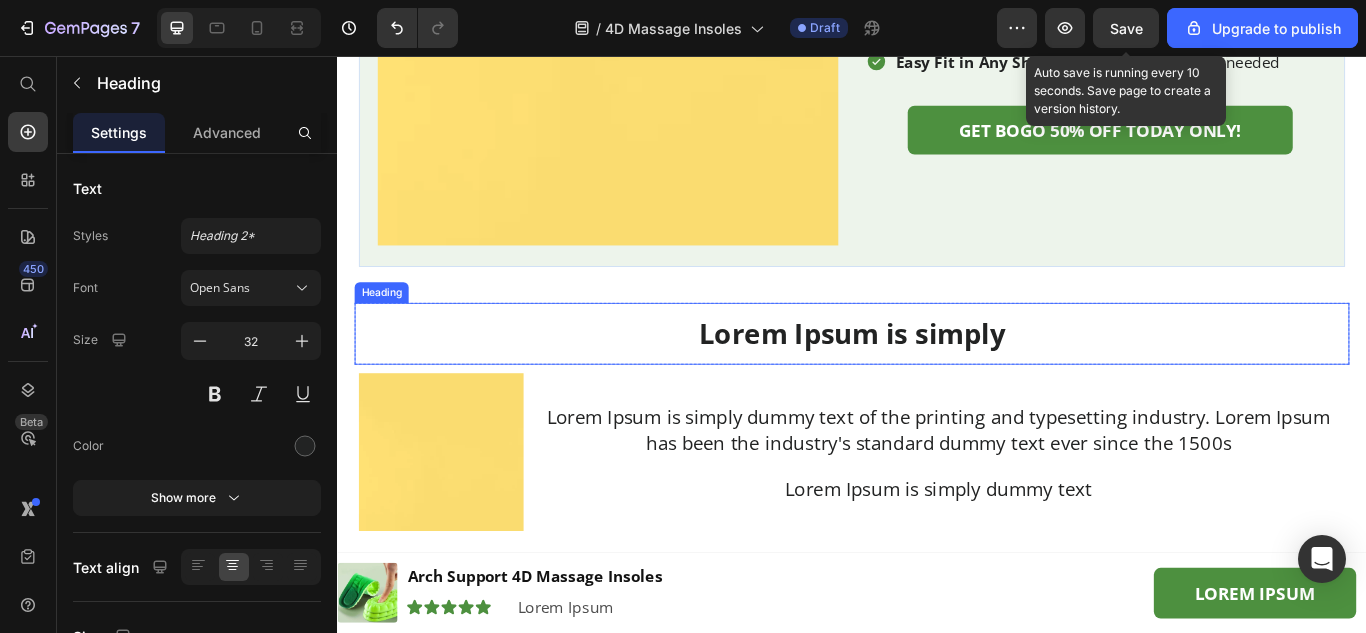 click on "Lorem Ipsum is simply" at bounding box center (937, 380) 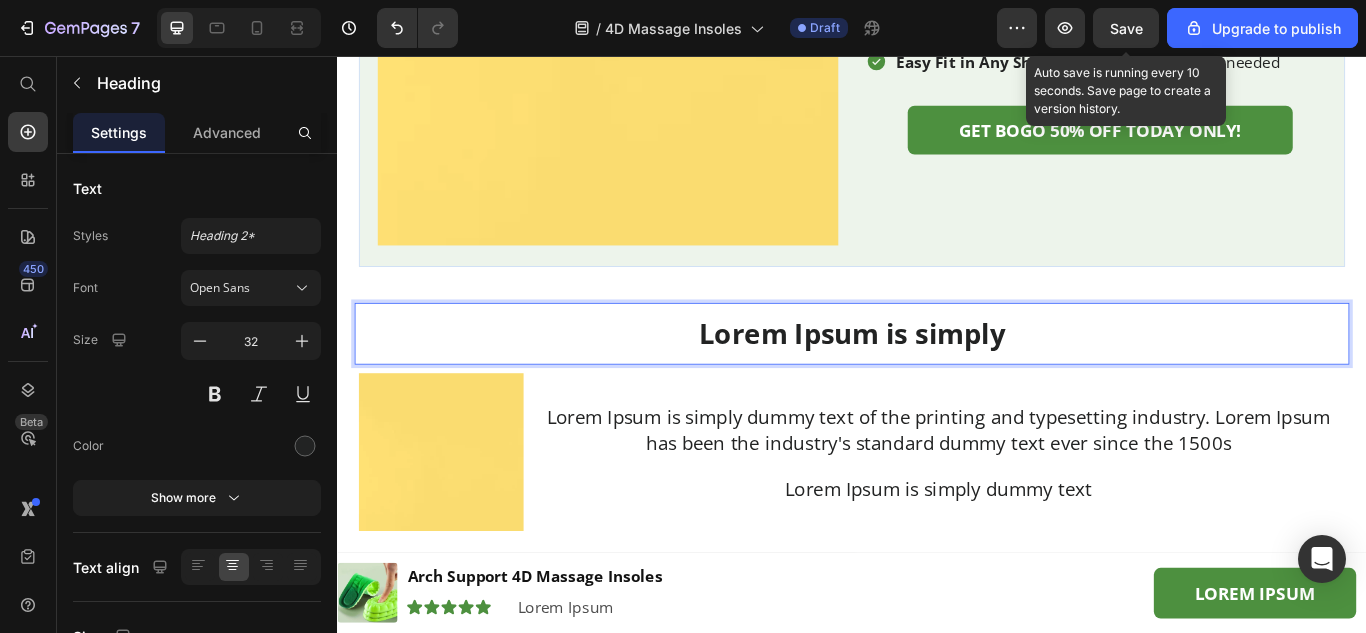 click on "Lorem Ipsum is simply" at bounding box center (937, 380) 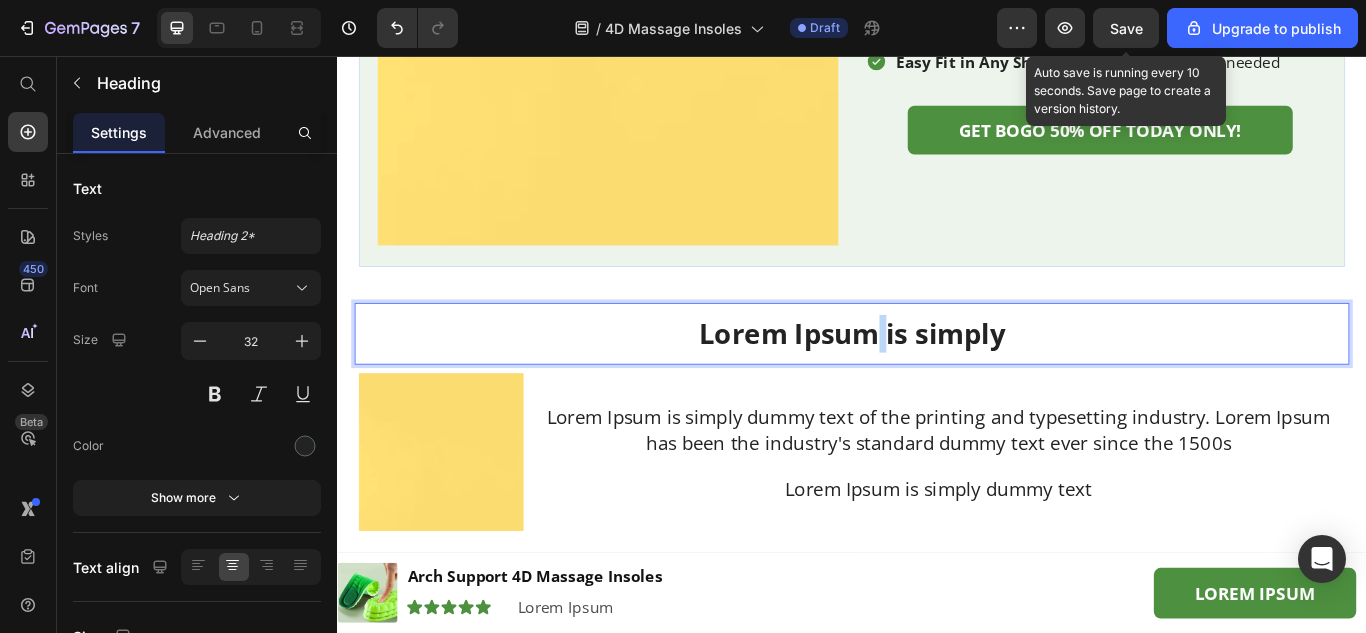 click on "Lorem Ipsum is simply" at bounding box center (937, 380) 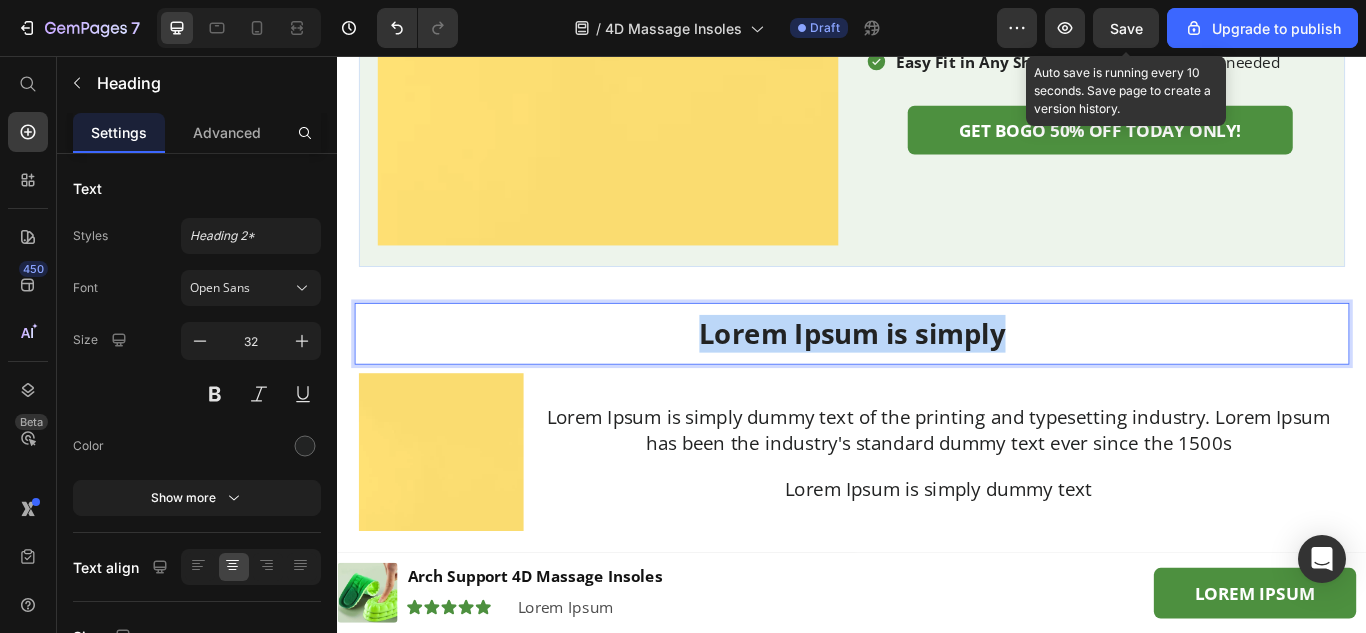 click on "Lorem Ipsum is simply" at bounding box center [937, 380] 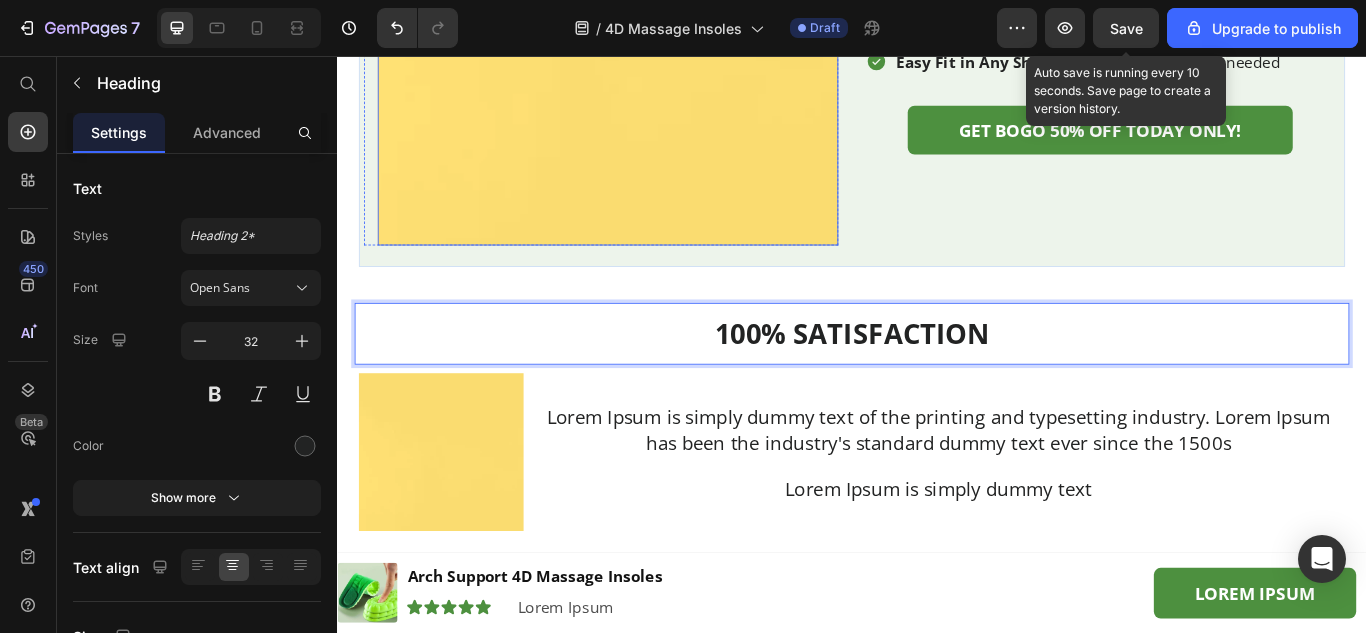 click at bounding box center [652, 8] 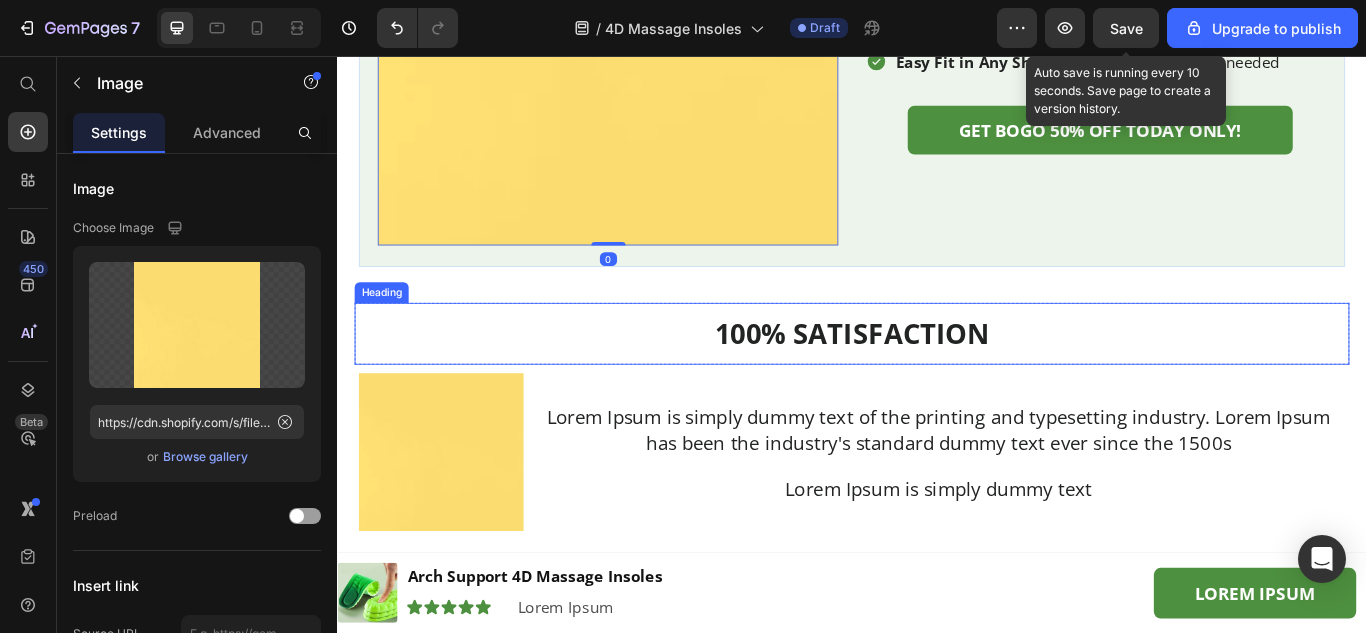 click on "100% SATISFACTION" at bounding box center (937, 380) 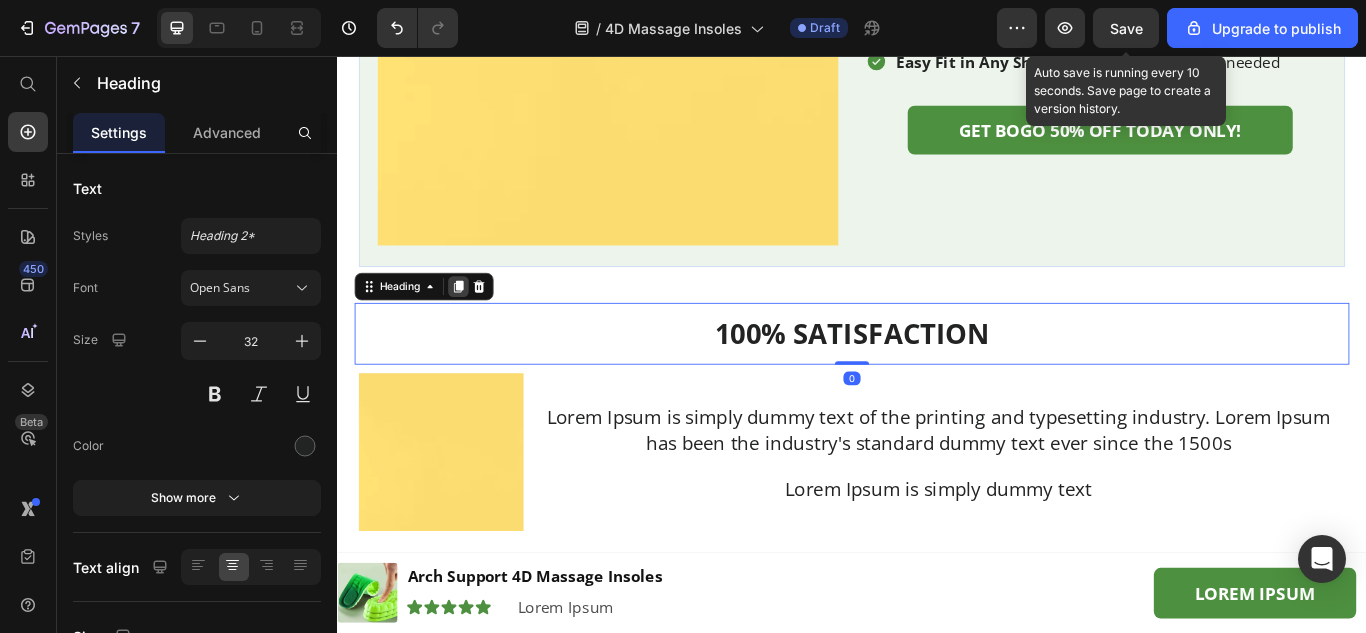 click 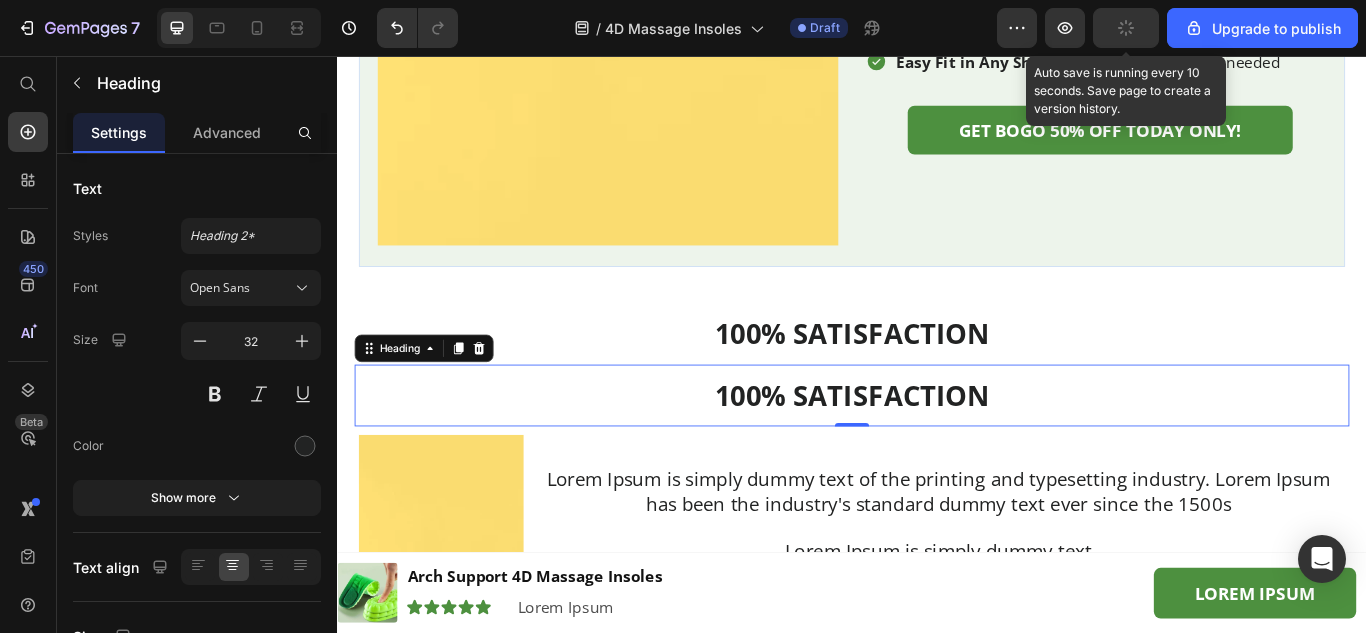 click on "100% SATISFACTION" at bounding box center (937, 452) 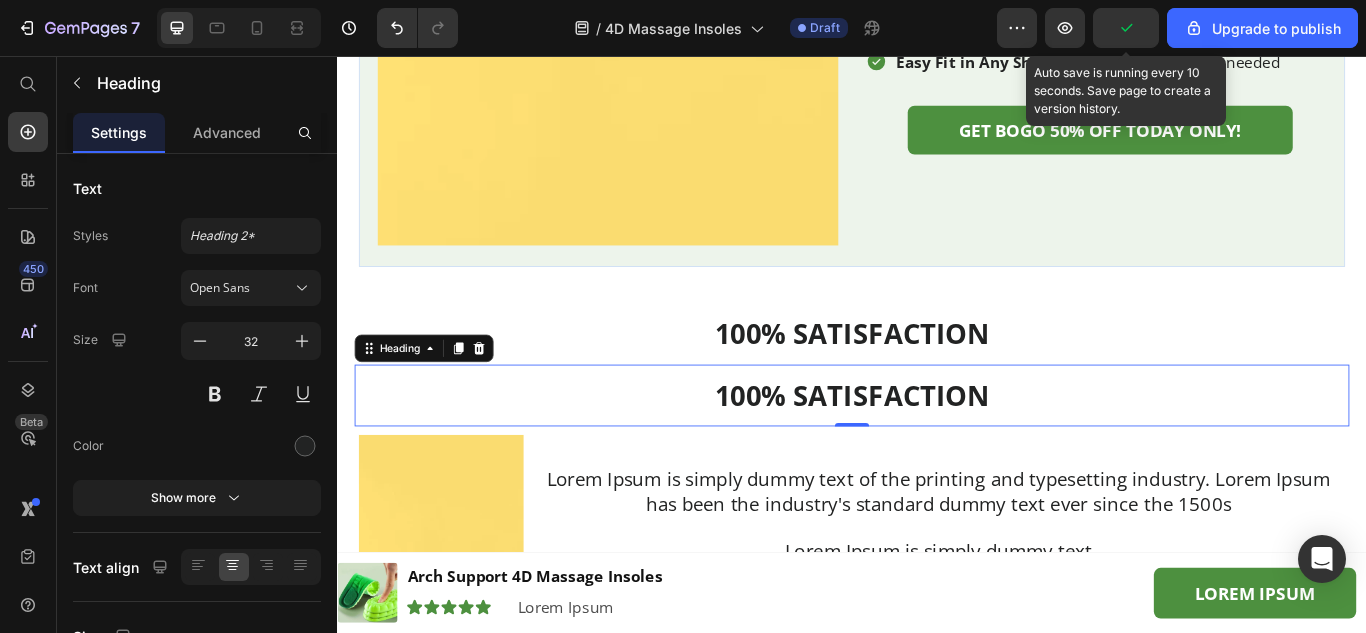 click on "100% SATISFACTION" at bounding box center [937, 452] 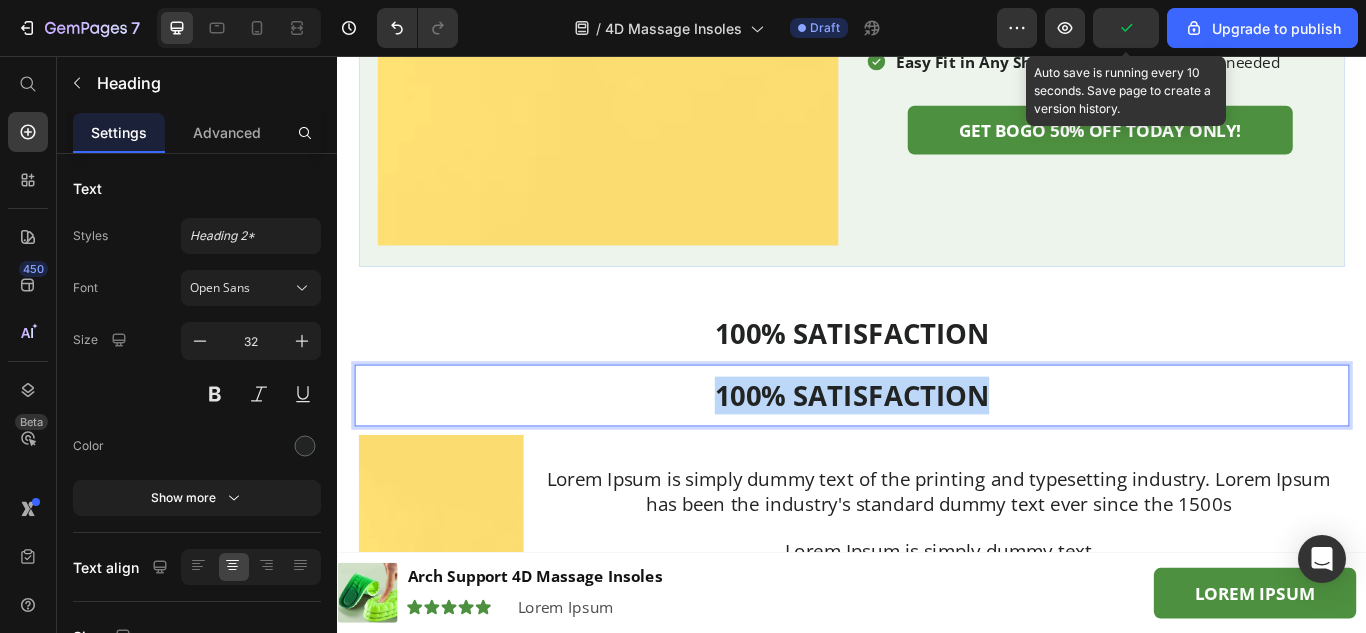 click on "100% SATISFACTION" at bounding box center (937, 452) 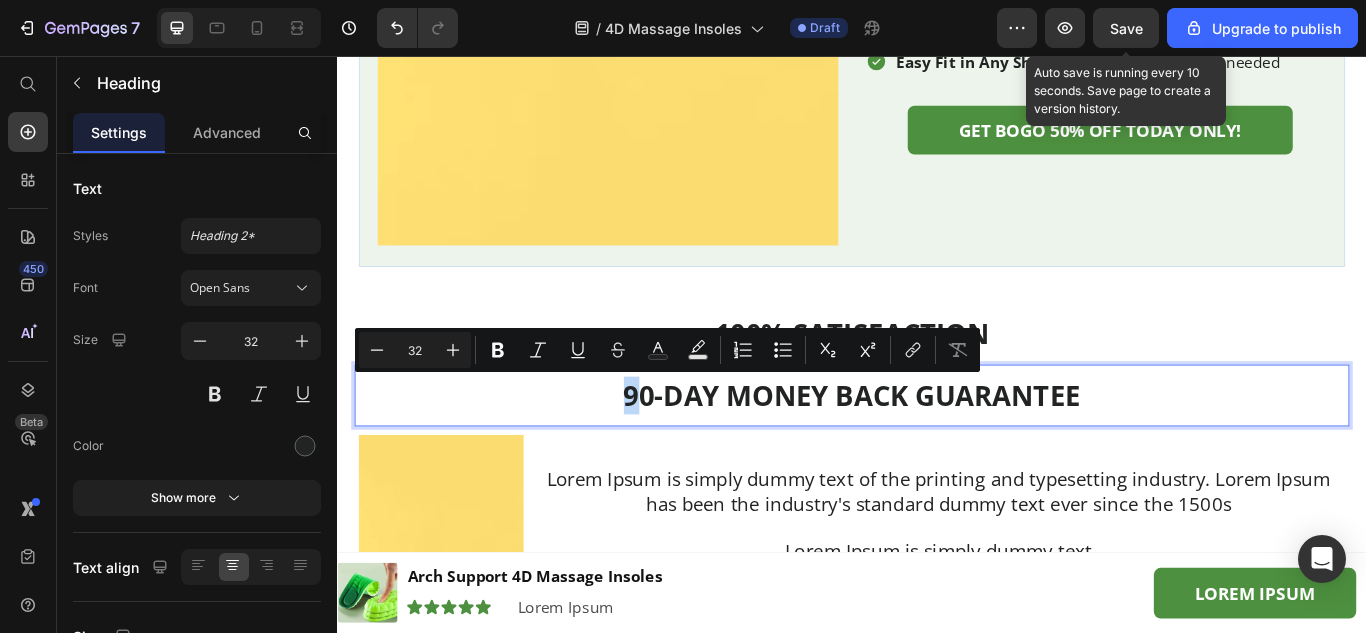 click on "90-DAY MONEY BACK GUARANTEE" at bounding box center (937, 452) 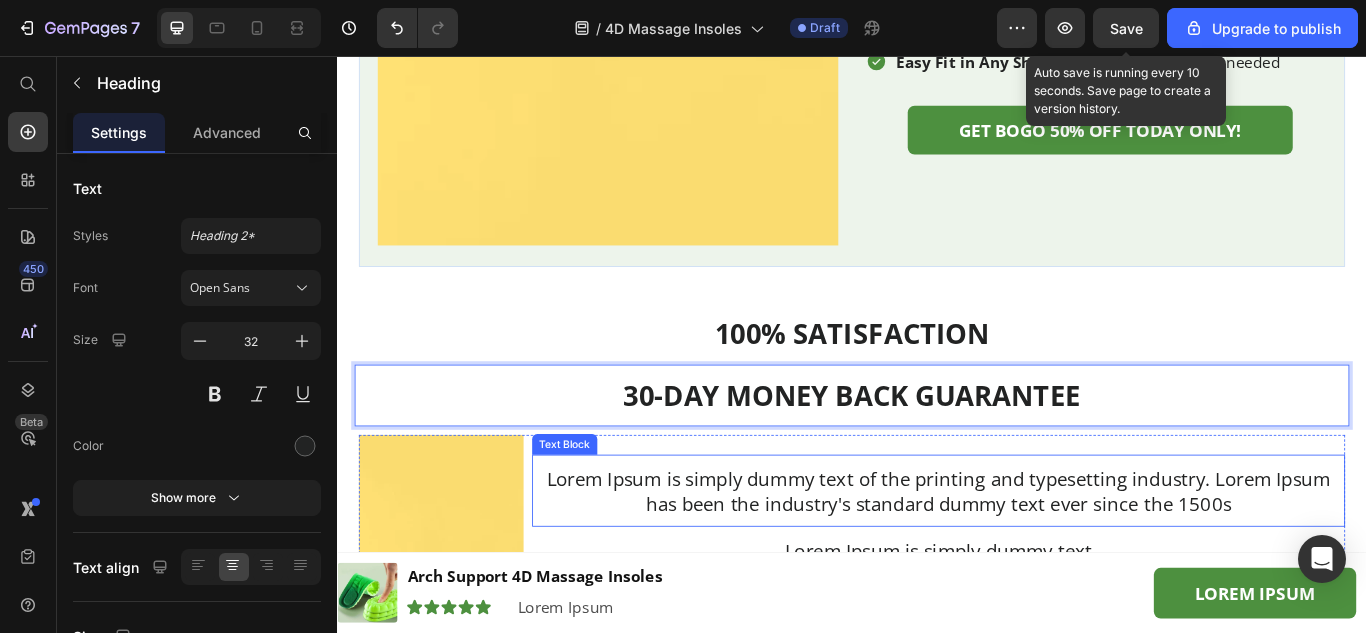 click on "Lorem Ipsum is simply dummy text of the printing and typesetting industry. Lorem Ipsum has been the industry's standard dummy text ever since the 1500s" at bounding box center [1038, 563] 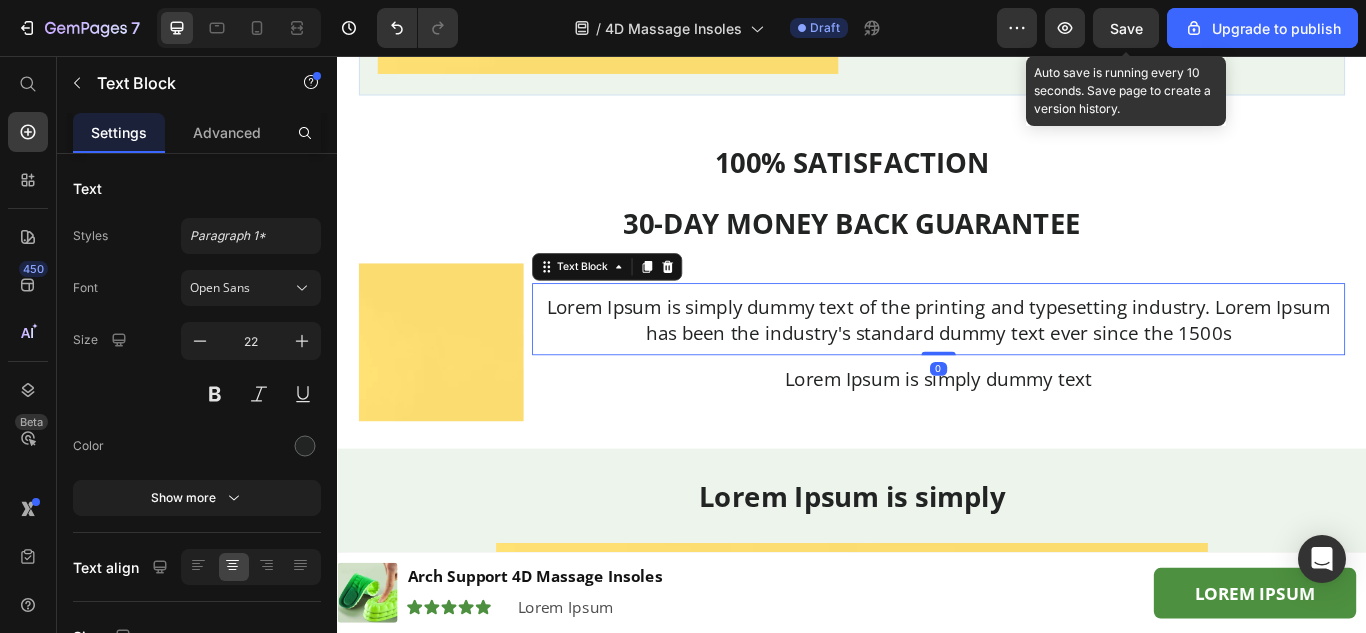 scroll, scrollTop: 7137, scrollLeft: 0, axis: vertical 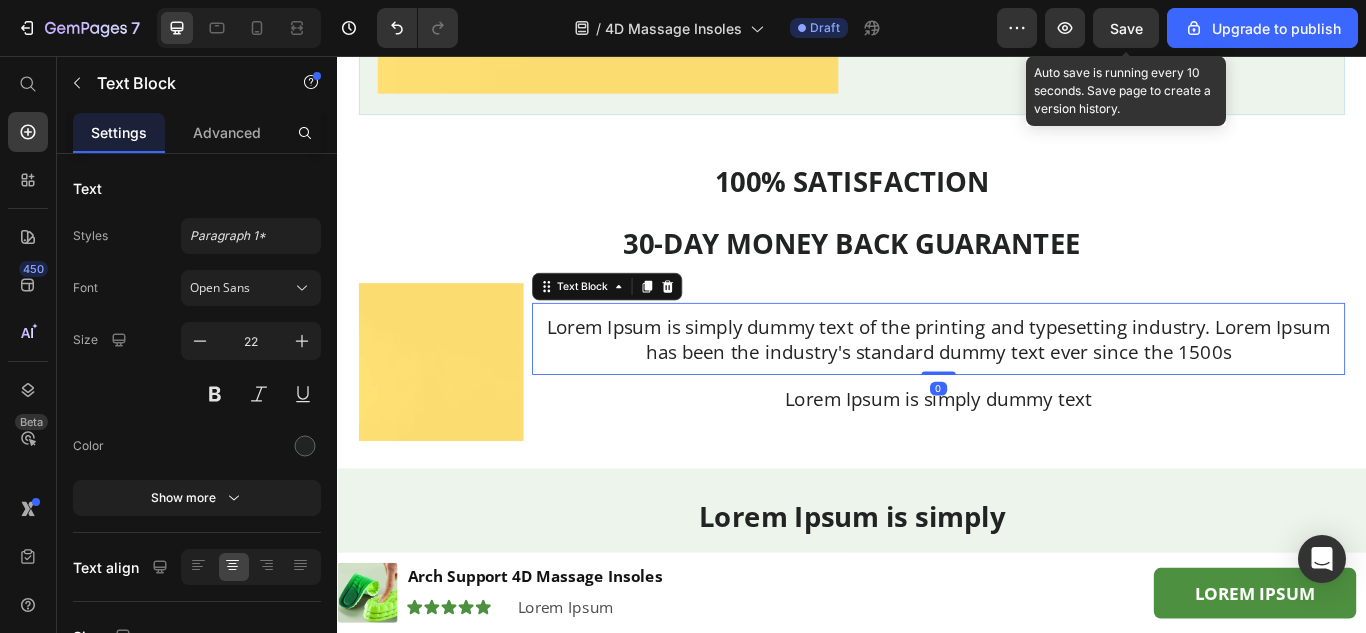 click on "Lorem Ipsum is simply dummy text of the printing and typesetting industry. Lorem Ipsum has been the industry's standard dummy text ever since the 1500s Text Block   0" at bounding box center (1038, 386) 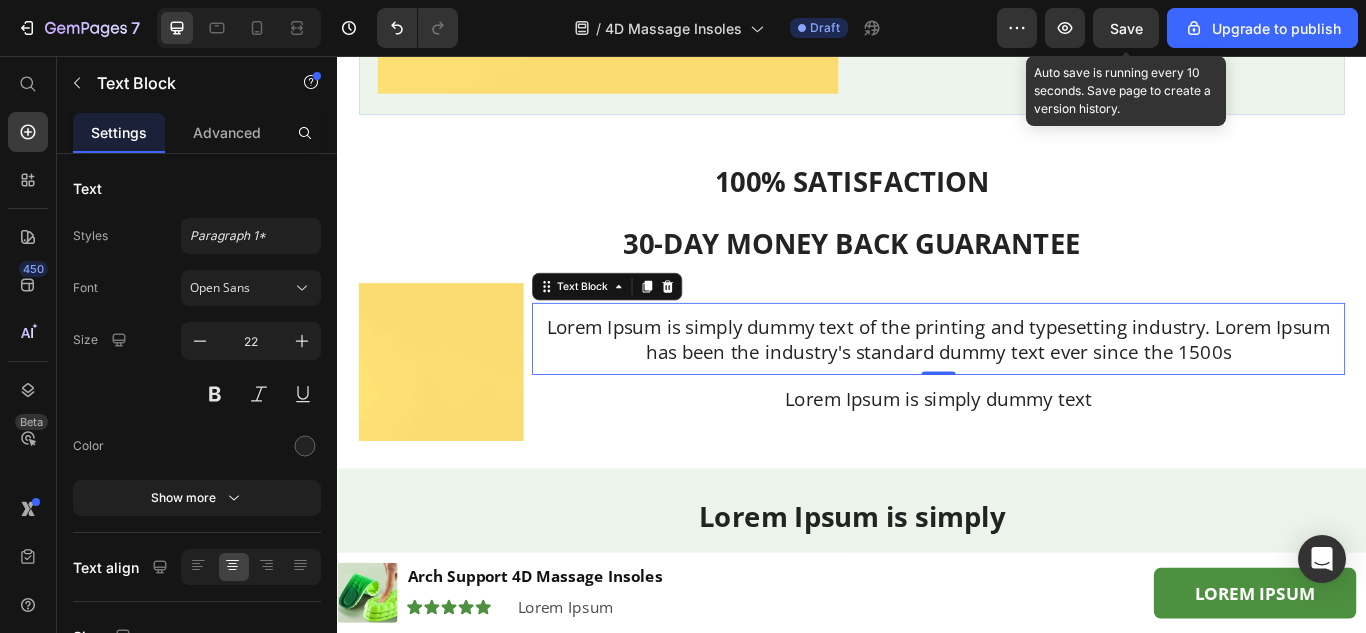 click on "Lorem Ipsum is simply dummy text of the printing and typesetting industry. Lorem Ipsum has been the industry's standard dummy text ever since the 1500s" at bounding box center (1038, 386) 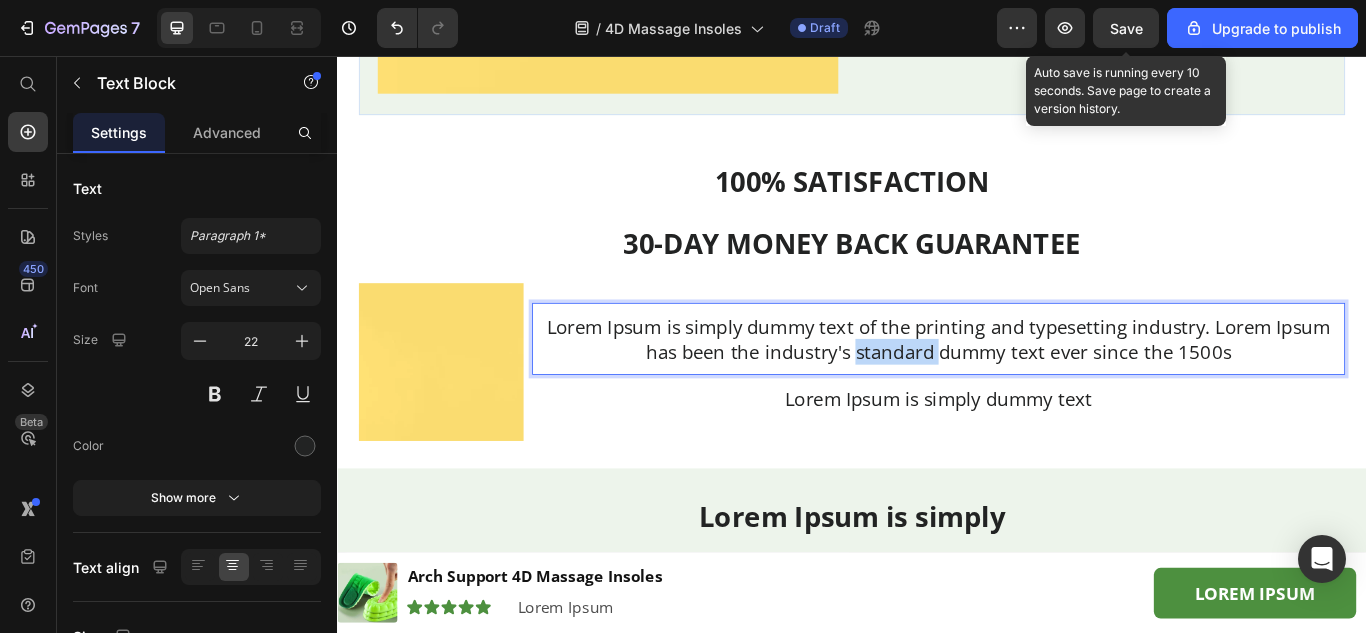 click on "Lorem Ipsum is simply dummy text of the printing and typesetting industry. Lorem Ipsum has been the industry's standard dummy text ever since the 1500s" at bounding box center (1038, 386) 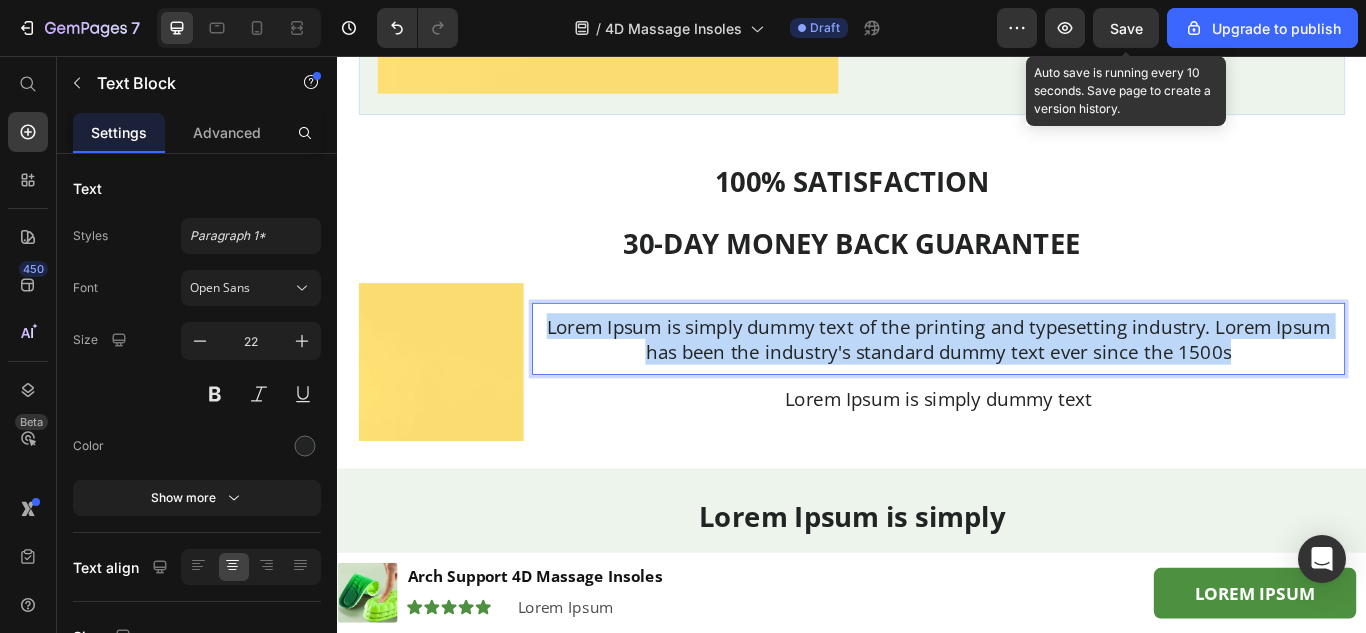 click on "Lorem Ipsum is simply dummy text of the printing and typesetting industry. Lorem Ipsum has been the industry's standard dummy text ever since the 1500s" at bounding box center (1038, 386) 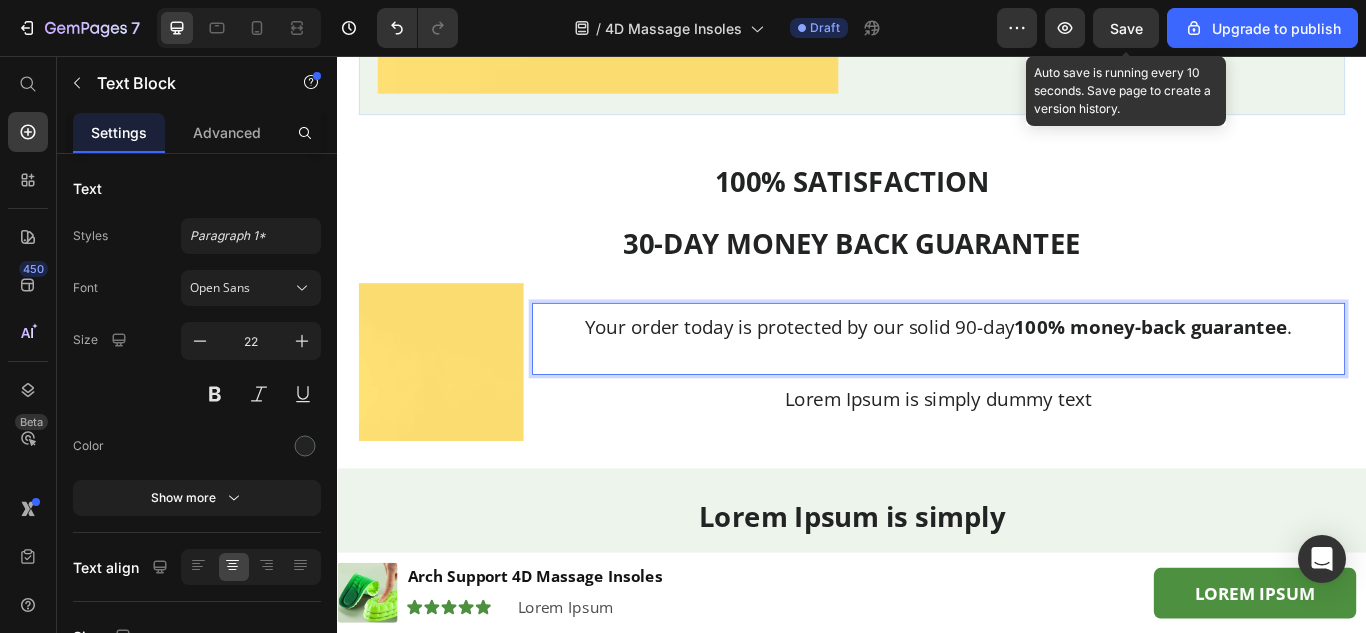 scroll, scrollTop: 7152, scrollLeft: 0, axis: vertical 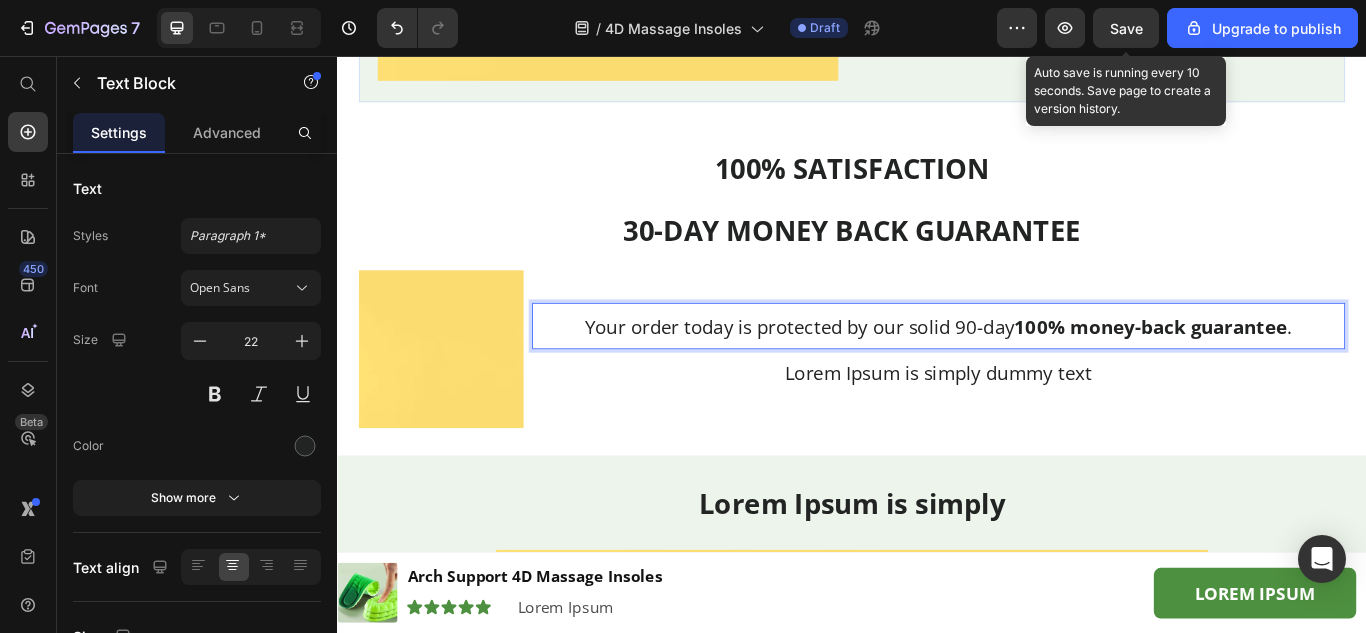 click on "Your order today is protected by our solid 90-day  100% money-back guarantee ." at bounding box center (1038, 371) 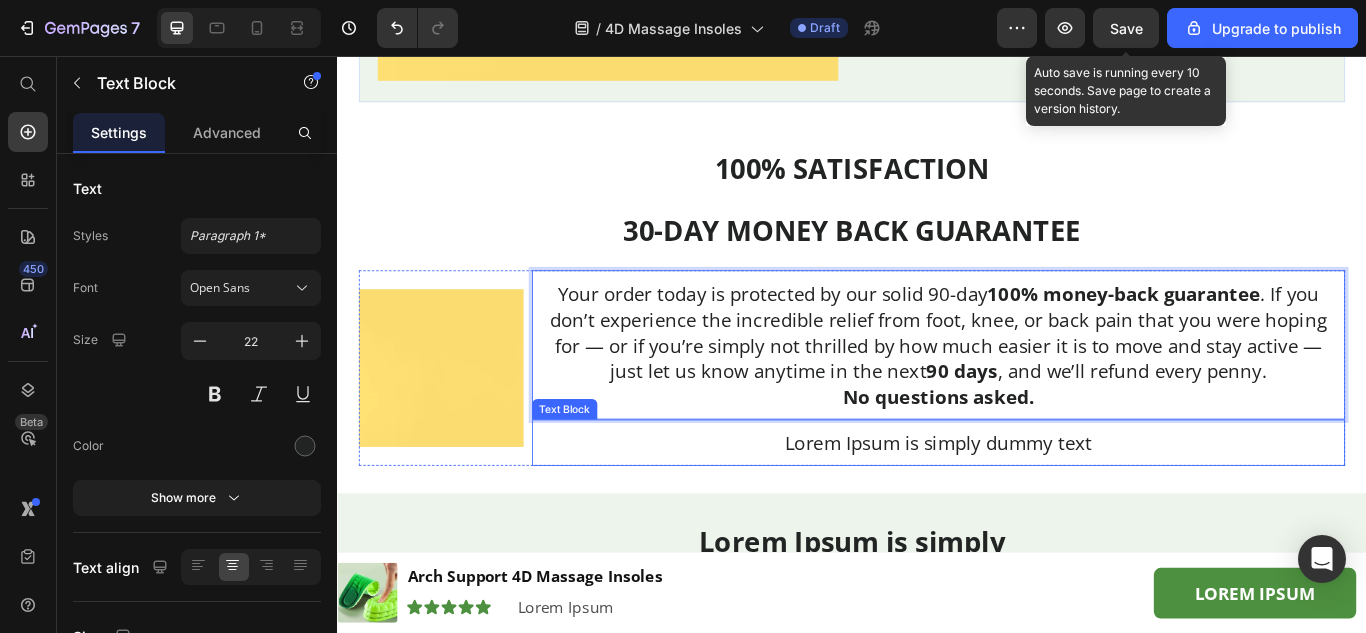 click on "Lorem Ipsum is simply dummy text" at bounding box center [1038, 507] 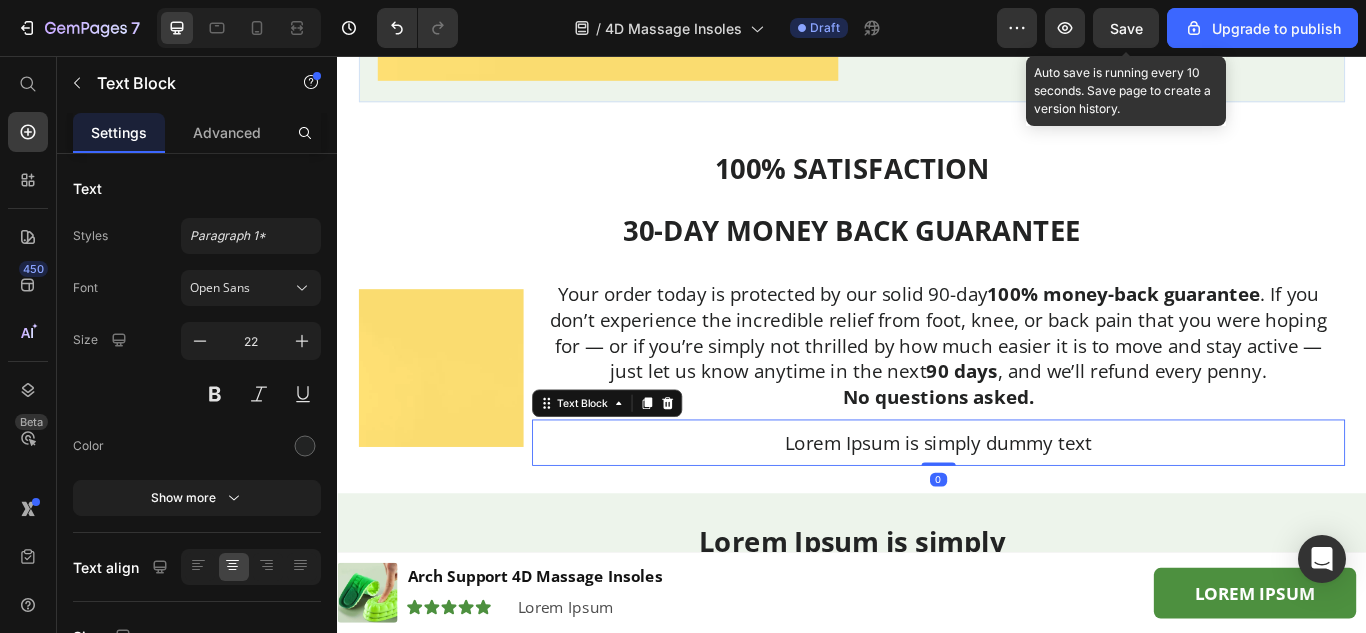 click on "Lorem Ipsum is simply dummy text" at bounding box center (1038, 507) 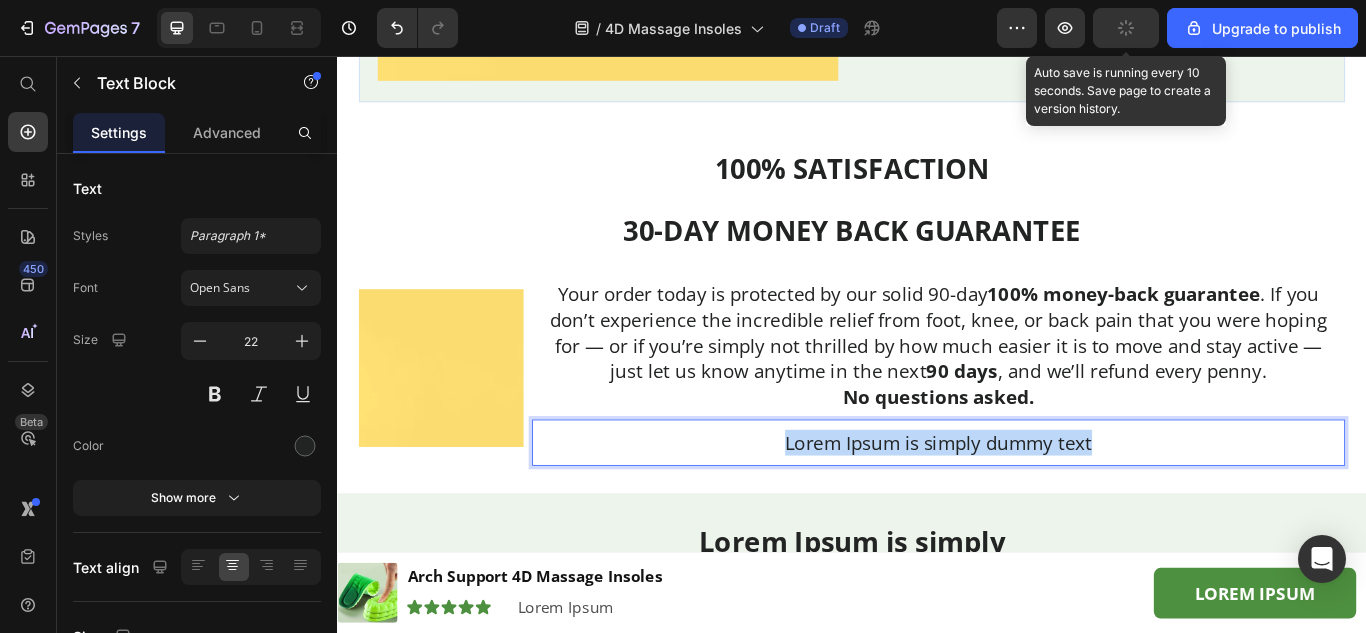 click on "Lorem Ipsum is simply dummy text" at bounding box center [1038, 507] 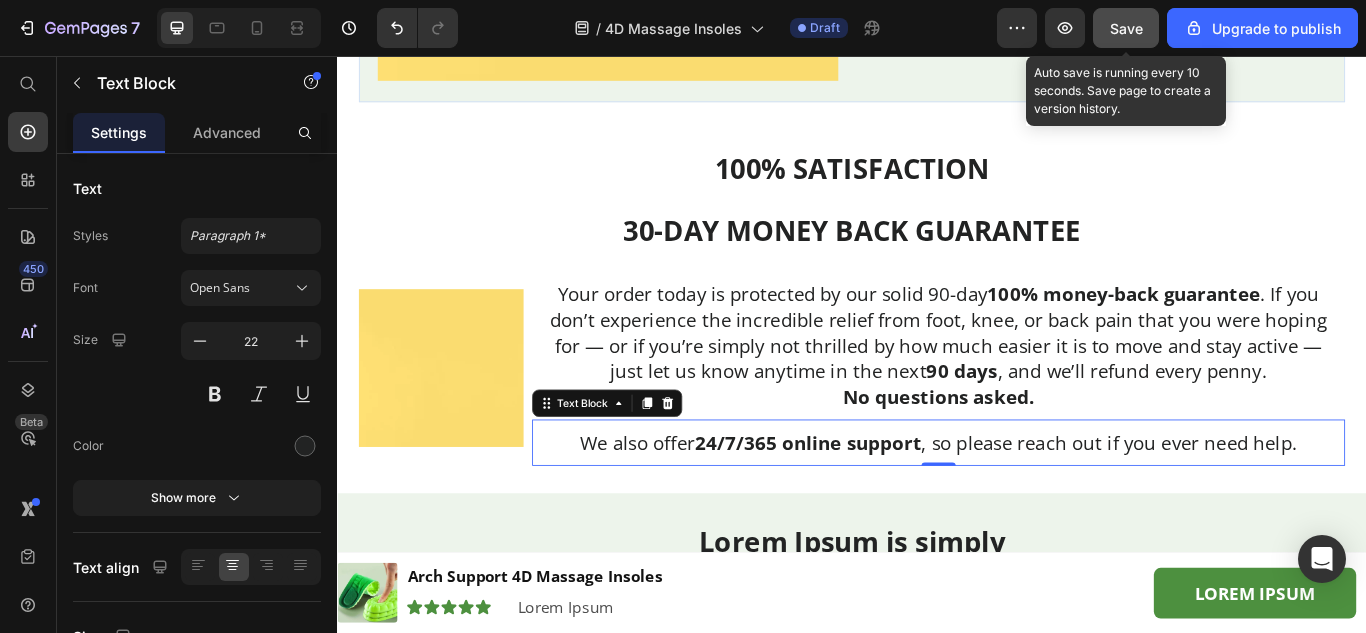 click on "Save" at bounding box center [1126, 28] 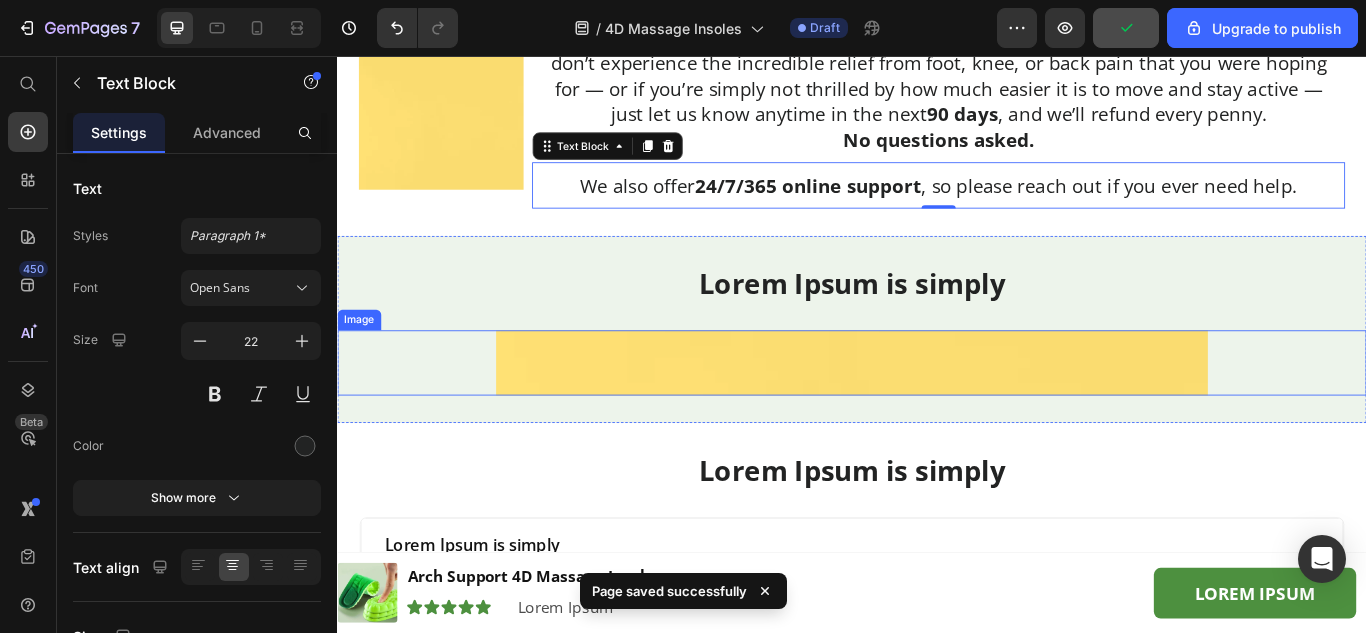 scroll, scrollTop: 7552, scrollLeft: 0, axis: vertical 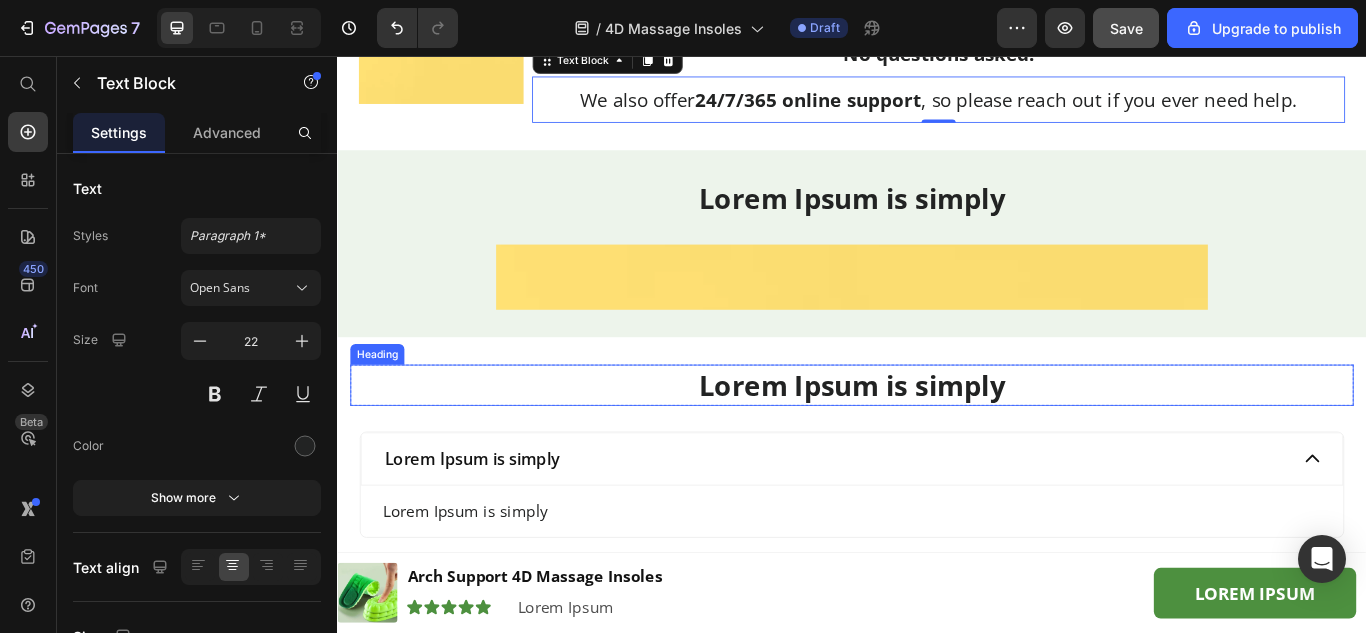 click on "Lorem Ipsum is simply" at bounding box center [937, 440] 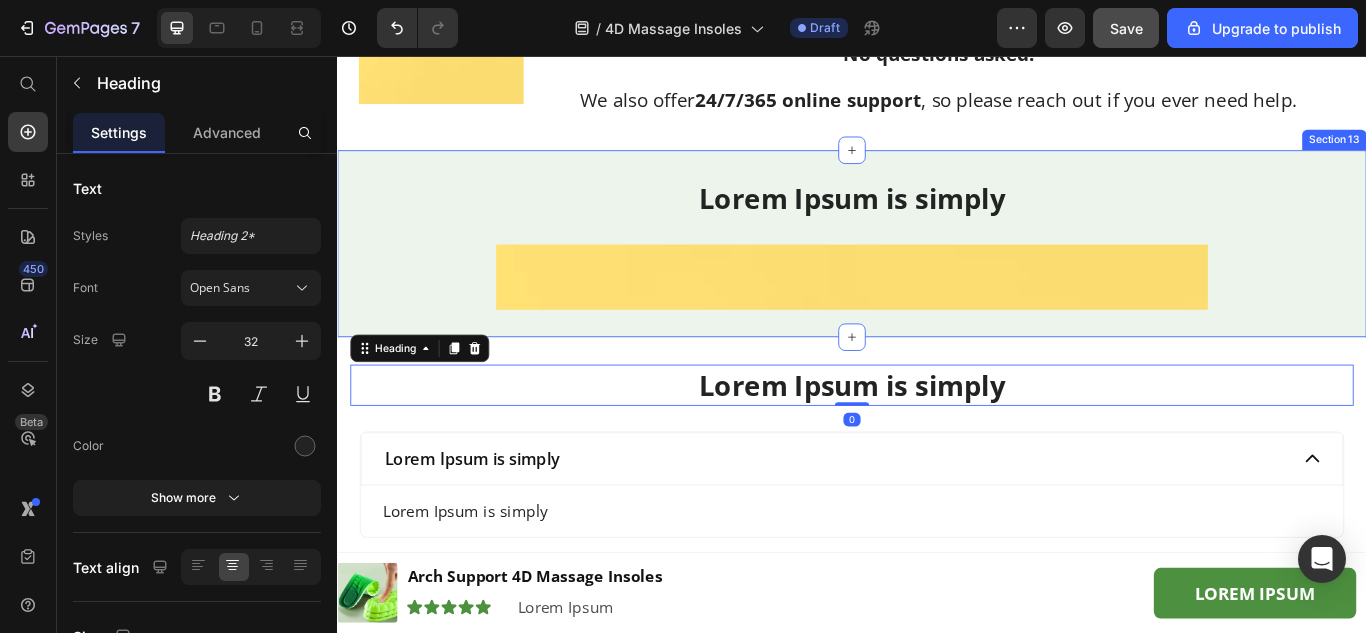click on "Lorem Ipsum is simply" at bounding box center (937, 222) 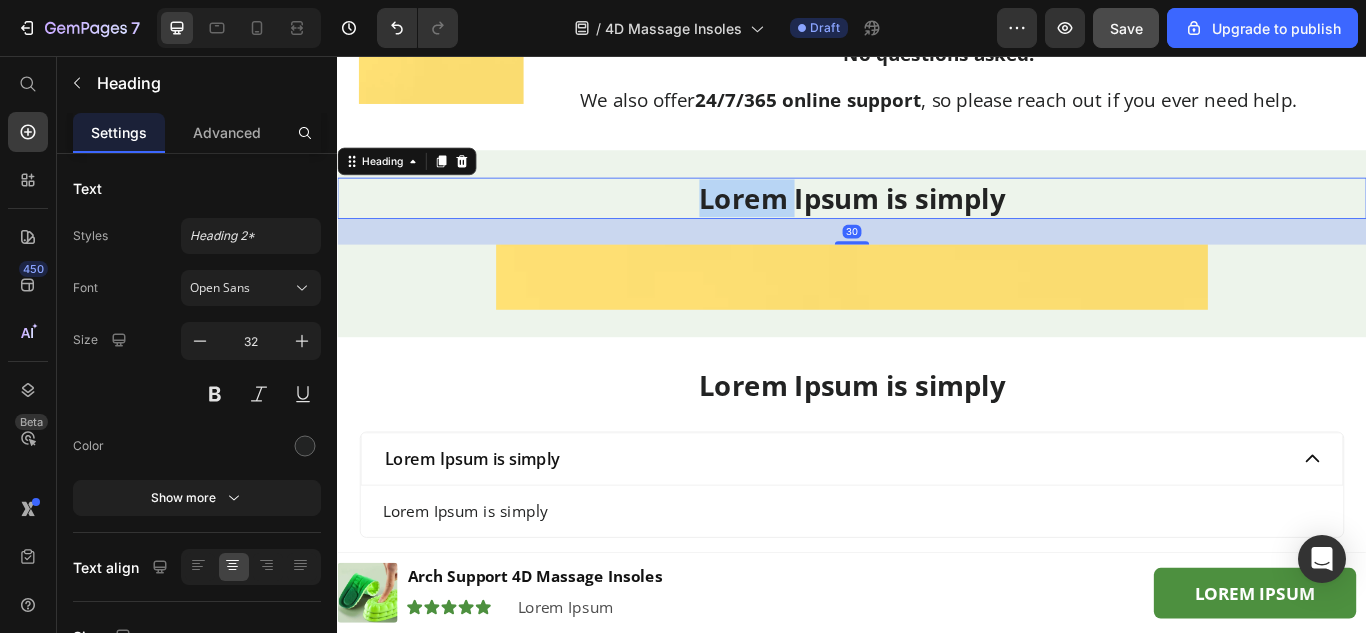 click on "Lorem Ipsum is simply" at bounding box center [937, 222] 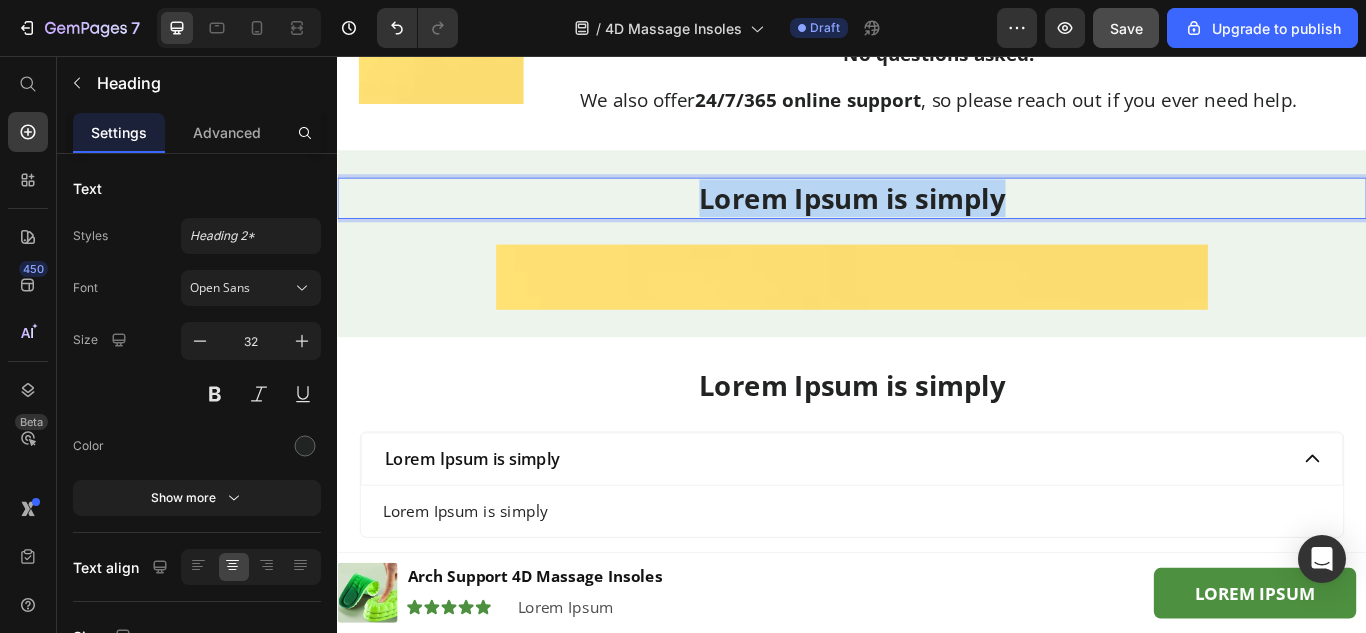 click on "Lorem Ipsum is simply" at bounding box center [937, 222] 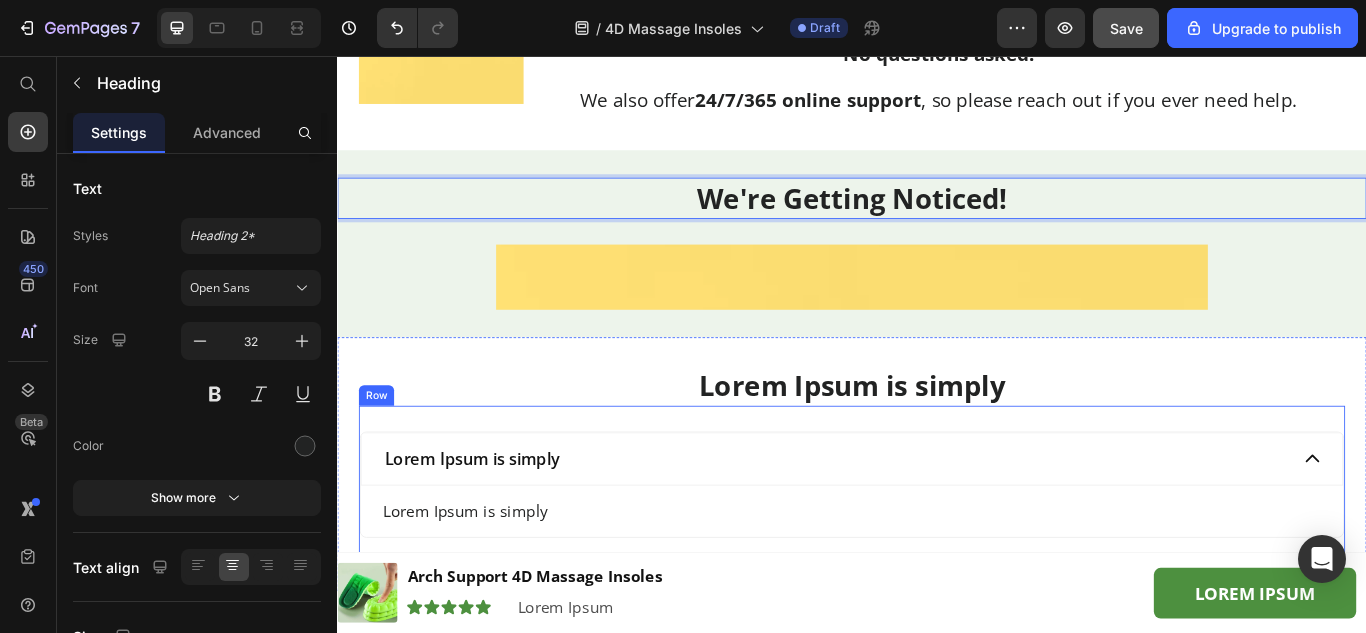 click on "Lorem Ipsum is simply" at bounding box center (937, 440) 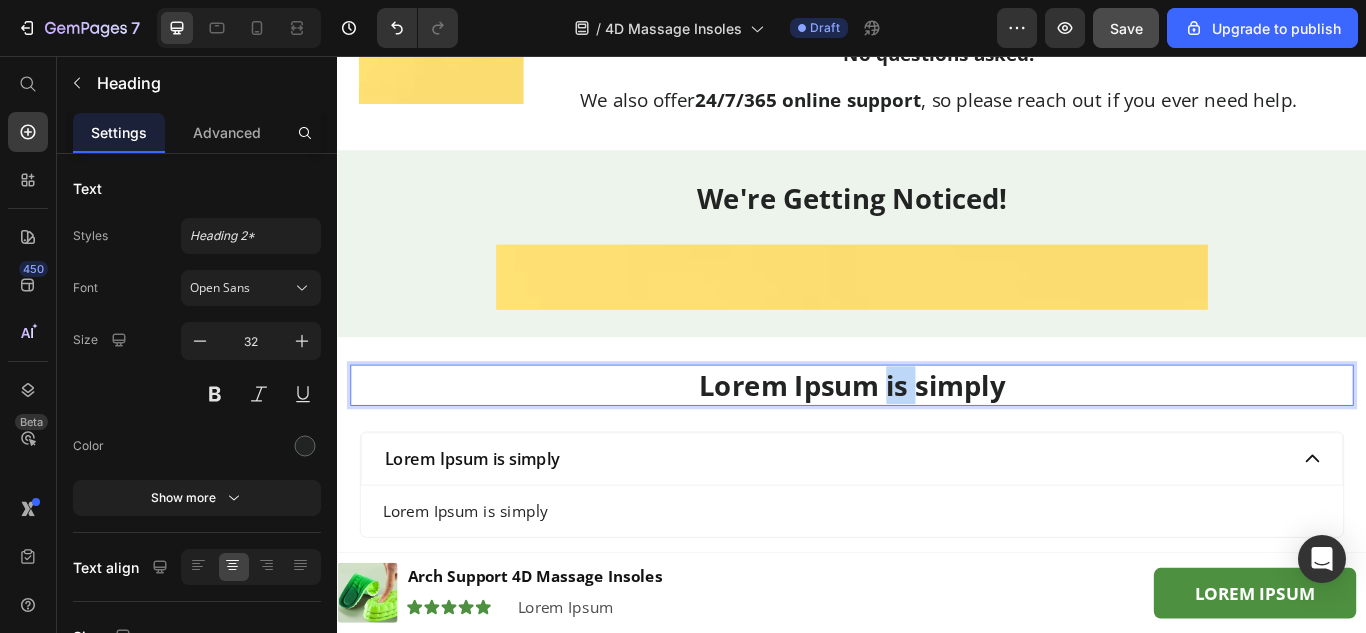 click on "Lorem Ipsum is simply" at bounding box center [937, 440] 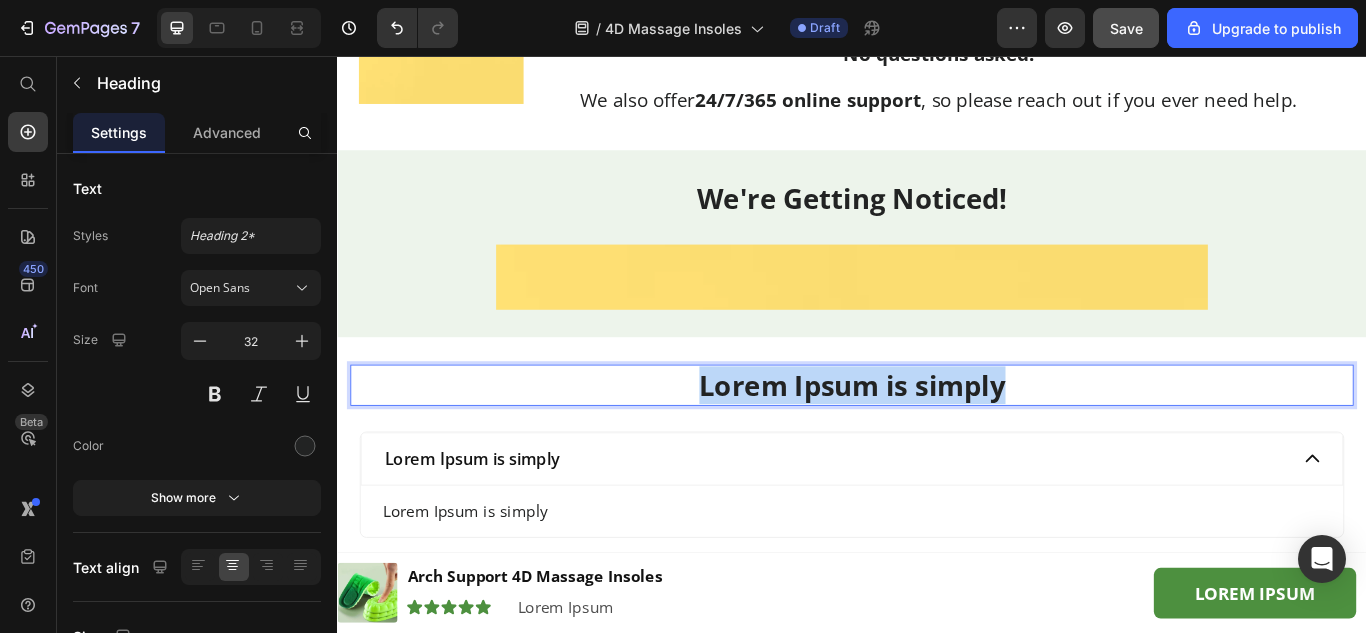 click on "Lorem Ipsum is simply" at bounding box center (937, 440) 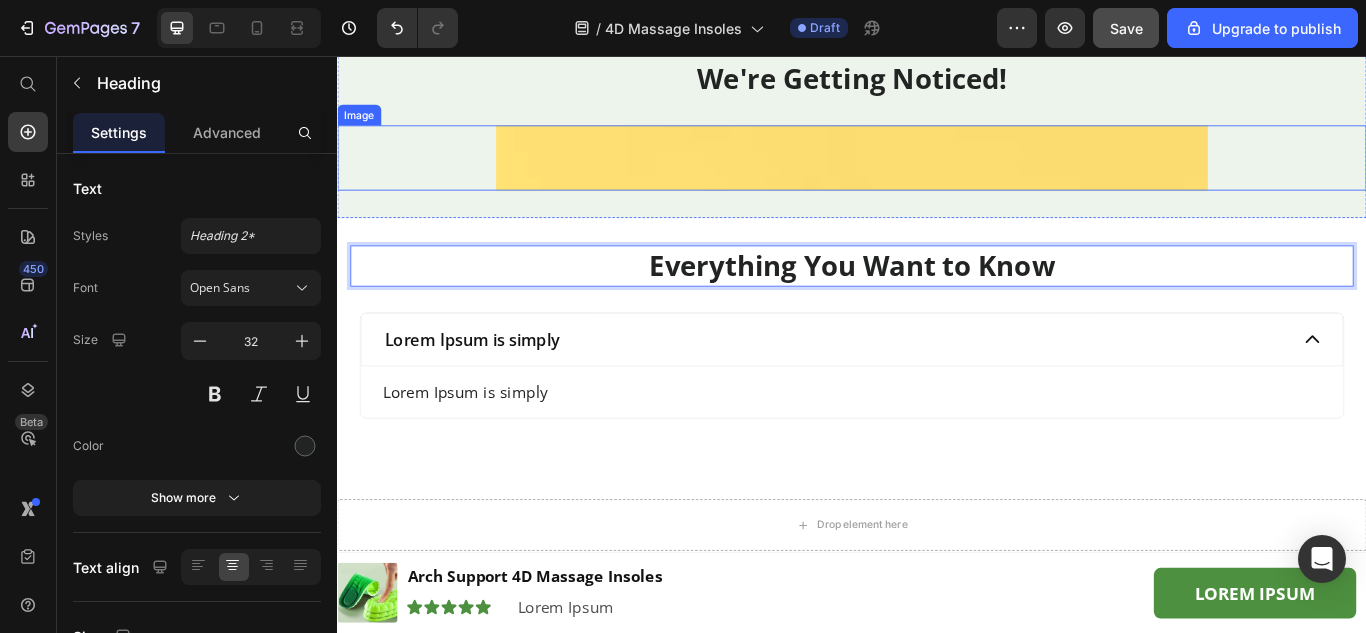 scroll, scrollTop: 7915, scrollLeft: 0, axis: vertical 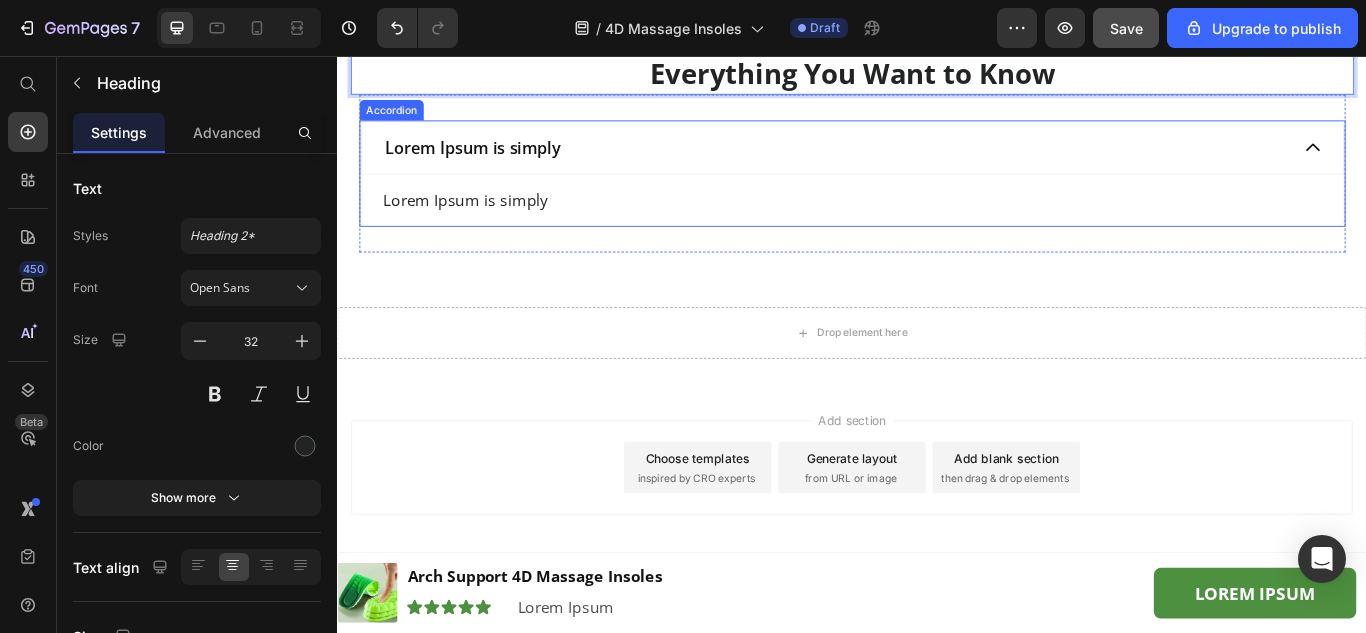 click on "Lorem Ipsum is simply" at bounding box center [918, 163] 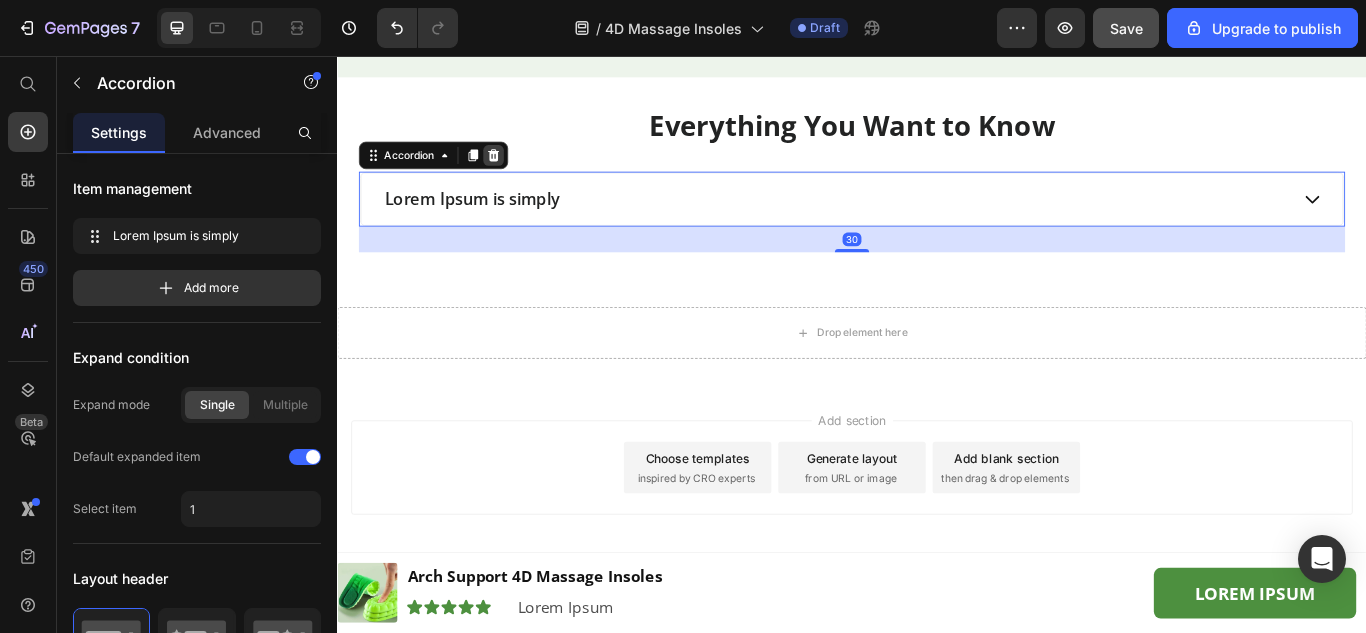 scroll, scrollTop: 7855, scrollLeft: 0, axis: vertical 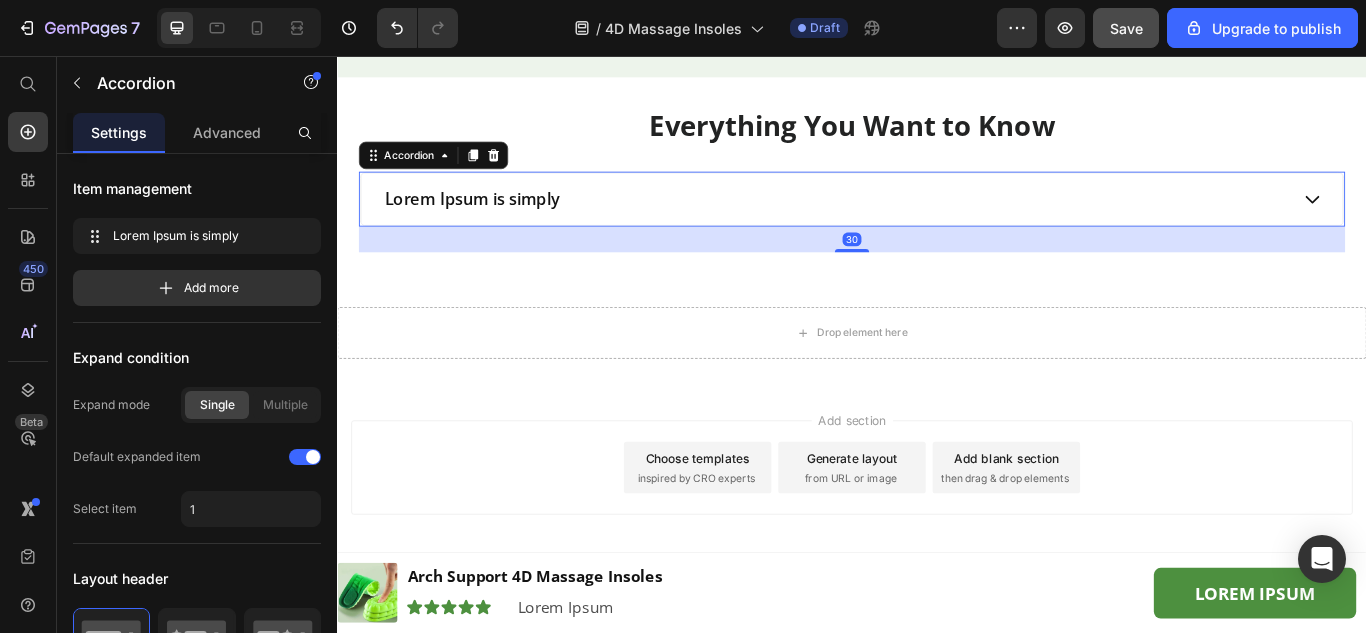 click on "Lorem Ipsum is simply" at bounding box center (494, 223) 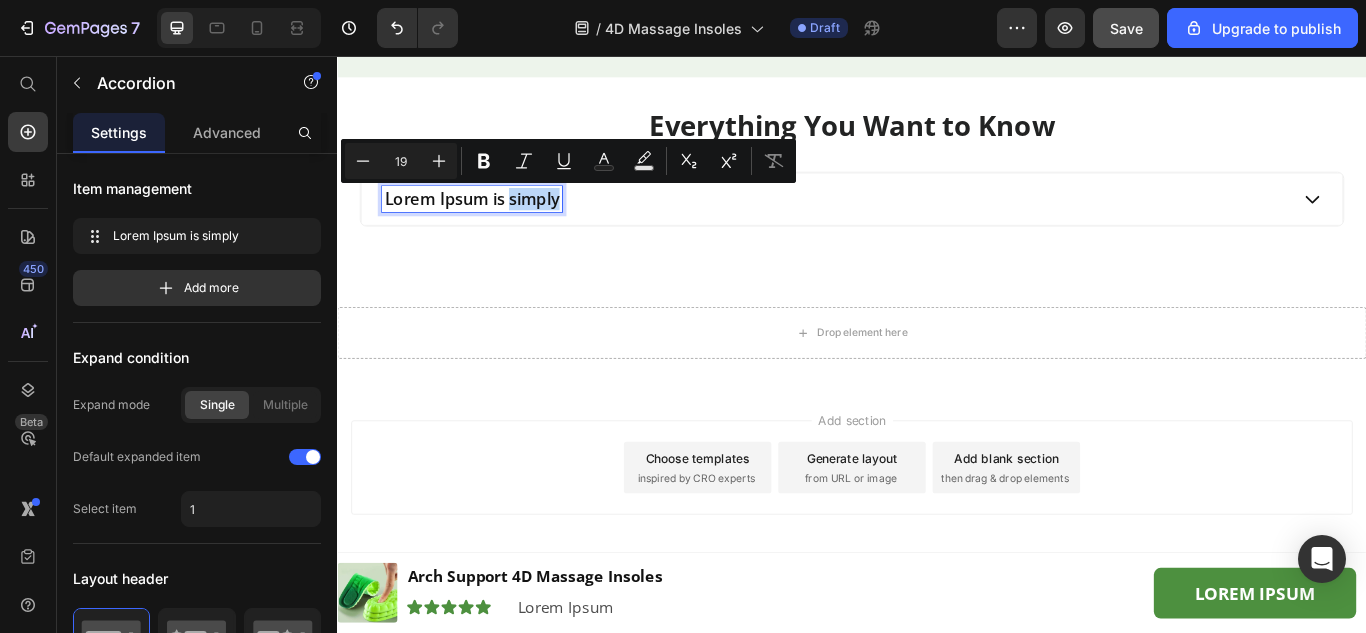click on "Lorem Ipsum is simply" at bounding box center [494, 223] 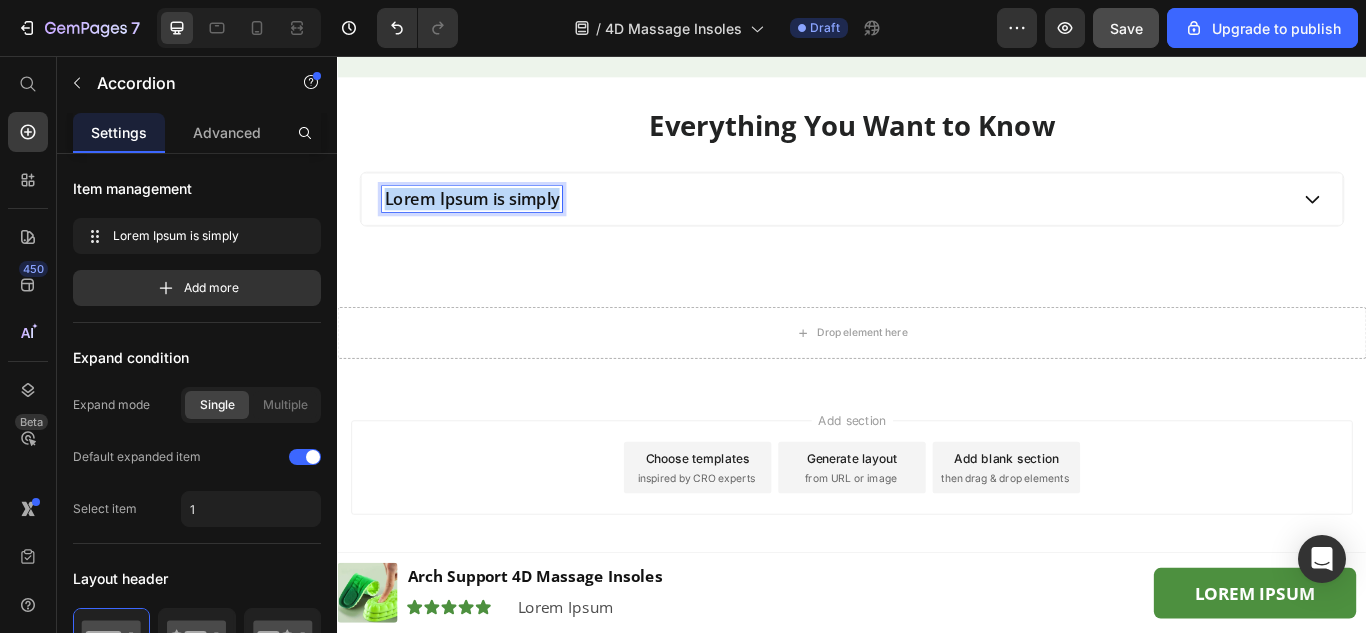 click on "Lorem Ipsum is simply" at bounding box center (494, 223) 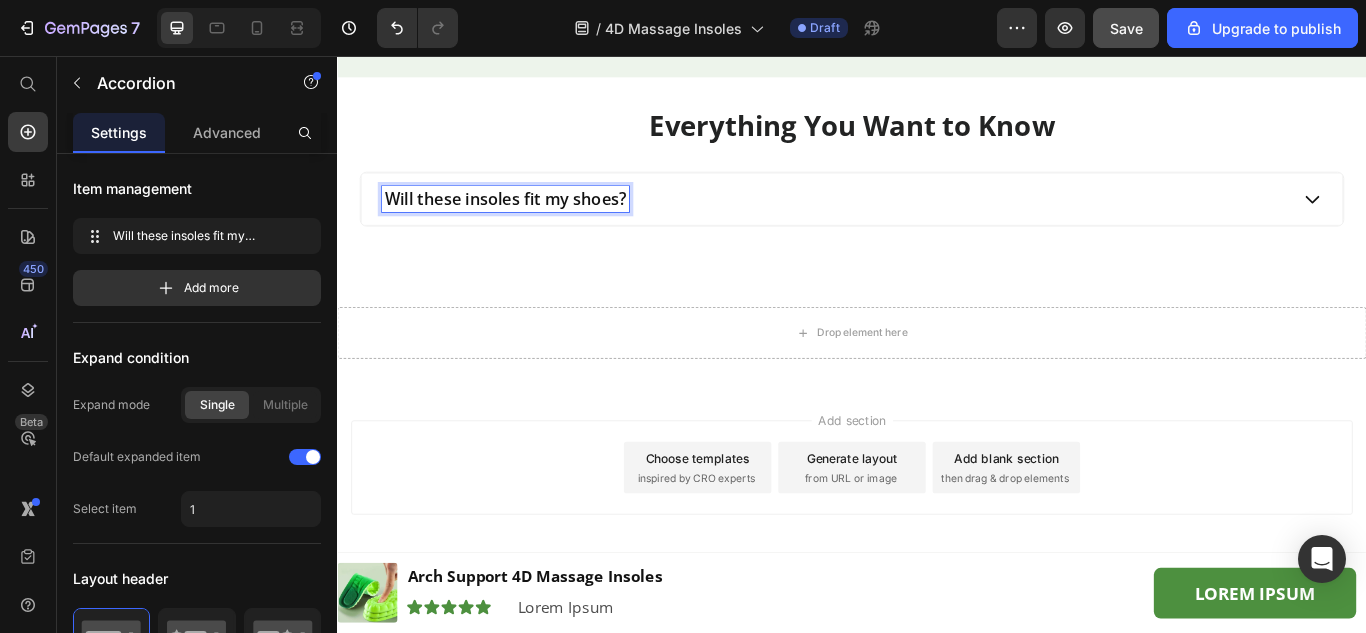 click on "Will these insoles fit my shoes?" at bounding box center [918, 223] 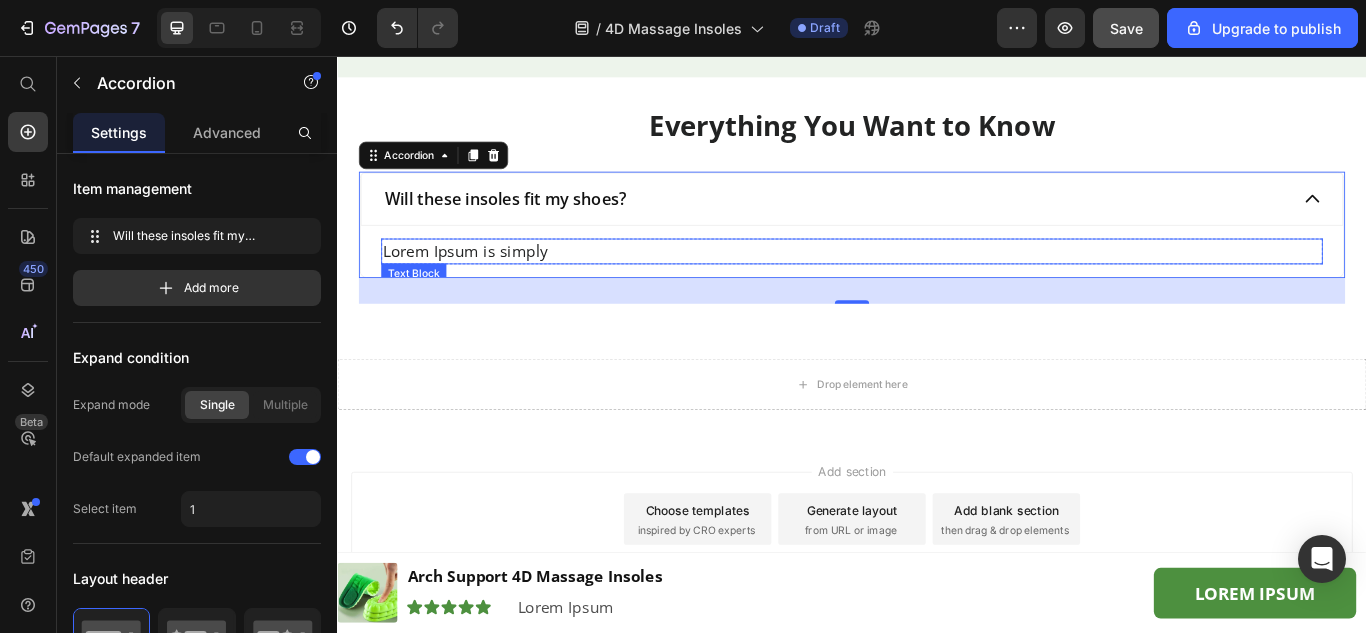 click on "Lorem Ipsum is simply" at bounding box center (937, 284) 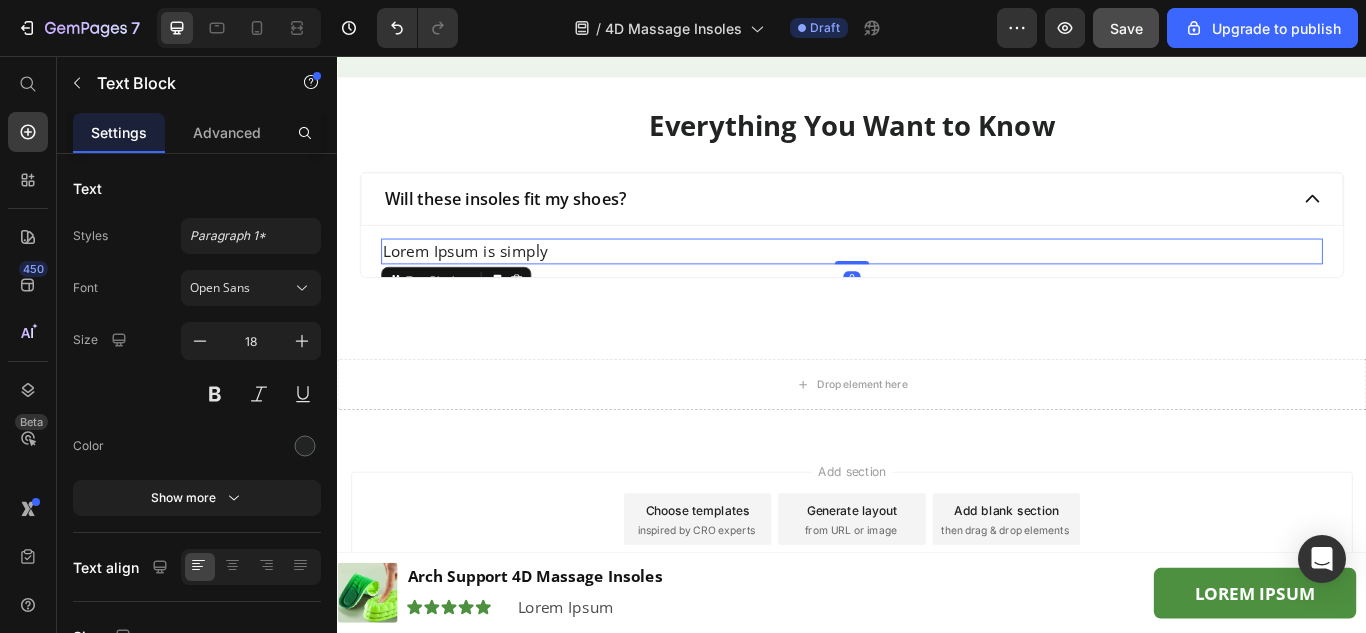 click on "Lorem Ipsum is simply" at bounding box center (937, 284) 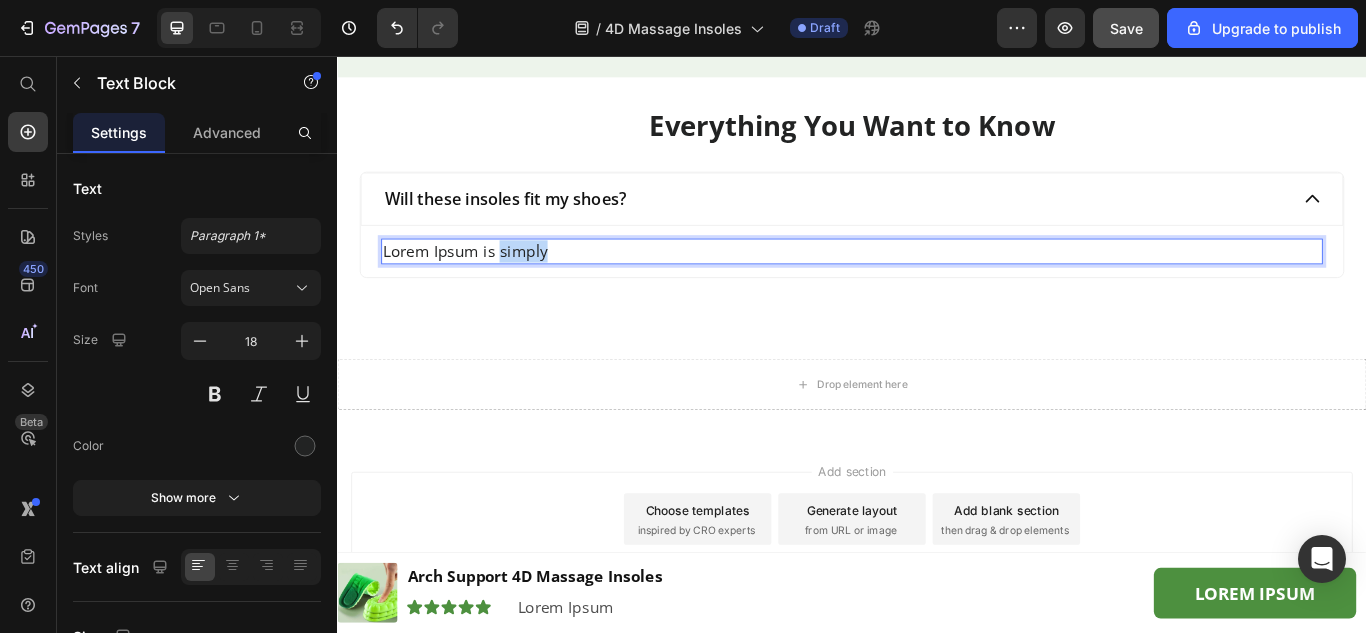 click on "Lorem Ipsum is simply" at bounding box center (937, 284) 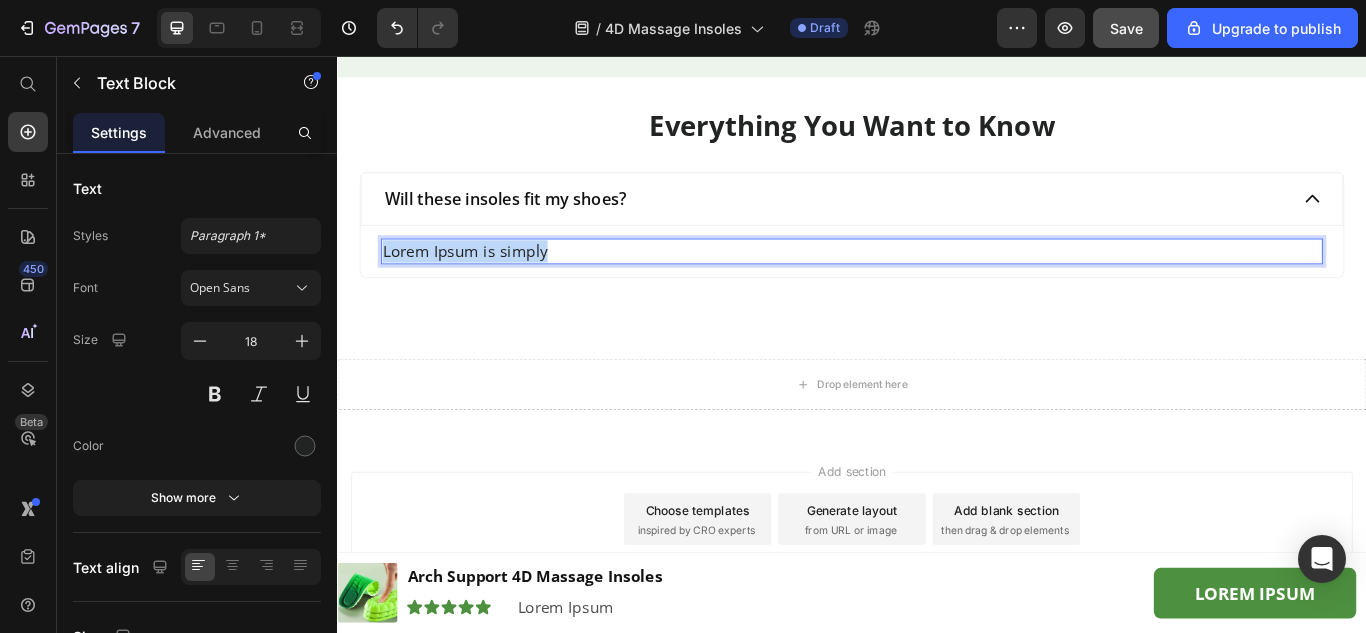 click on "Lorem Ipsum is simply" at bounding box center [937, 284] 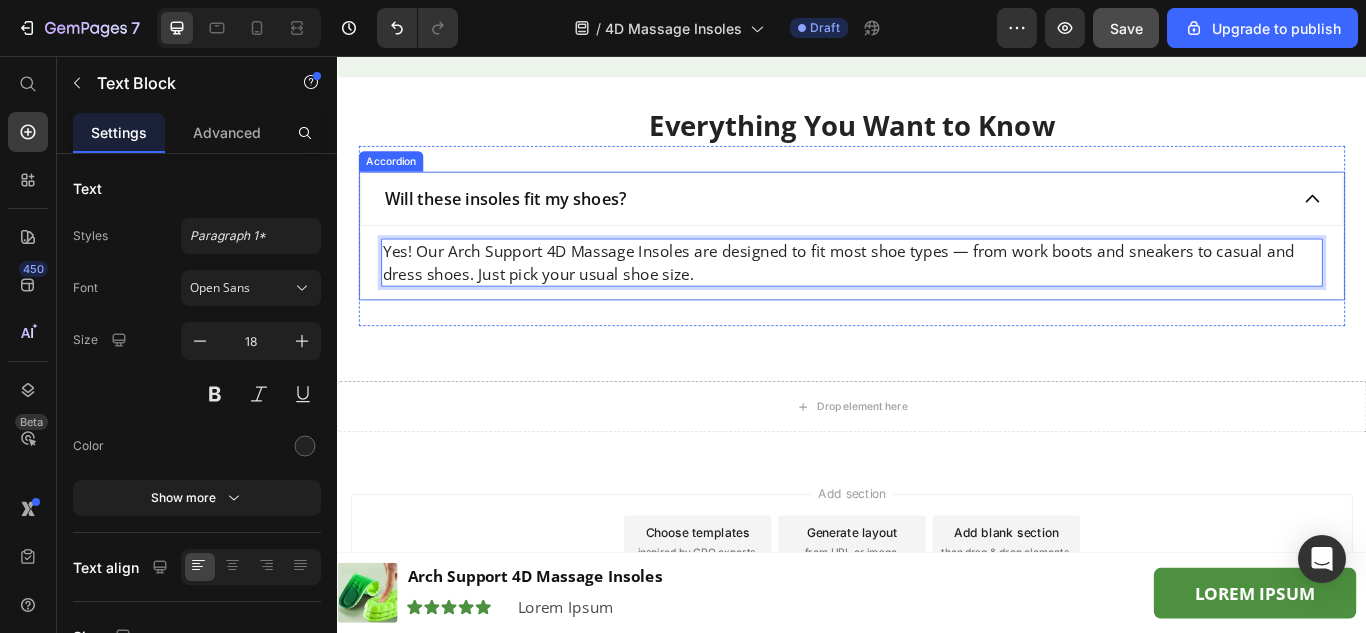 click on "Will these insoles fit my shoes?" at bounding box center (937, 223) 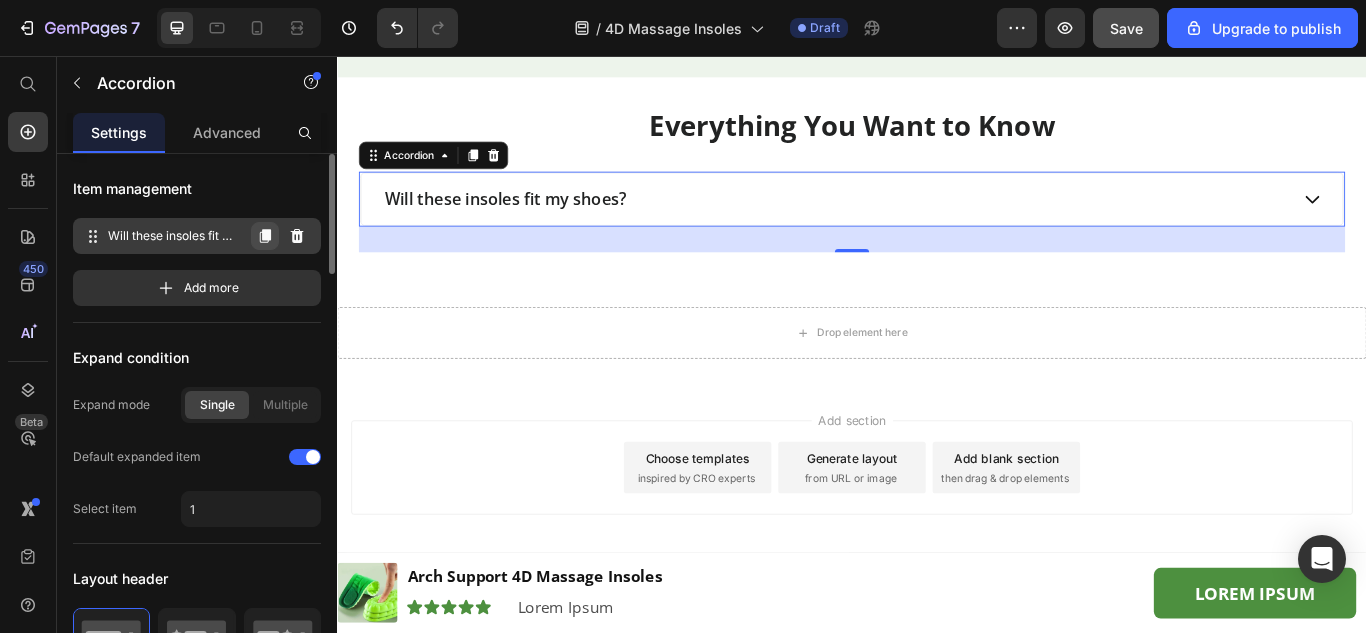 click 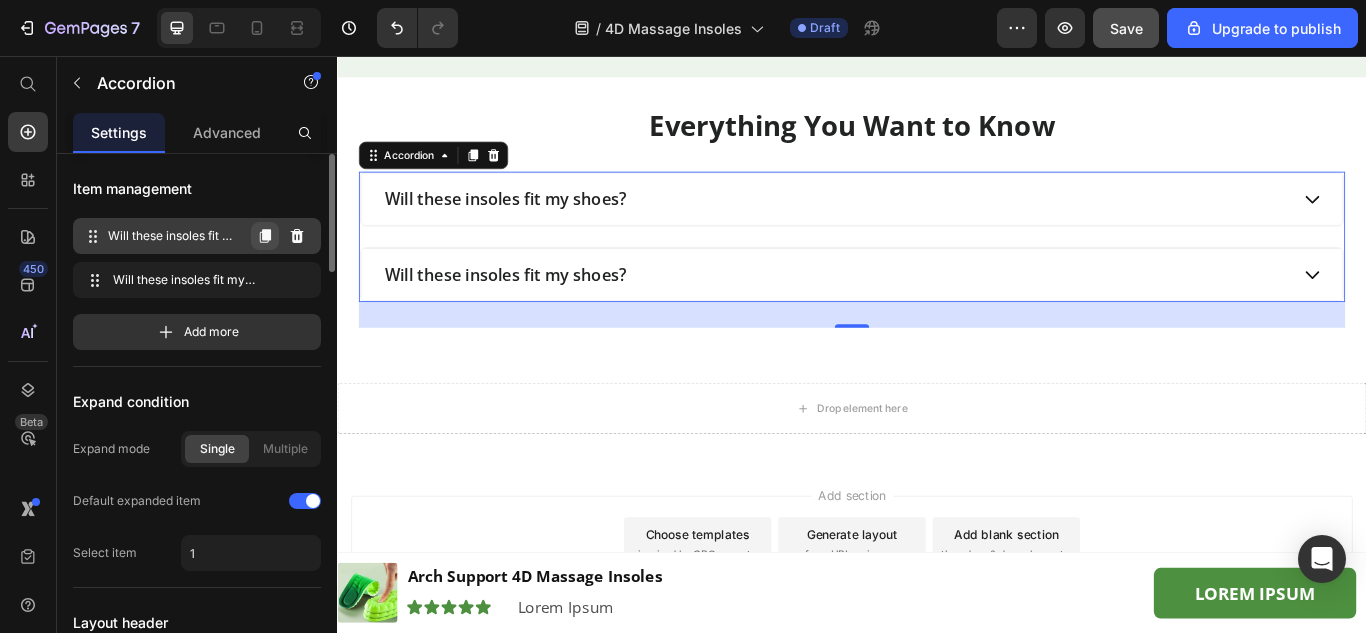 click 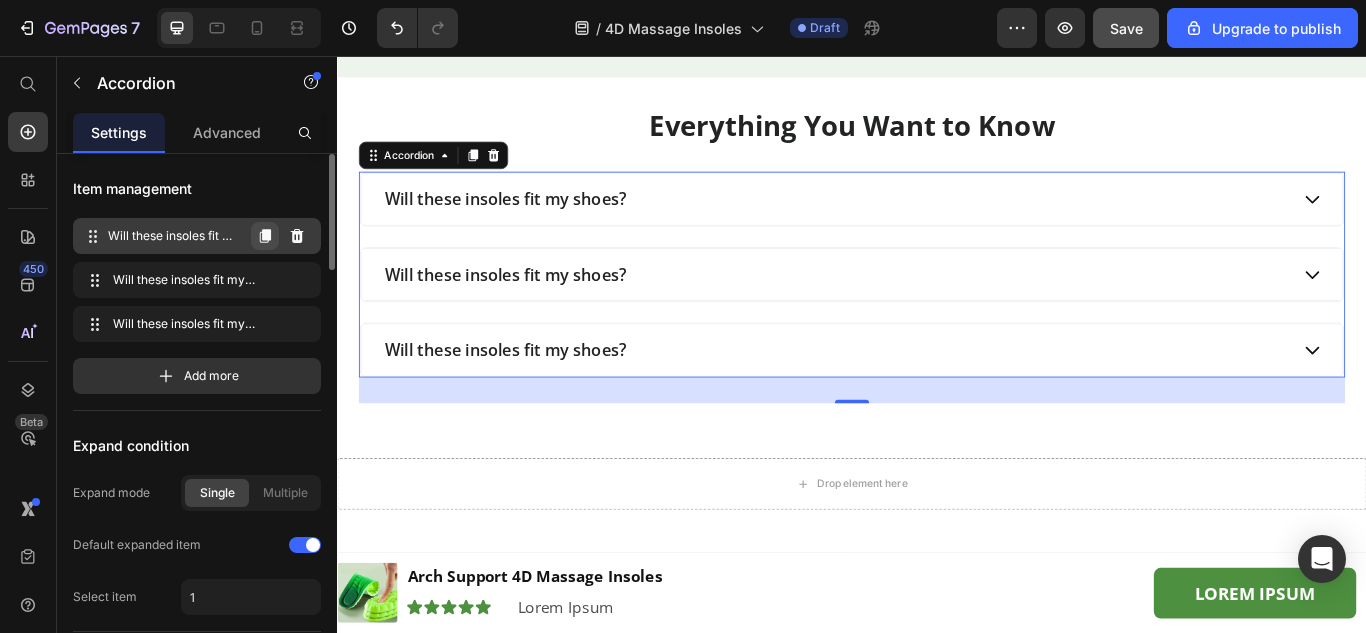 click 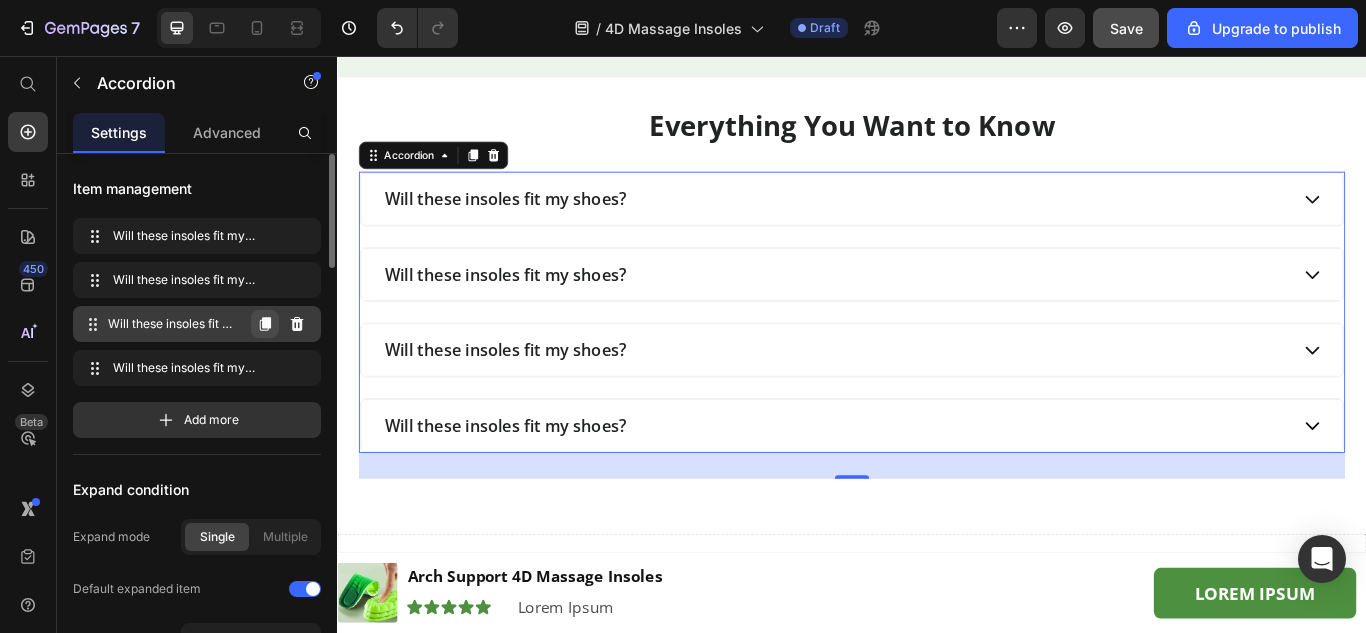 click 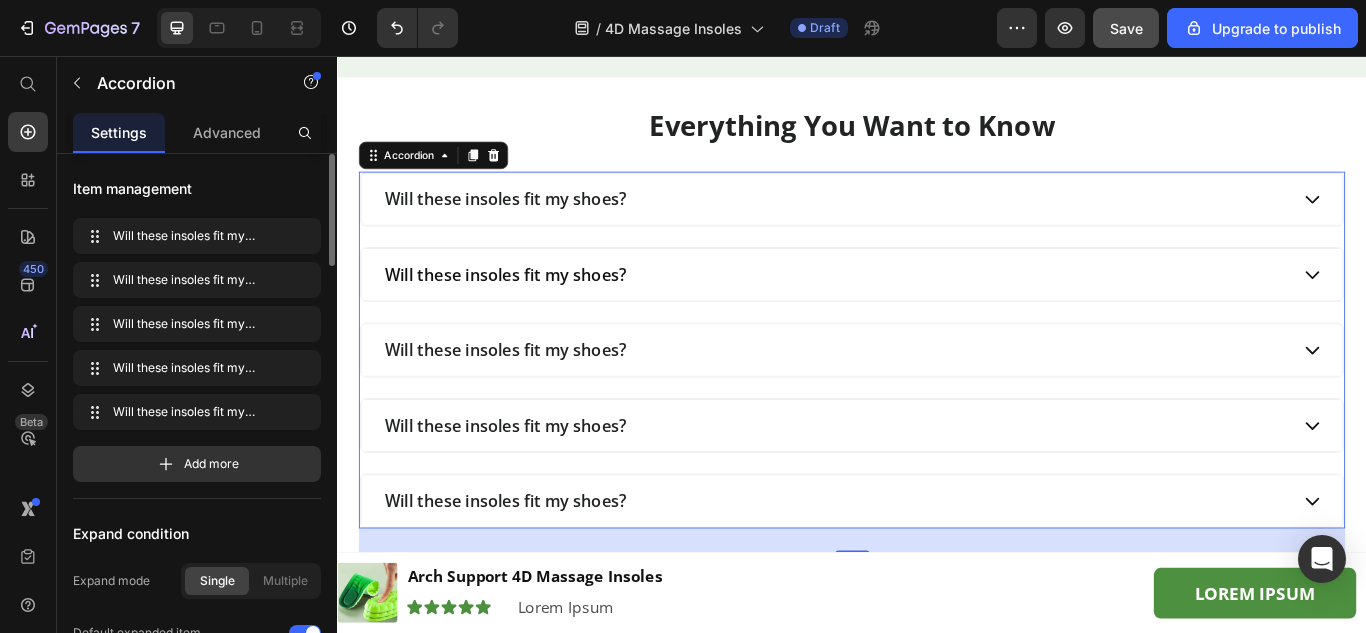 click on "Will these insoles fit my shoes?" at bounding box center (533, 311) 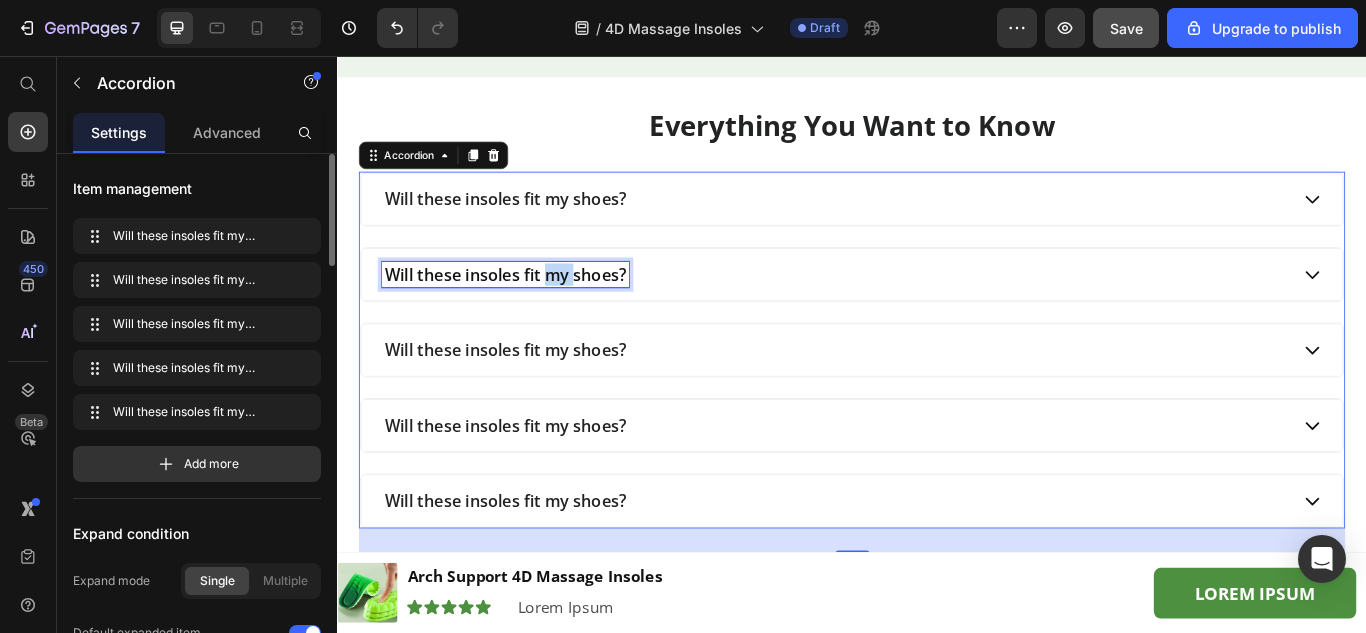 click on "Will these insoles fit my shoes?" at bounding box center (533, 311) 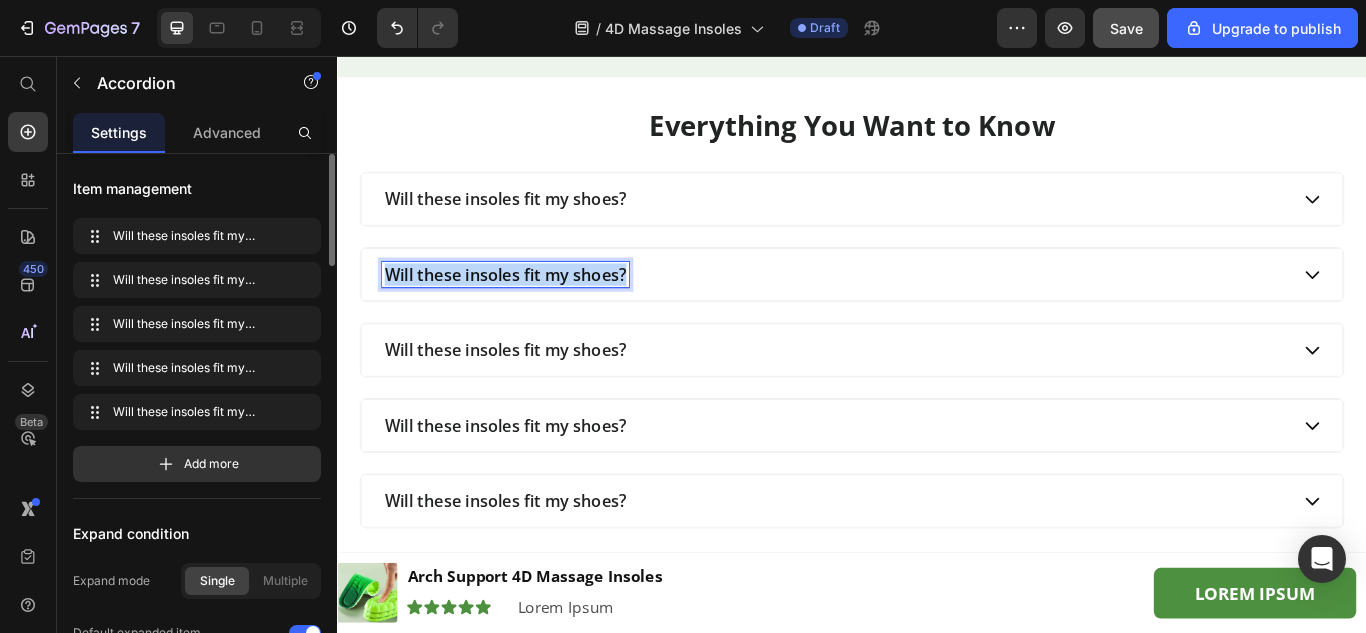 click on "Will these insoles fit my shoes?" at bounding box center [533, 311] 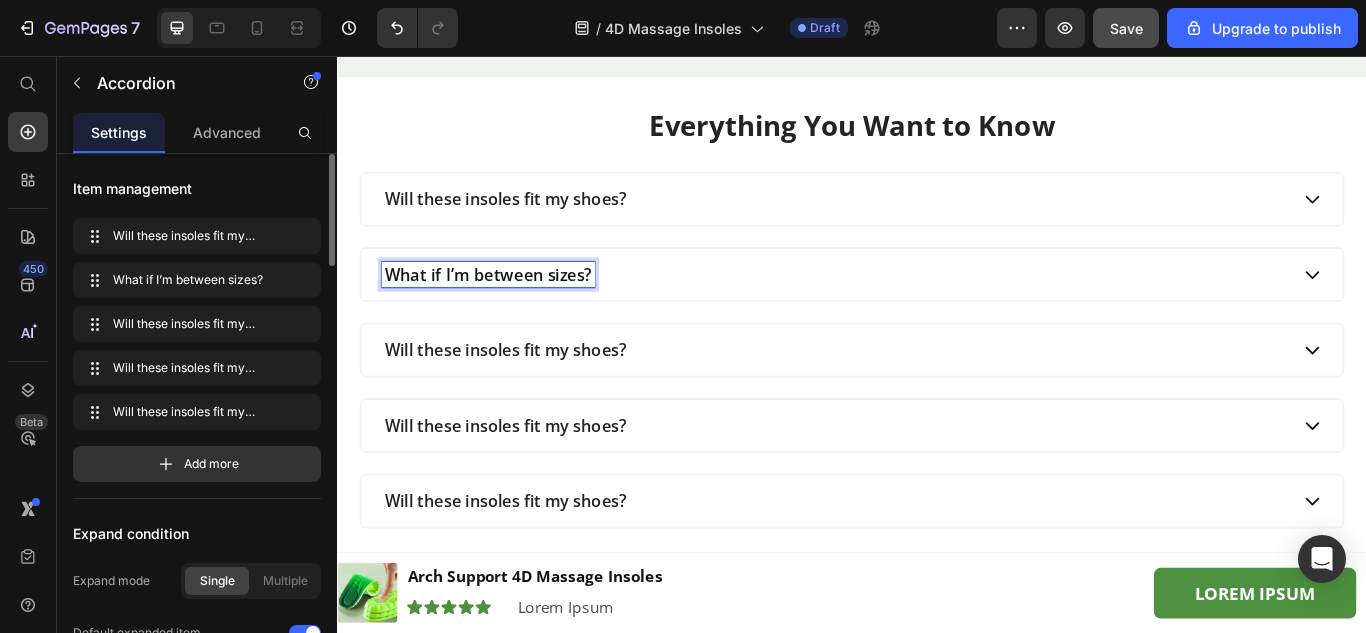 click on "What if I’m between sizes?" at bounding box center (918, 311) 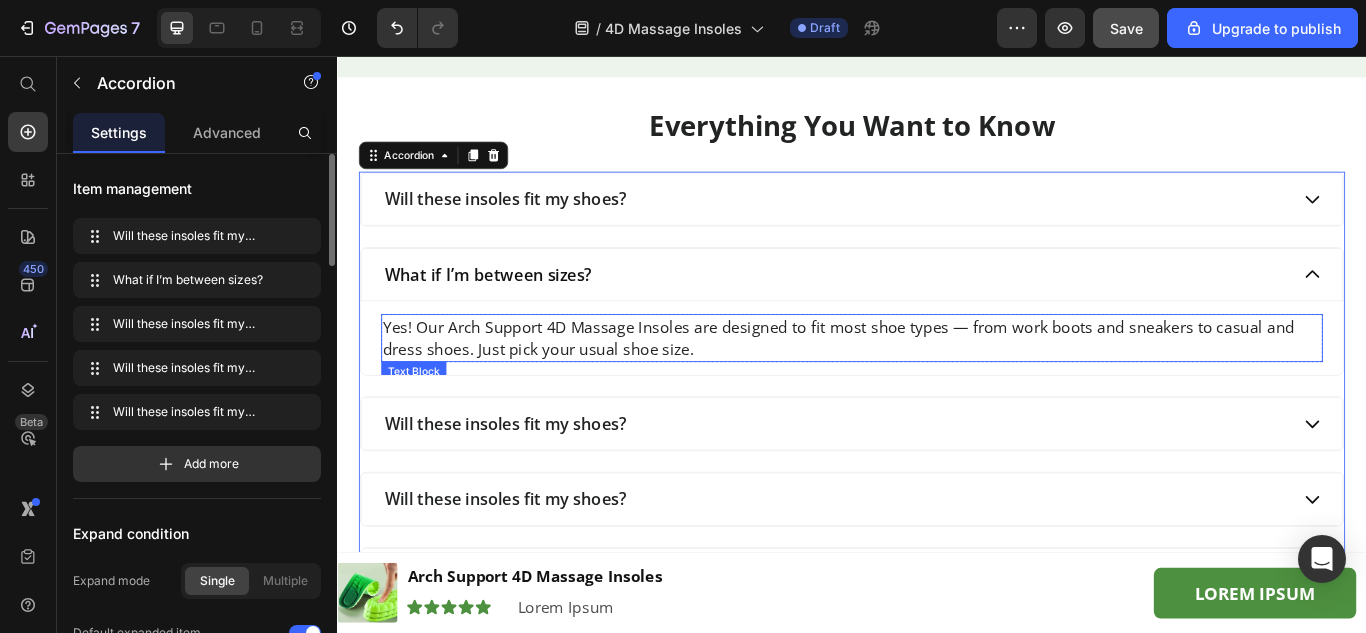 click on "Yes! Our Arch Support 4D Massage Insoles are designed to fit most shoe types — from work boots and sneakers to casual and dress shoes. Just pick your usual shoe size." at bounding box center [937, 385] 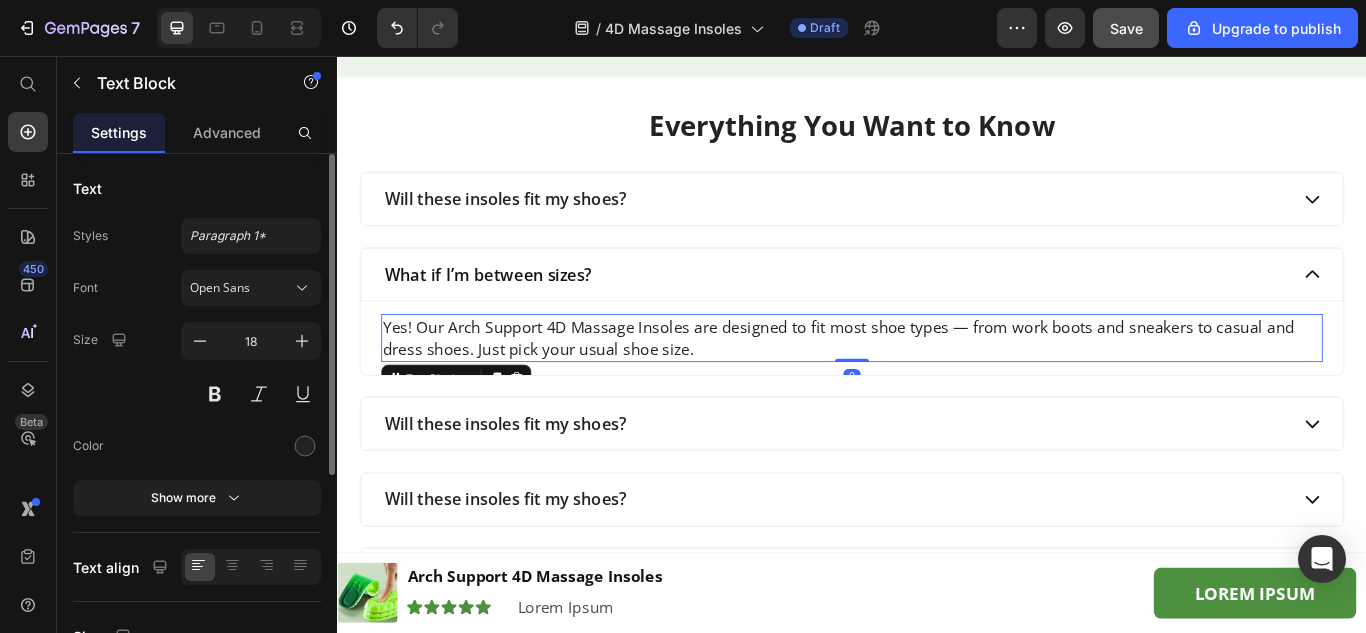 click on "Yes! Our Arch Support 4D Massage Insoles are designed to fit most shoe types — from work boots and sneakers to casual and dress shoes. Just pick your usual shoe size." at bounding box center [937, 385] 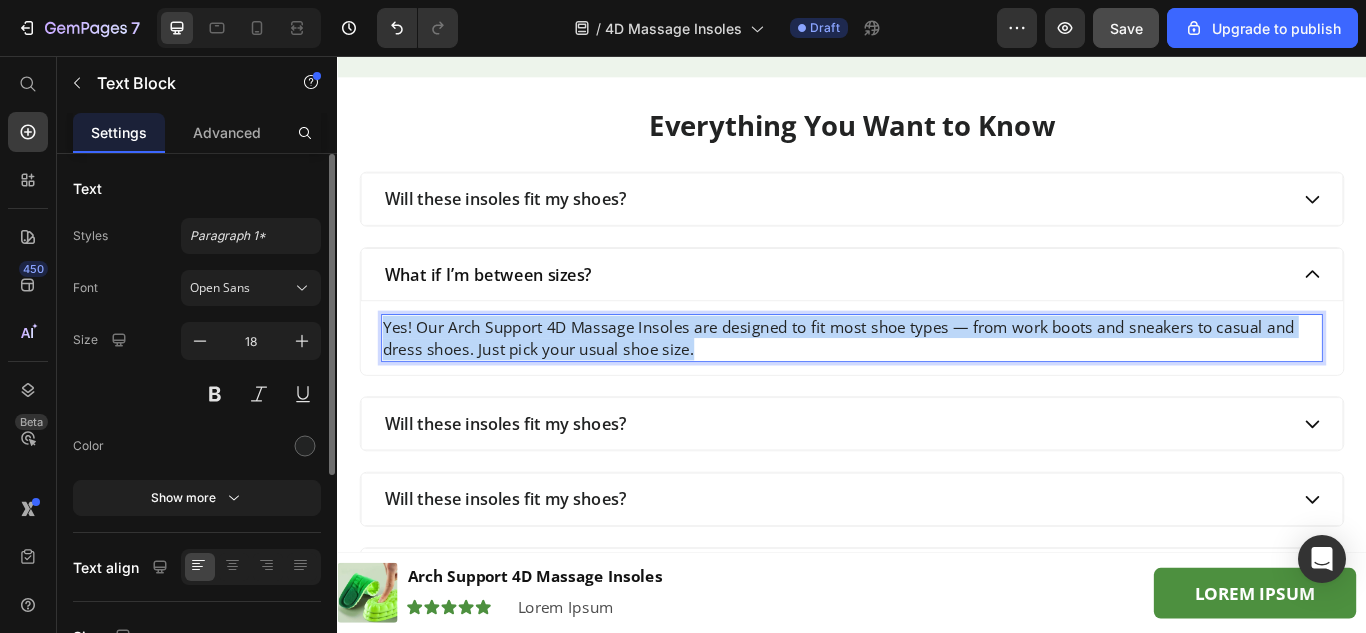 click on "Yes! Our Arch Support 4D Massage Insoles are designed to fit most shoe types — from work boots and sneakers to casual and dress shoes. Just pick your usual shoe size." at bounding box center [937, 385] 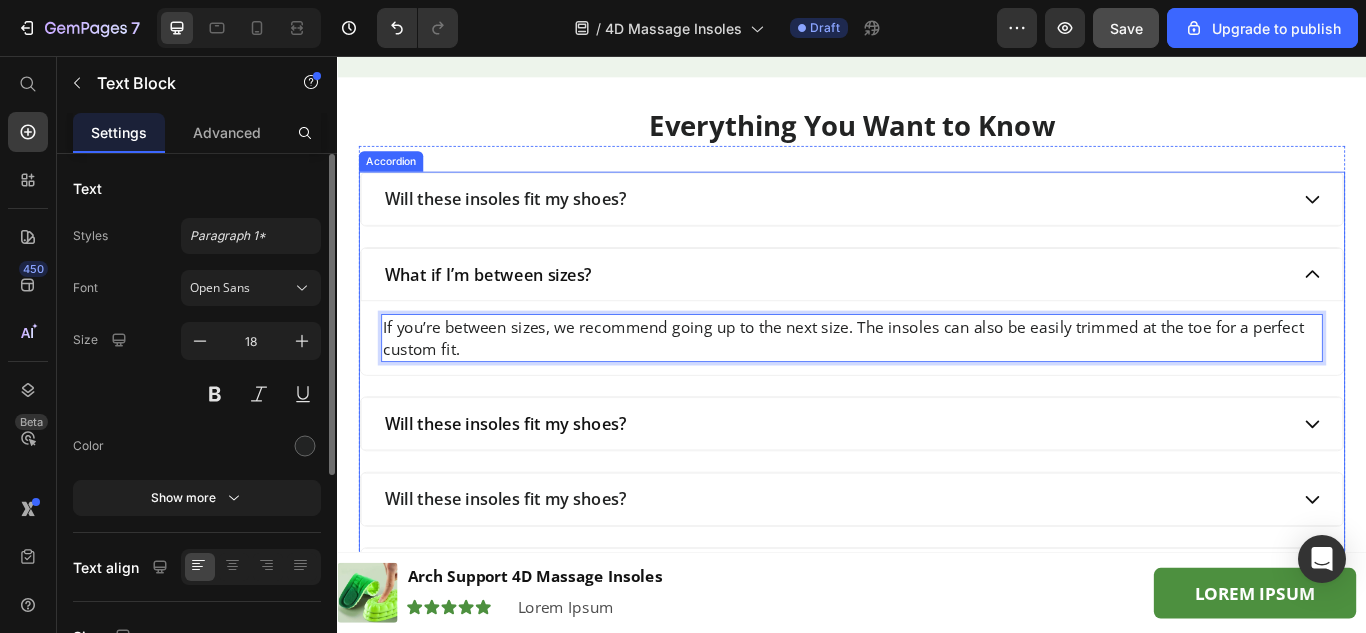 click on "Will these insoles fit my shoes?" at bounding box center [533, 485] 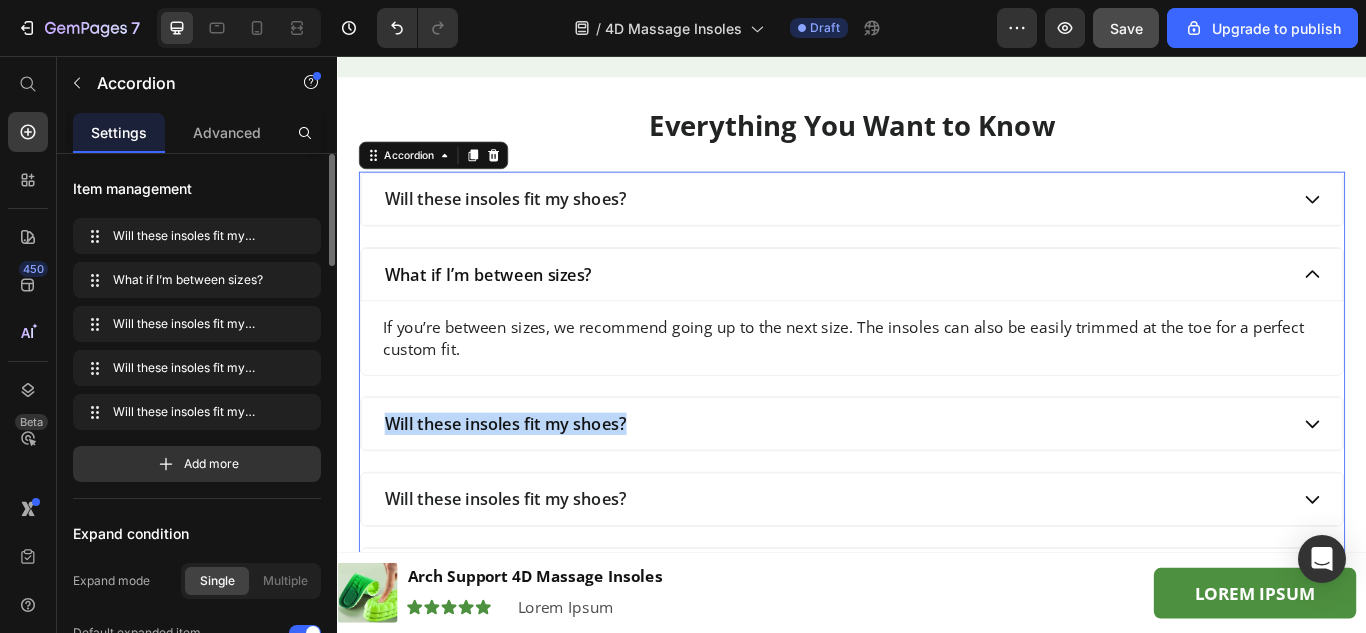 click on "Will these insoles fit my shoes?" at bounding box center [533, 485] 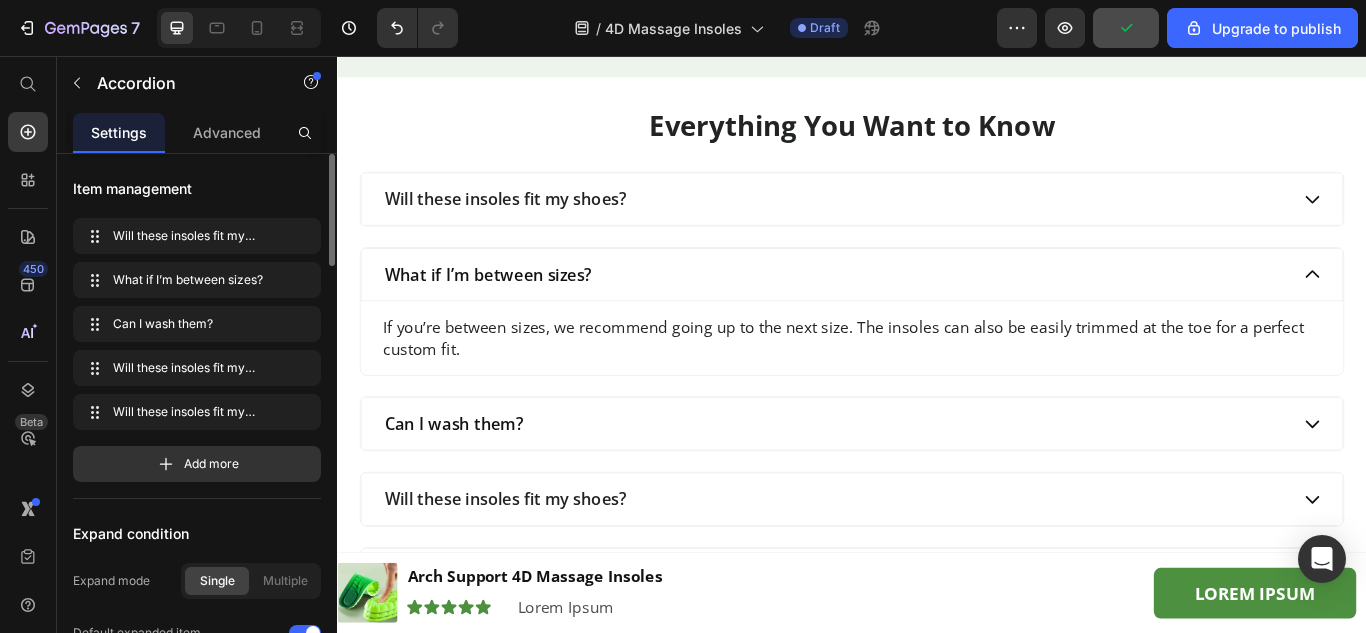 click on "Can I wash them?" at bounding box center (918, 485) 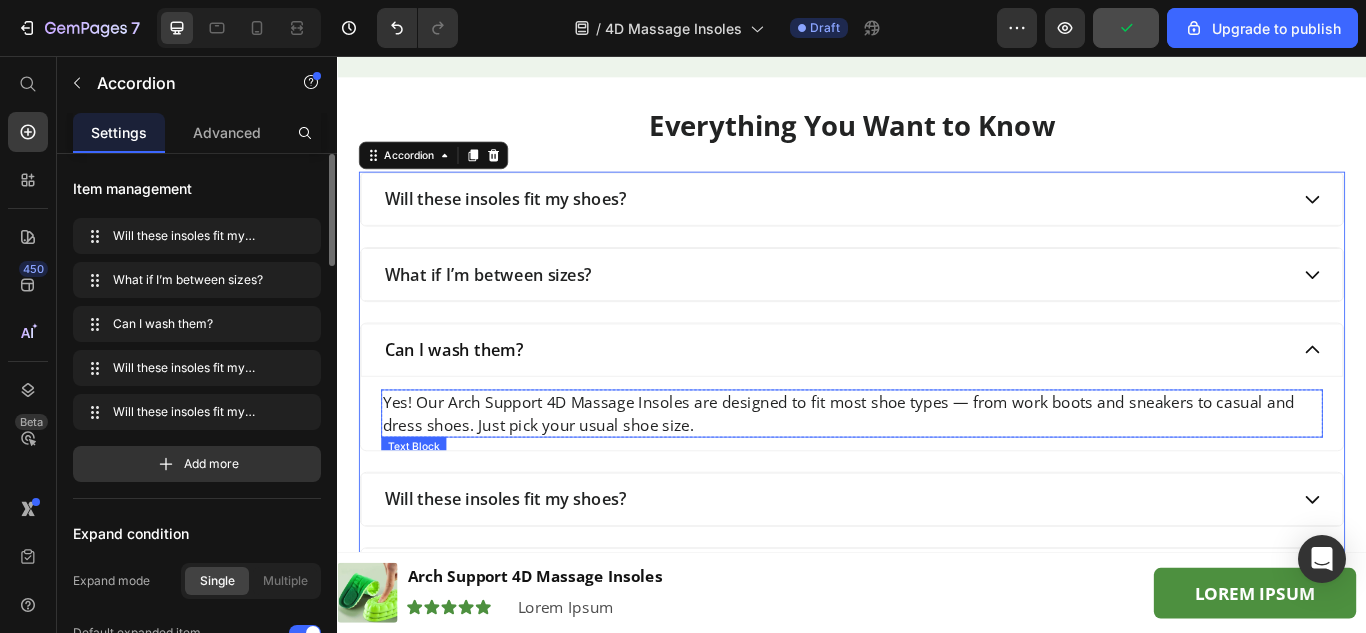 click on "Yes! Our Arch Support 4D Massage Insoles are designed to fit most shoe types — from work boots and sneakers to casual and dress shoes. Just pick your usual shoe size." at bounding box center (937, 473) 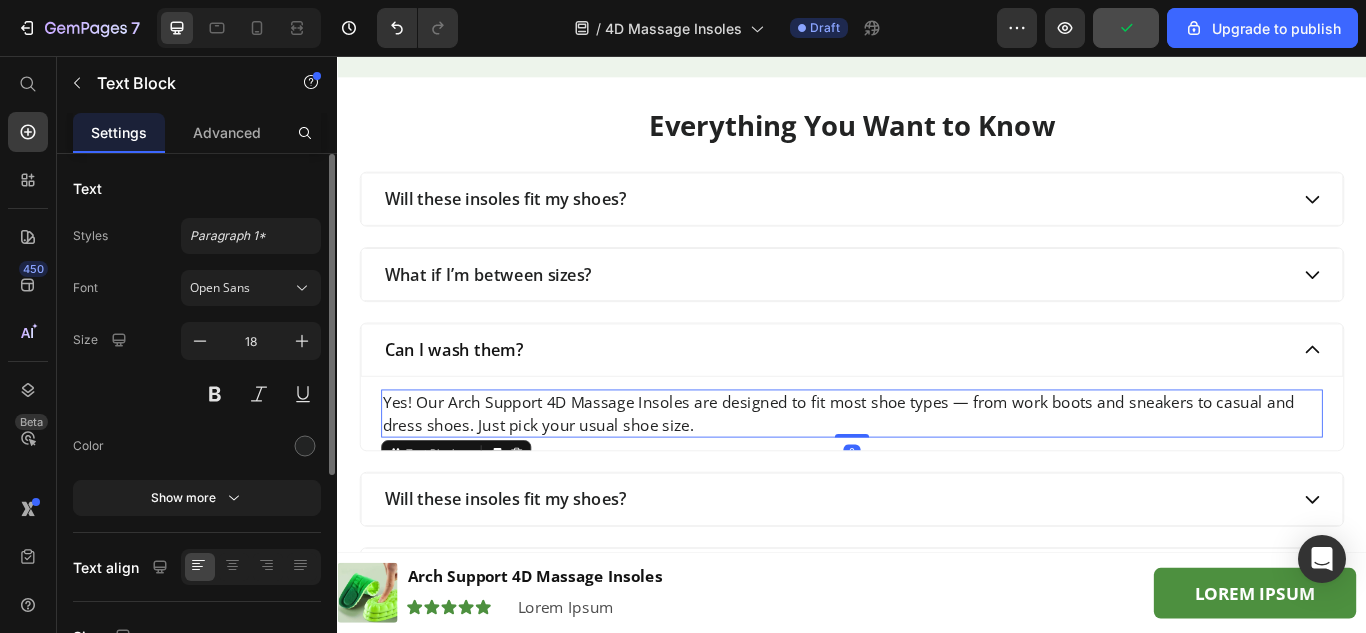 click on "Yes! Our Arch Support 4D Massage Insoles are designed to fit most shoe types — from work boots and sneakers to casual and dress shoes. Just pick your usual shoe size." at bounding box center (937, 473) 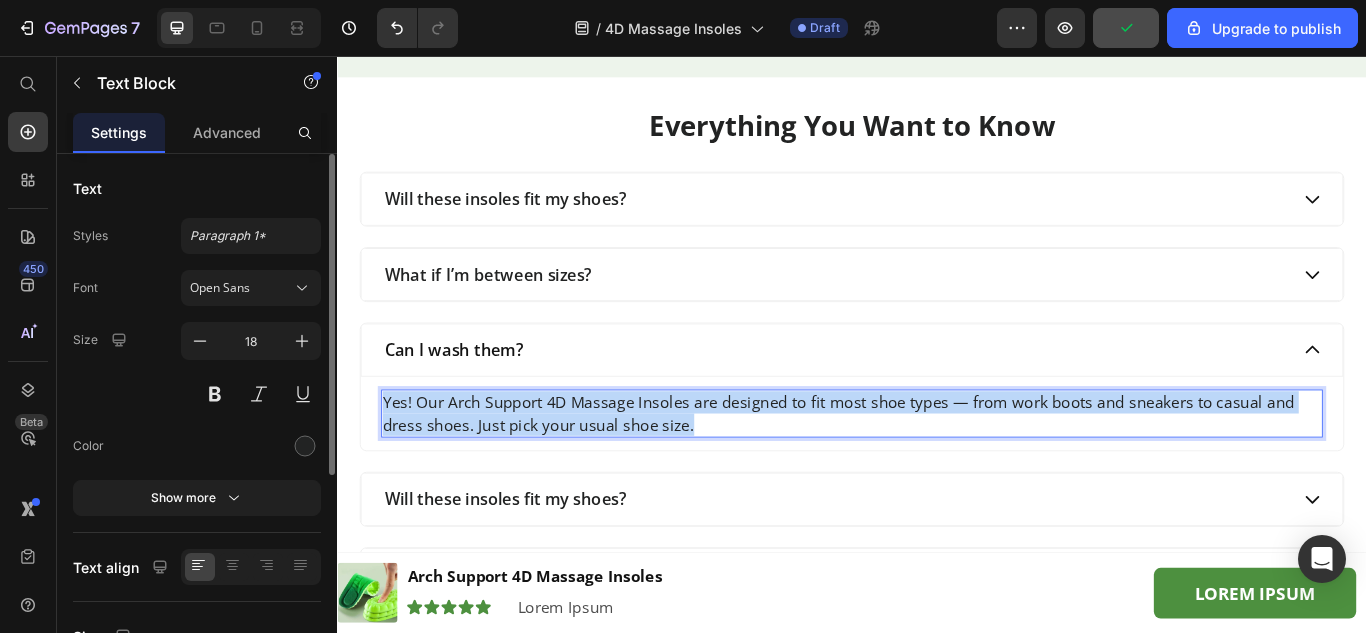 click on "Yes! Our Arch Support 4D Massage Insoles are designed to fit most shoe types — from work boots and sneakers to casual and dress shoes. Just pick your usual shoe size." at bounding box center [937, 473] 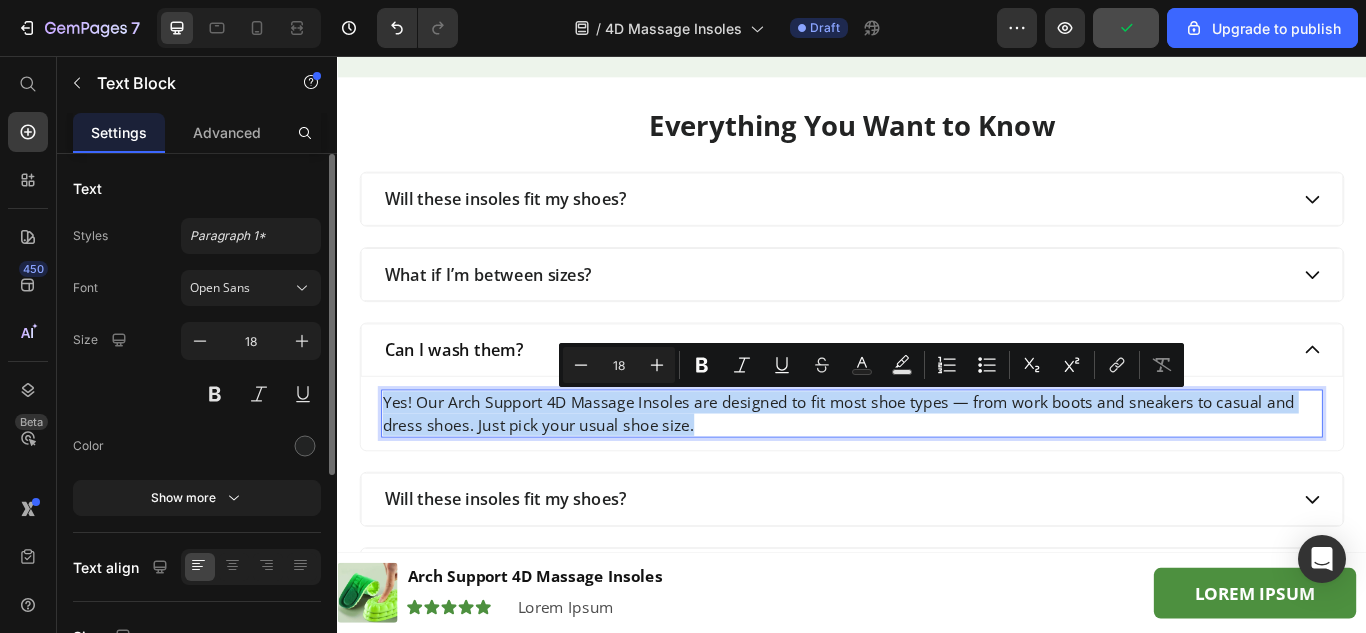 click on "Yes! Our Arch Support 4D Massage Insoles are designed to fit most shoe types — from work boots and sneakers to casual and dress shoes. Just pick your usual shoe size." at bounding box center [937, 473] 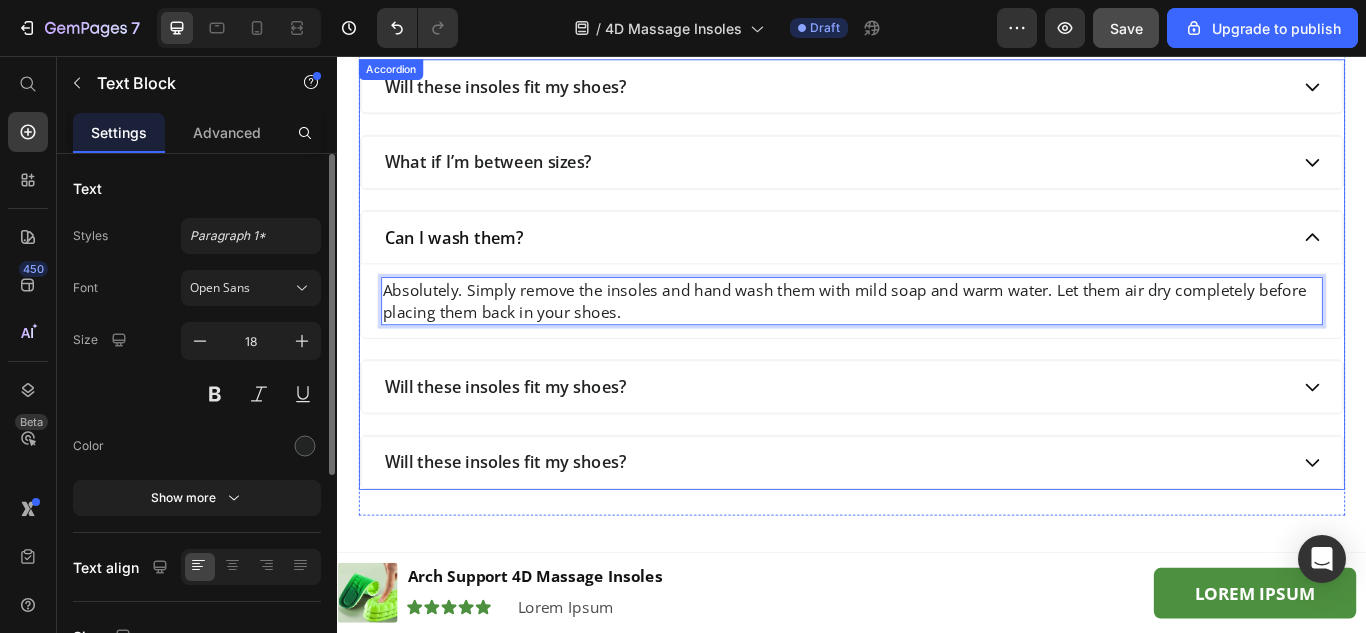 scroll, scrollTop: 8055, scrollLeft: 0, axis: vertical 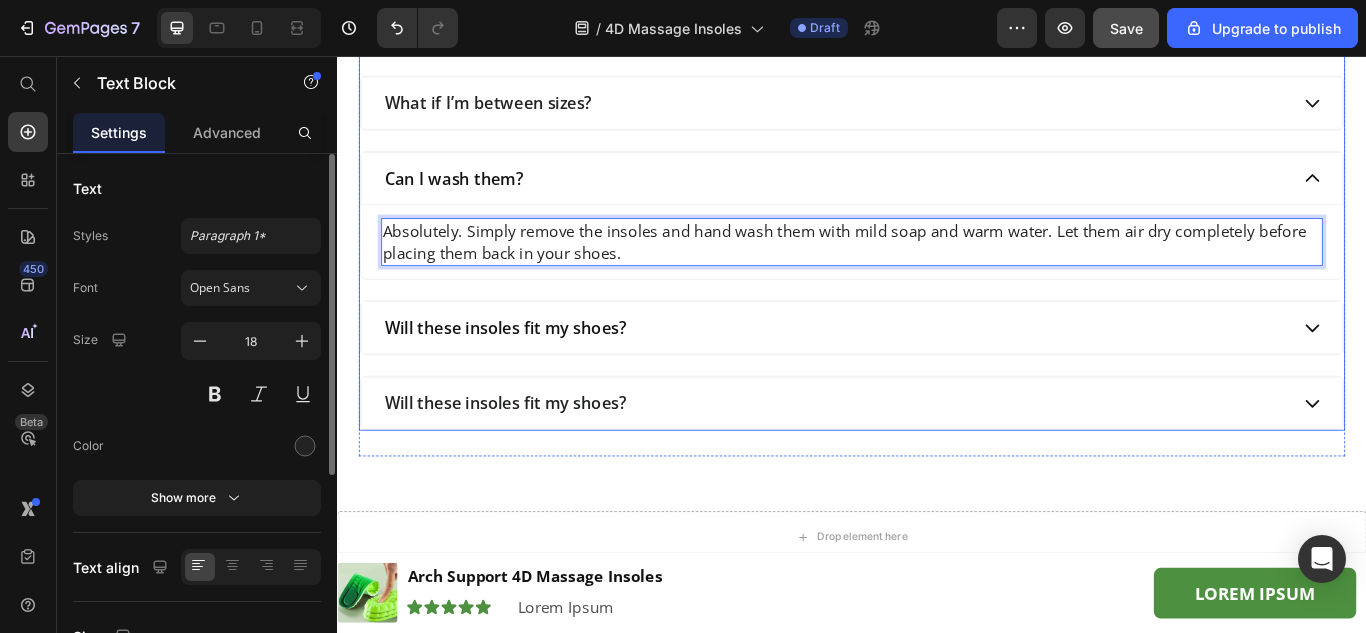 click on "Will these insoles fit my shoes?" at bounding box center (533, 373) 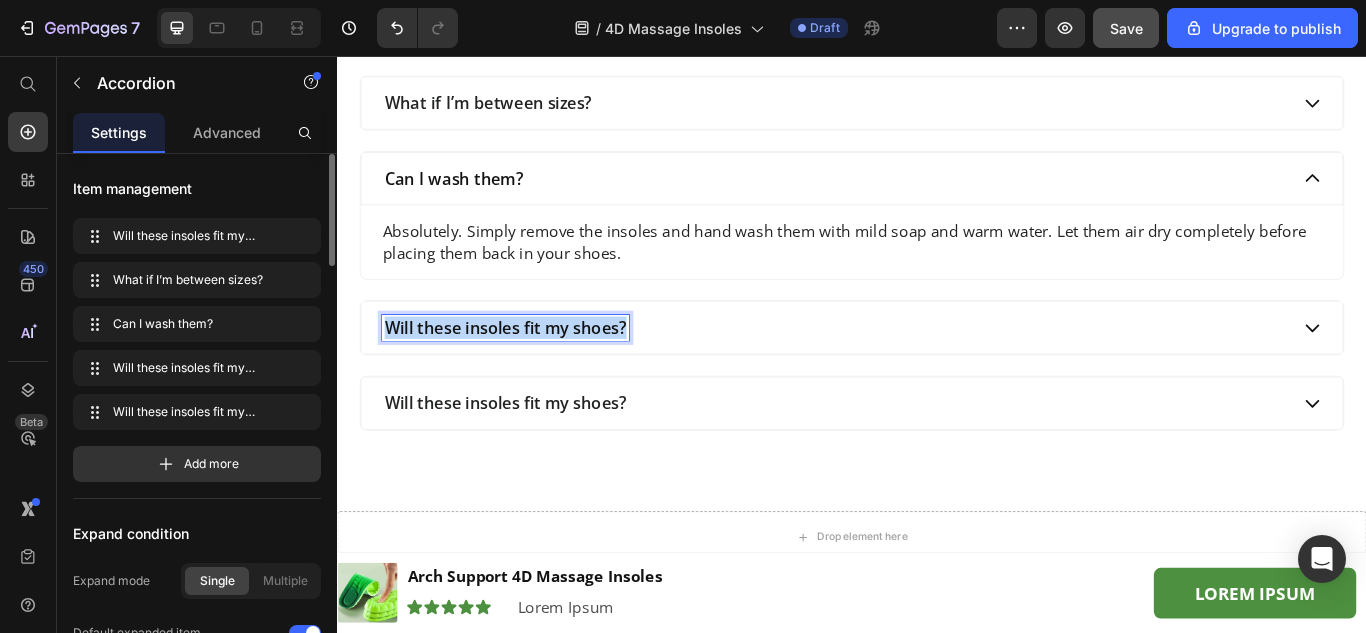 click on "Will these insoles fit my shoes?" at bounding box center (533, 373) 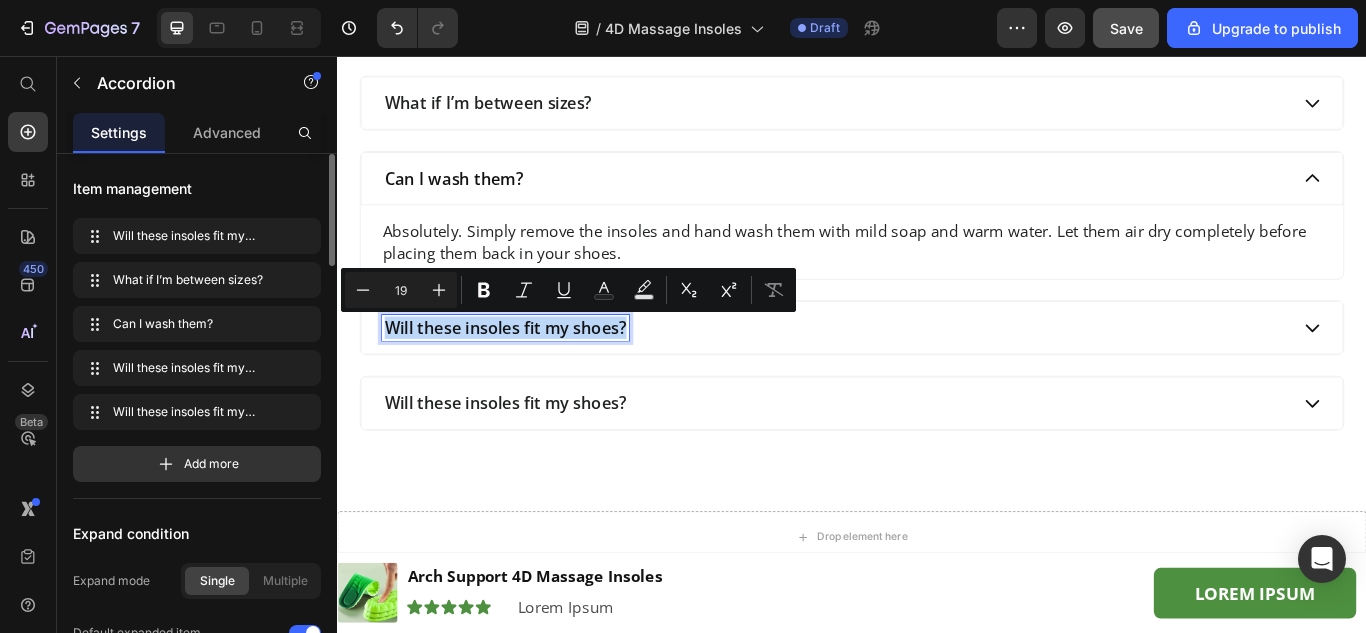 click on "Will these insoles fit my shoes?" at bounding box center [533, 373] 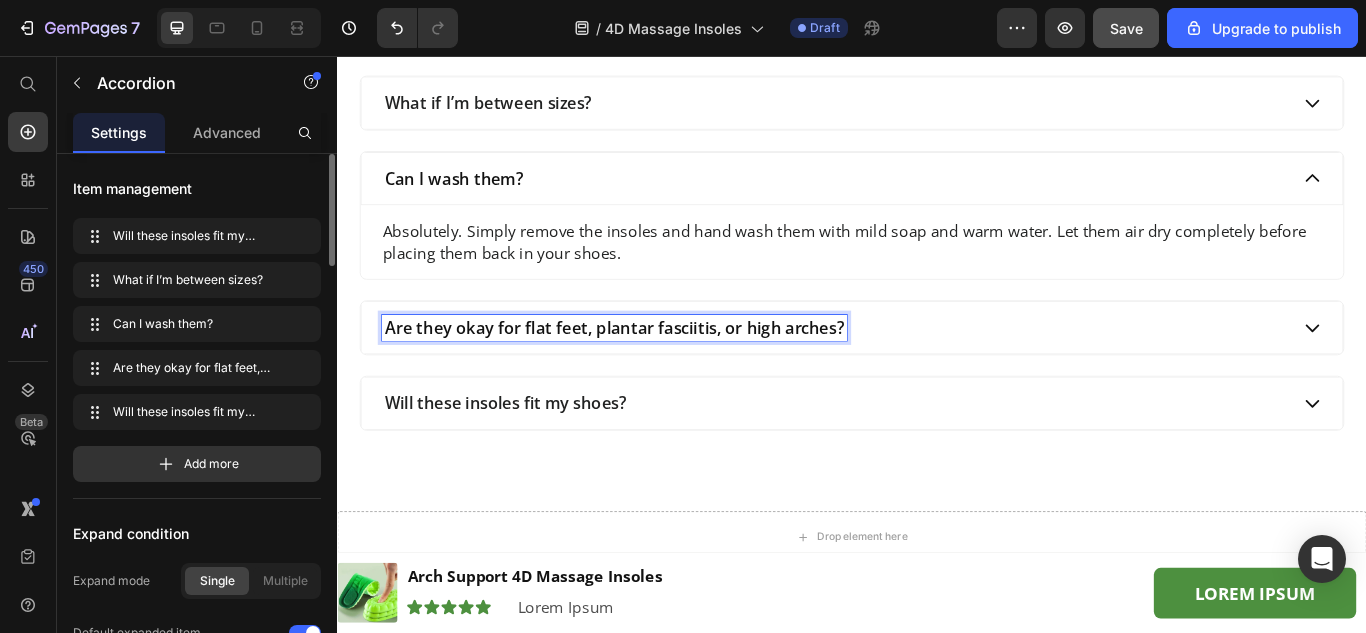 click on "Are they okay for flat feet, plantar fasciitis, or high arches?" at bounding box center [918, 373] 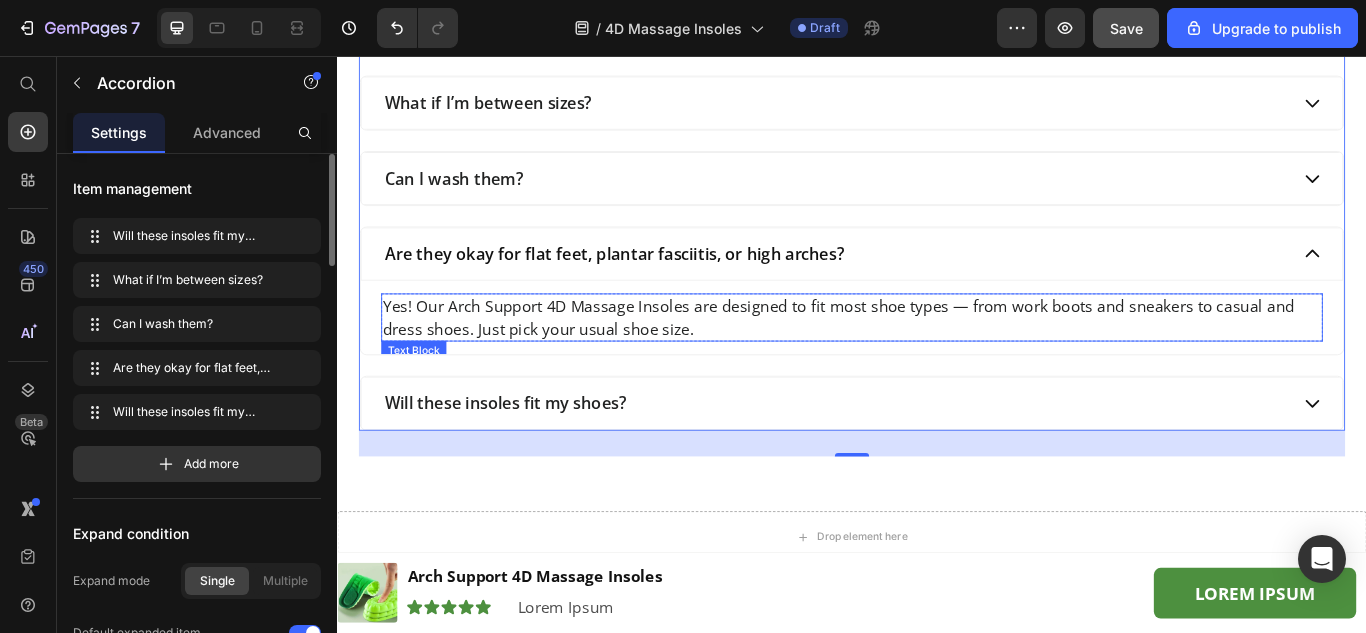 click on "Yes! Our Arch Support 4D Massage Insoles are designed to fit most shoe types — from work boots and sneakers to casual and dress shoes. Just pick your usual shoe size." at bounding box center (937, 361) 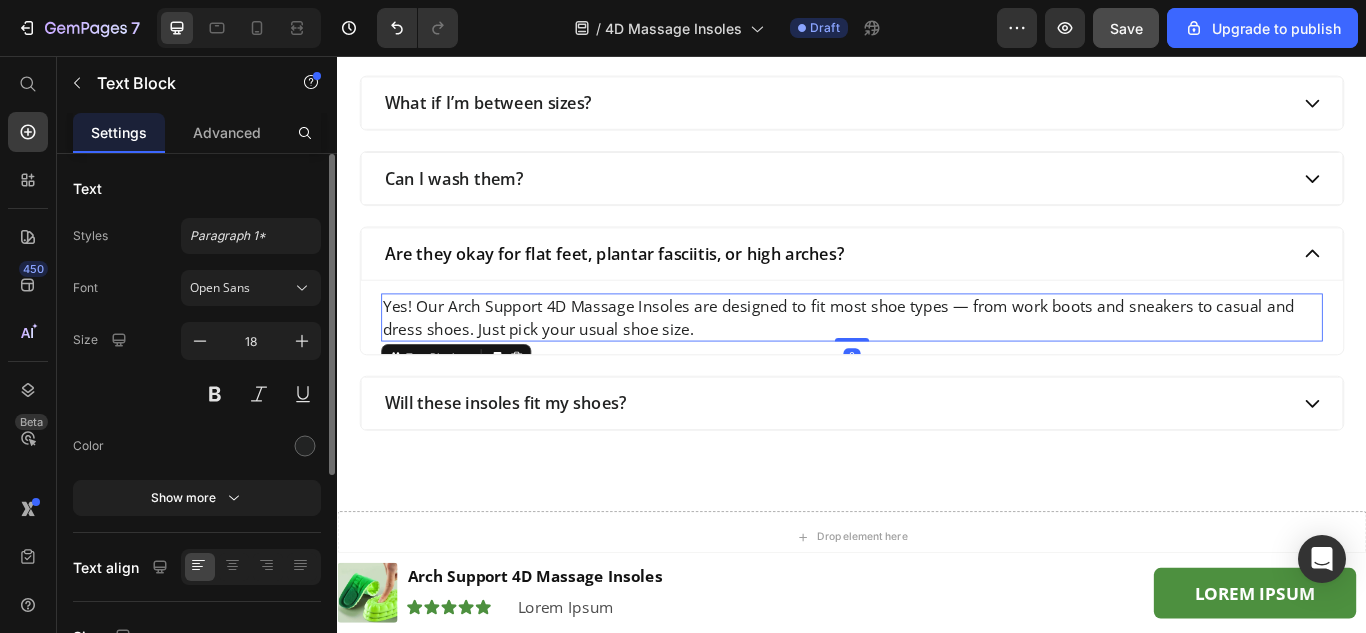 click on "Yes! Our Arch Support 4D Massage Insoles are designed to fit most shoe types — from work boots and sneakers to casual and dress shoes. Just pick your usual shoe size." at bounding box center (937, 361) 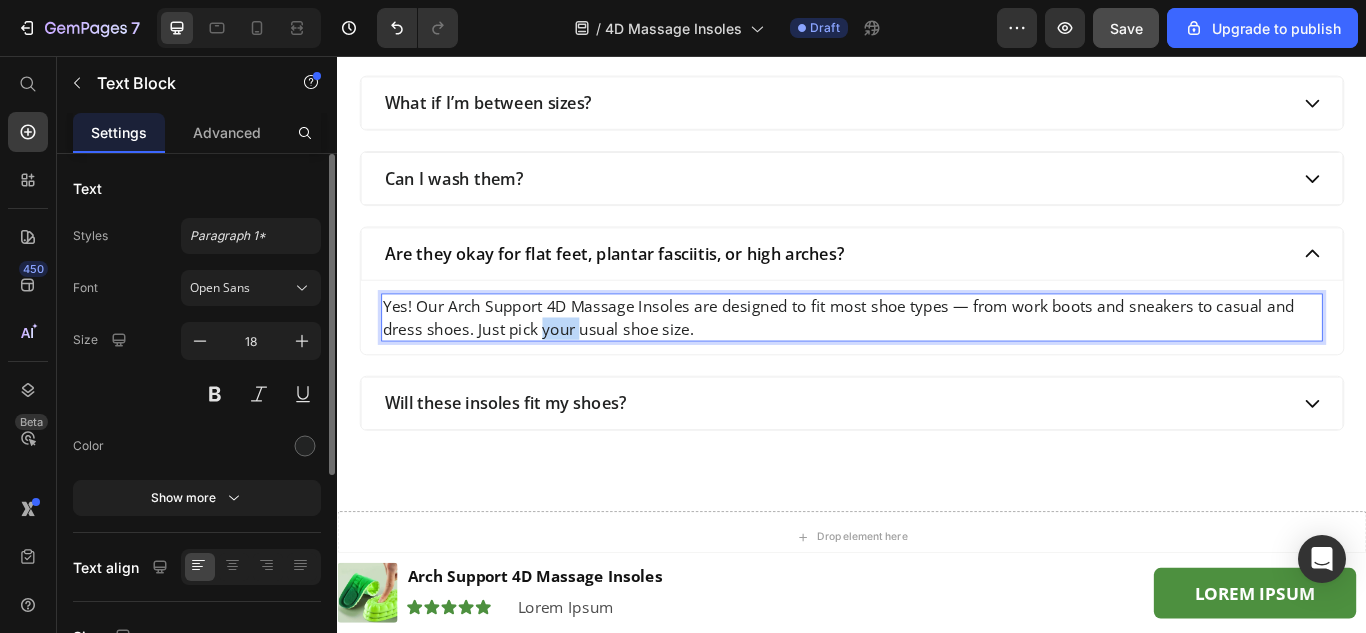 click on "Yes! Our Arch Support 4D Massage Insoles are designed to fit most shoe types — from work boots and sneakers to casual and dress shoes. Just pick your usual shoe size." at bounding box center (937, 361) 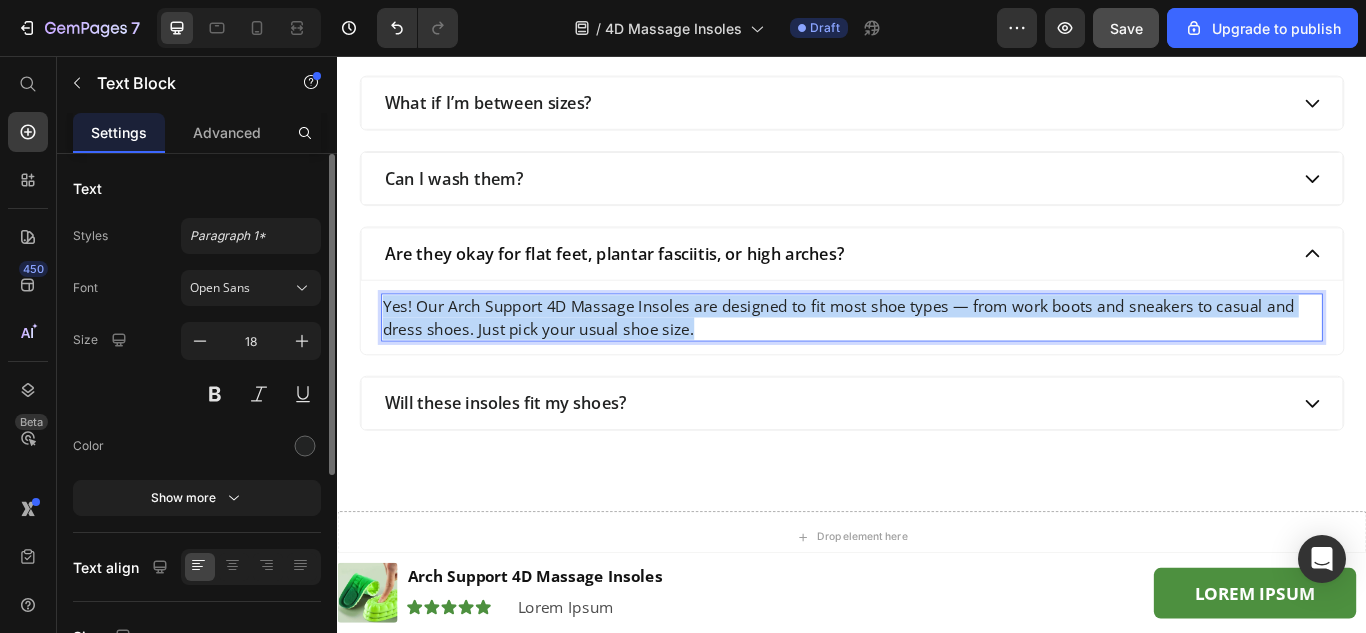 click on "Yes! Our Arch Support 4D Massage Insoles are designed to fit most shoe types — from work boots and sneakers to casual and dress shoes. Just pick your usual shoe size." at bounding box center (937, 361) 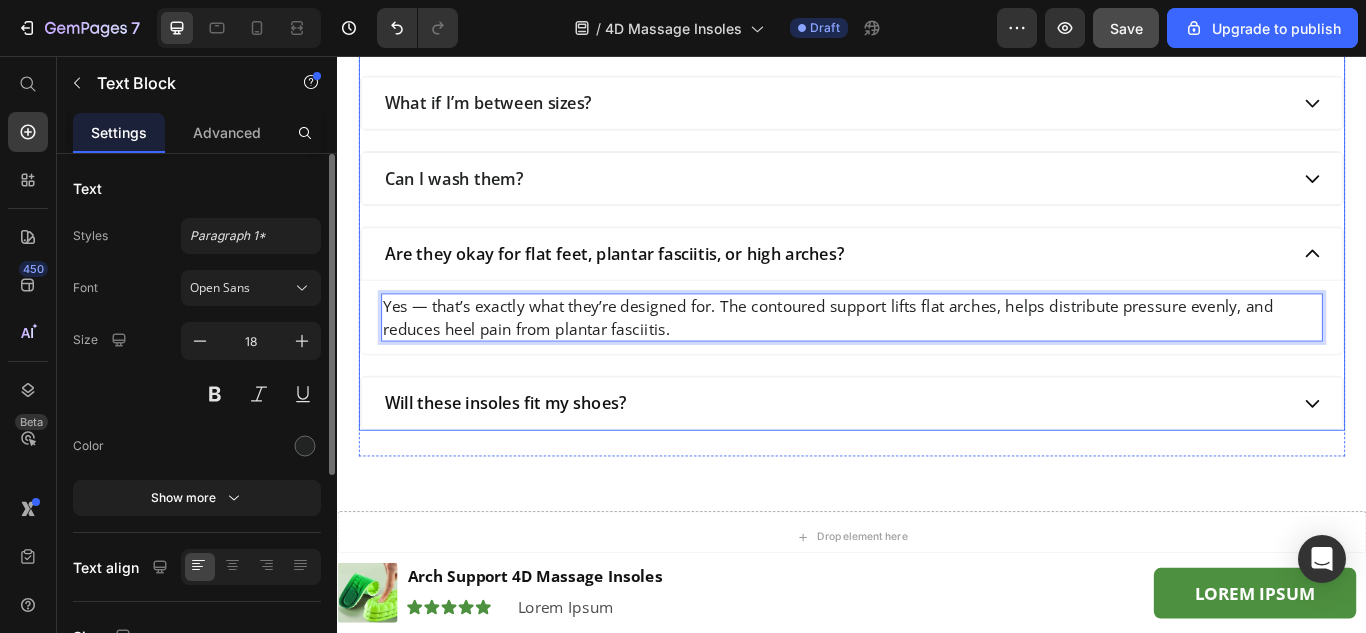 click on "Will these insoles fit my shoes?" at bounding box center (533, 461) 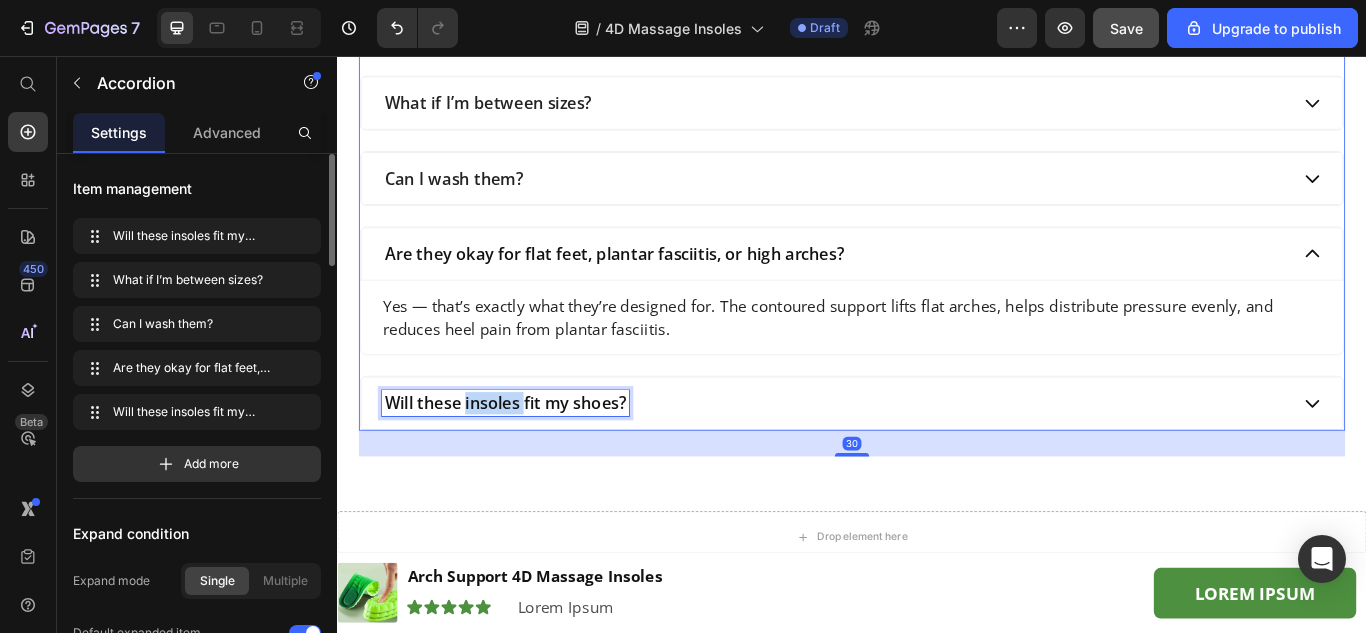 click on "Will these insoles fit my shoes?" at bounding box center [533, 461] 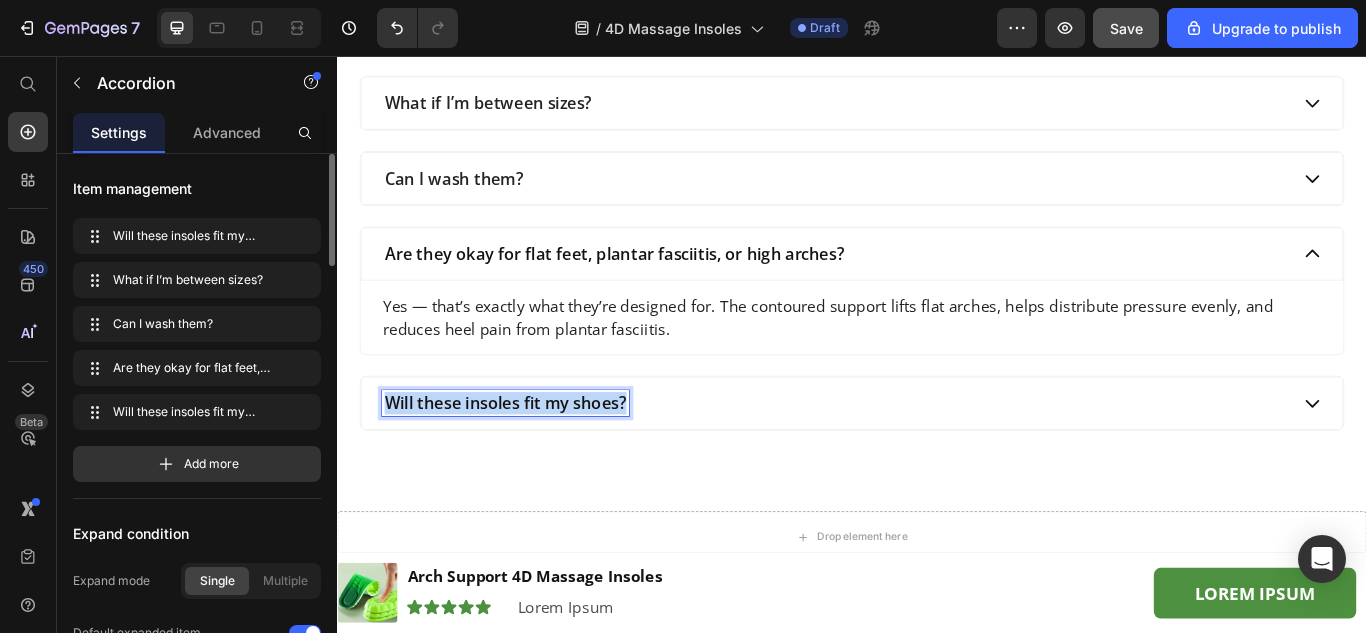 click on "Will these insoles fit my shoes?" at bounding box center [533, 461] 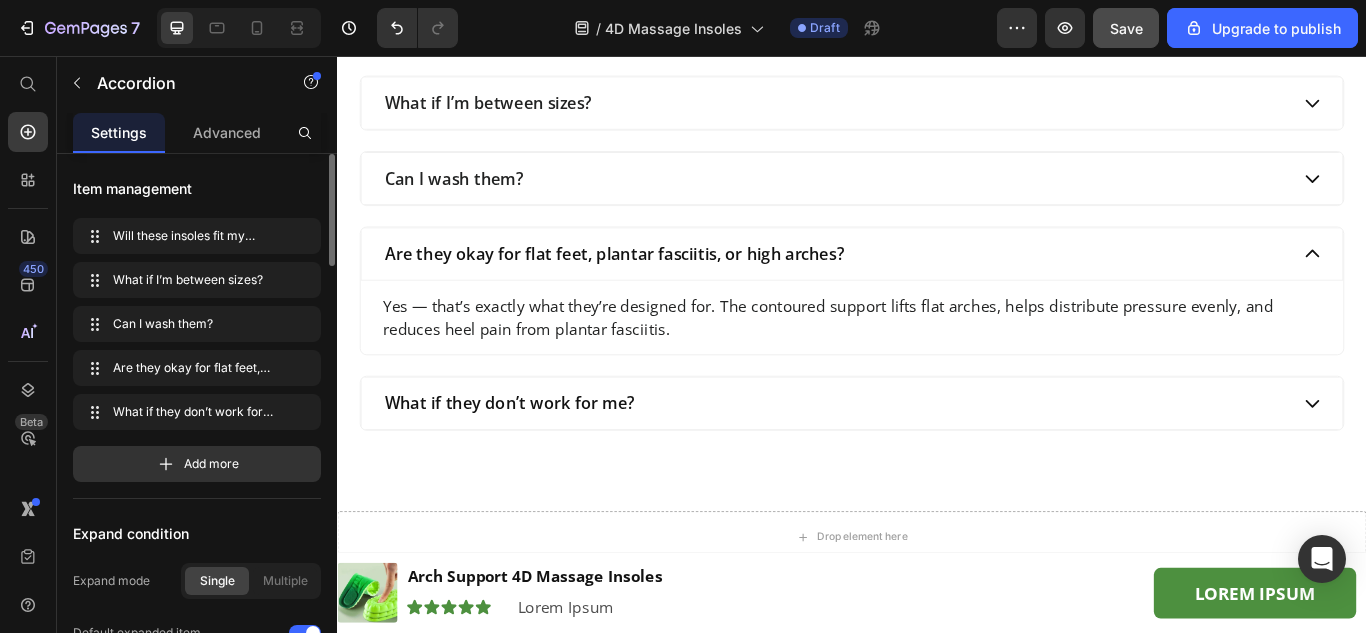 click on "What if they don’t work for me?" at bounding box center [918, 461] 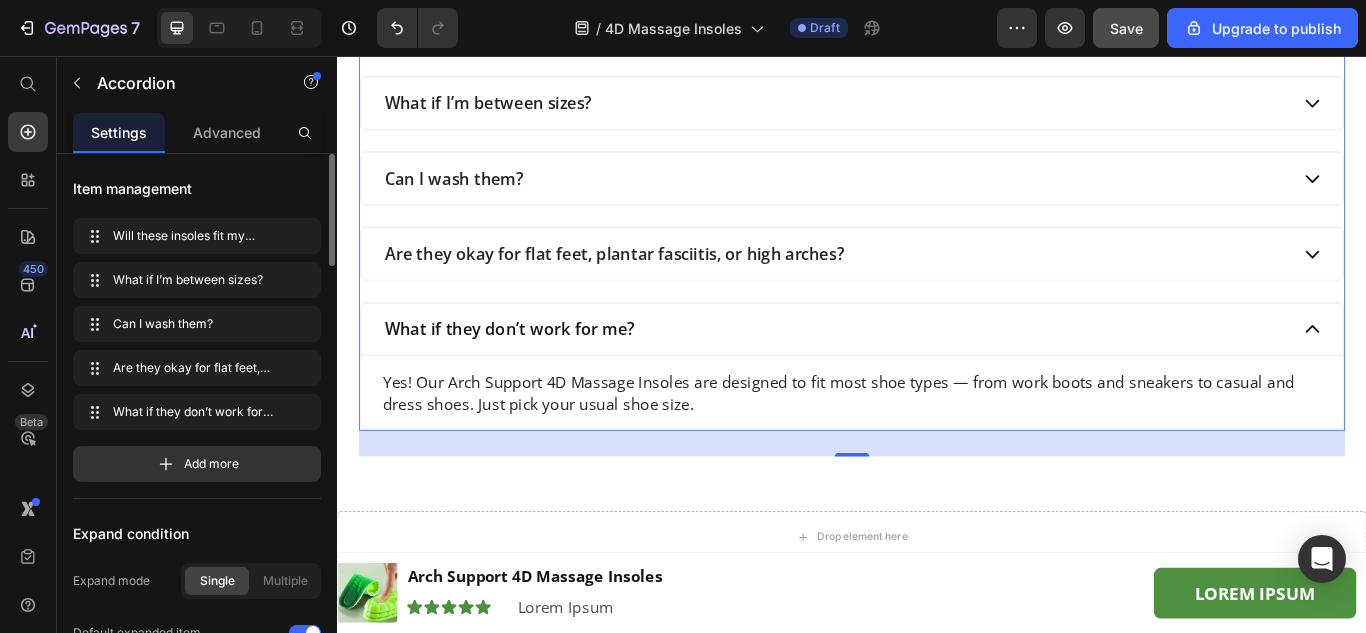 click on "Yes! Our Arch Support 4D Massage Insoles are designed to fit most shoe types — from work boots and sneakers to casual and dress shoes. Just pick your usual shoe size." at bounding box center (937, 449) 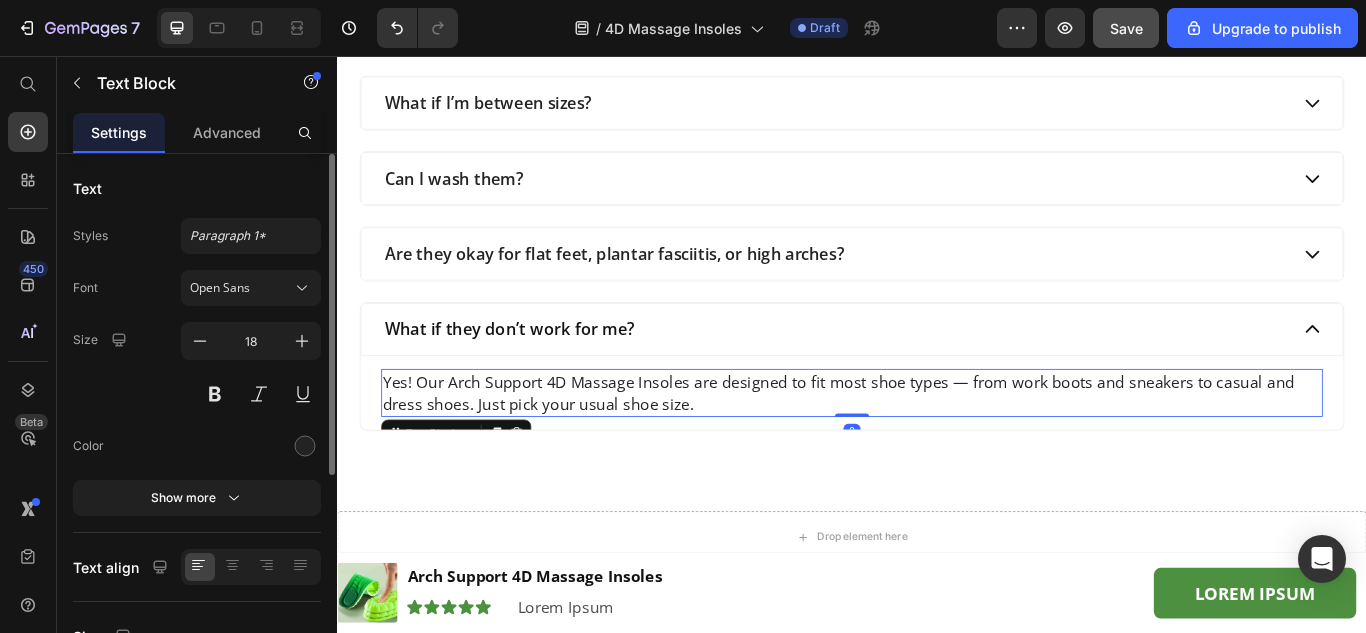 click on "Yes! Our Arch Support 4D Massage Insoles are designed to fit most shoe types — from work boots and sneakers to casual and dress shoes. Just pick your usual shoe size." at bounding box center (937, 449) 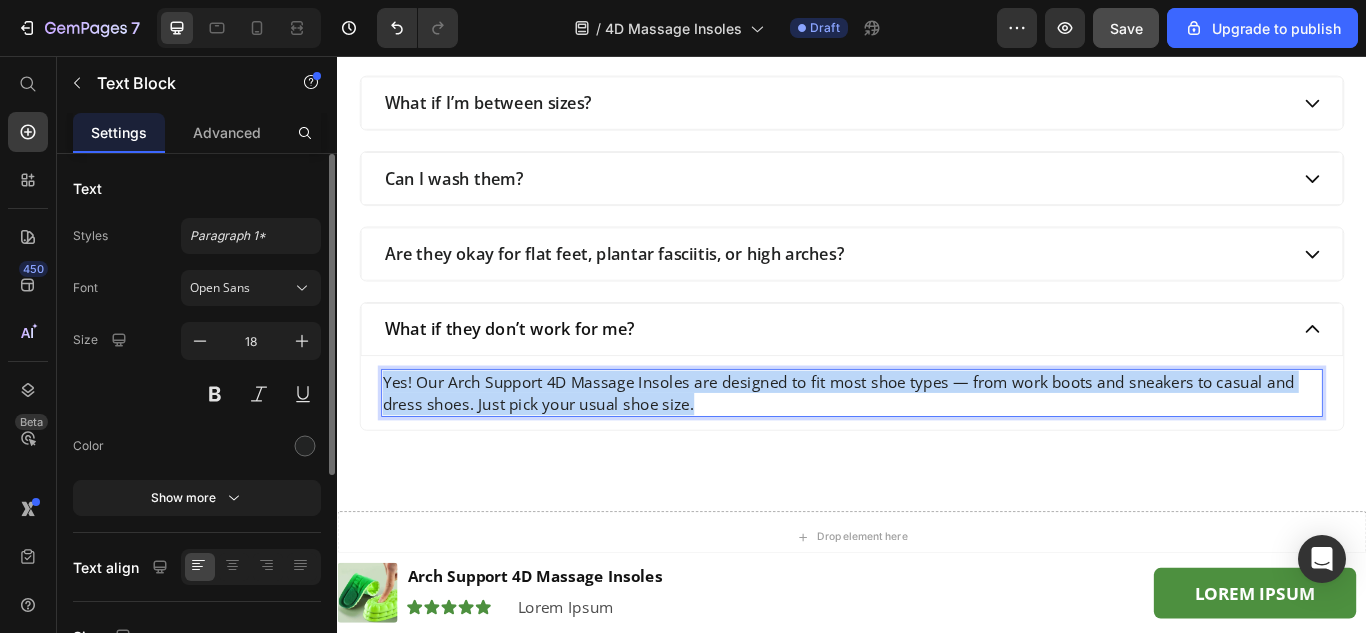 click on "Yes! Our Arch Support 4D Massage Insoles are designed to fit most shoe types — from work boots and sneakers to casual and dress shoes. Just pick your usual shoe size." at bounding box center (937, 449) 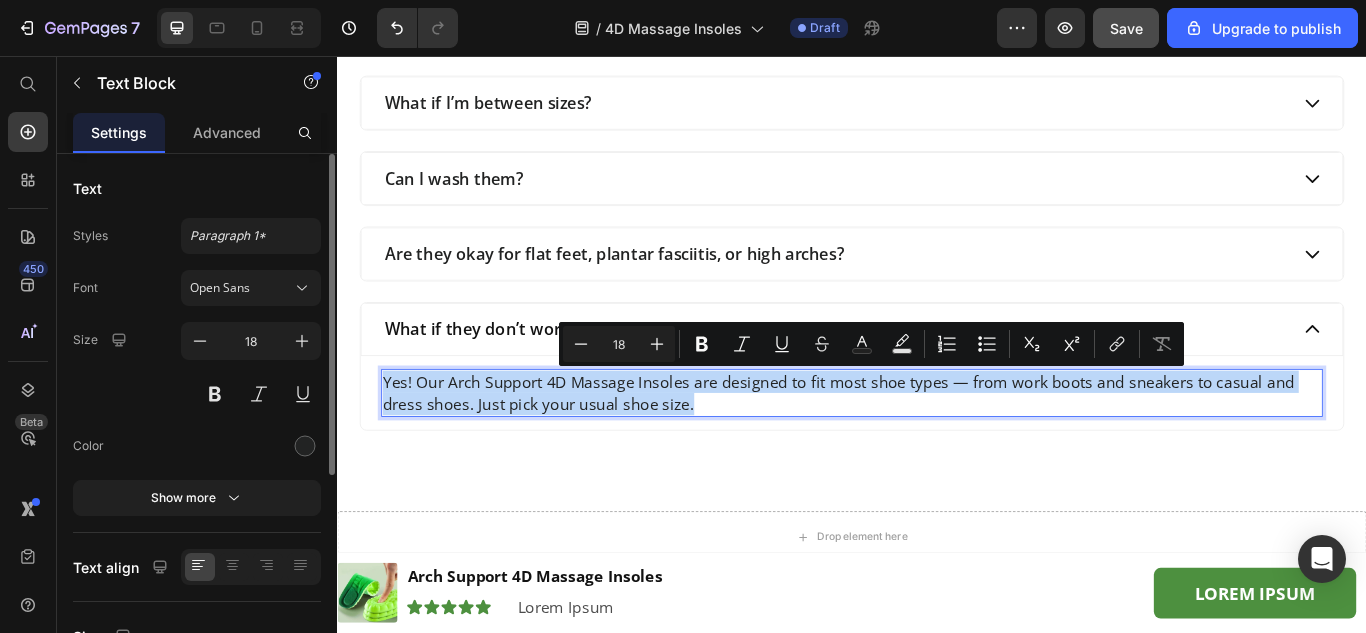 click on "Yes! Our Arch Support 4D Massage Insoles are designed to fit most shoe types — from work boots and sneakers to casual and dress shoes. Just pick your usual shoe size." at bounding box center (937, 449) 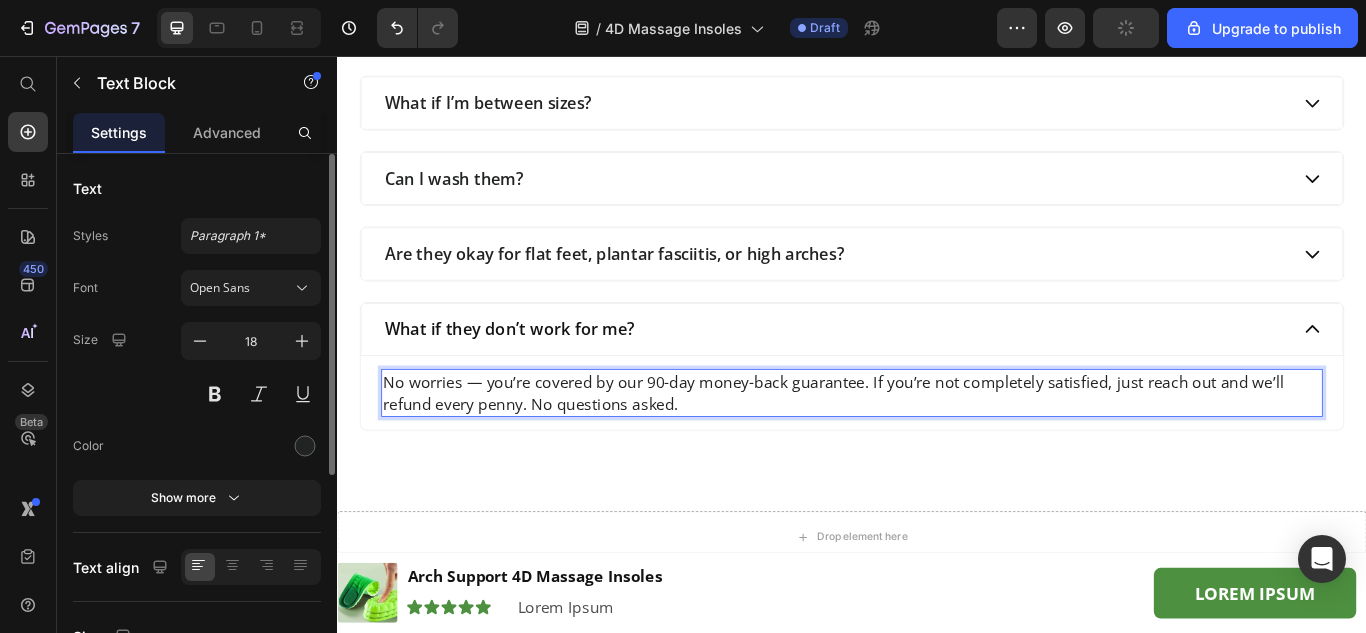 click on "No worries — you’re covered by our 90-day money-back guarantee. If you’re not completely satisfied, just reach out and we’ll refund every penny. No questions asked." at bounding box center (937, 449) 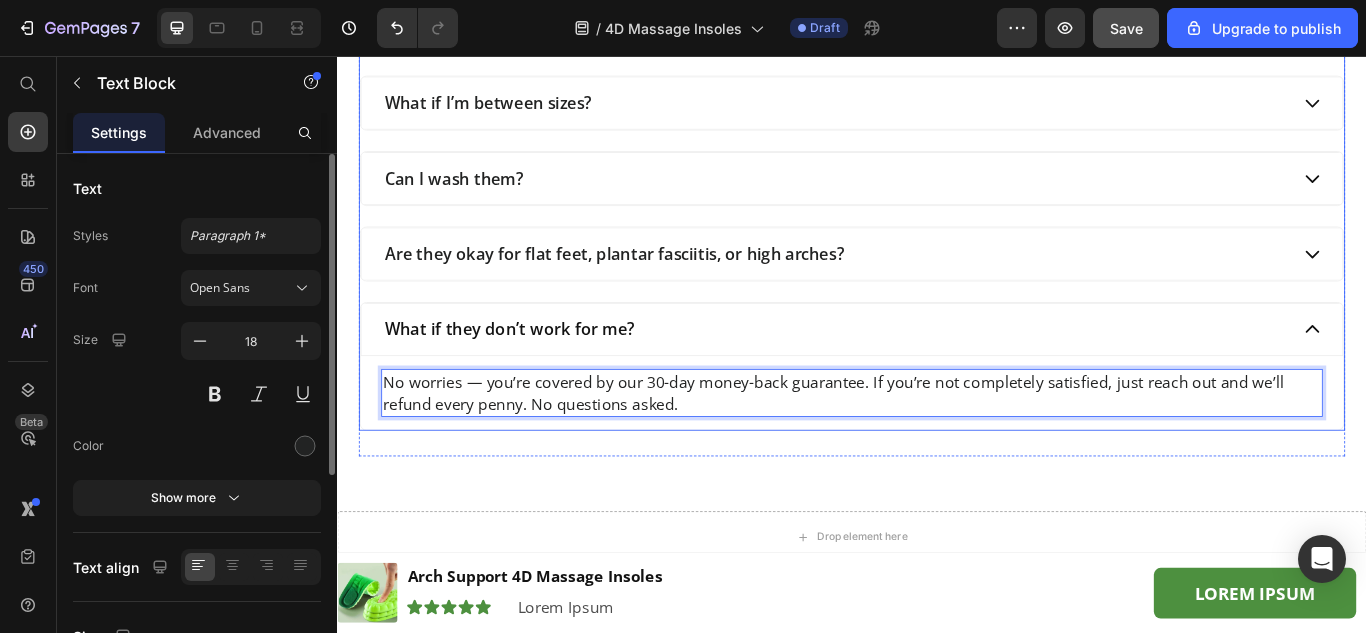 click on "What if they don’t work for me?" at bounding box center (918, 375) 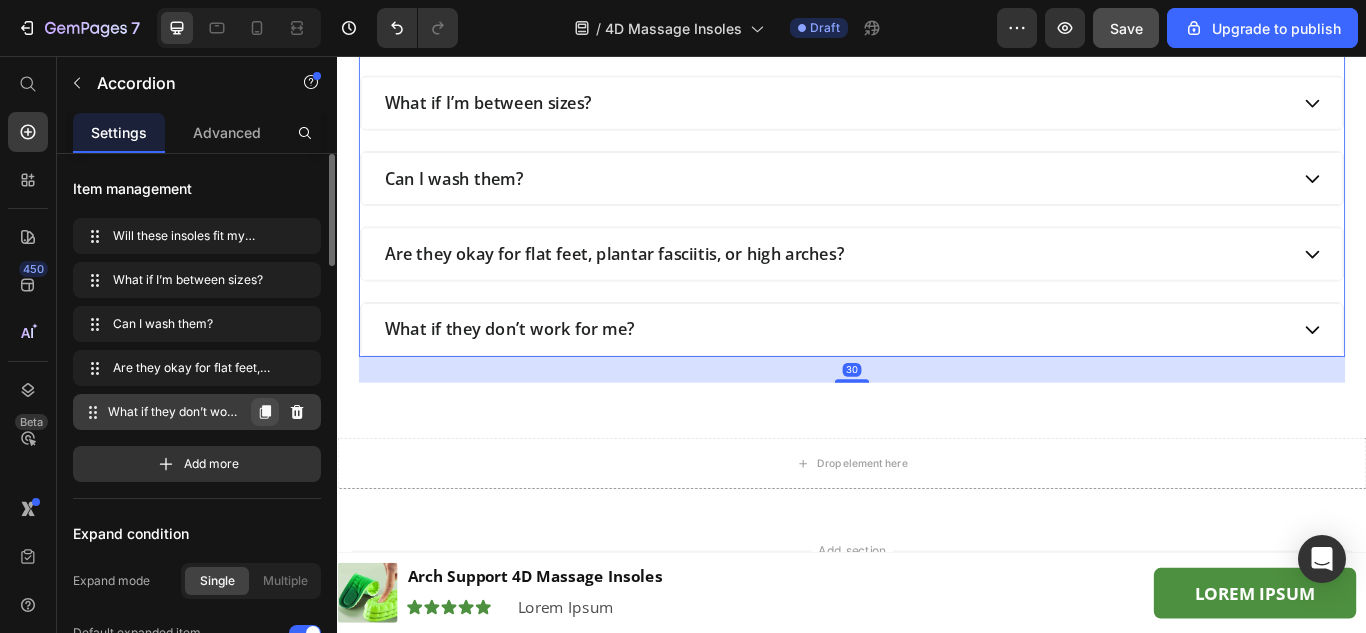 click 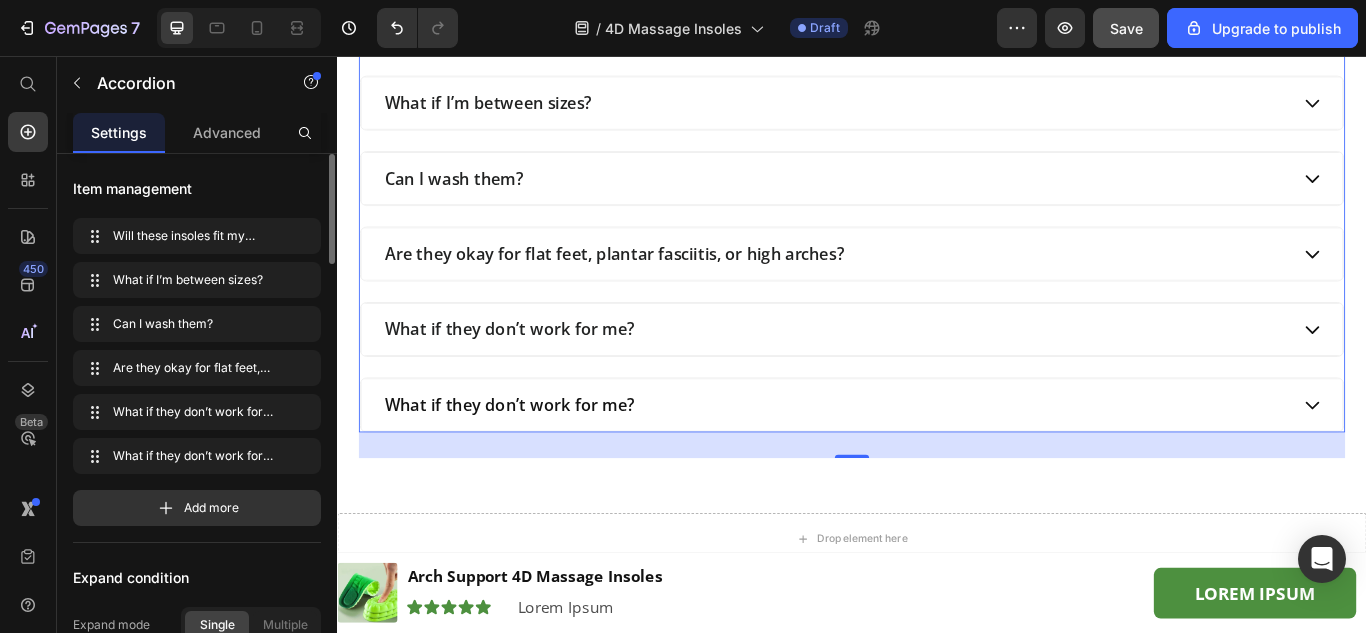 click on "What if they don’t work for me?" at bounding box center (538, 463) 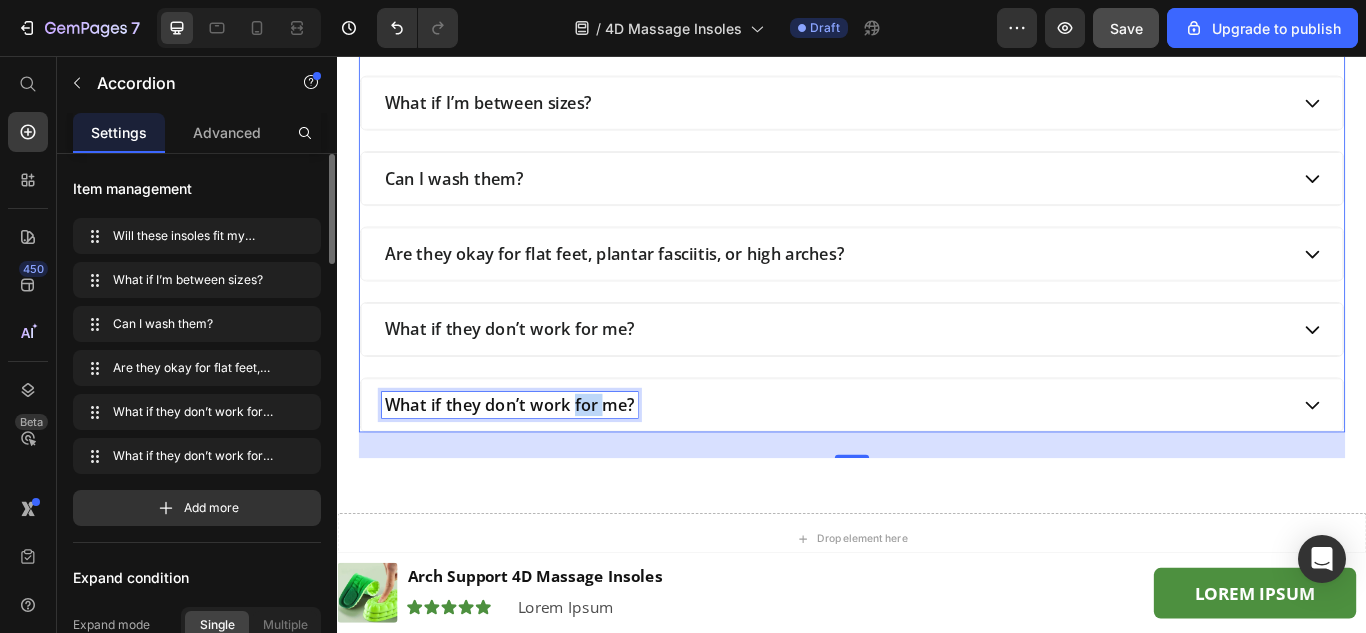 click on "What if they don’t work for me?" at bounding box center [538, 463] 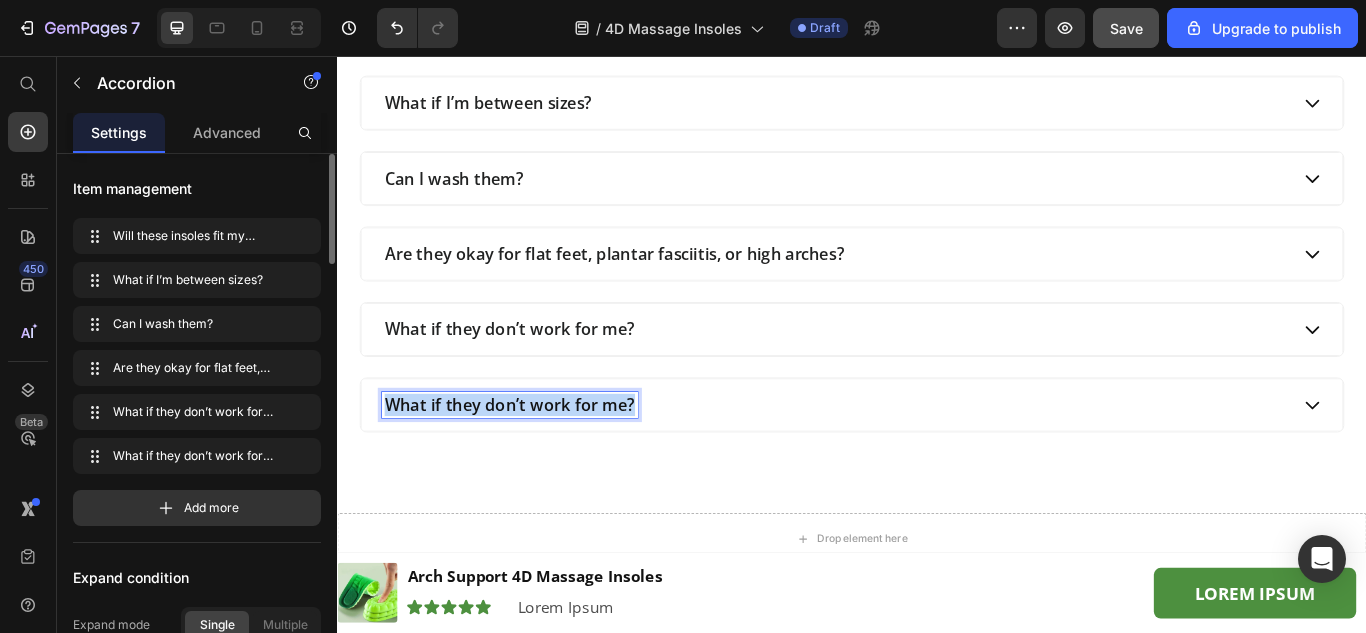 click on "What if they don’t work for me?" at bounding box center [538, 463] 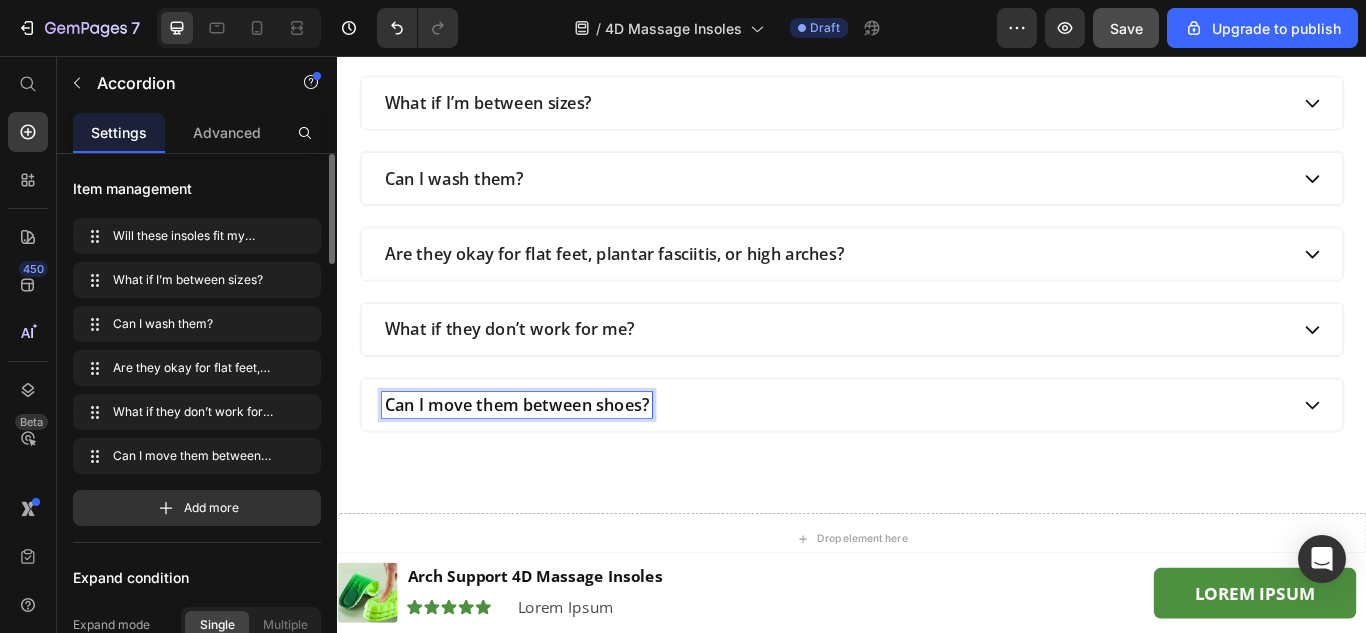 click on "Can I move them between shoes?" at bounding box center (918, 463) 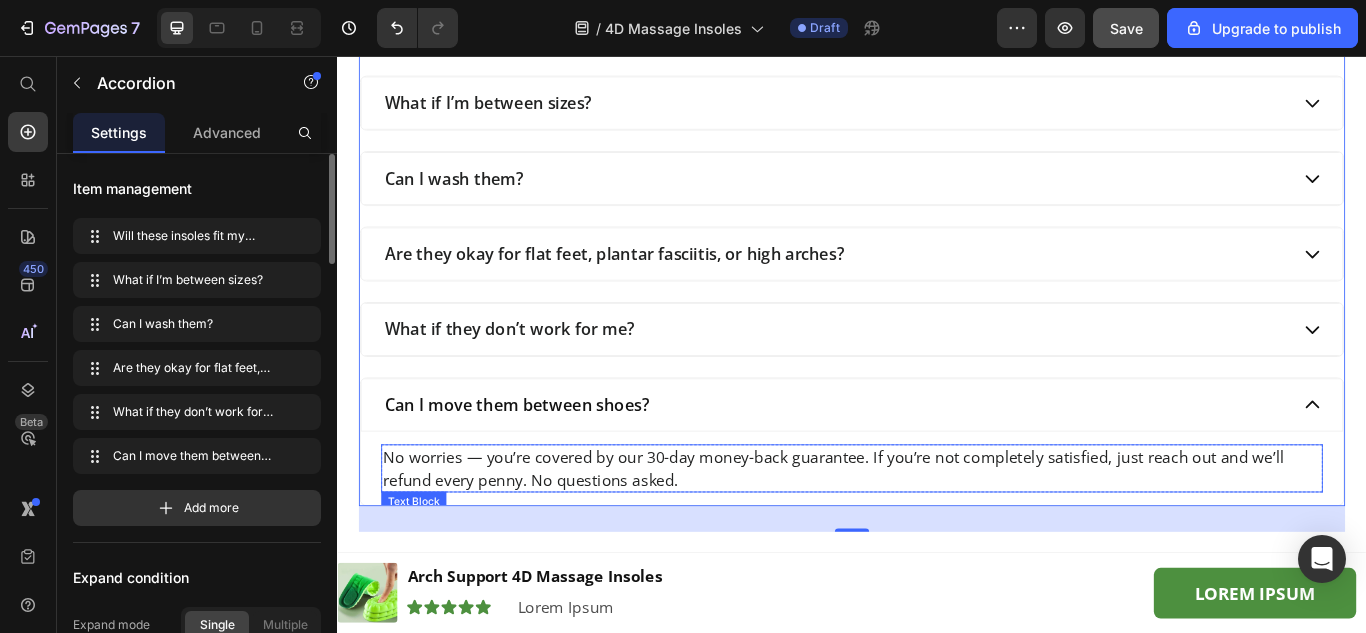 click on "No worries — you’re covered by our 30-day money-back guarantee. If you’re not completely satisfied, just reach out and we’ll refund every penny. No questions asked." at bounding box center (937, 537) 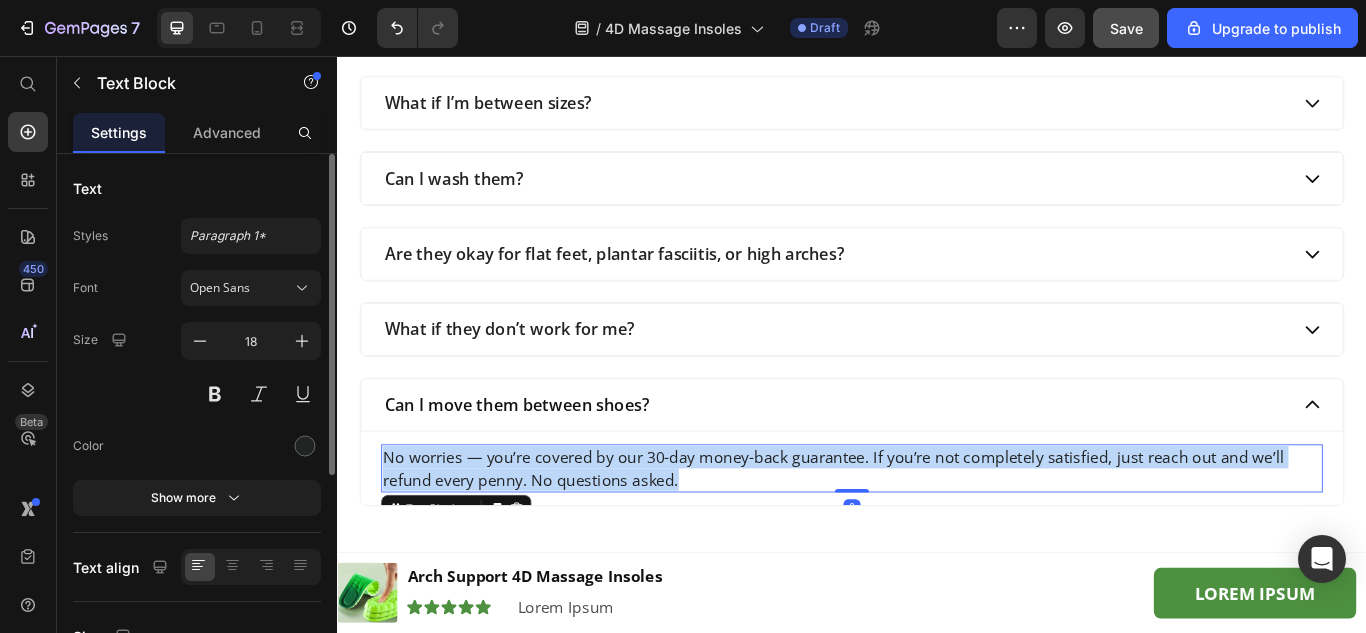 click on "No worries — you’re covered by our 30-day money-back guarantee. If you’re not completely satisfied, just reach out and we’ll refund every penny. No questions asked." at bounding box center (937, 537) 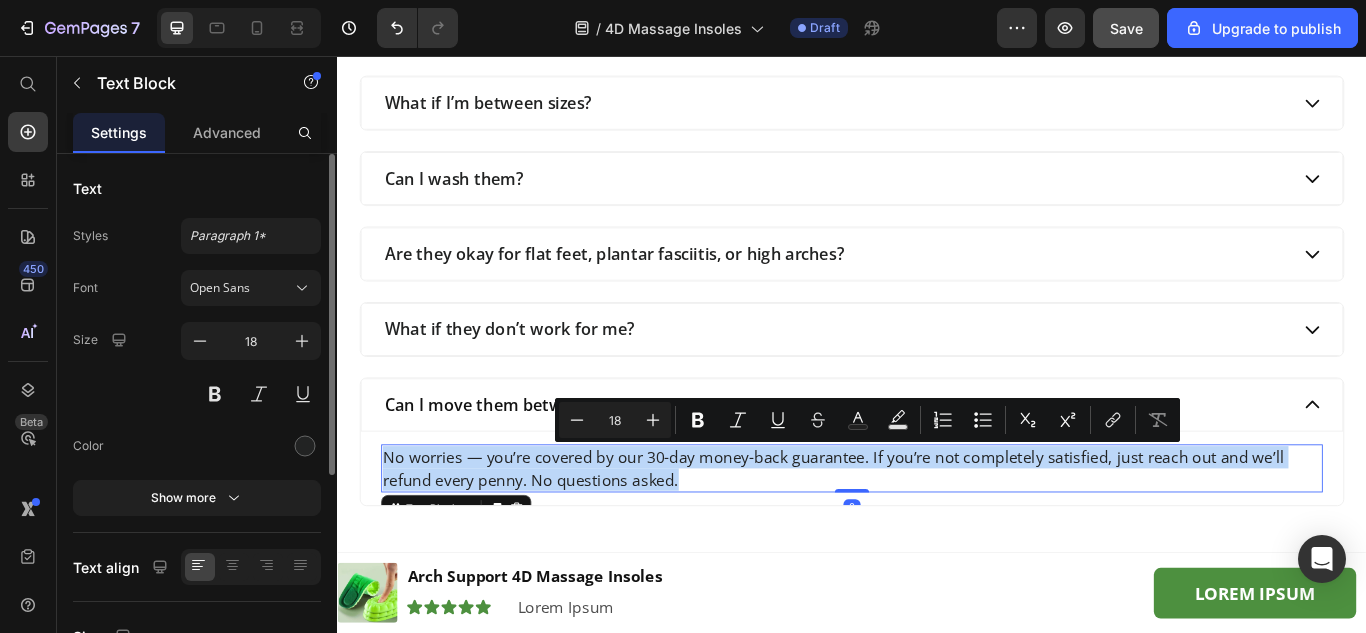 copy on "No worries — you’re covered by our 30-day money-back guarantee. If you’re not completely satisfied, just reach out and we’ll refund every penny. No questions asked." 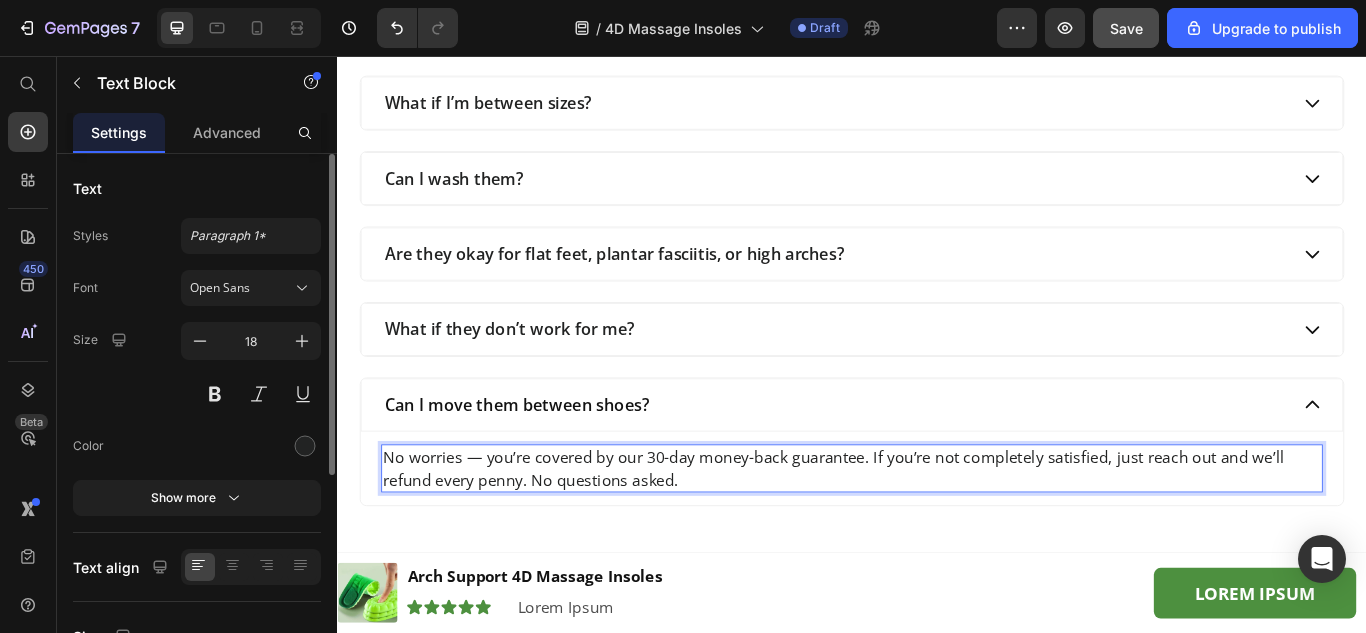 click on "No worries — you’re covered by our 30-day money-back guarantee. If you’re not completely satisfied, just reach out and we’ll refund every penny. No questions asked." at bounding box center [937, 537] 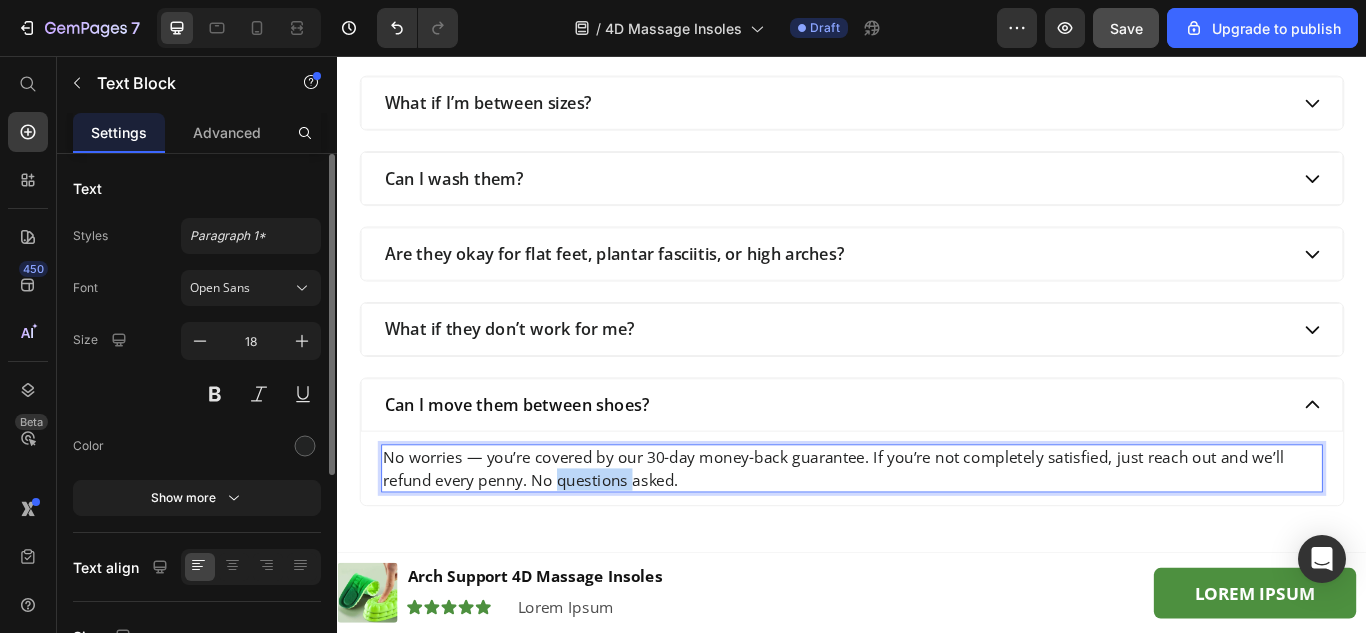 click on "No worries — you’re covered by our 30-day money-back guarantee. If you’re not completely satisfied, just reach out and we’ll refund every penny. No questions asked." at bounding box center (937, 537) 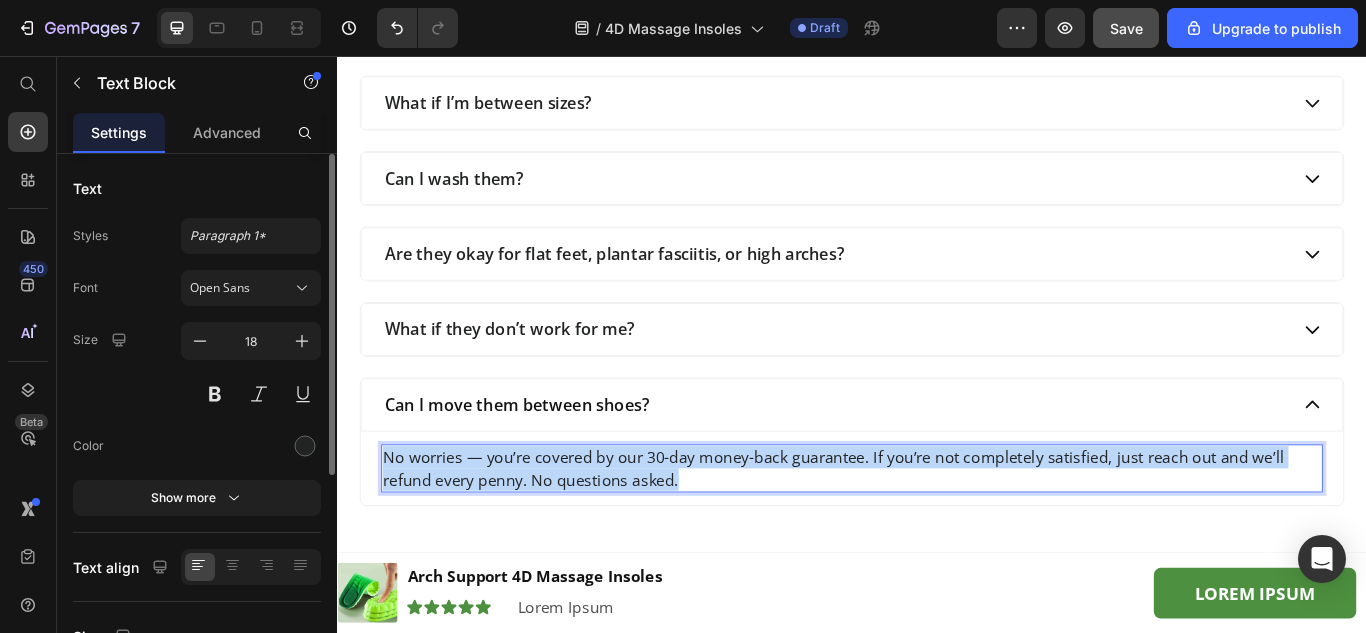 click on "No worries — you’re covered by our 30-day money-back guarantee. If you’re not completely satisfied, just reach out and we’ll refund every penny. No questions asked." at bounding box center (937, 537) 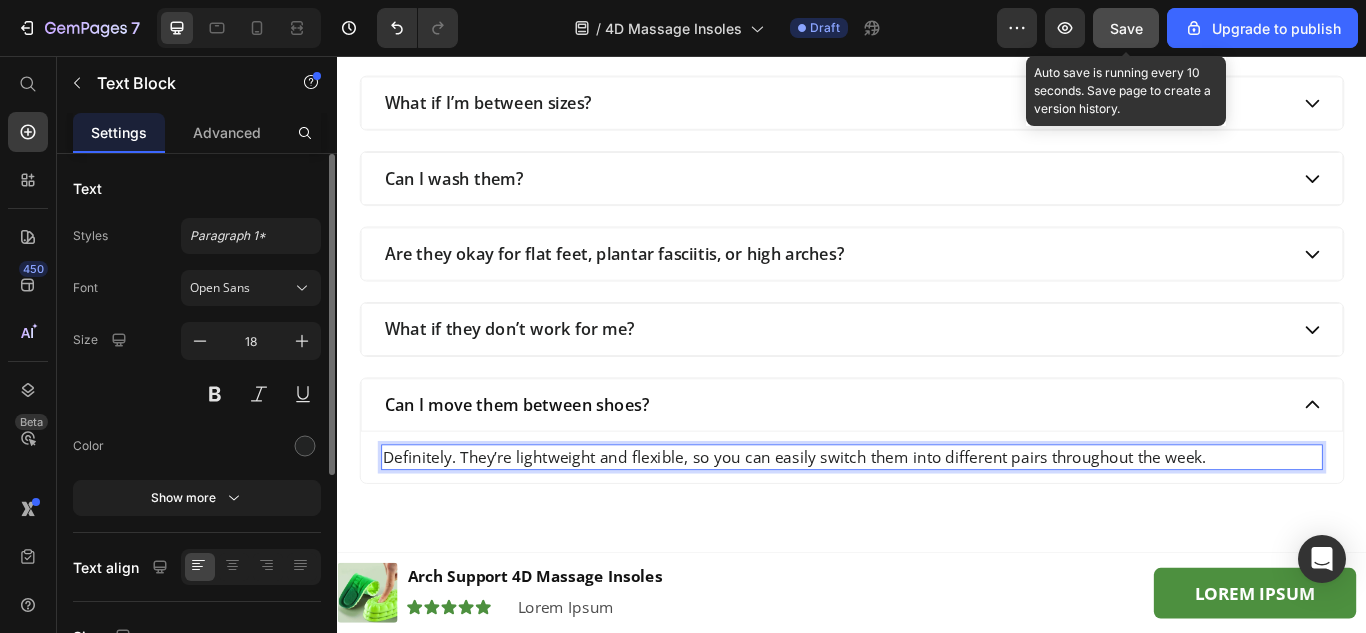 click on "Save" at bounding box center (1126, 28) 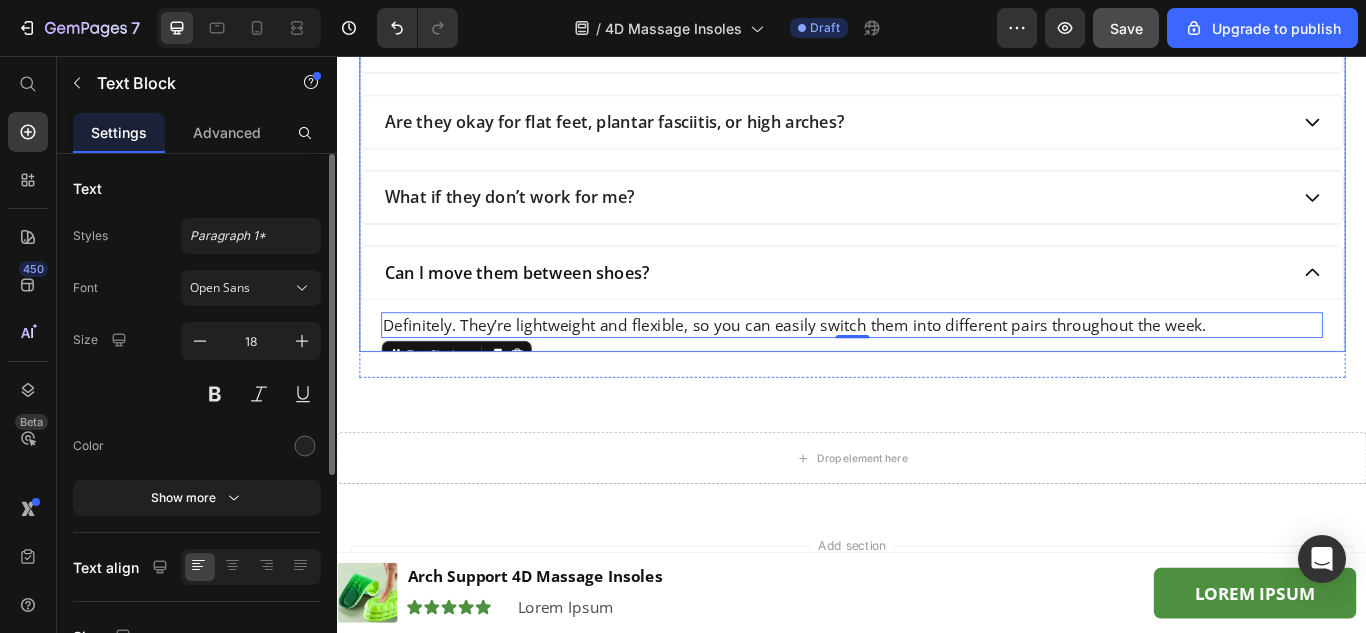 scroll, scrollTop: 8355, scrollLeft: 0, axis: vertical 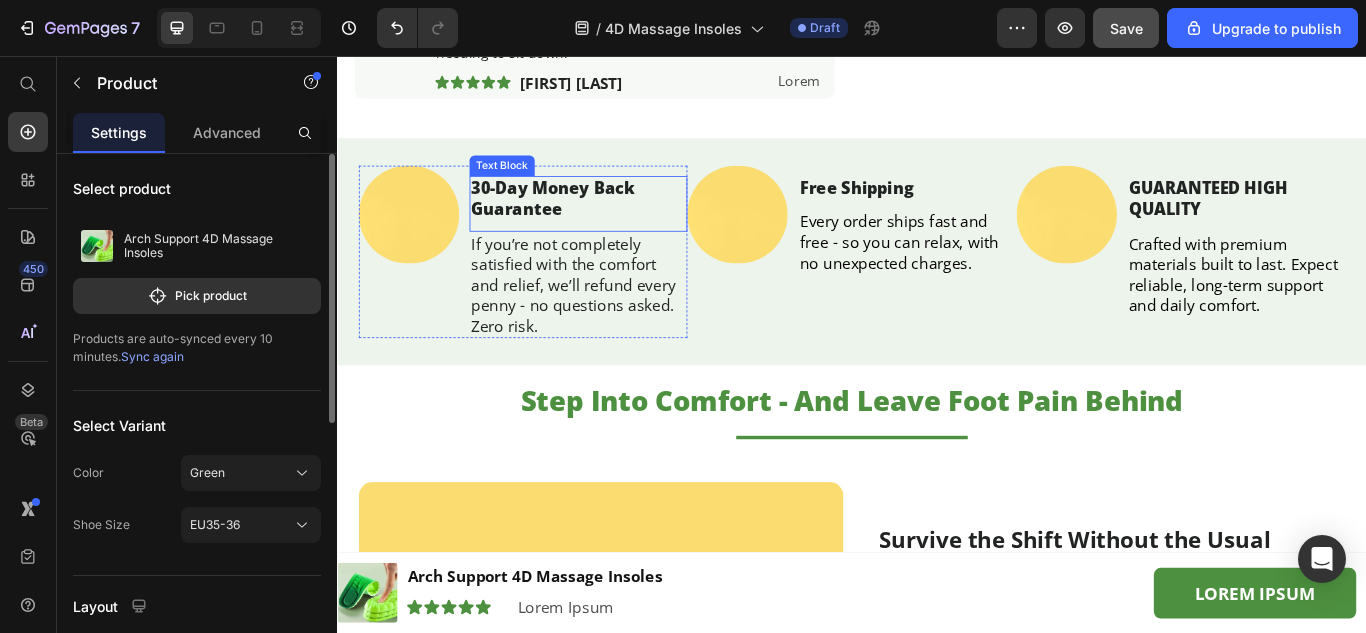 click on "30-Day Money Back Guarantee" at bounding box center [618, 224] 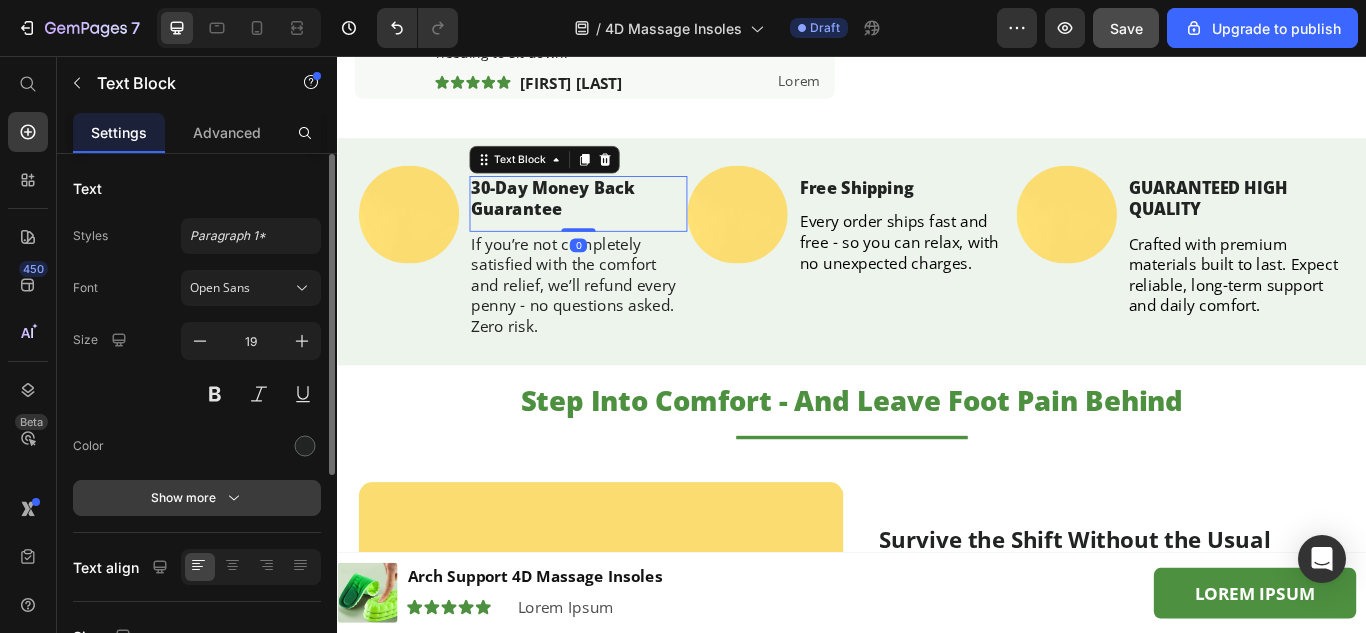 click on "Show more" at bounding box center (197, 498) 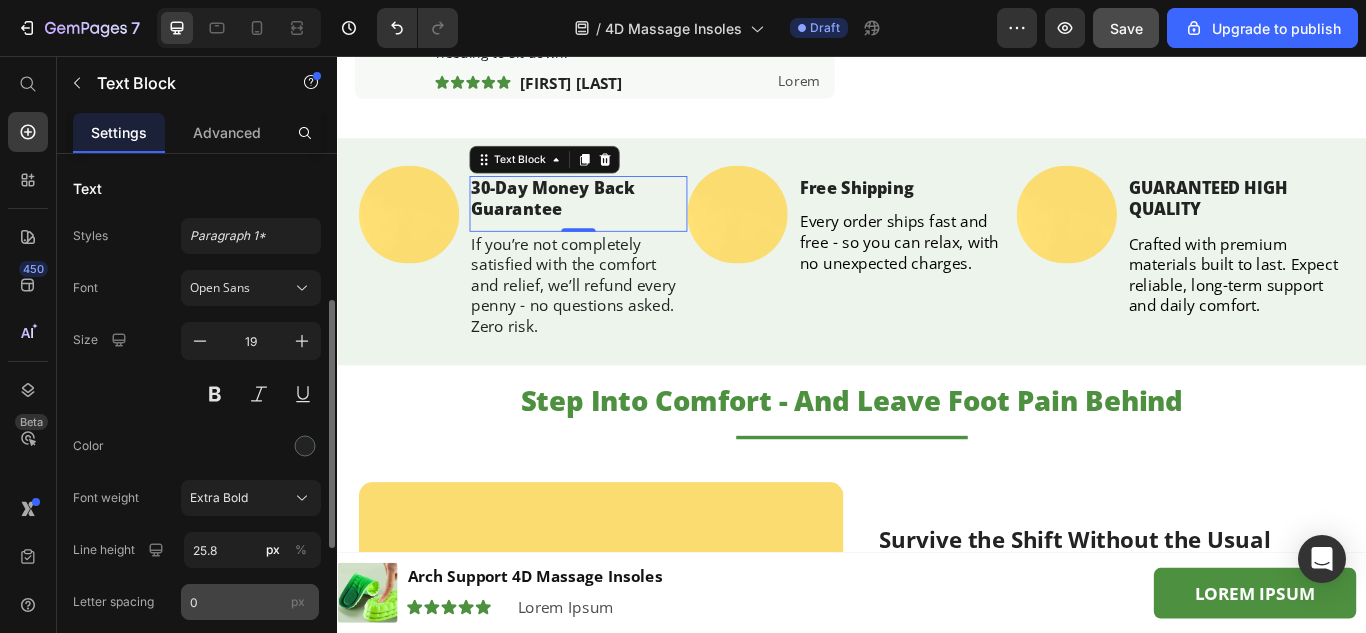 scroll, scrollTop: 100, scrollLeft: 0, axis: vertical 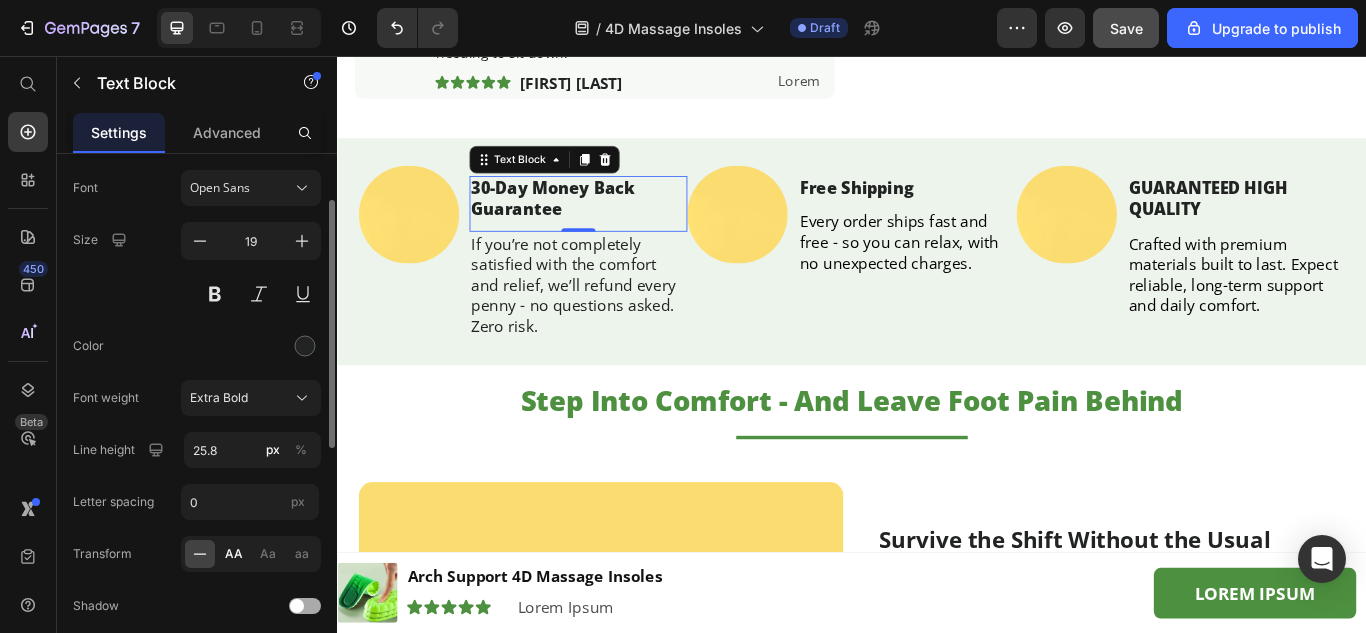 click on "AA" 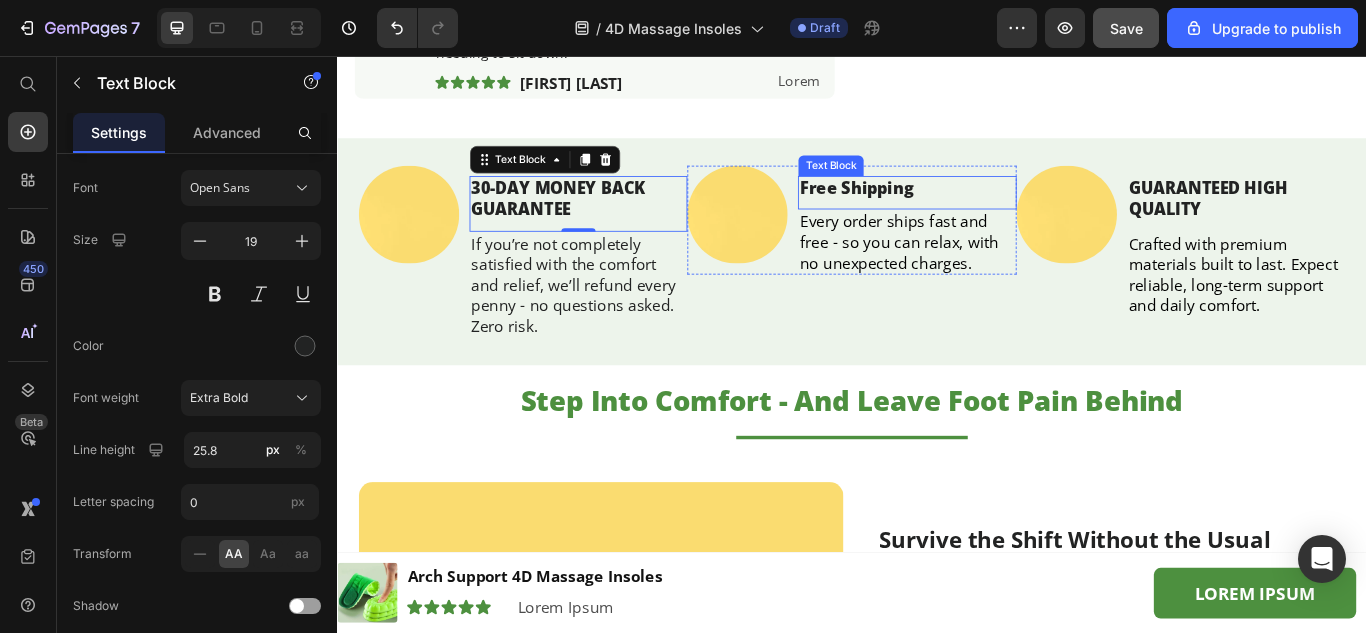 click on "Free Shipping" at bounding box center (1001, 211) 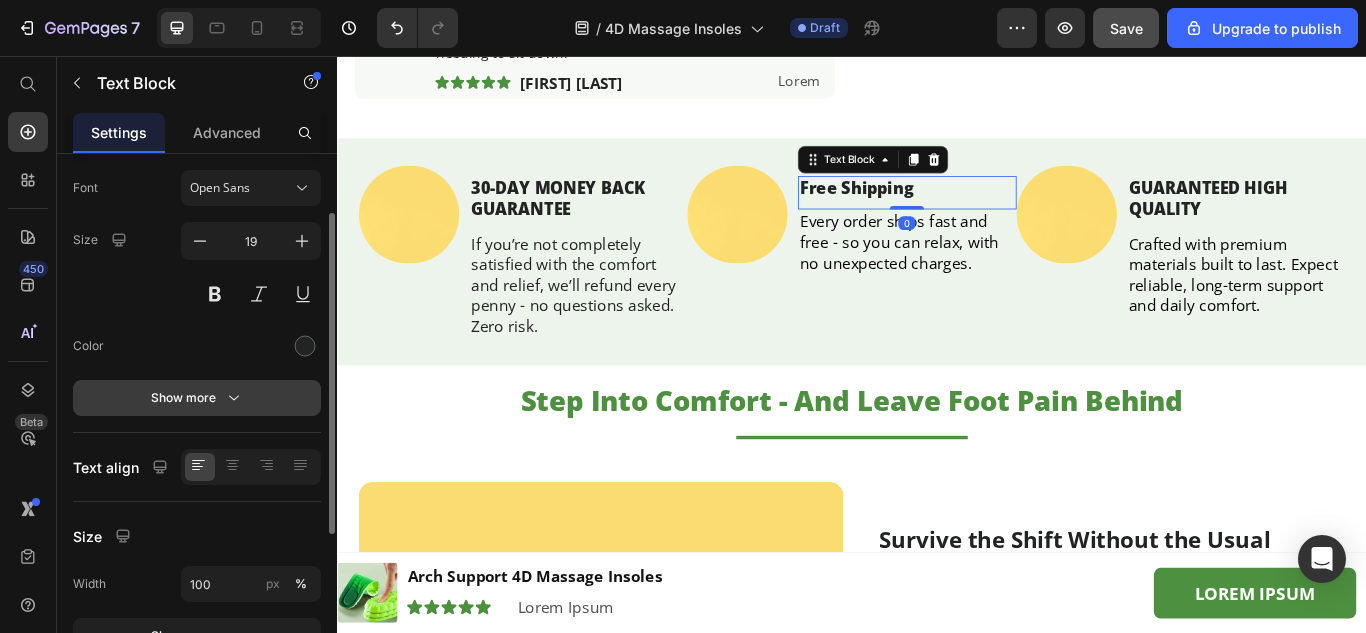 click on "Show more" at bounding box center [197, 398] 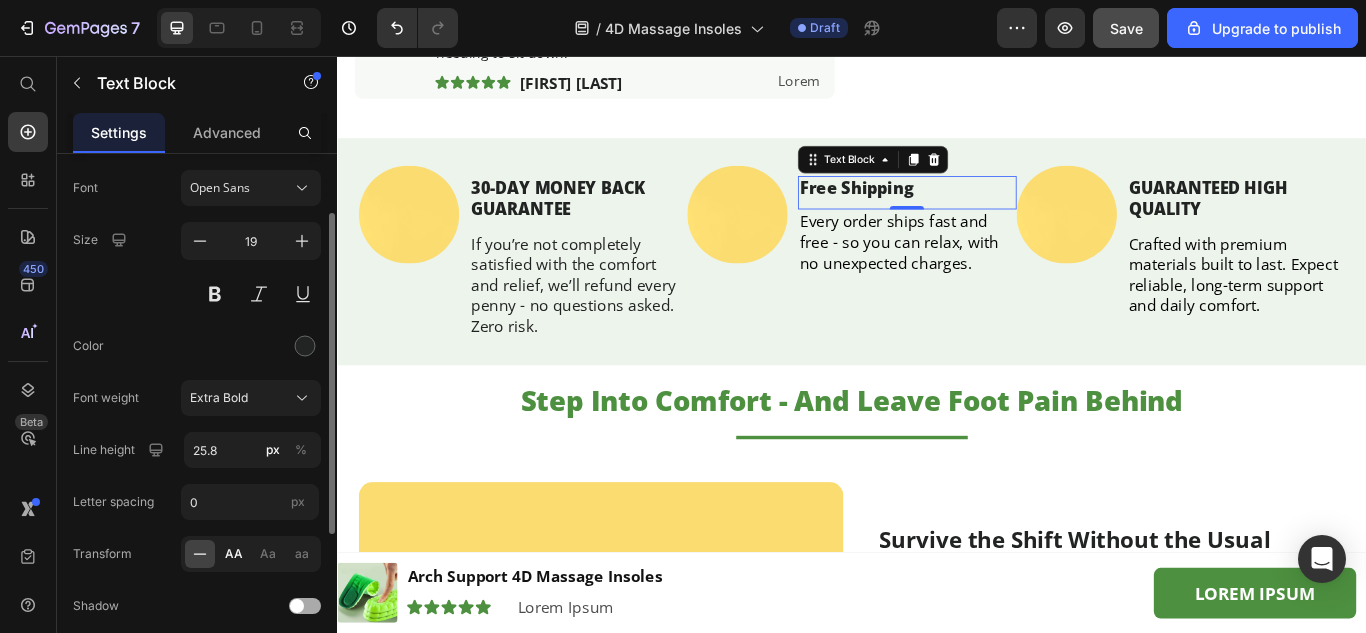 click on "AA" 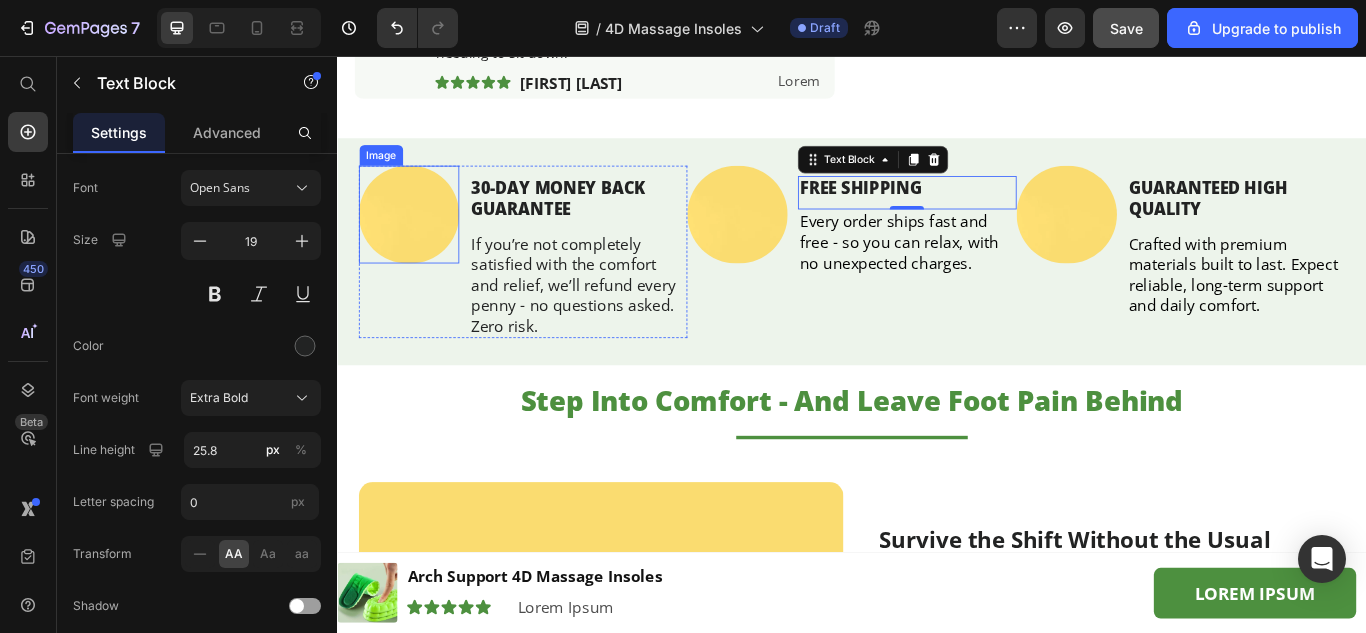 click at bounding box center (420, 241) 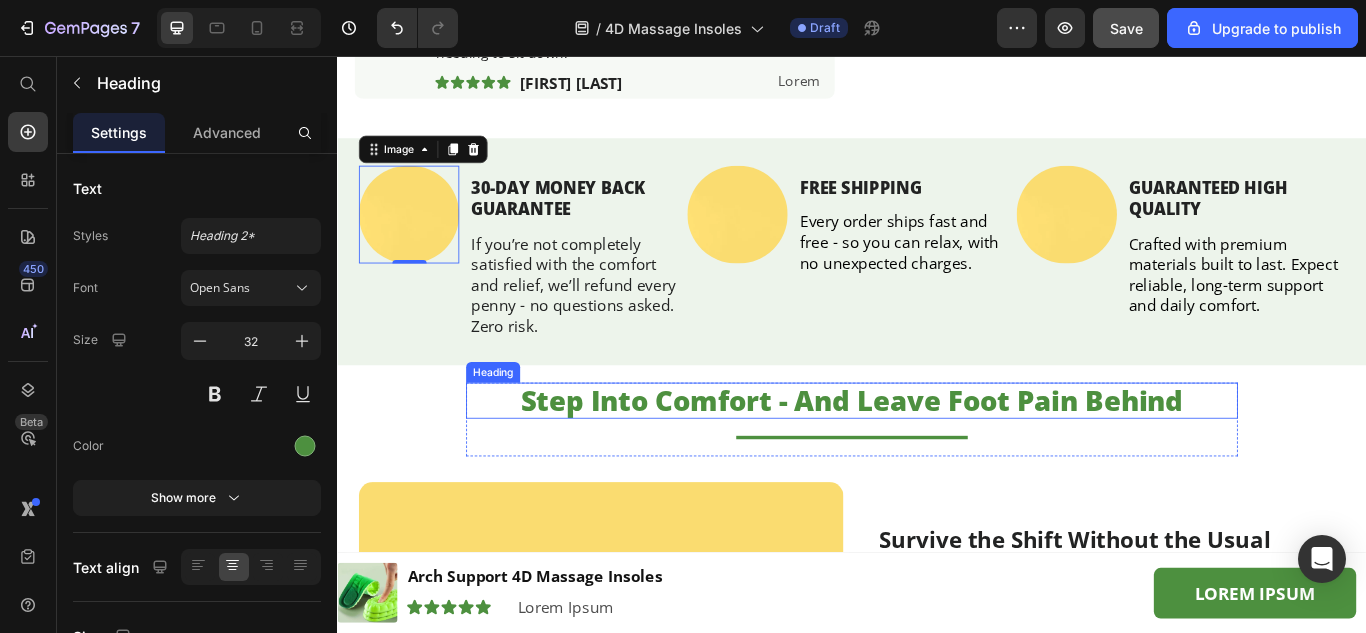 click on "Step Into Comfort - And Leave Foot Pain Behind" at bounding box center (937, 457) 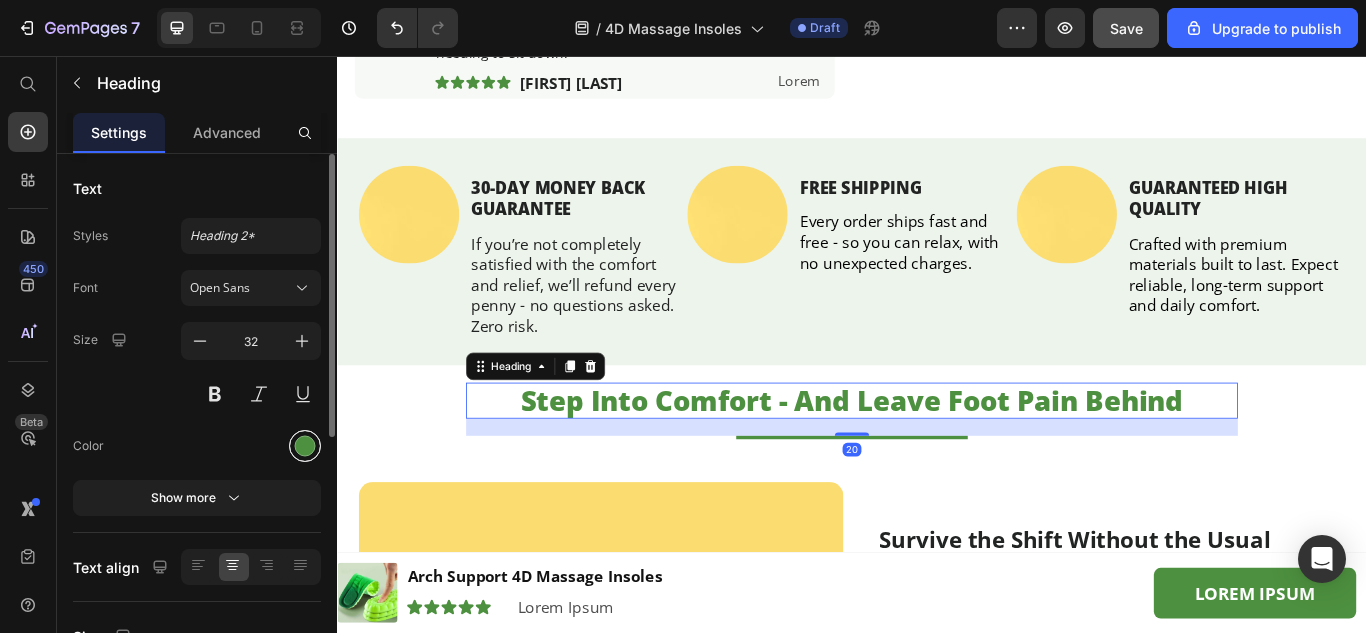 click at bounding box center [305, 446] 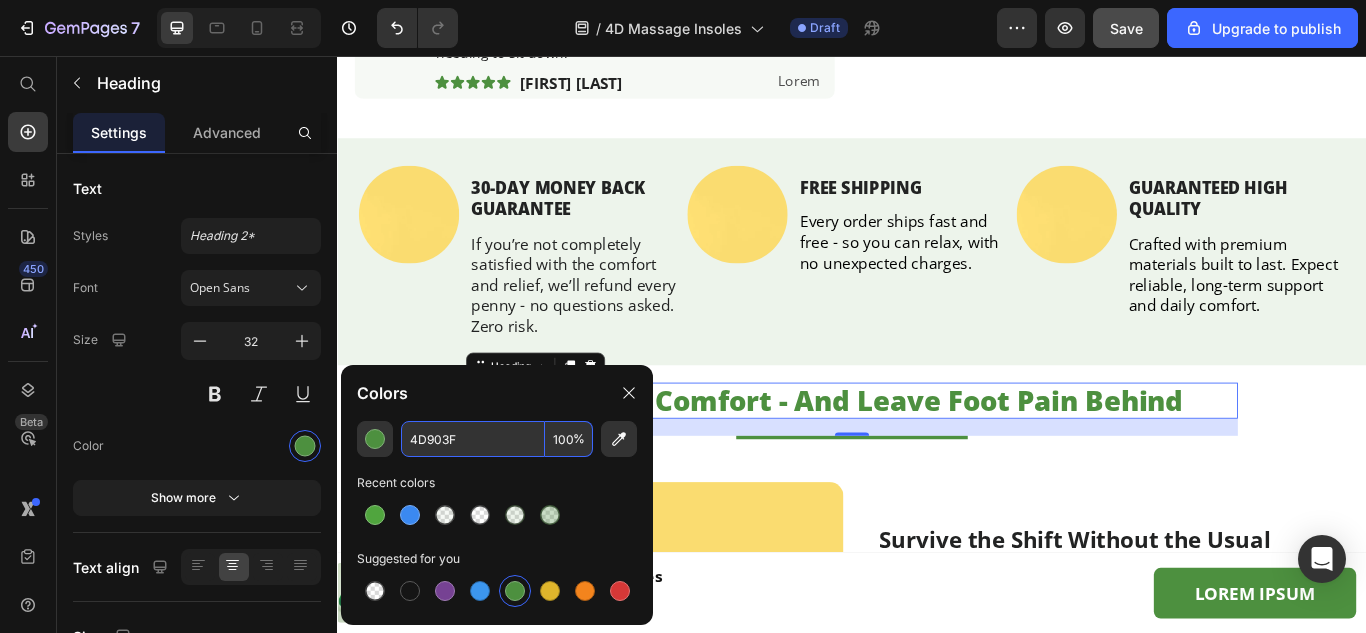 click on "4D903F" at bounding box center (473, 439) 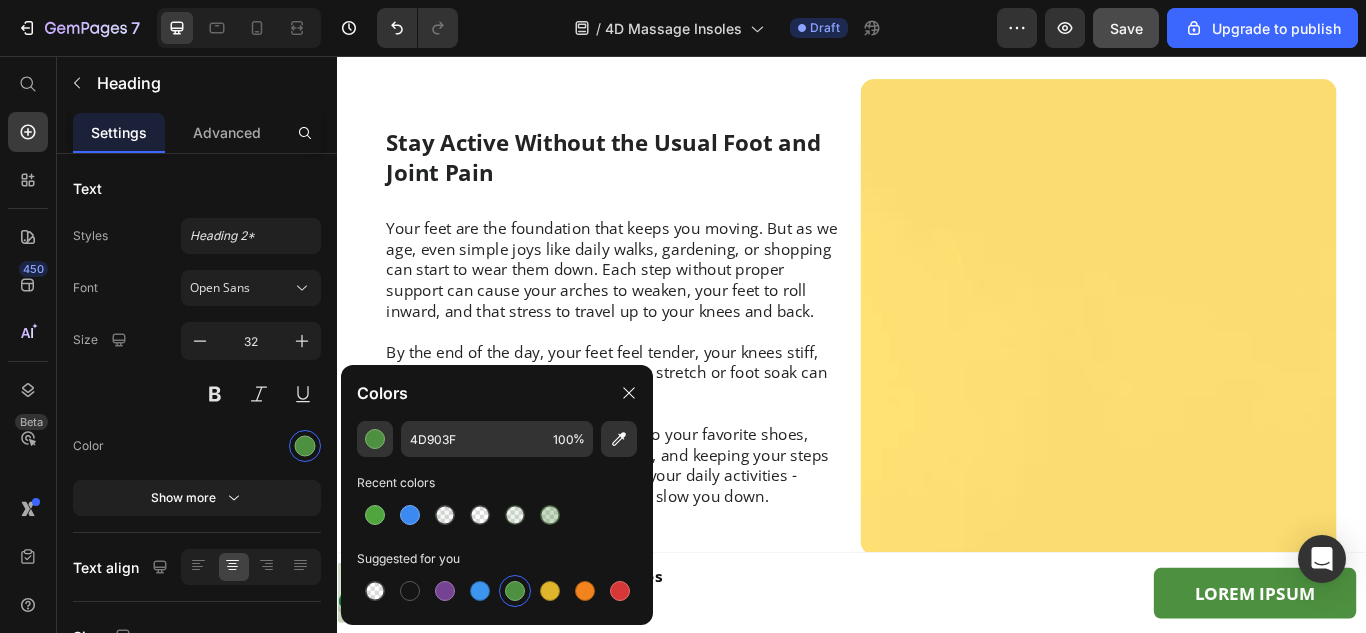scroll, scrollTop: 2255, scrollLeft: 0, axis: vertical 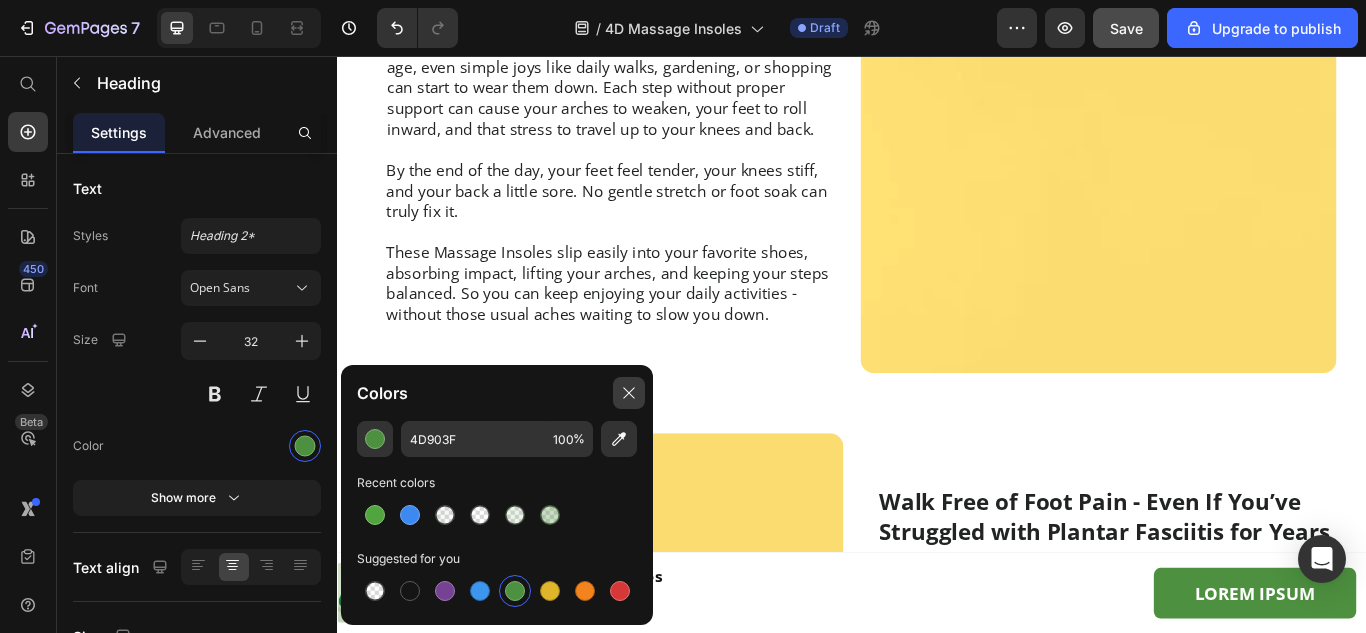 click at bounding box center [629, 393] 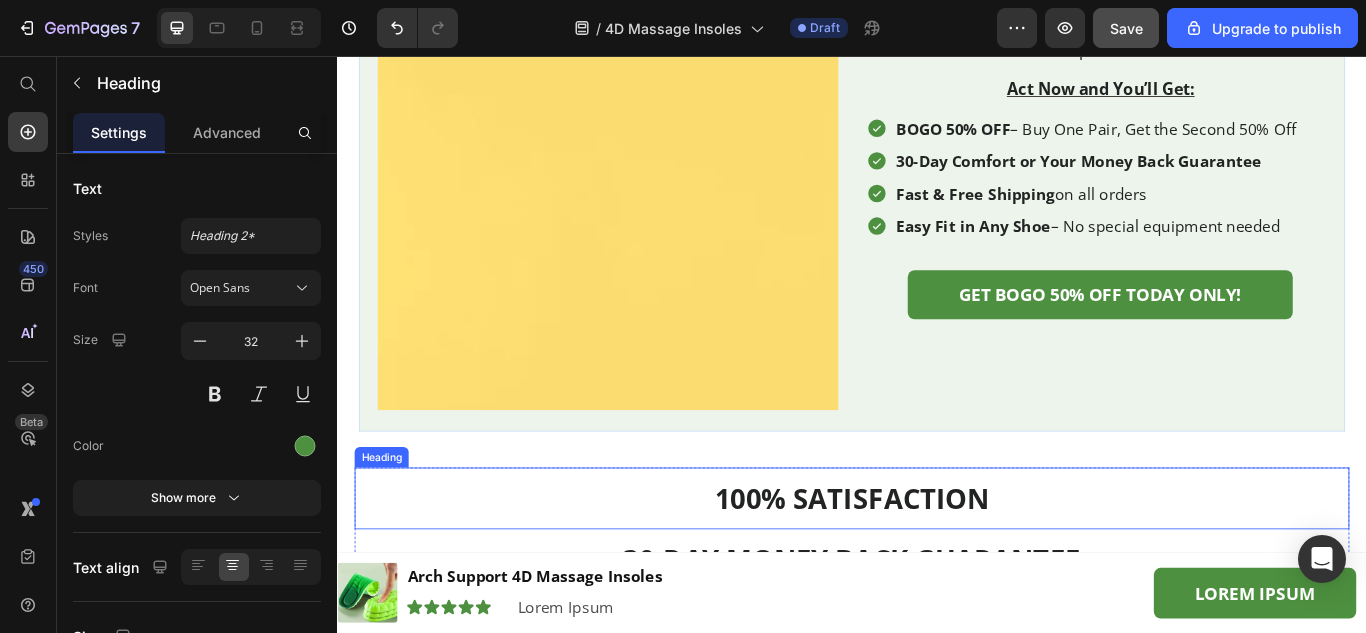 scroll, scrollTop: 6855, scrollLeft: 0, axis: vertical 